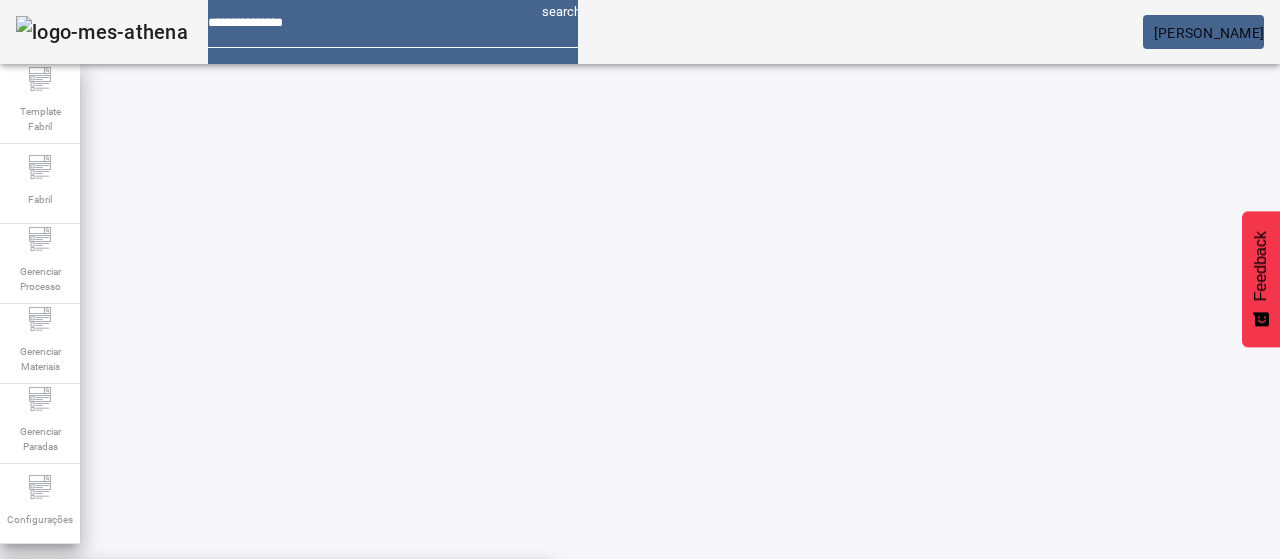 scroll, scrollTop: 0, scrollLeft: 0, axis: both 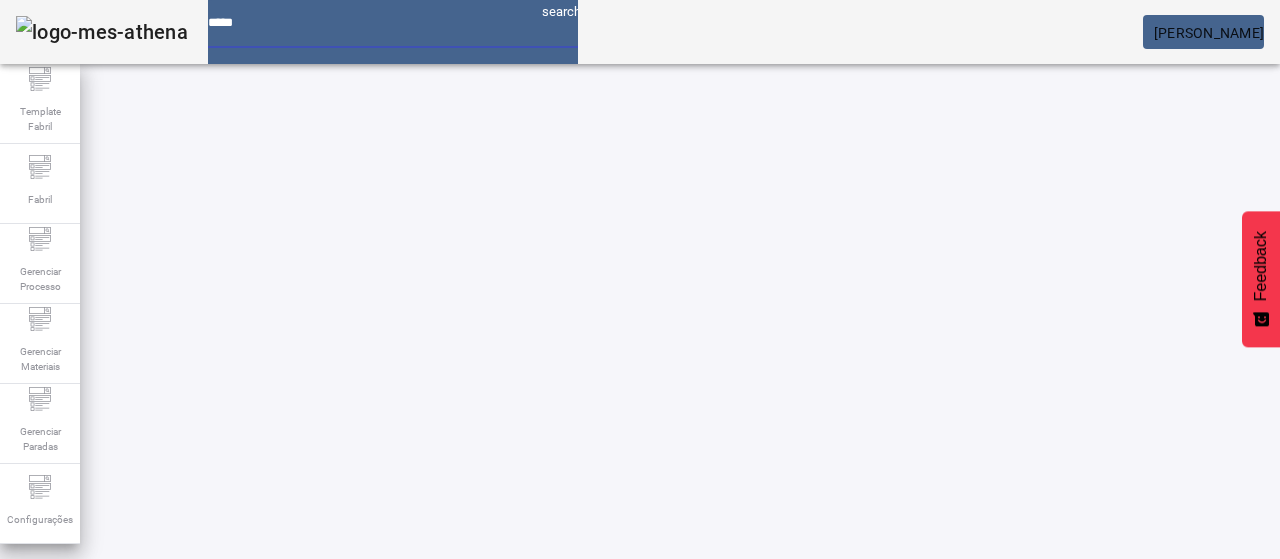 type on "**********" 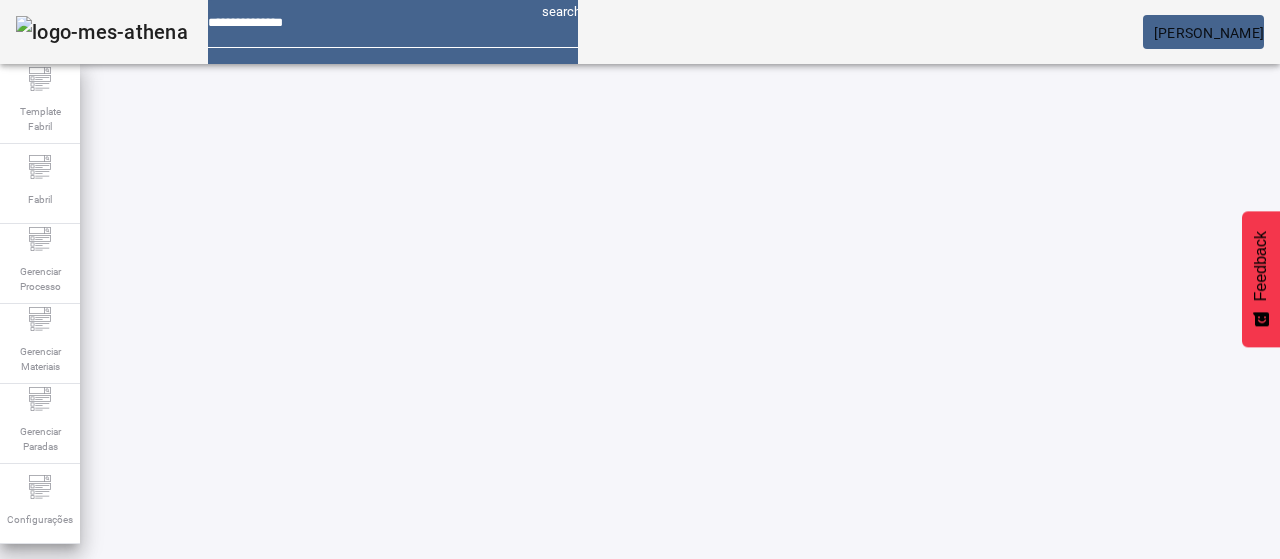 click on "ABRIR FILTROS" 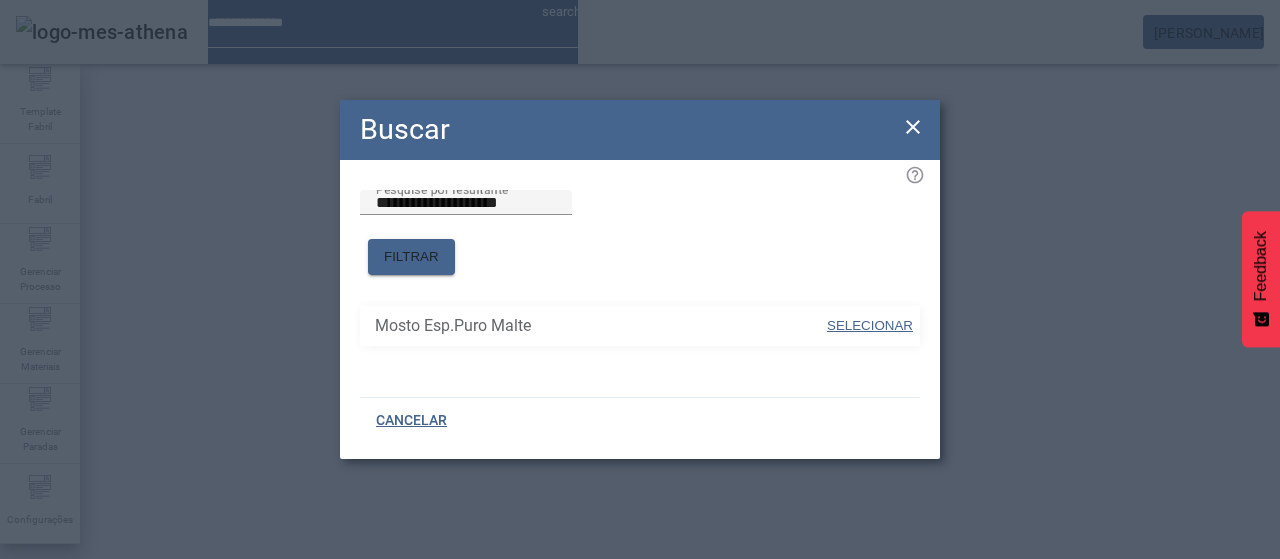 click on "SELECIONAR" at bounding box center [870, 325] 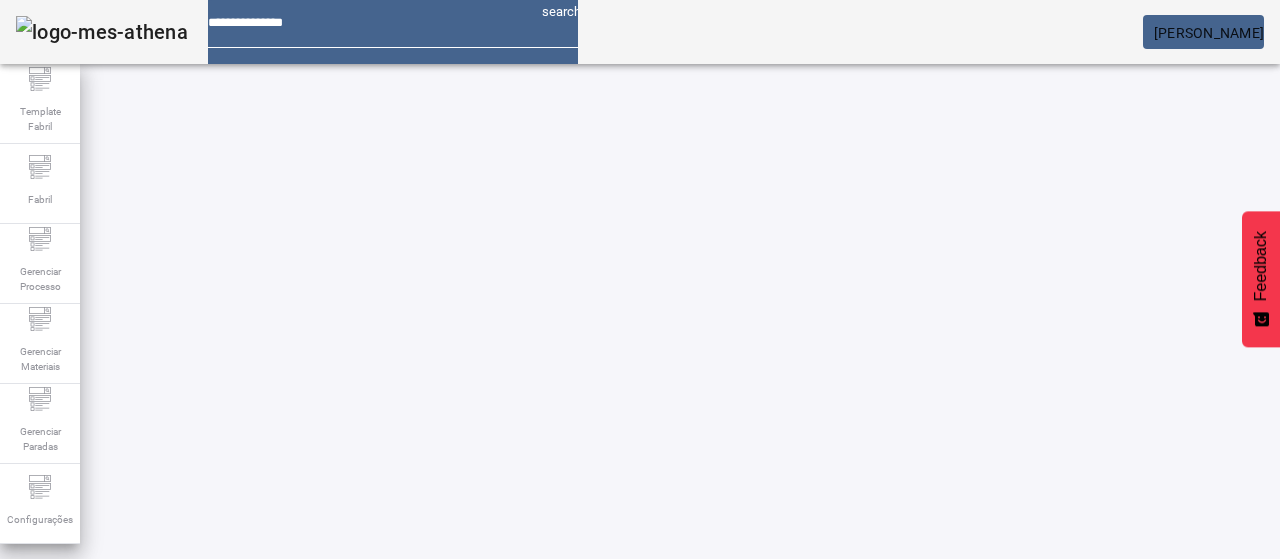 click on "Pesquise por unidade" at bounding box center (116, 686) 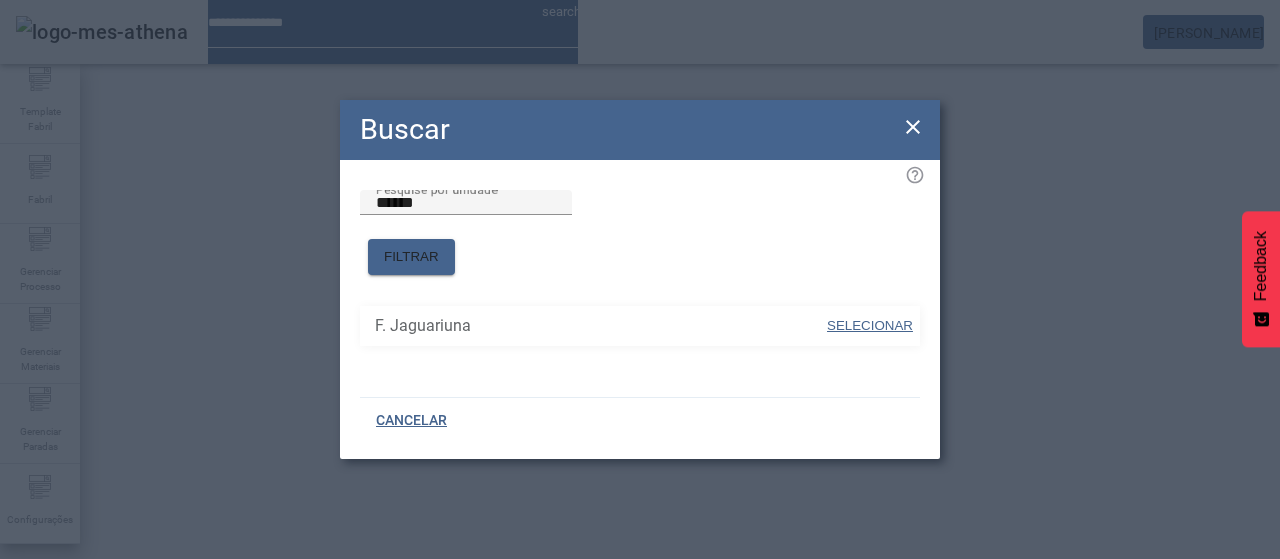 click on "SELECIONAR" at bounding box center (870, 325) 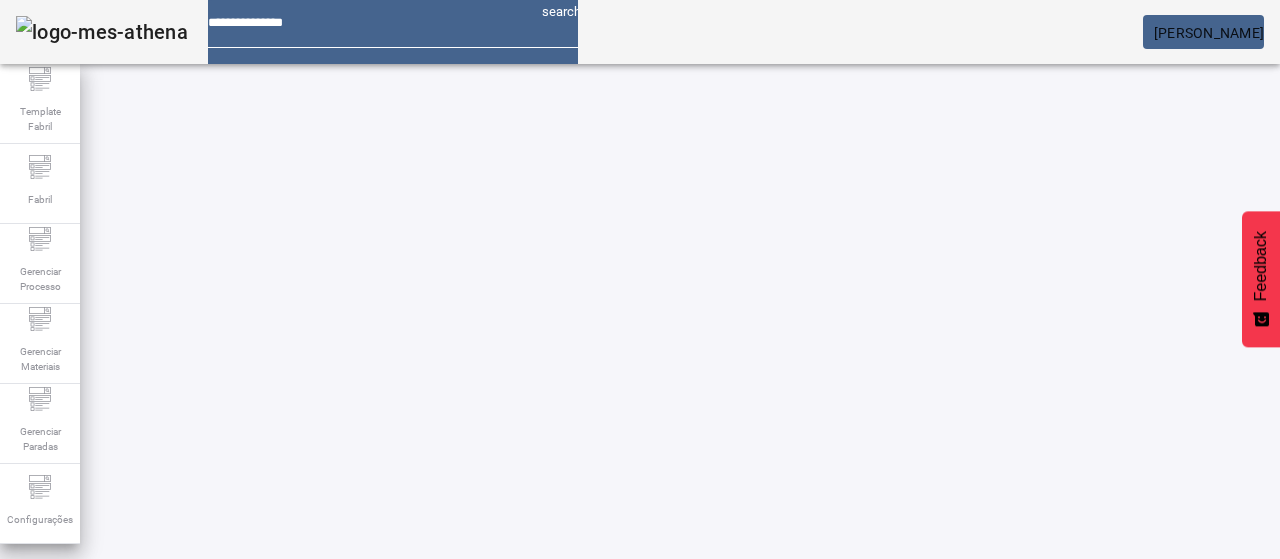 click on "FILTRAR" 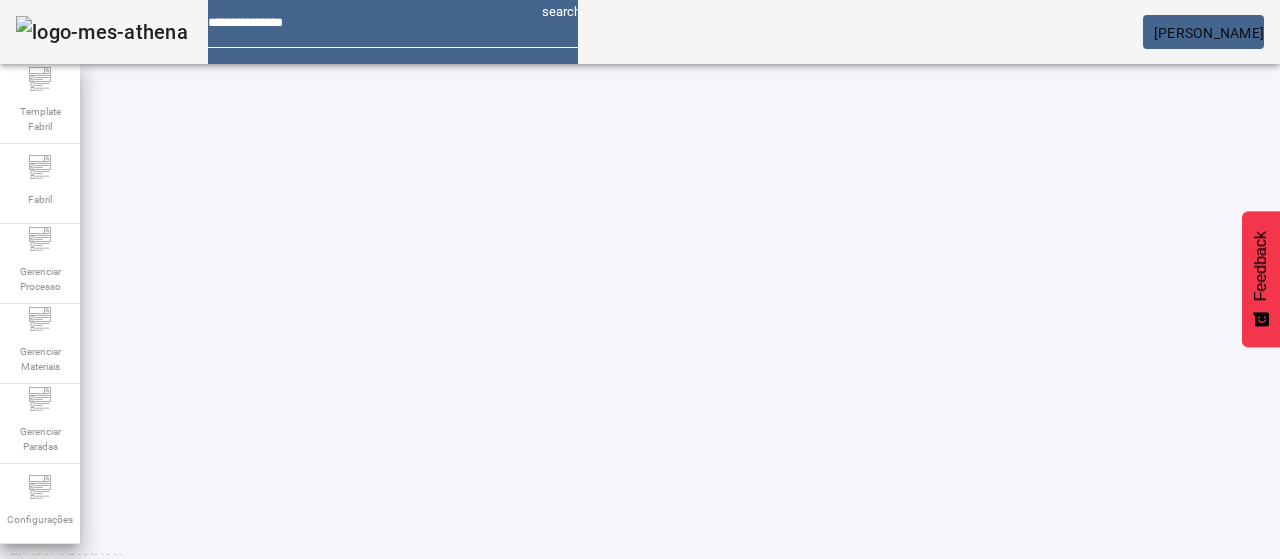 scroll, scrollTop: 68, scrollLeft: 0, axis: vertical 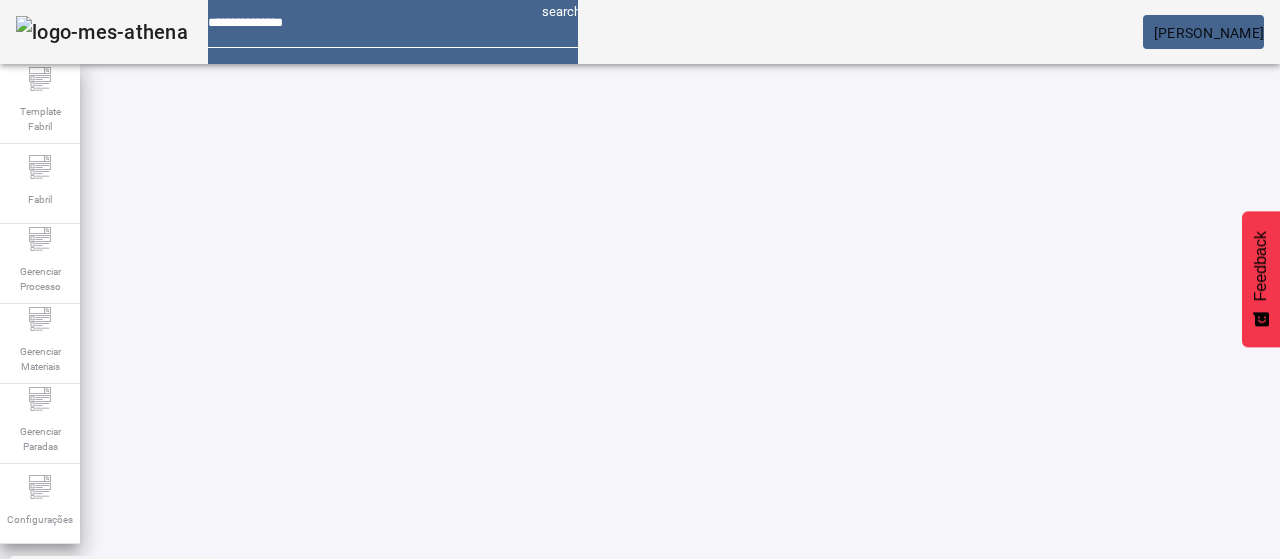 click at bounding box center [353, 858] 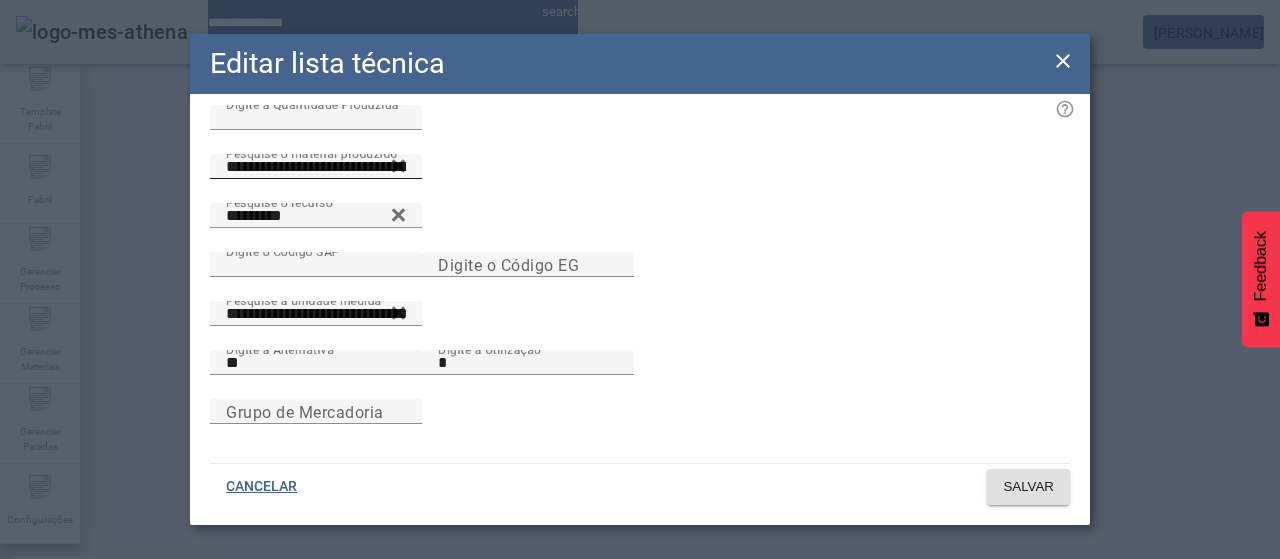 scroll, scrollTop: 144, scrollLeft: 0, axis: vertical 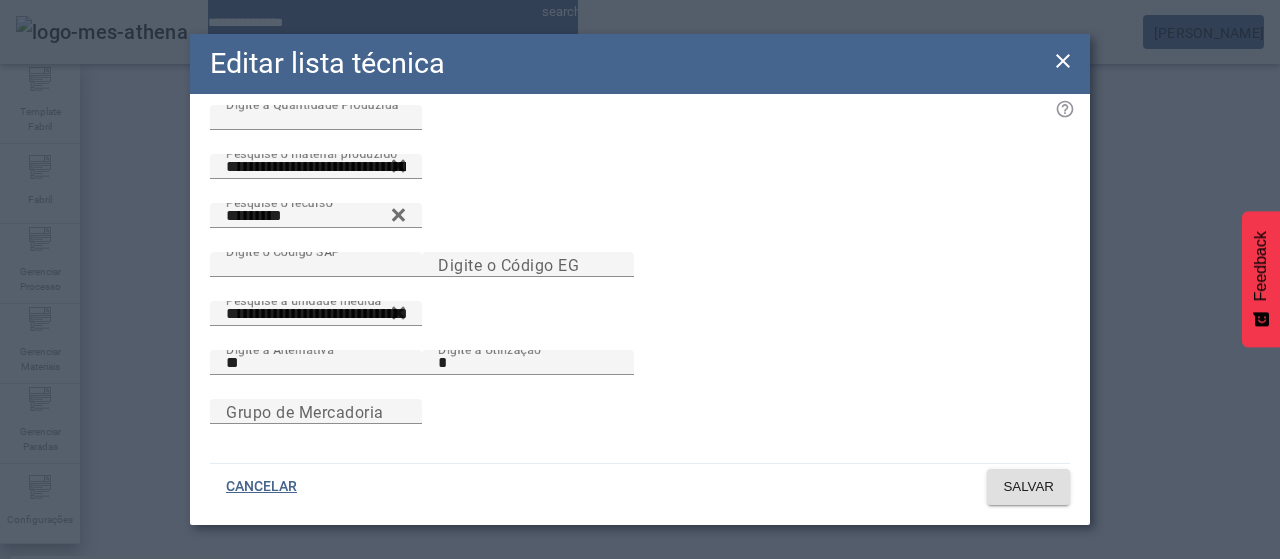 click 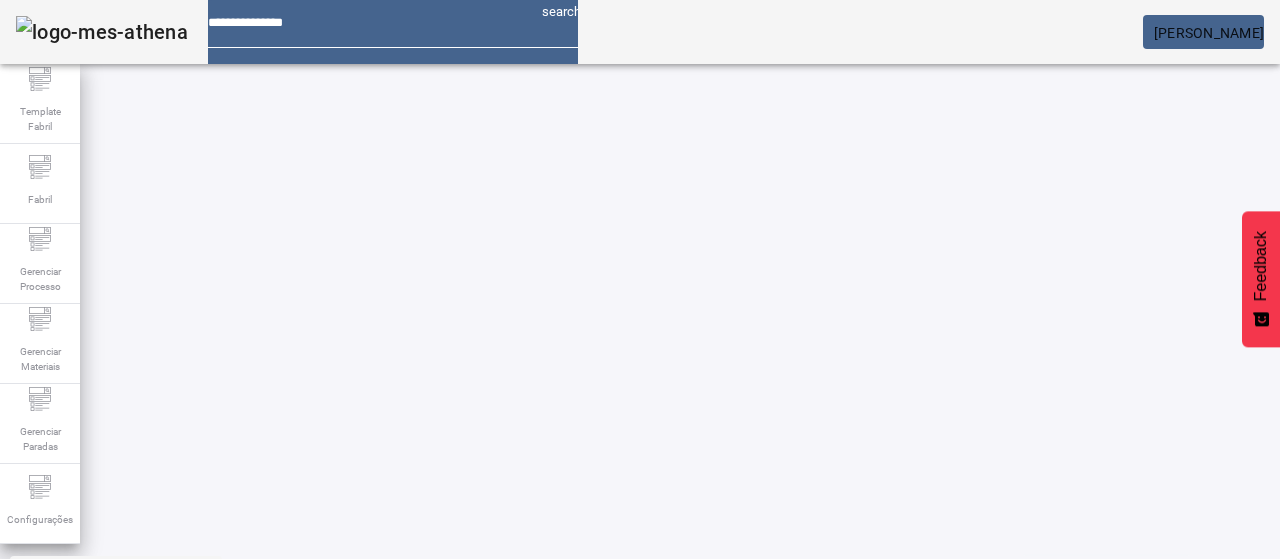 click on "EDITAR" at bounding box center (353, 858) 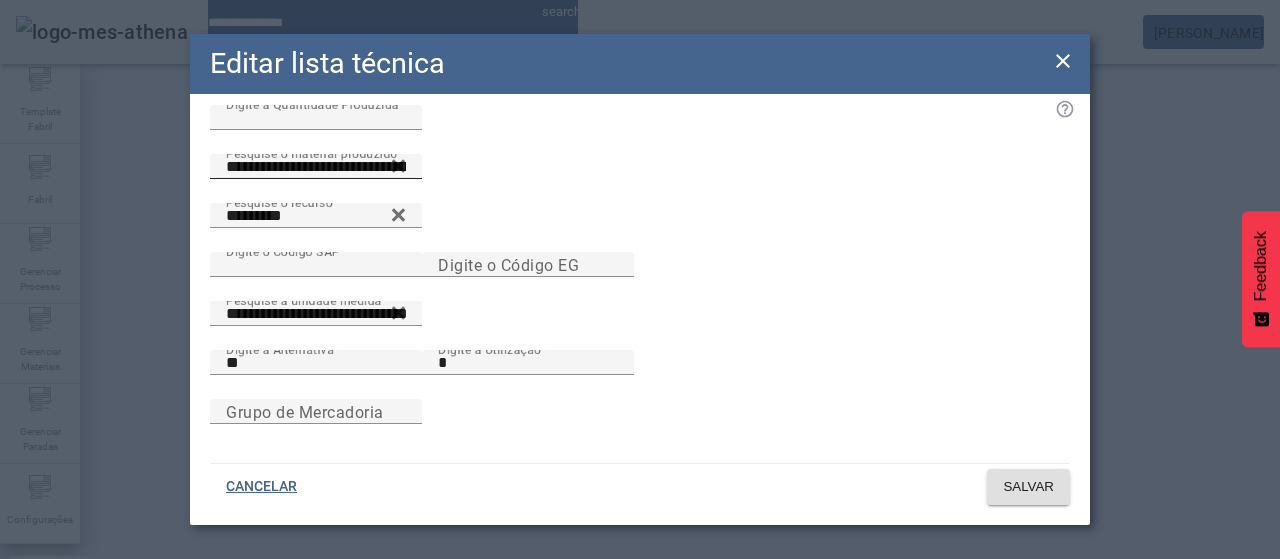 scroll, scrollTop: 144, scrollLeft: 0, axis: vertical 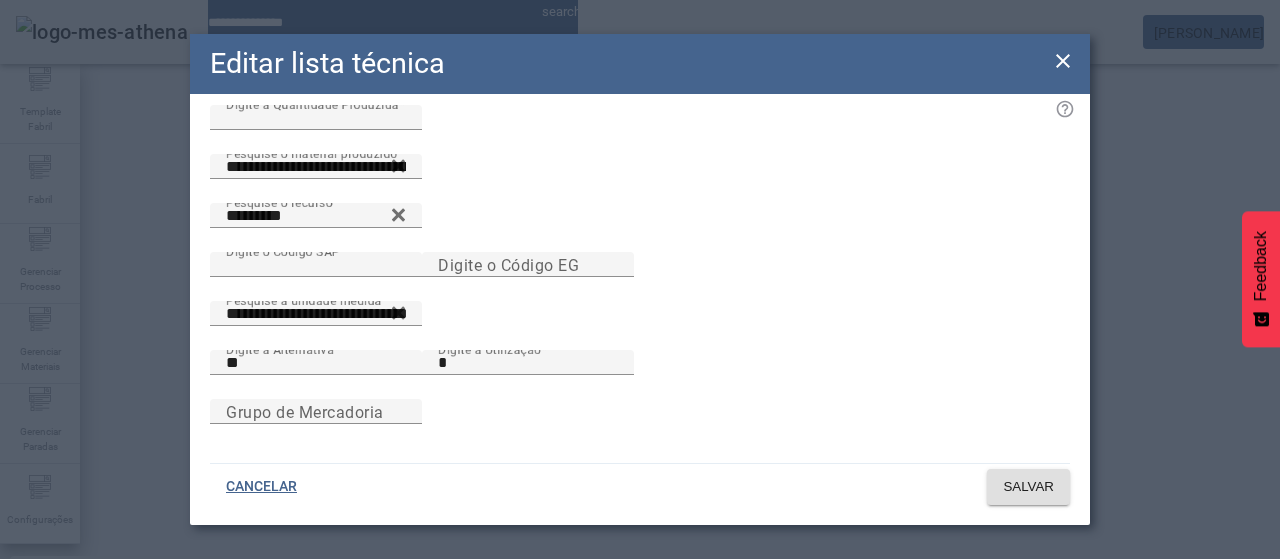 drag, startPoint x: 1065, startPoint y: 54, endPoint x: 1050, endPoint y: 111, distance: 58.940647 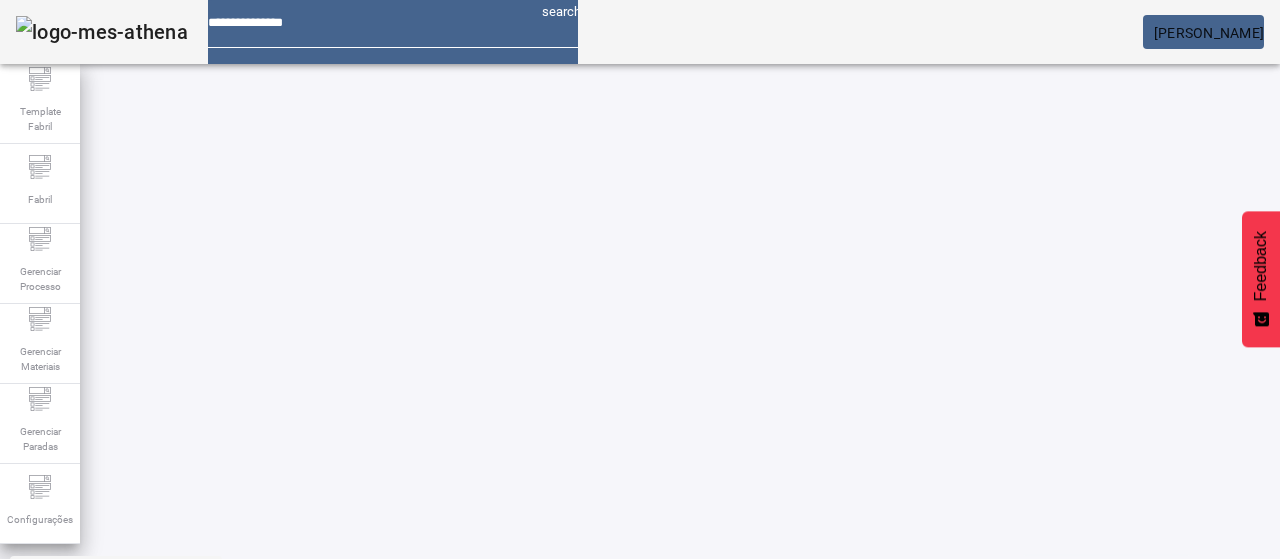 click on "EDITAR" at bounding box center [950, 858] 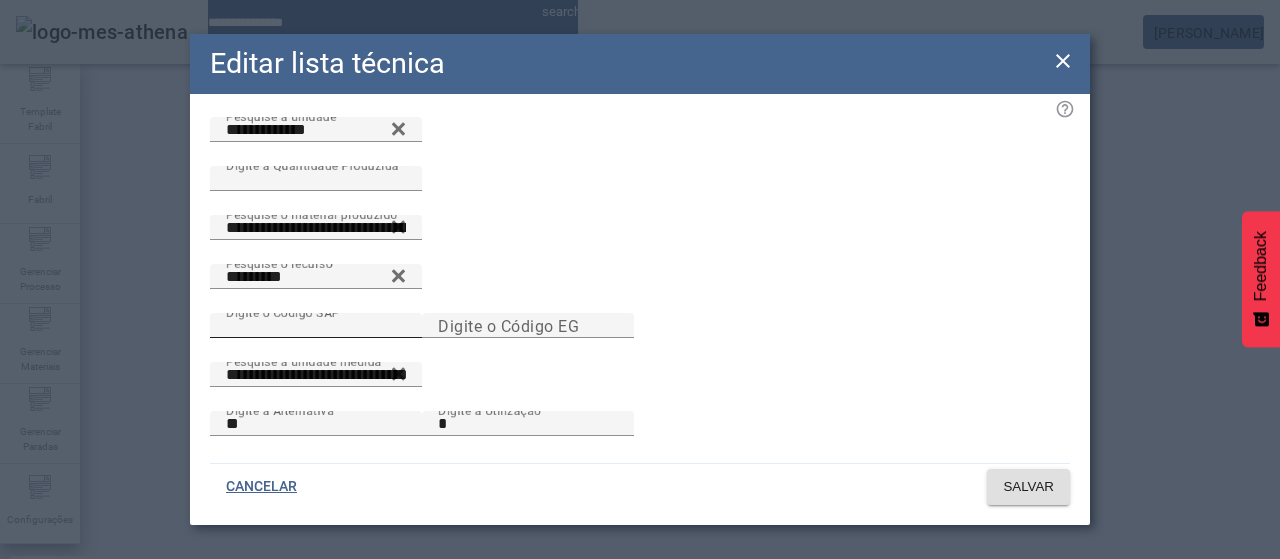 scroll, scrollTop: 144, scrollLeft: 0, axis: vertical 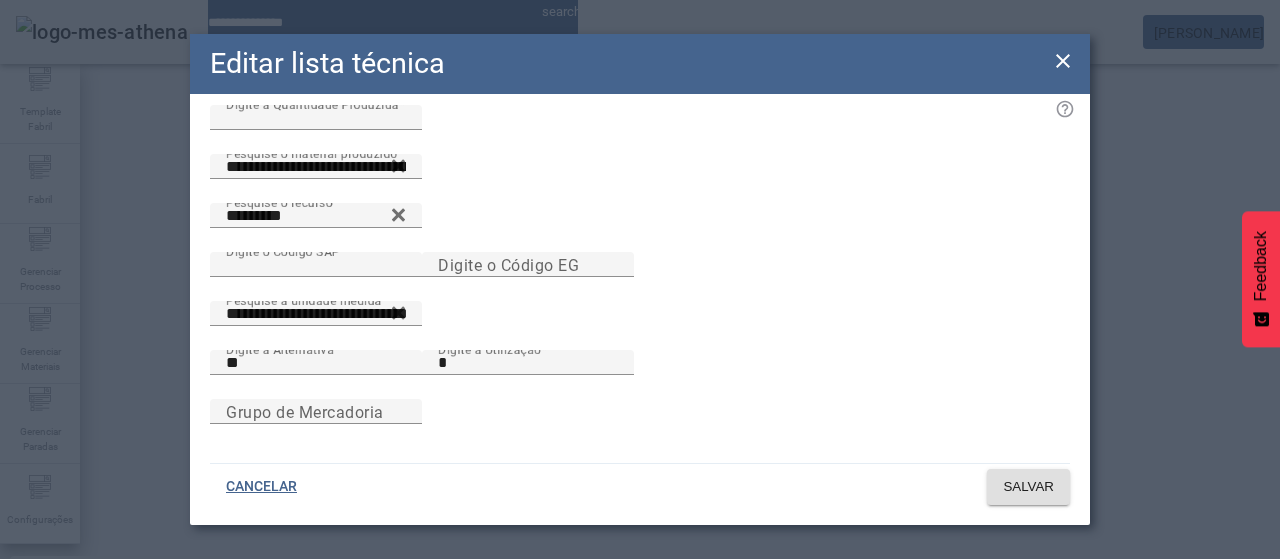 click 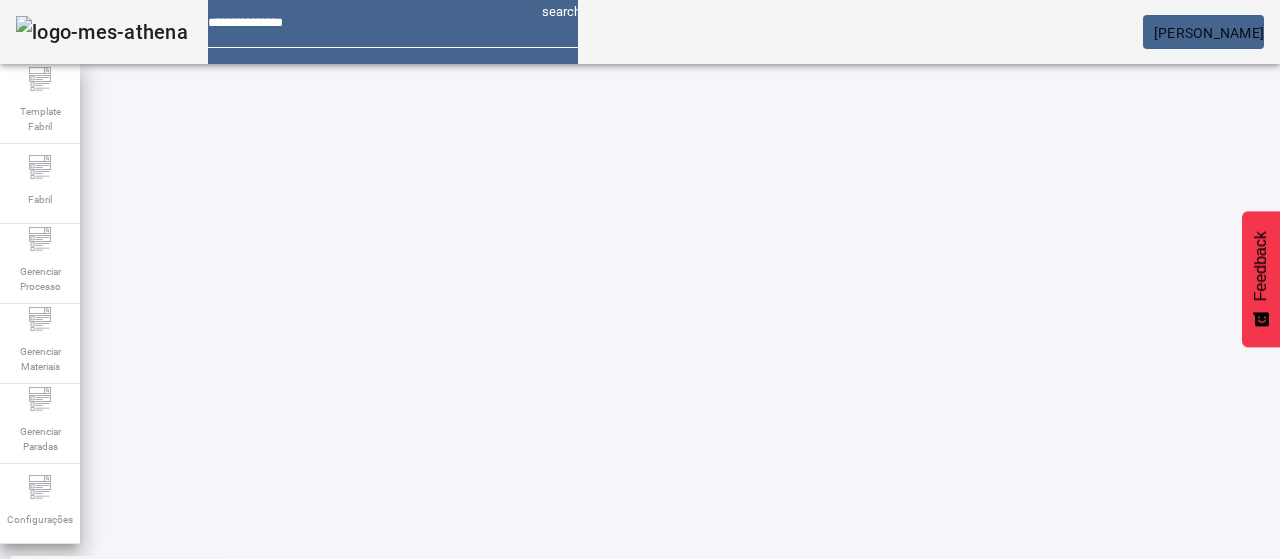 click on "EDITAR" at bounding box center (54, 1008) 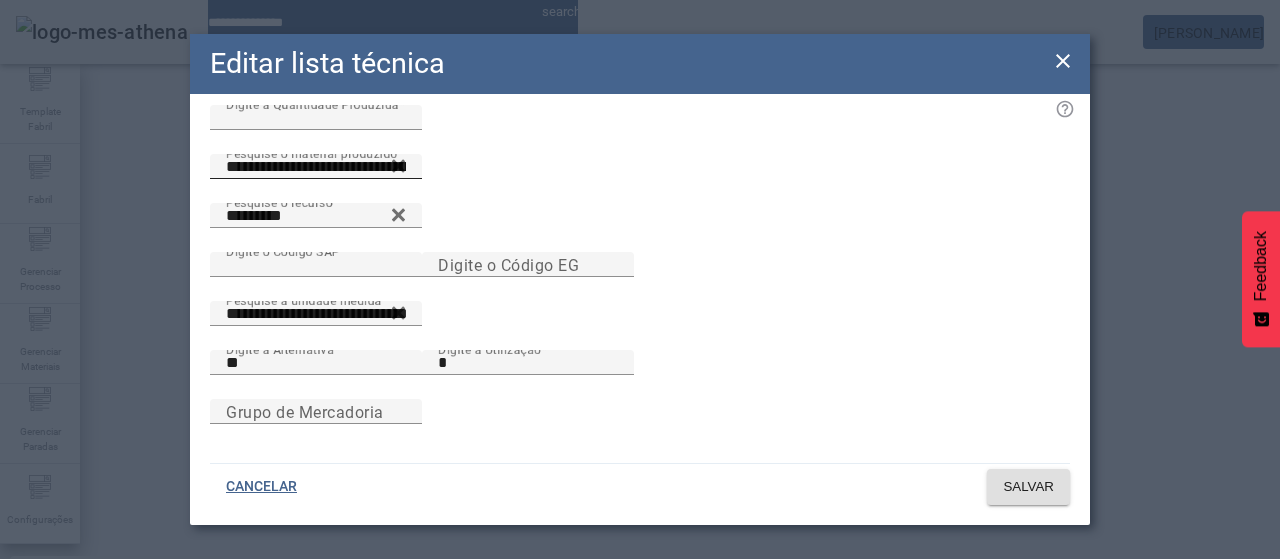 scroll, scrollTop: 144, scrollLeft: 0, axis: vertical 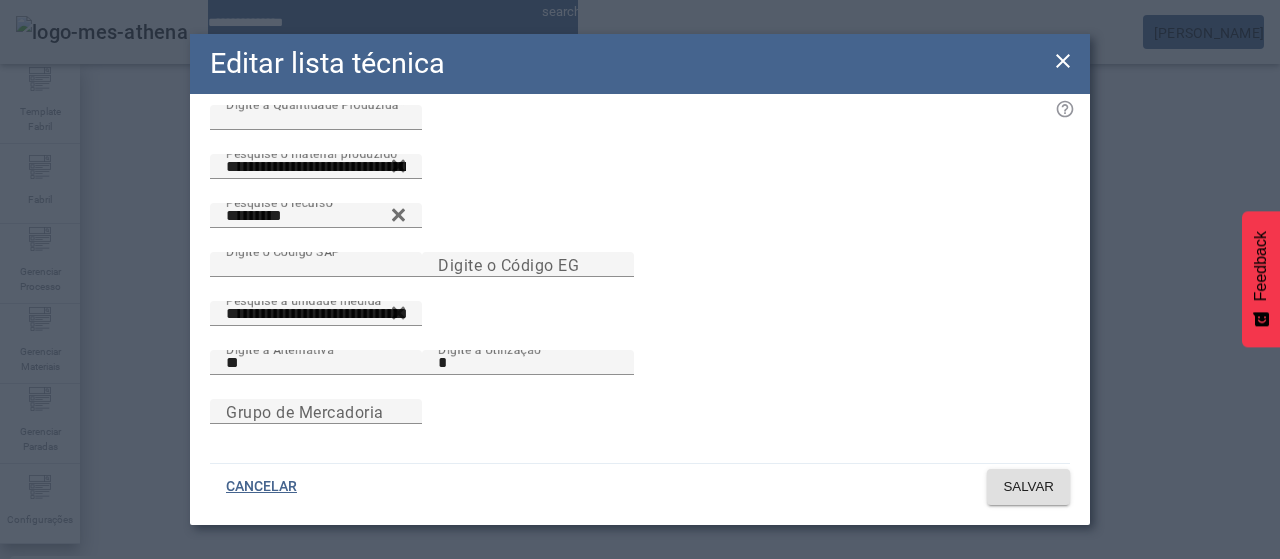 click 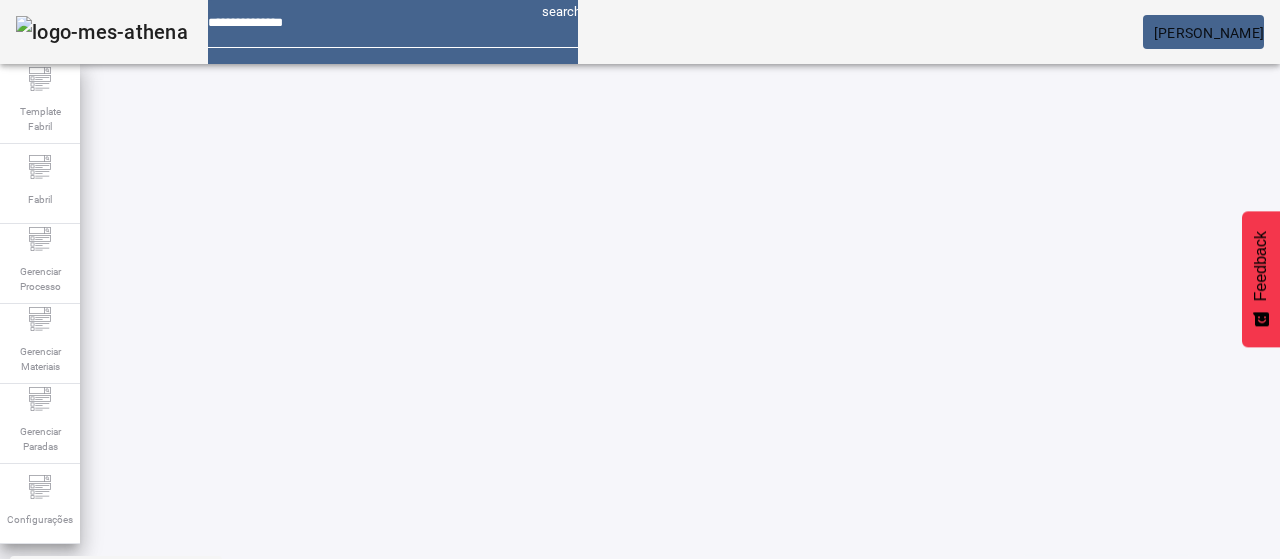click on "EDITAR" at bounding box center (54, 1008) 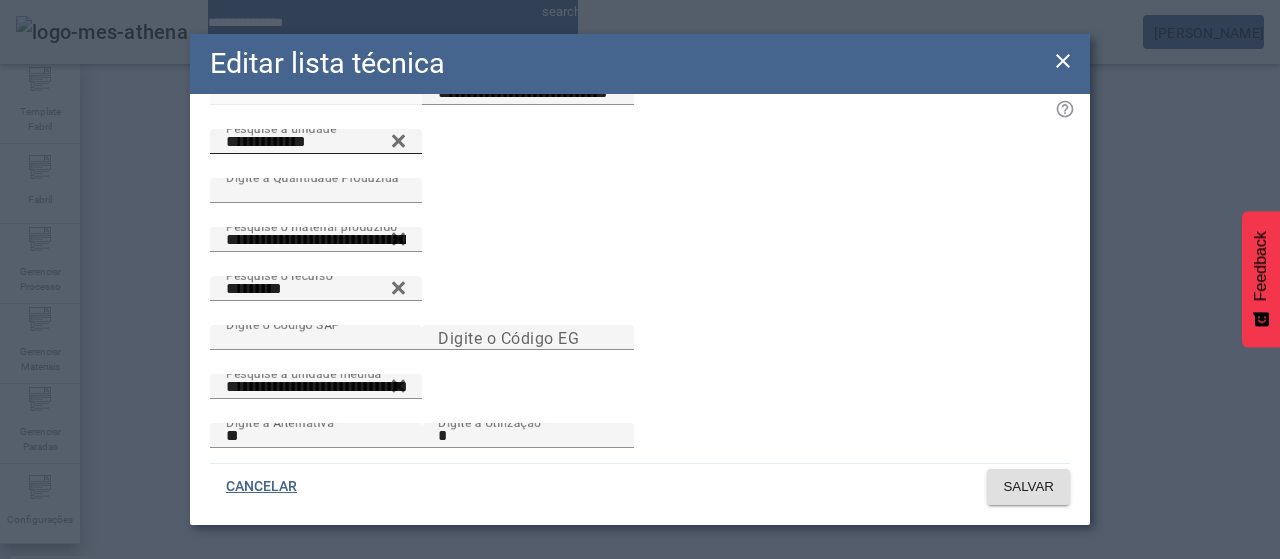 scroll, scrollTop: 0, scrollLeft: 0, axis: both 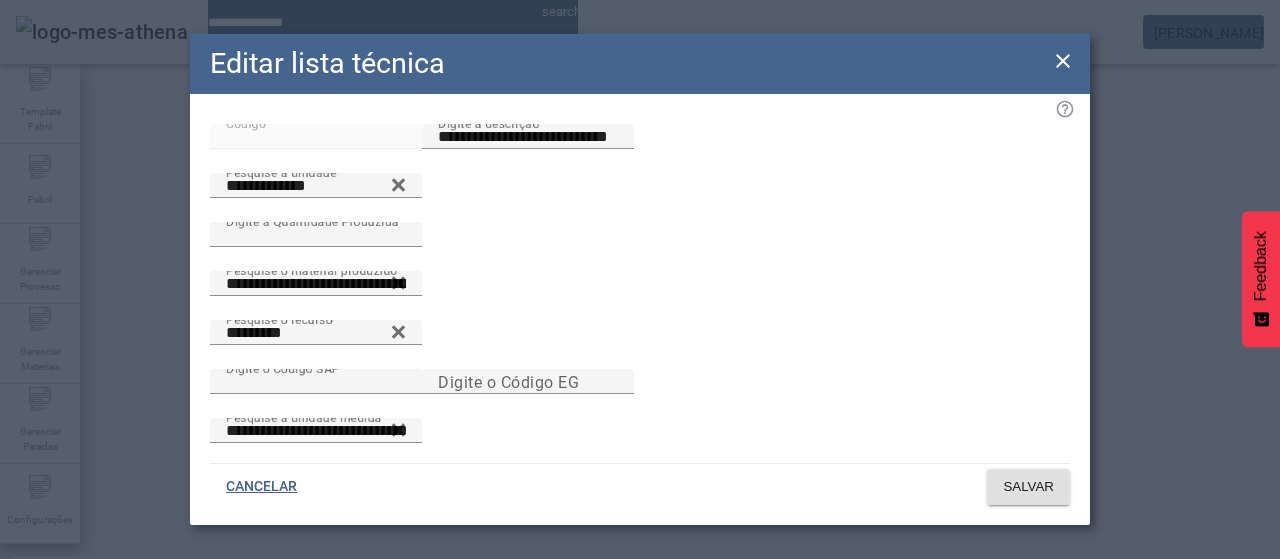 click 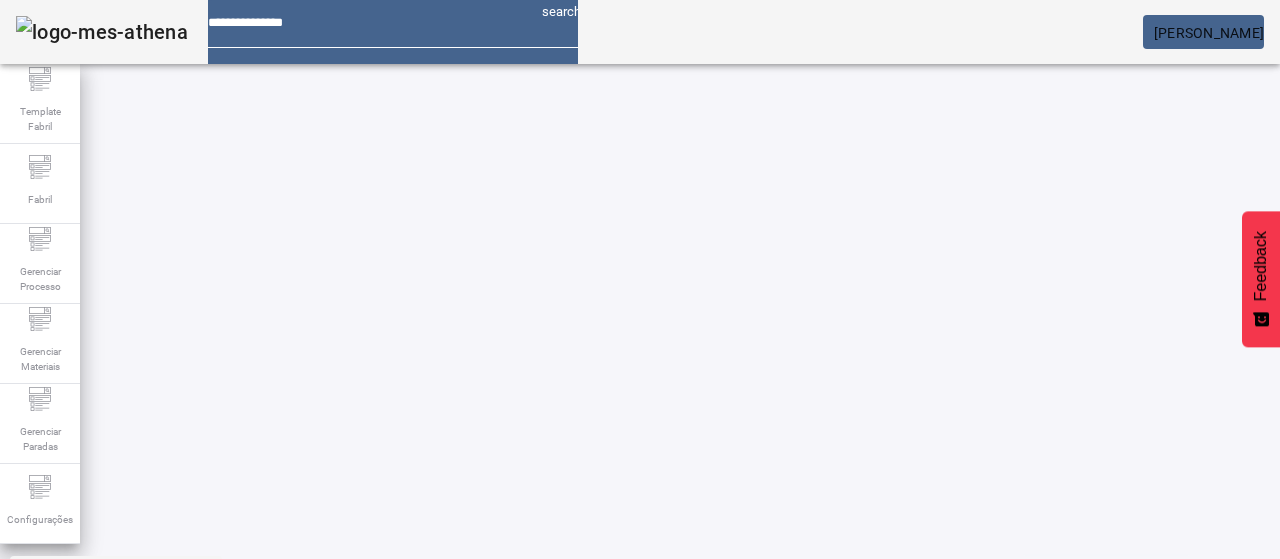 click at bounding box center [353, 858] 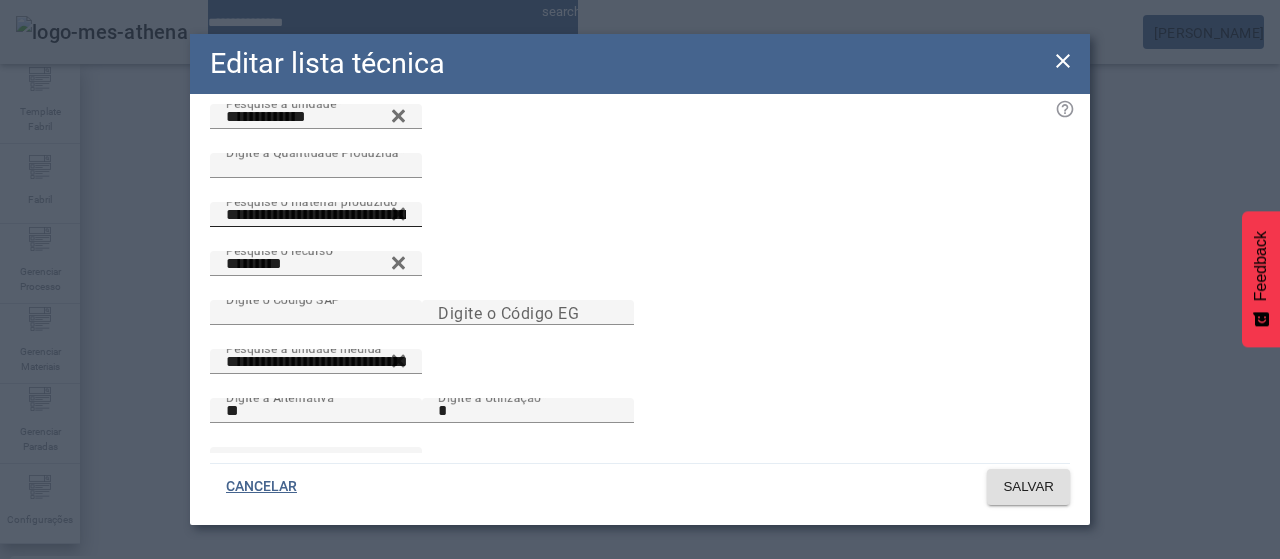 scroll, scrollTop: 100, scrollLeft: 0, axis: vertical 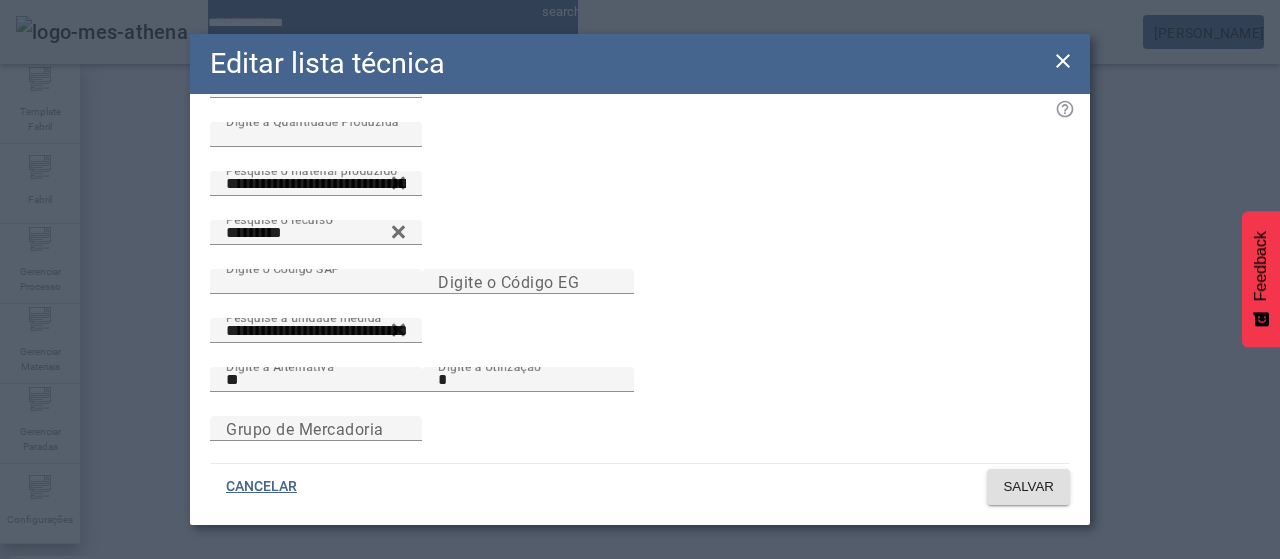click 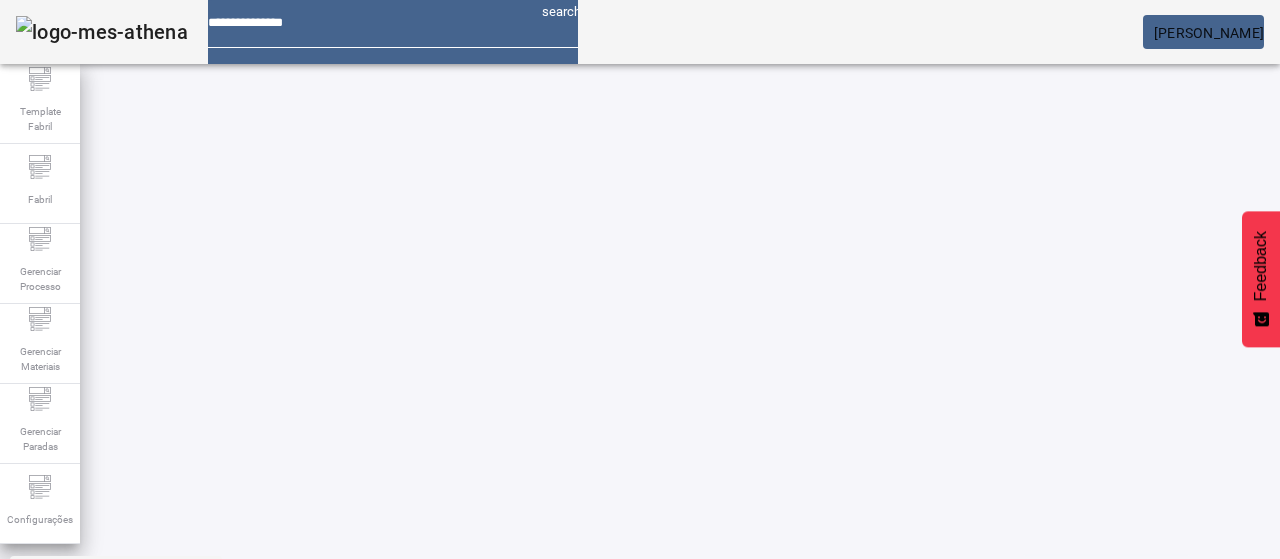 click on "EDITAR" at bounding box center [652, 858] 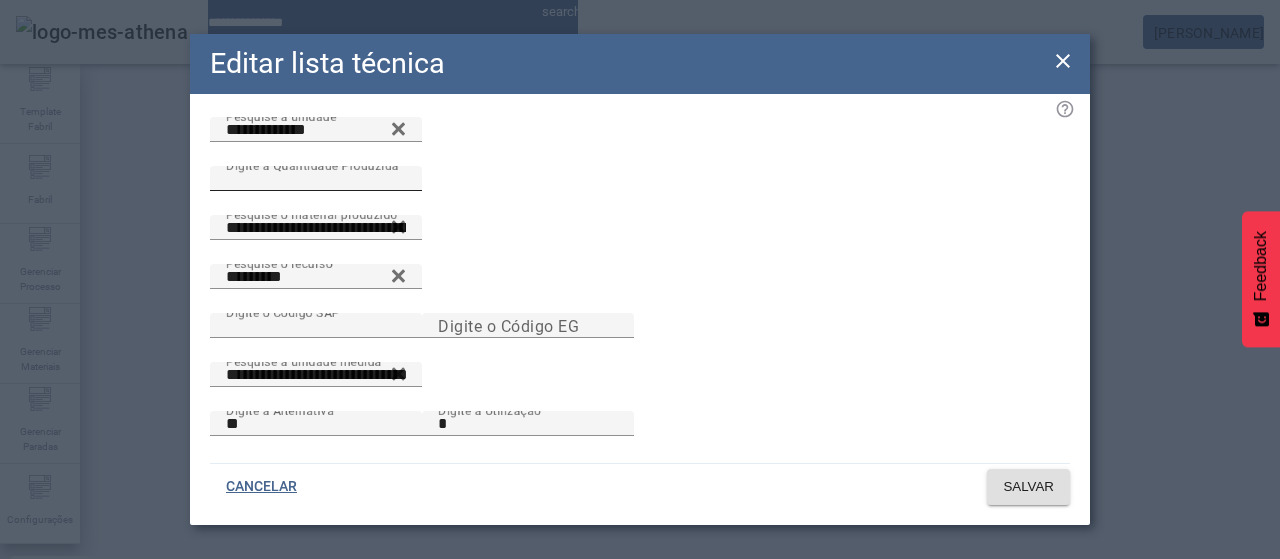 scroll, scrollTop: 100, scrollLeft: 0, axis: vertical 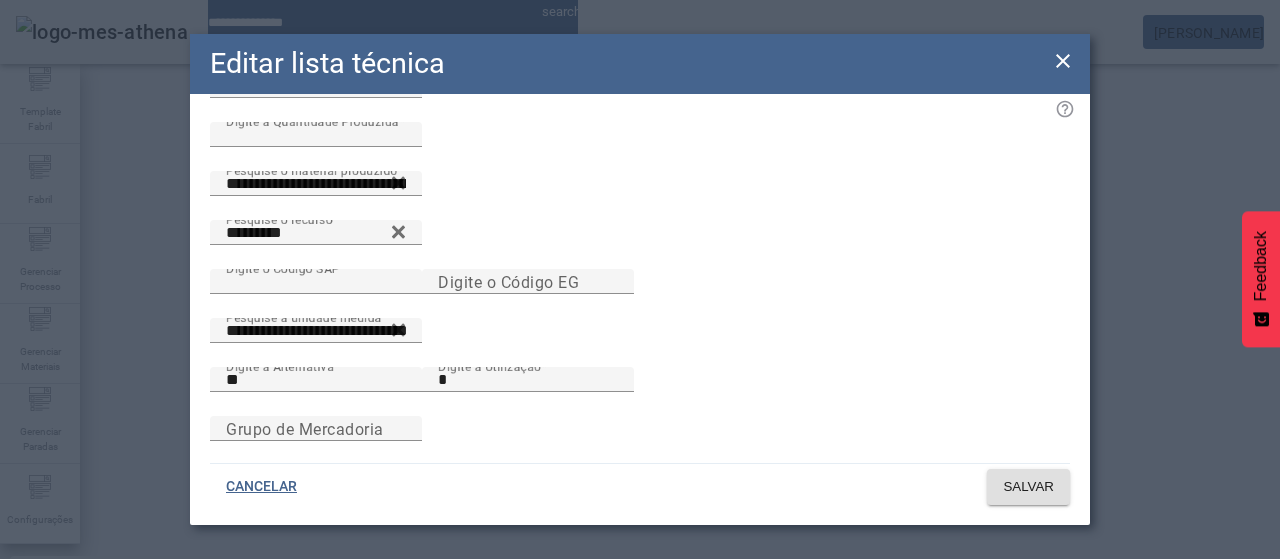click 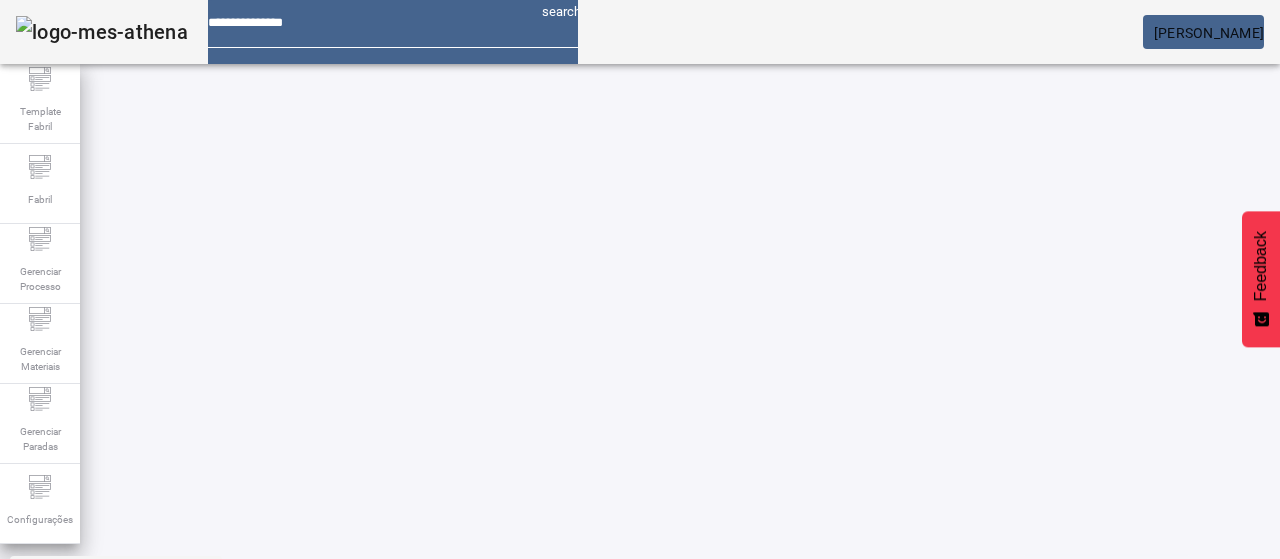 click at bounding box center [870, 858] 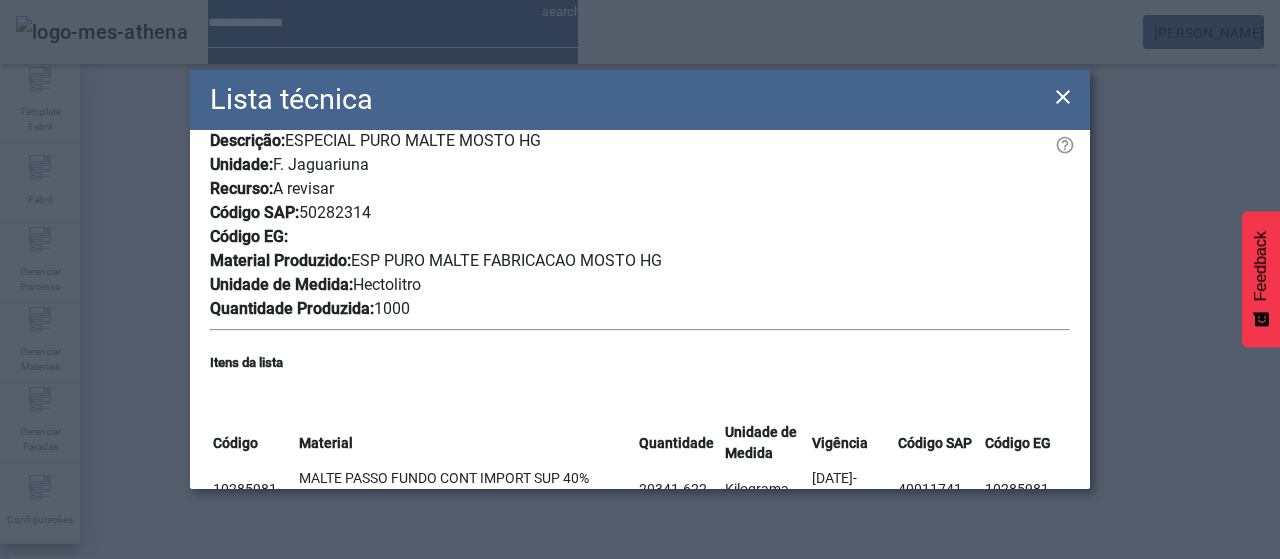 scroll, scrollTop: 0, scrollLeft: 0, axis: both 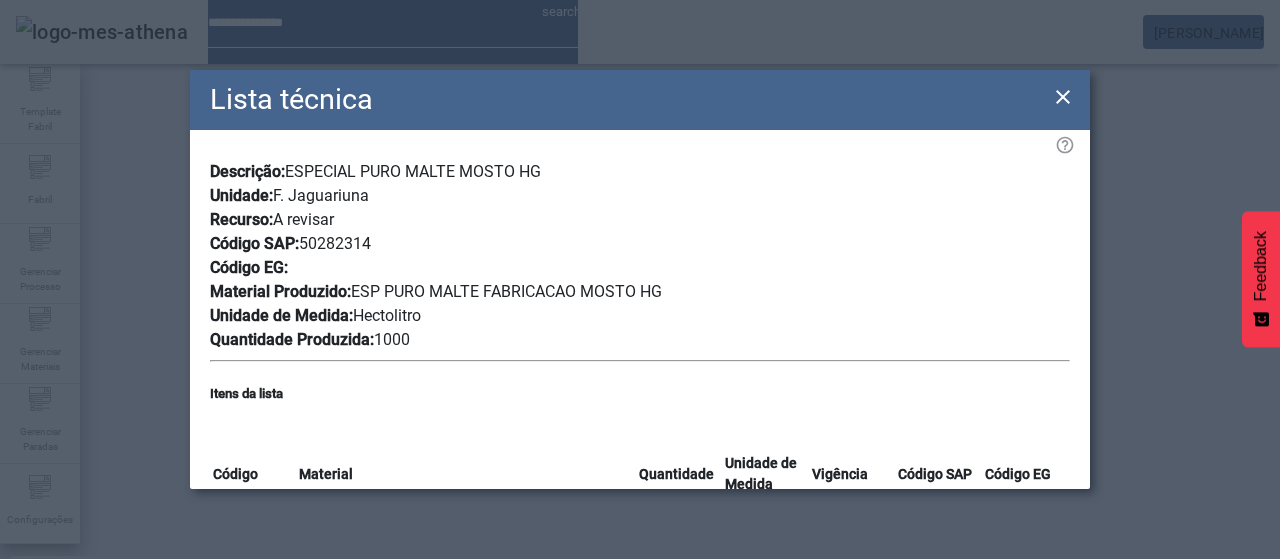 click 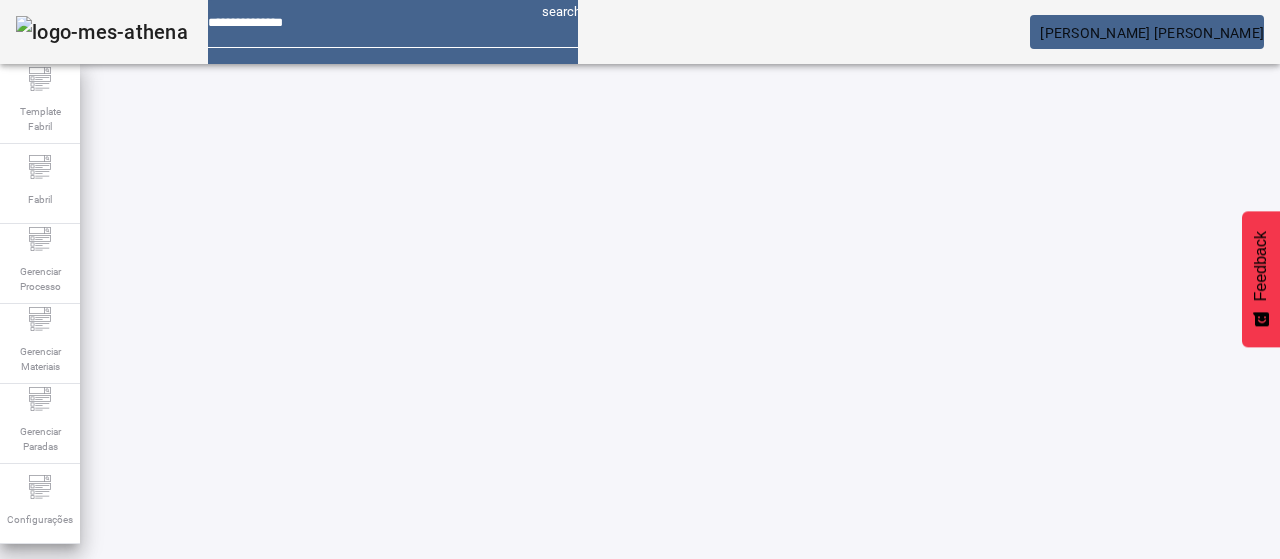 scroll, scrollTop: 0, scrollLeft: 0, axis: both 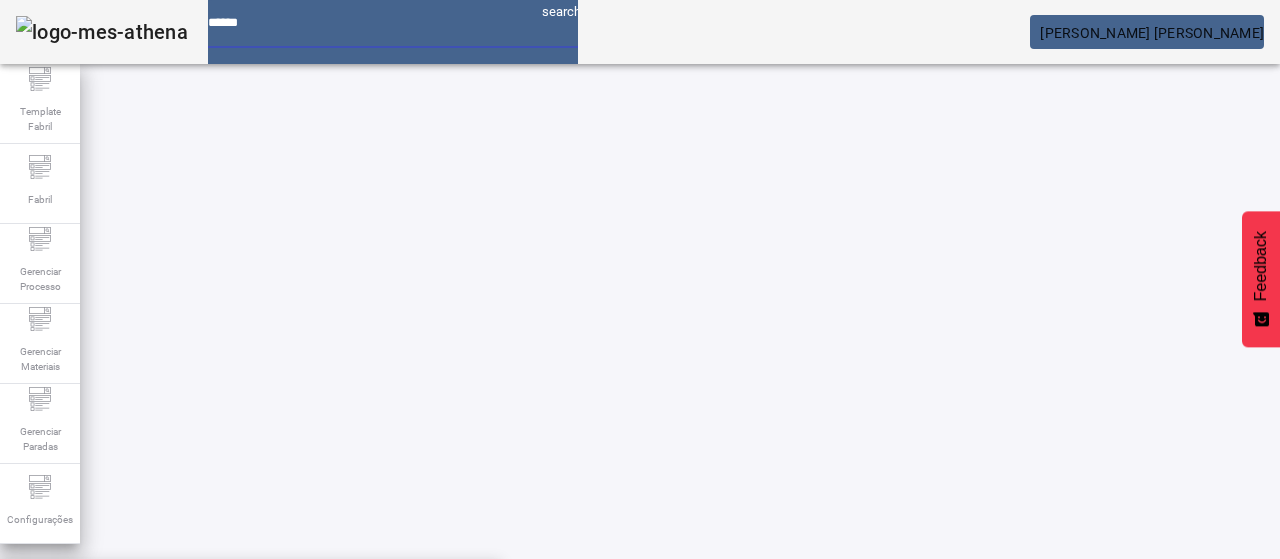 click on "Gerenciar Processo > Versão lista técnica" at bounding box center (171, 638) 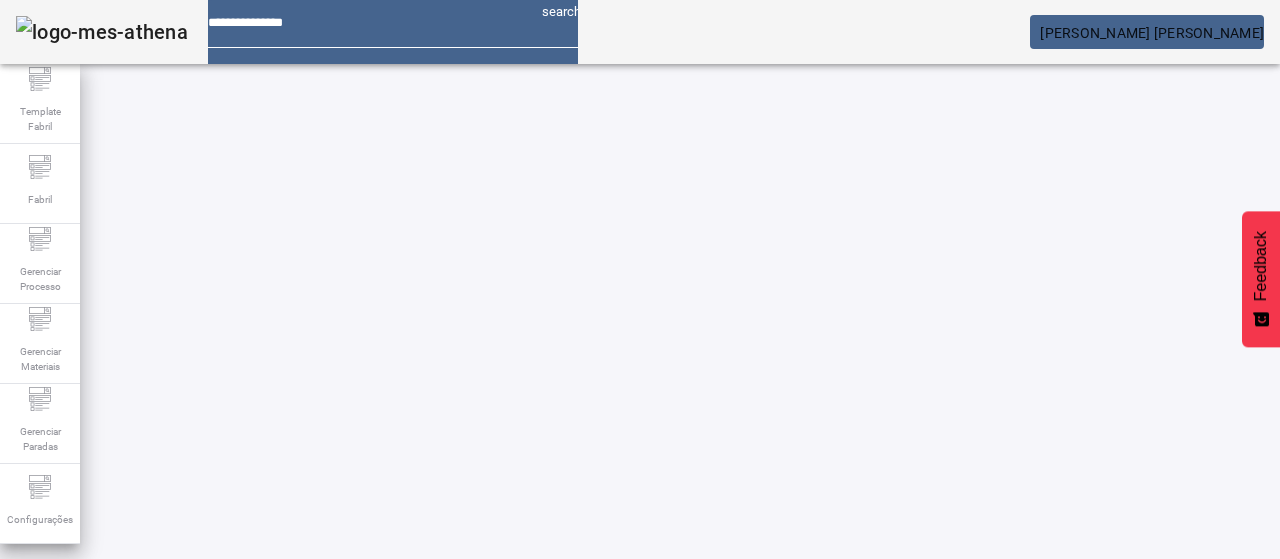click on "ABRIR FILTROS" 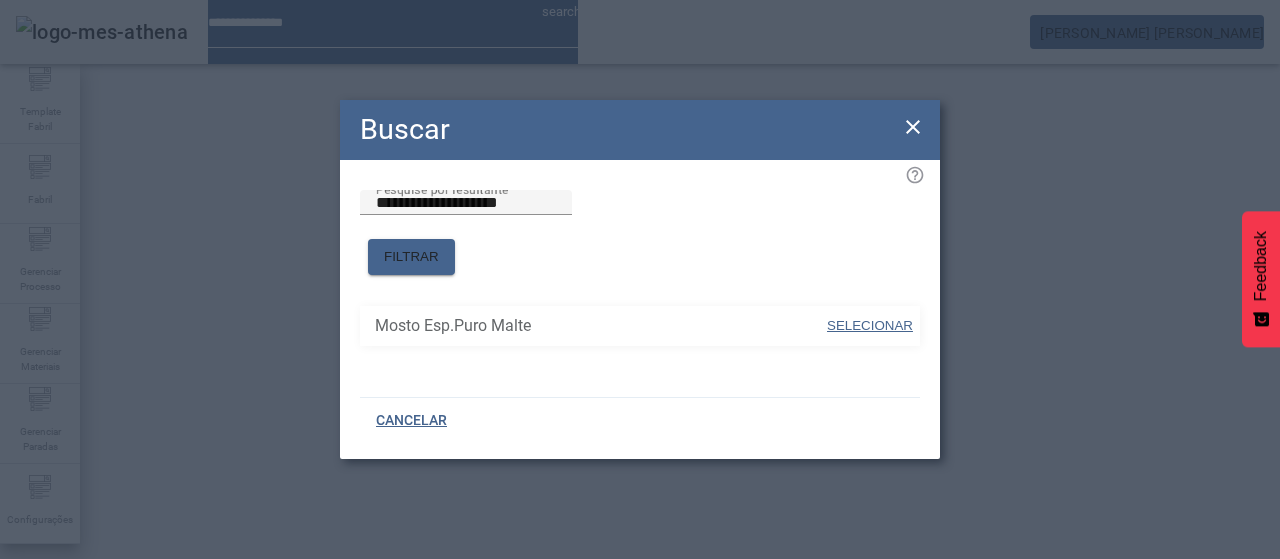click on "SELECIONAR" at bounding box center (870, 325) 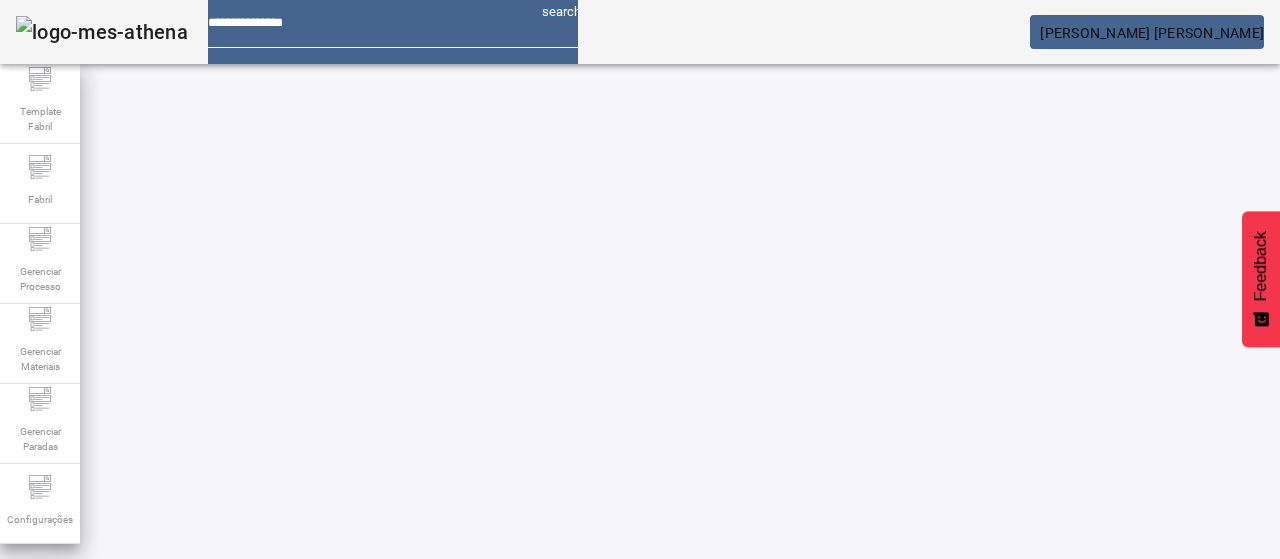 click on "Pesquise por unidade" at bounding box center (116, 832) 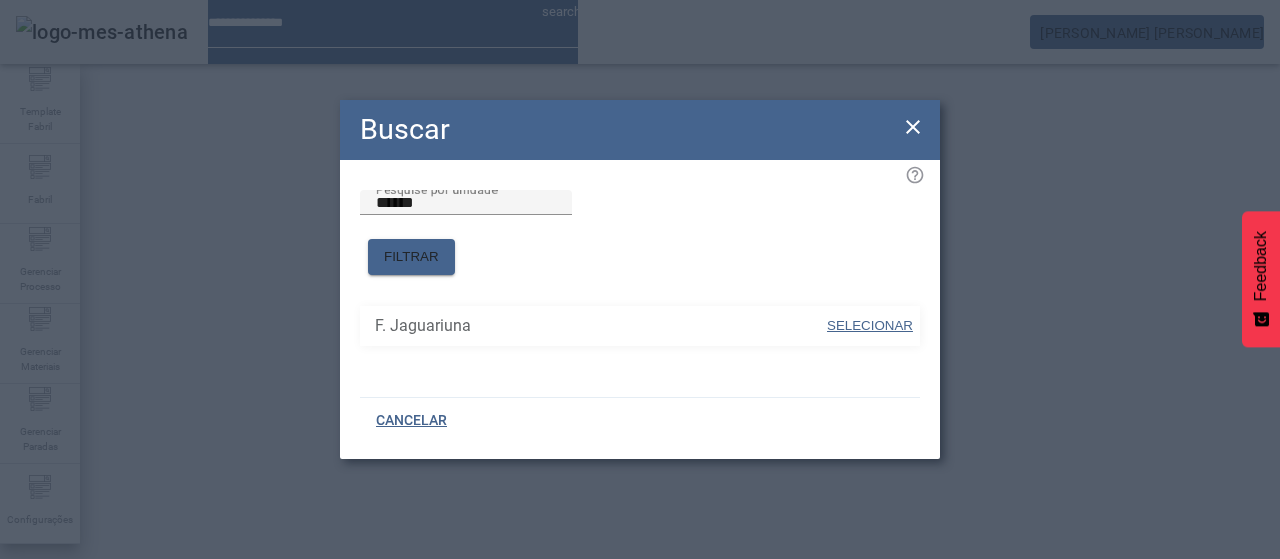 click on "SELECIONAR" at bounding box center (870, 325) 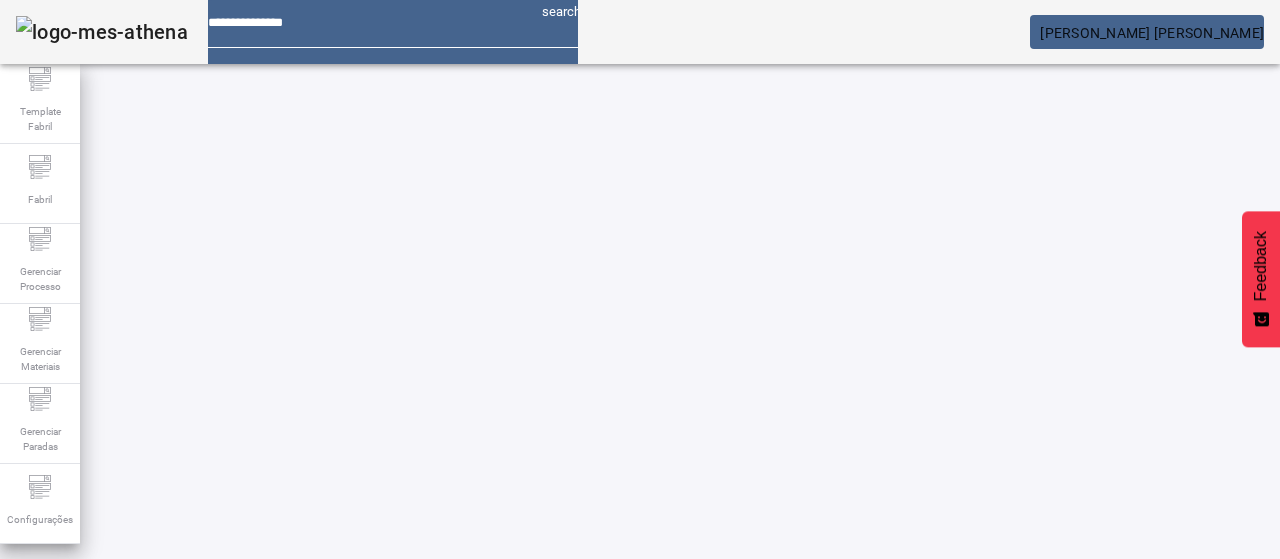 click 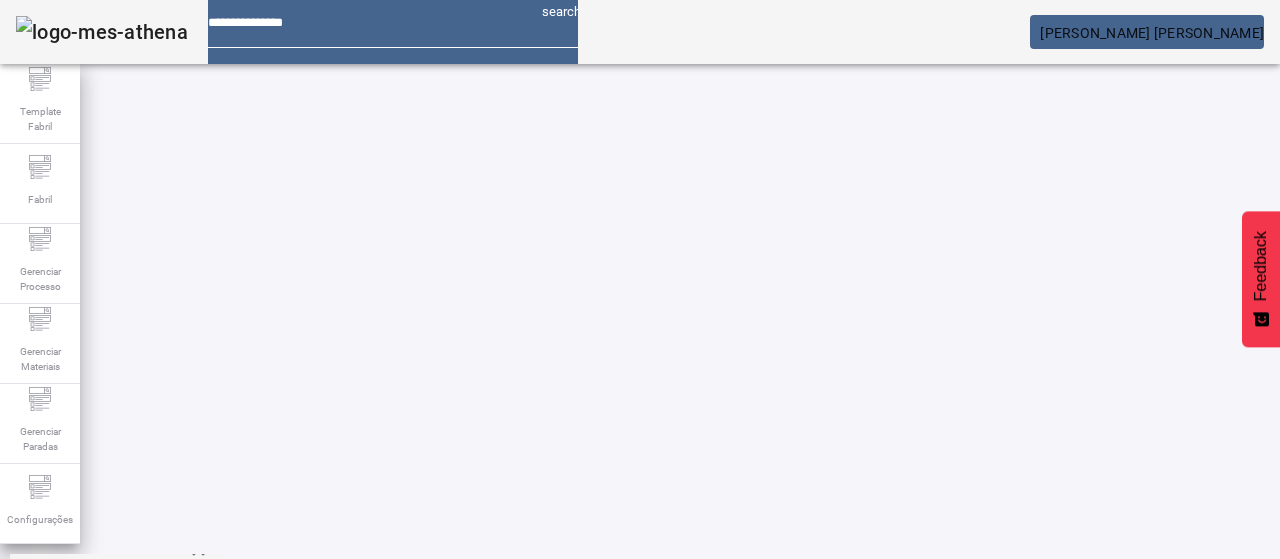scroll, scrollTop: 352, scrollLeft: 0, axis: vertical 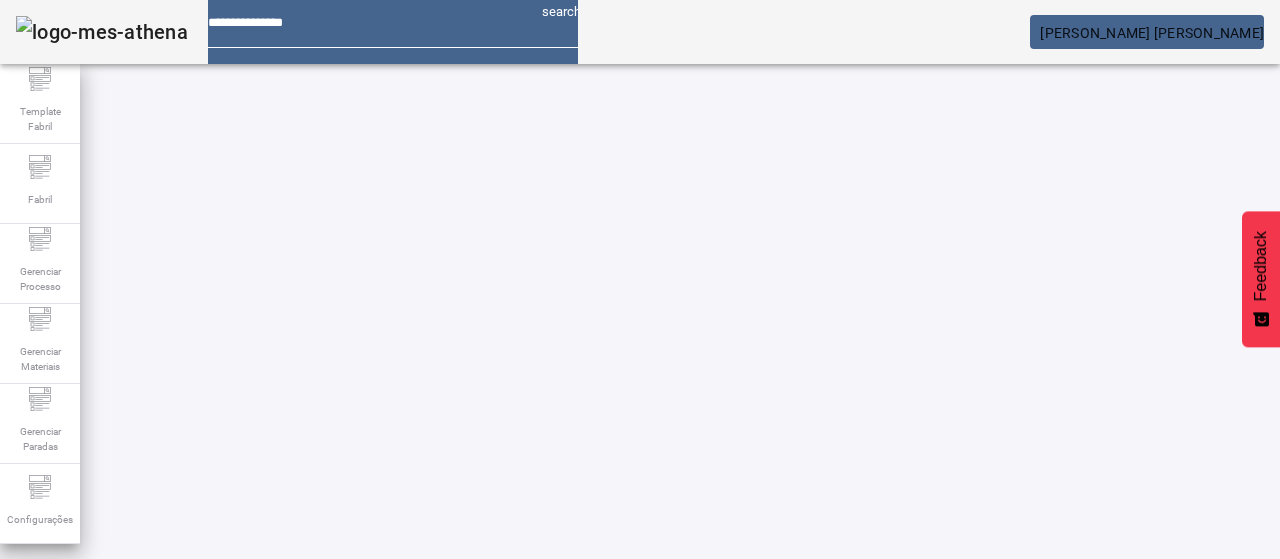 click on "2" 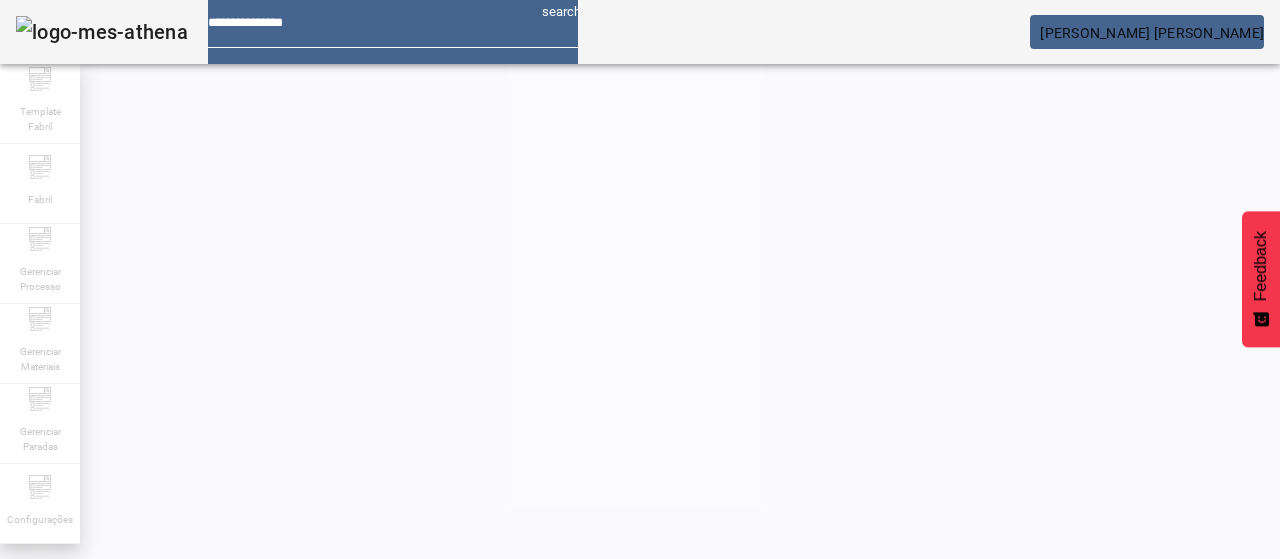 scroll, scrollTop: 52, scrollLeft: 0, axis: vertical 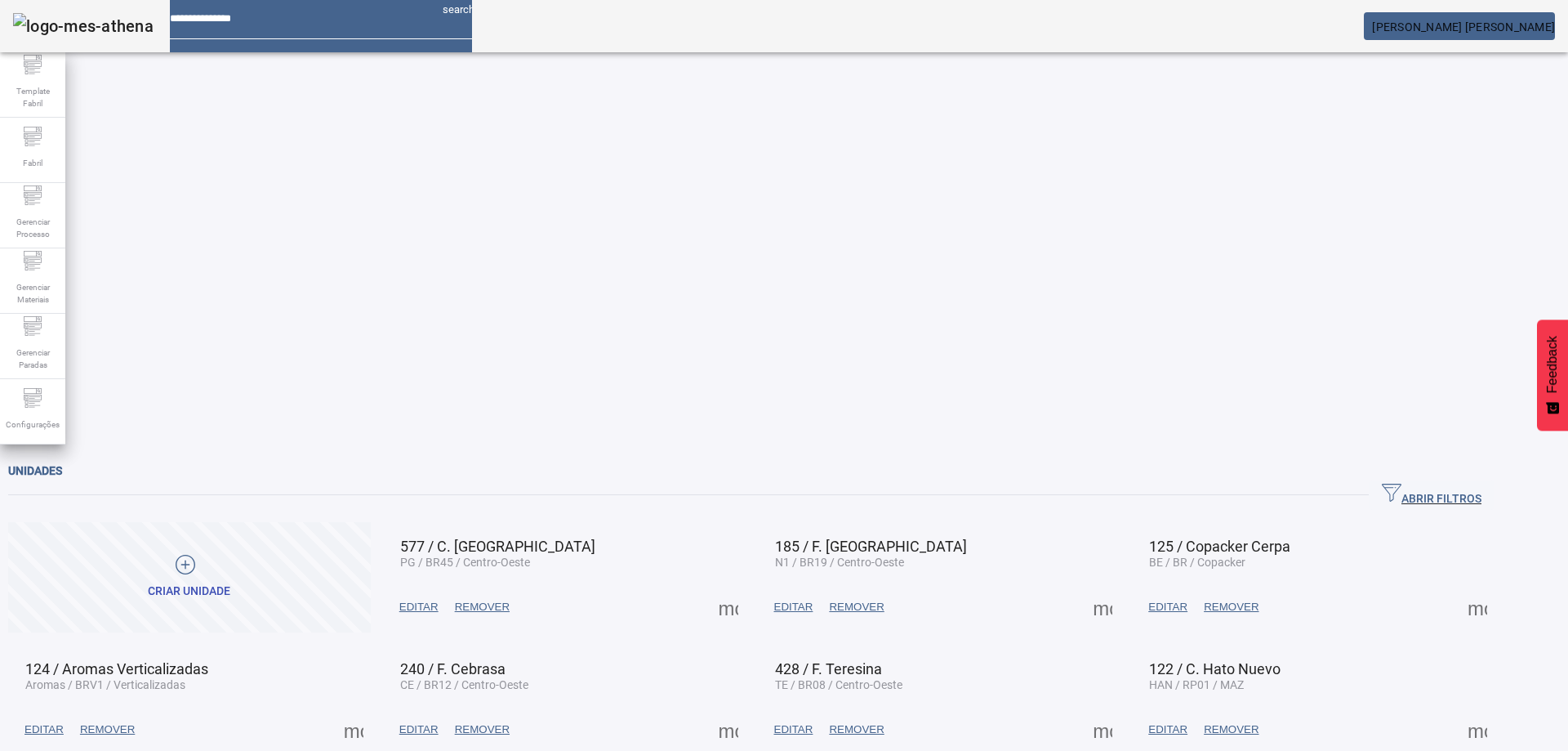 click at bounding box center (300, 12) 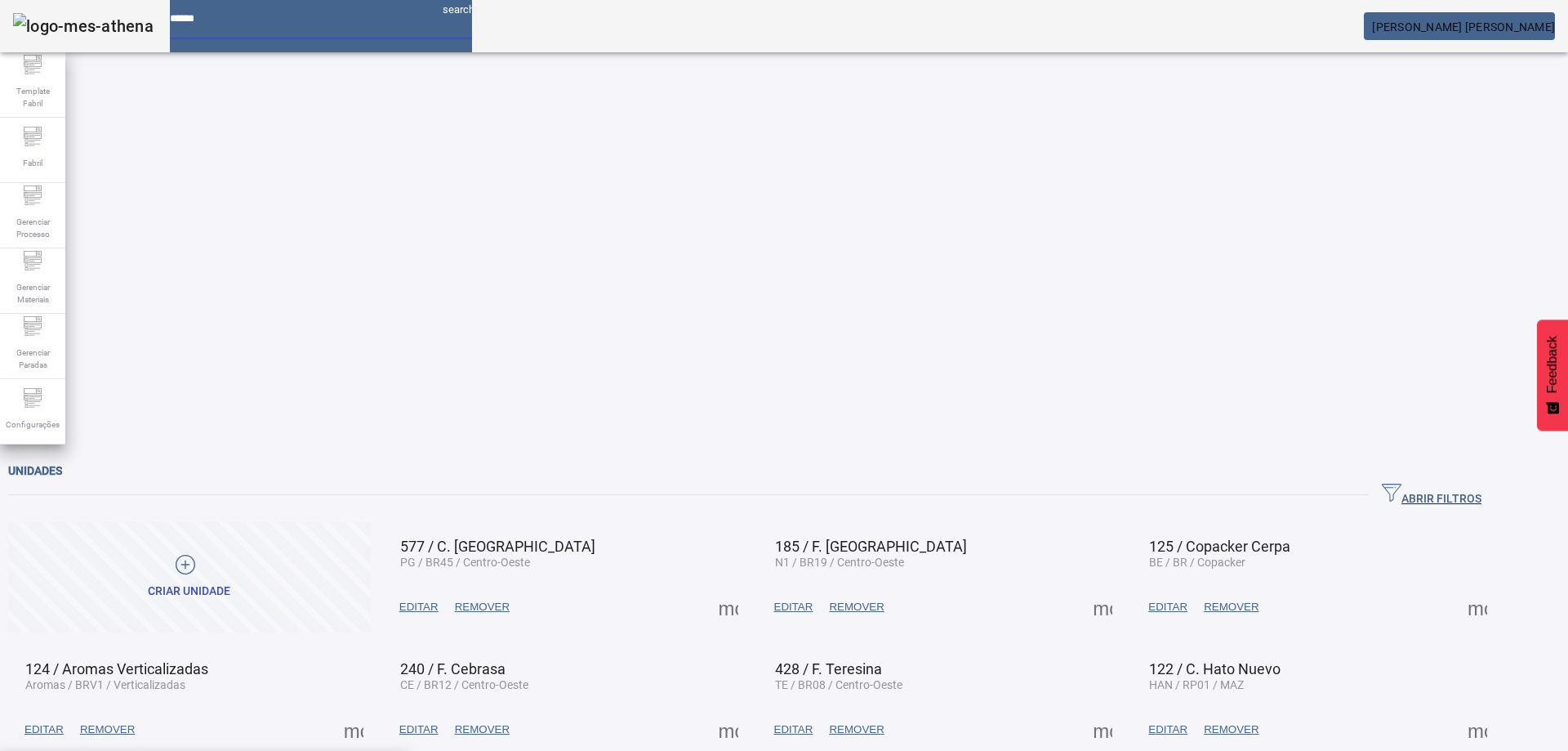 type on "*****" 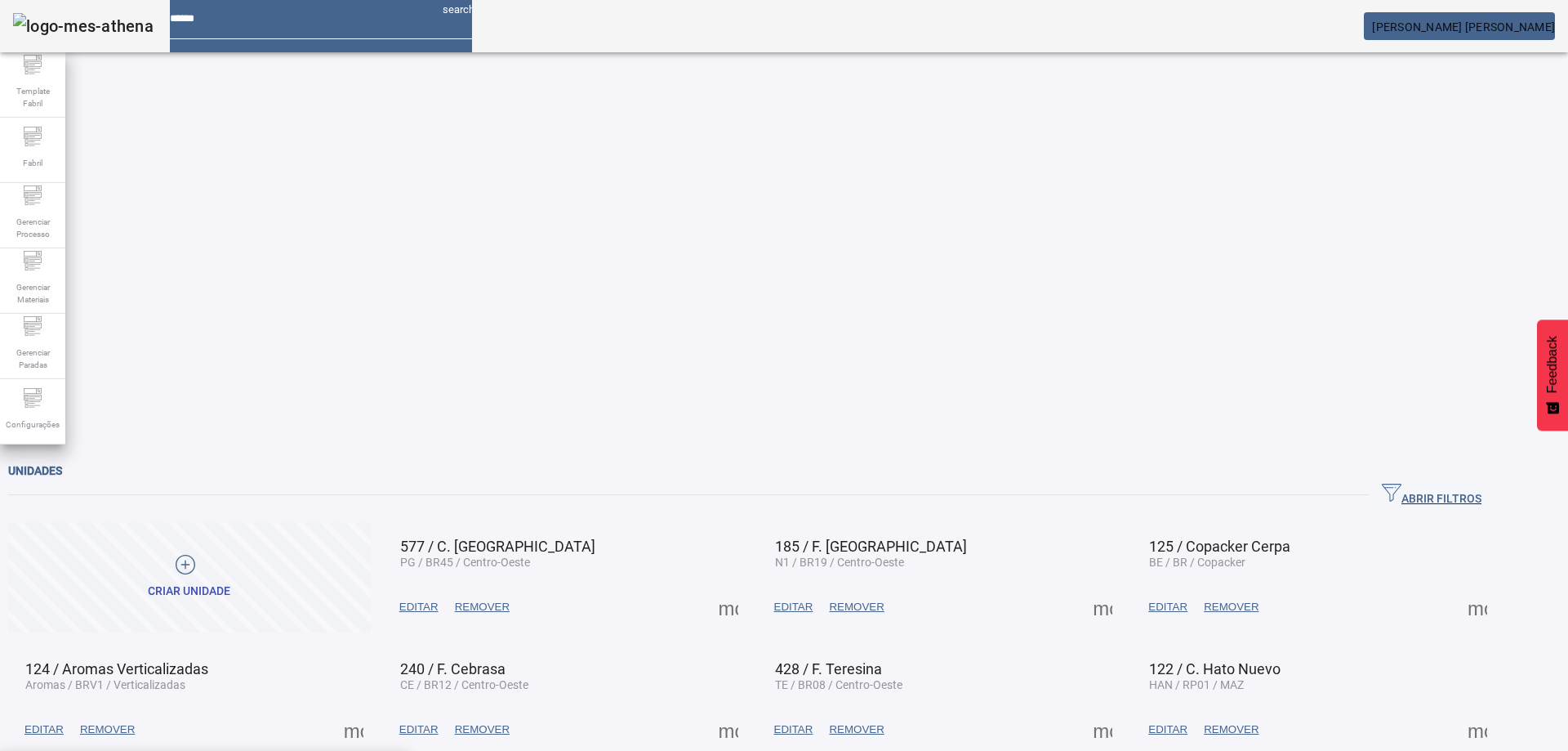 click on "Gerenciar Processo > Versão lista técnica" at bounding box center [140, 816] 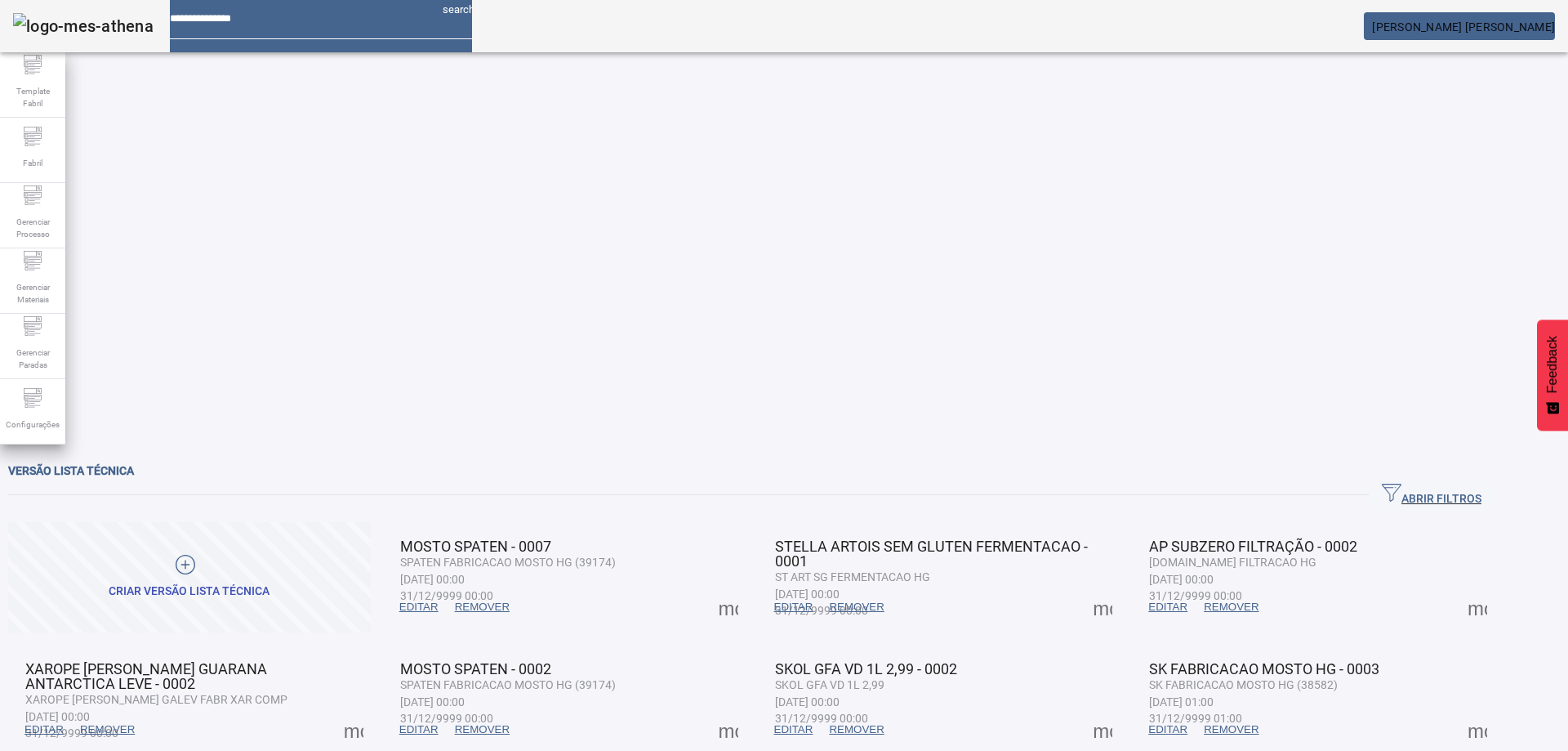 click on "ABRIR FILTROS" 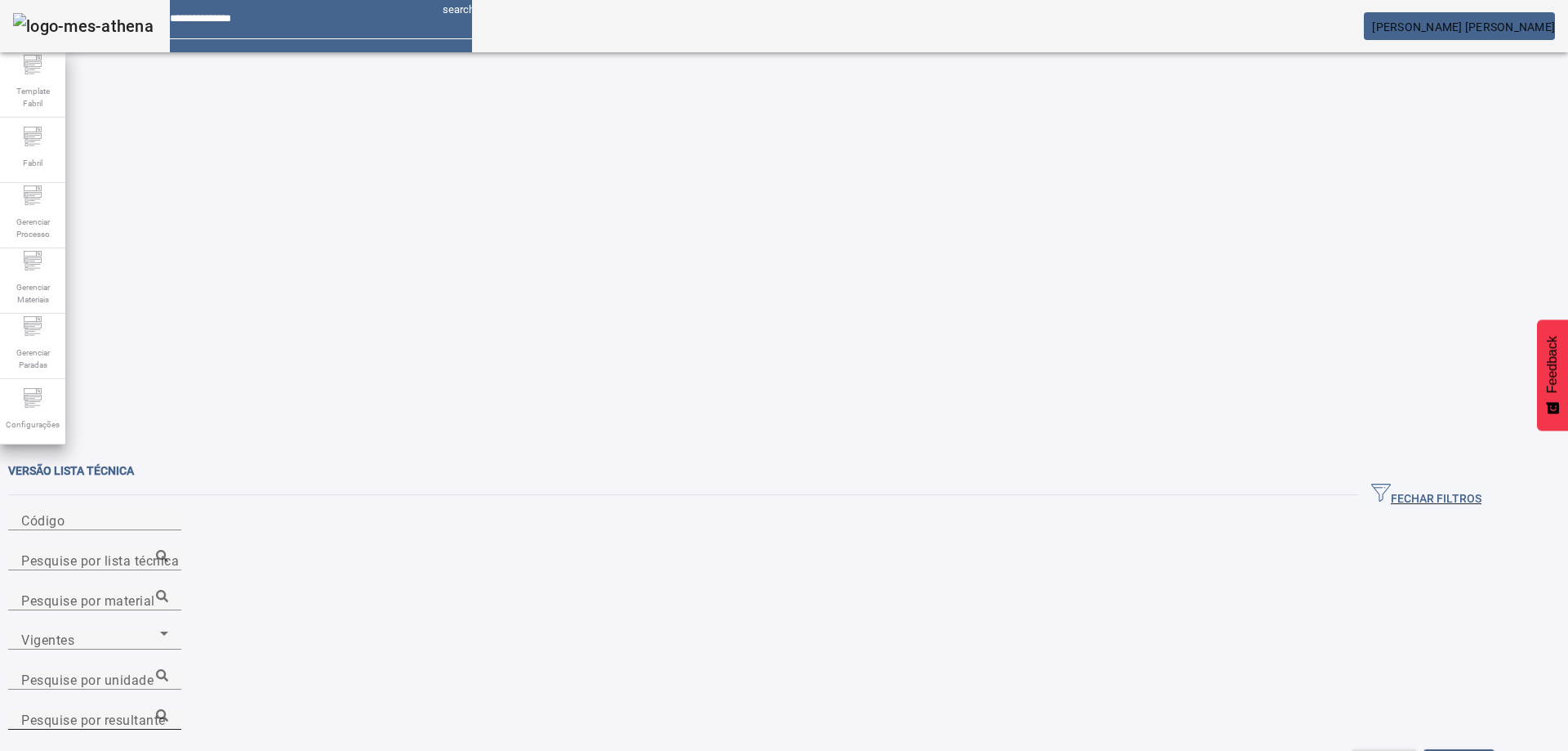 click on "Pesquise por resultante" at bounding box center (95, 720) 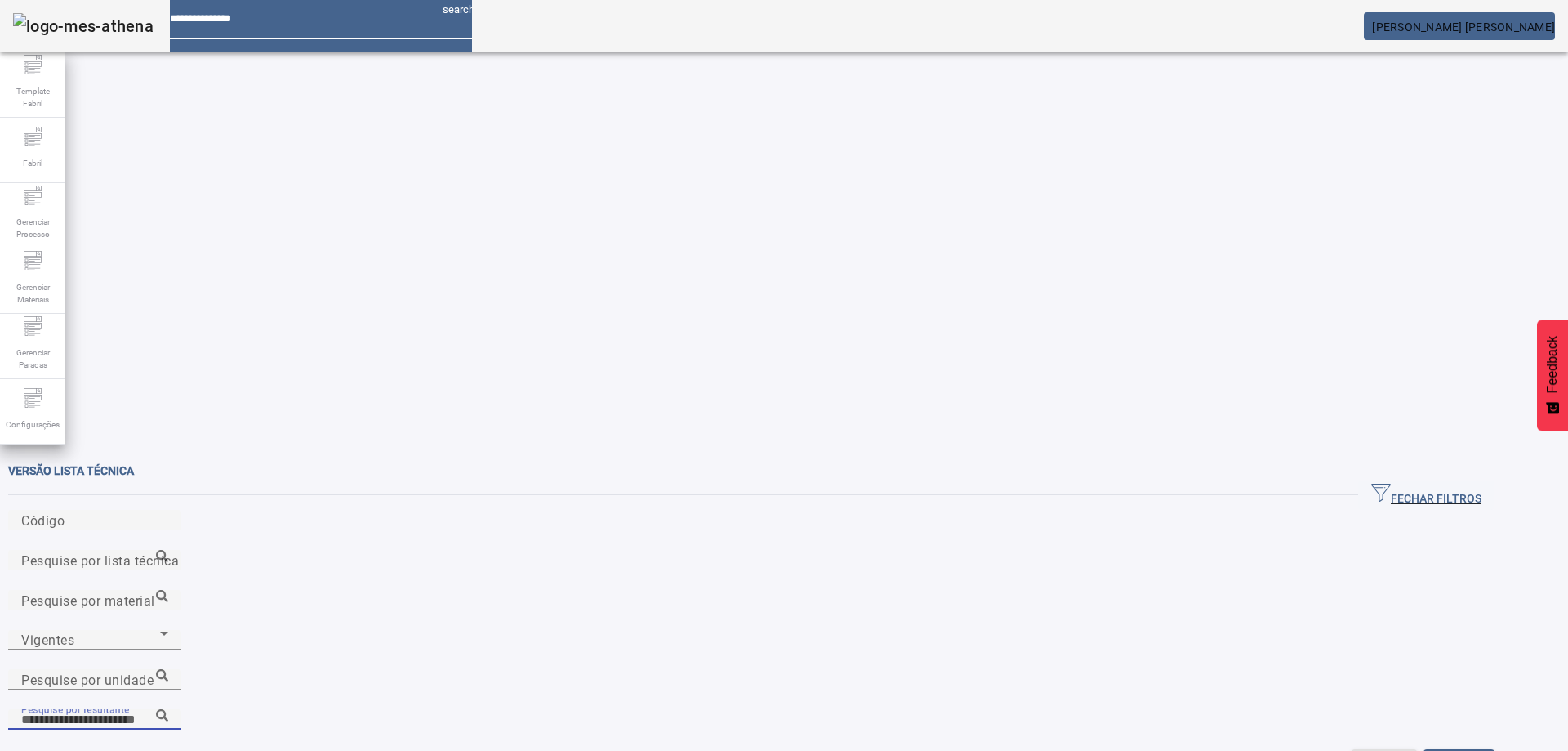 paste on "**********" 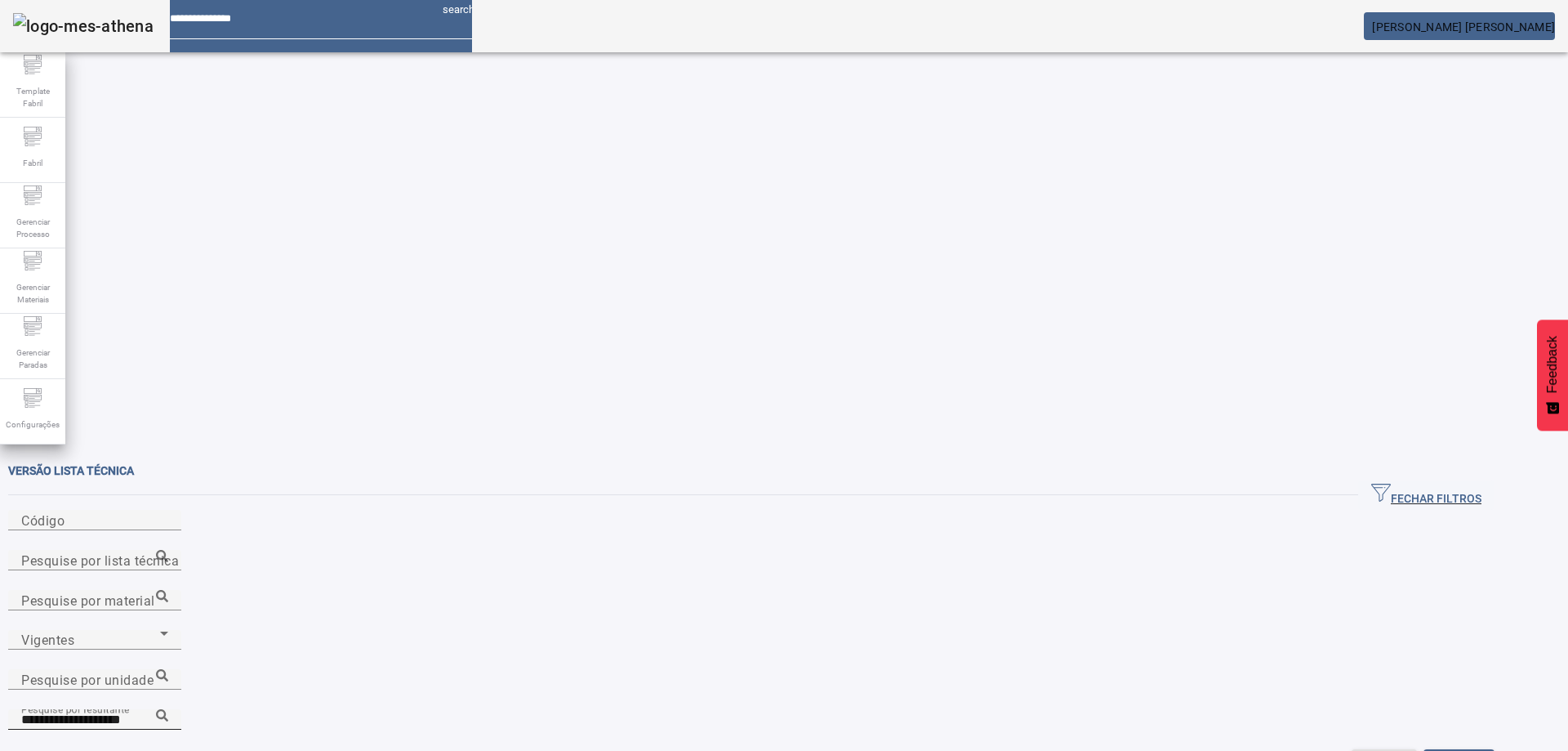 click on "**********" 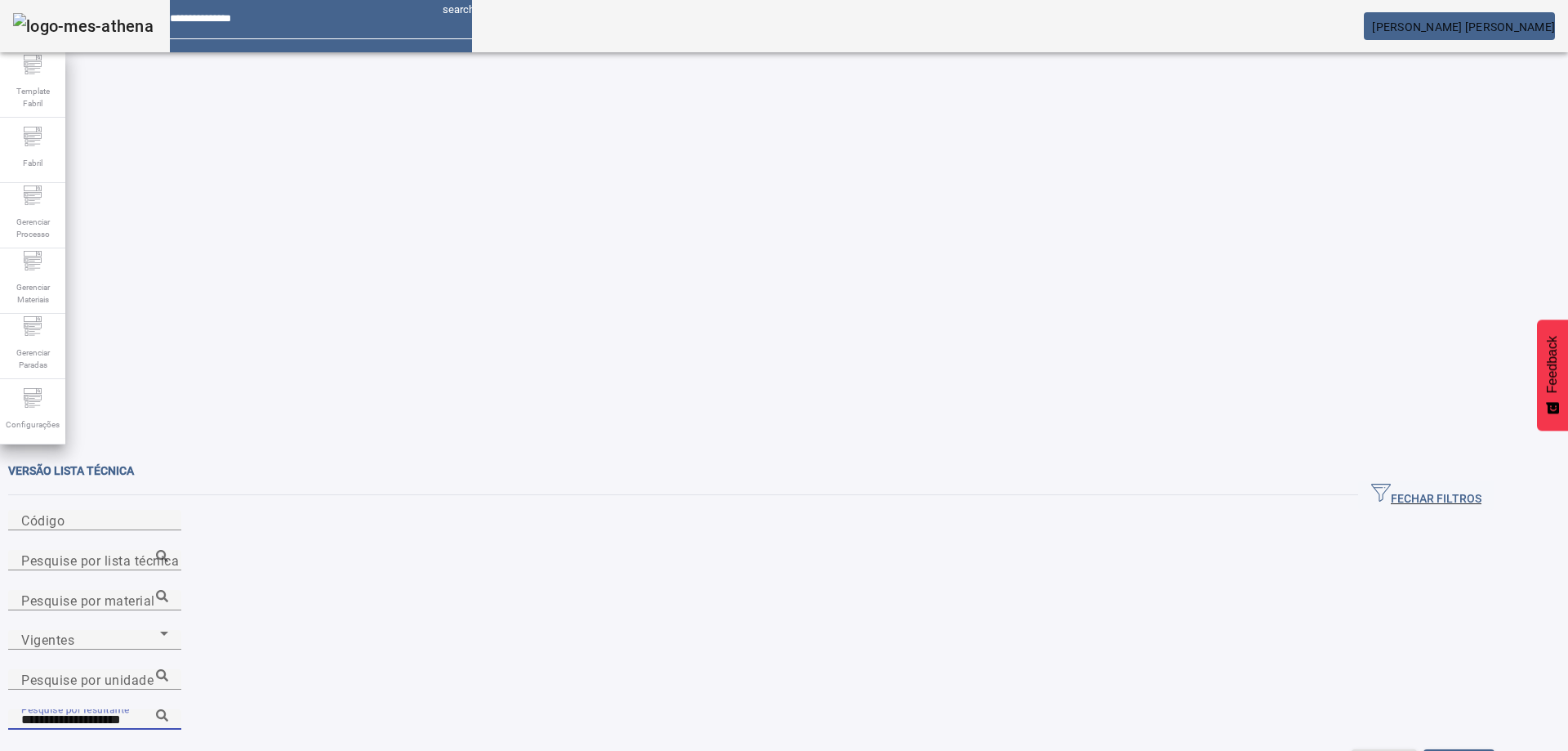 click 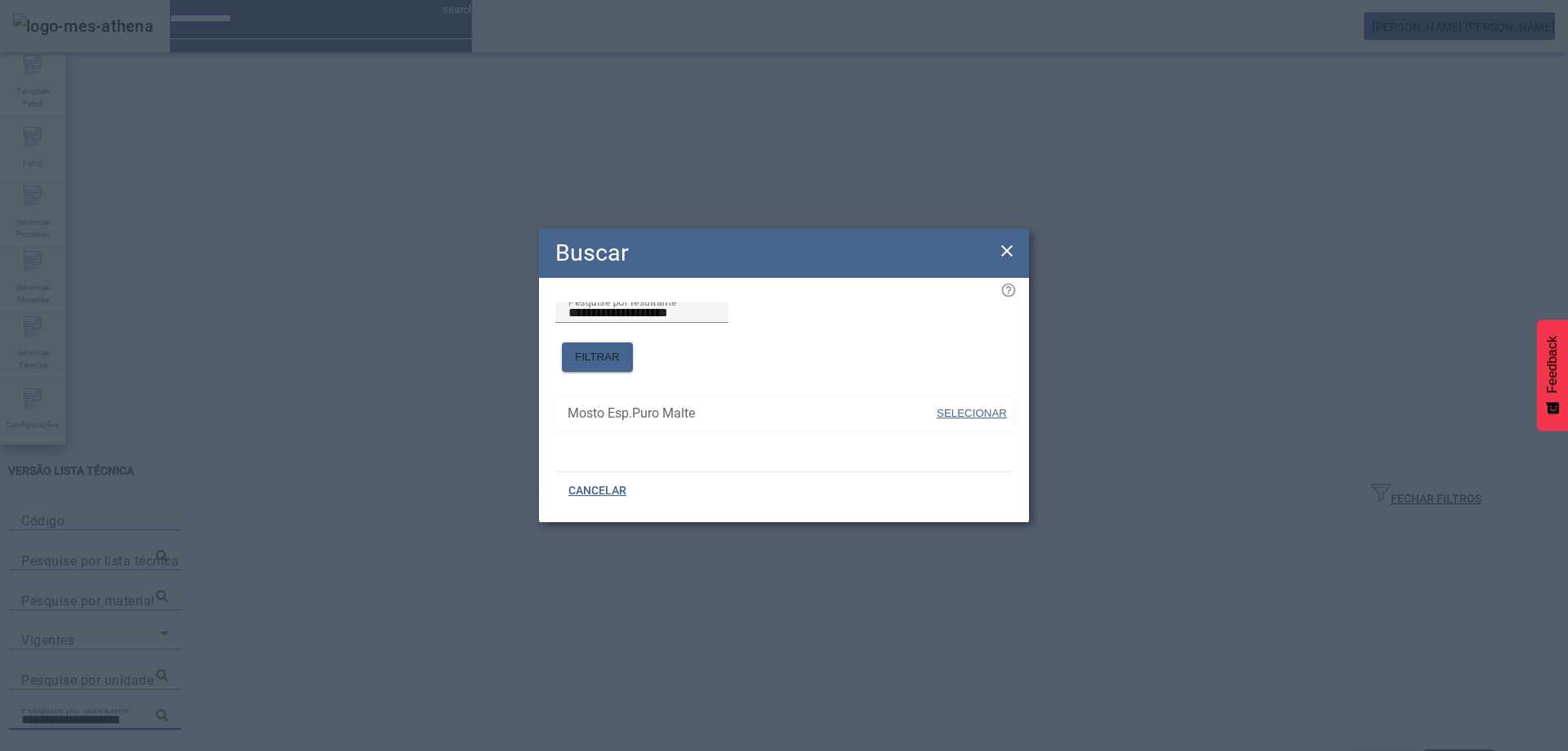 click on "SELECIONAR" at bounding box center [972, 413] 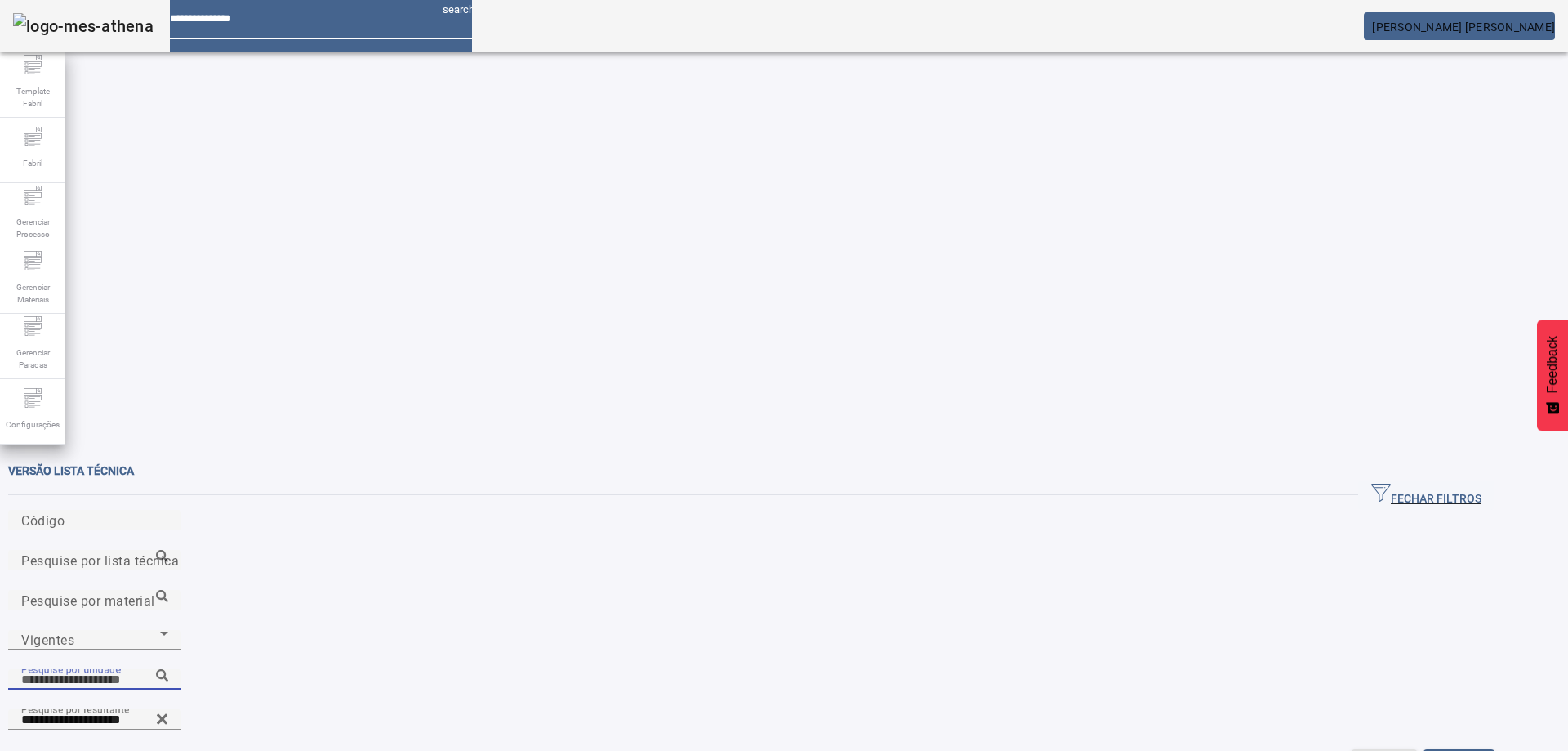 click on "Pesquise por unidade" at bounding box center (95, 680) 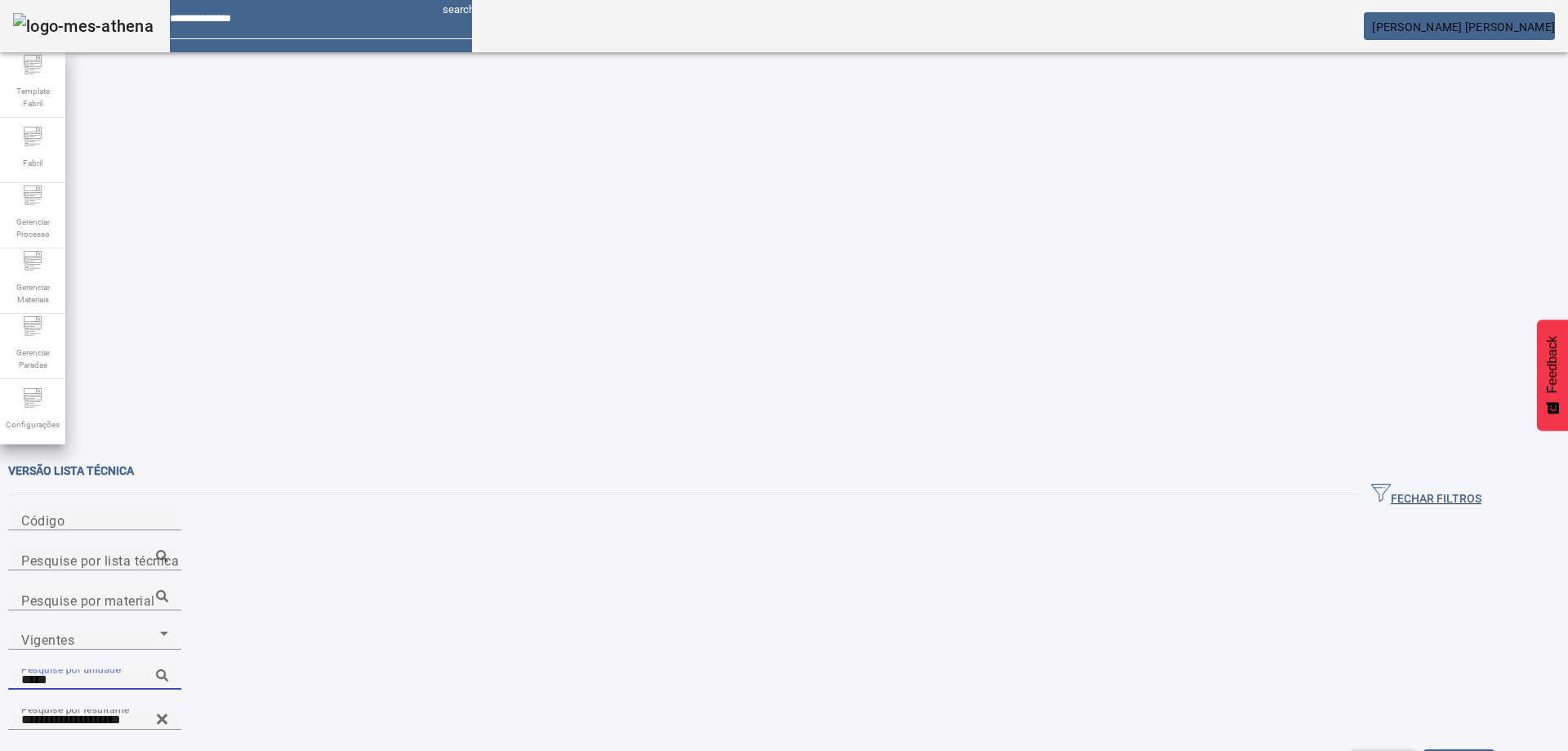 click 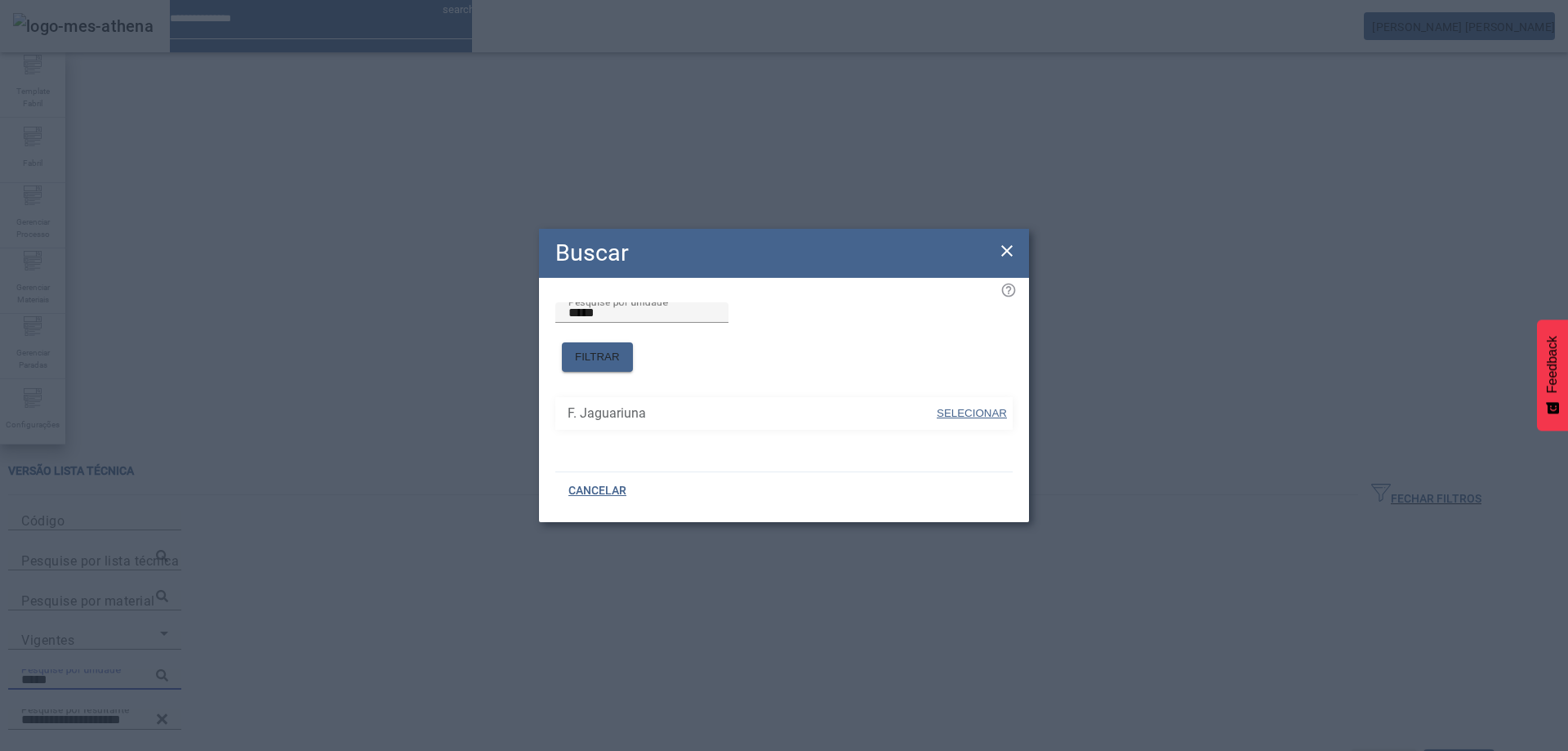 drag, startPoint x: 980, startPoint y: 402, endPoint x: 1039, endPoint y: 383, distance: 61.98387 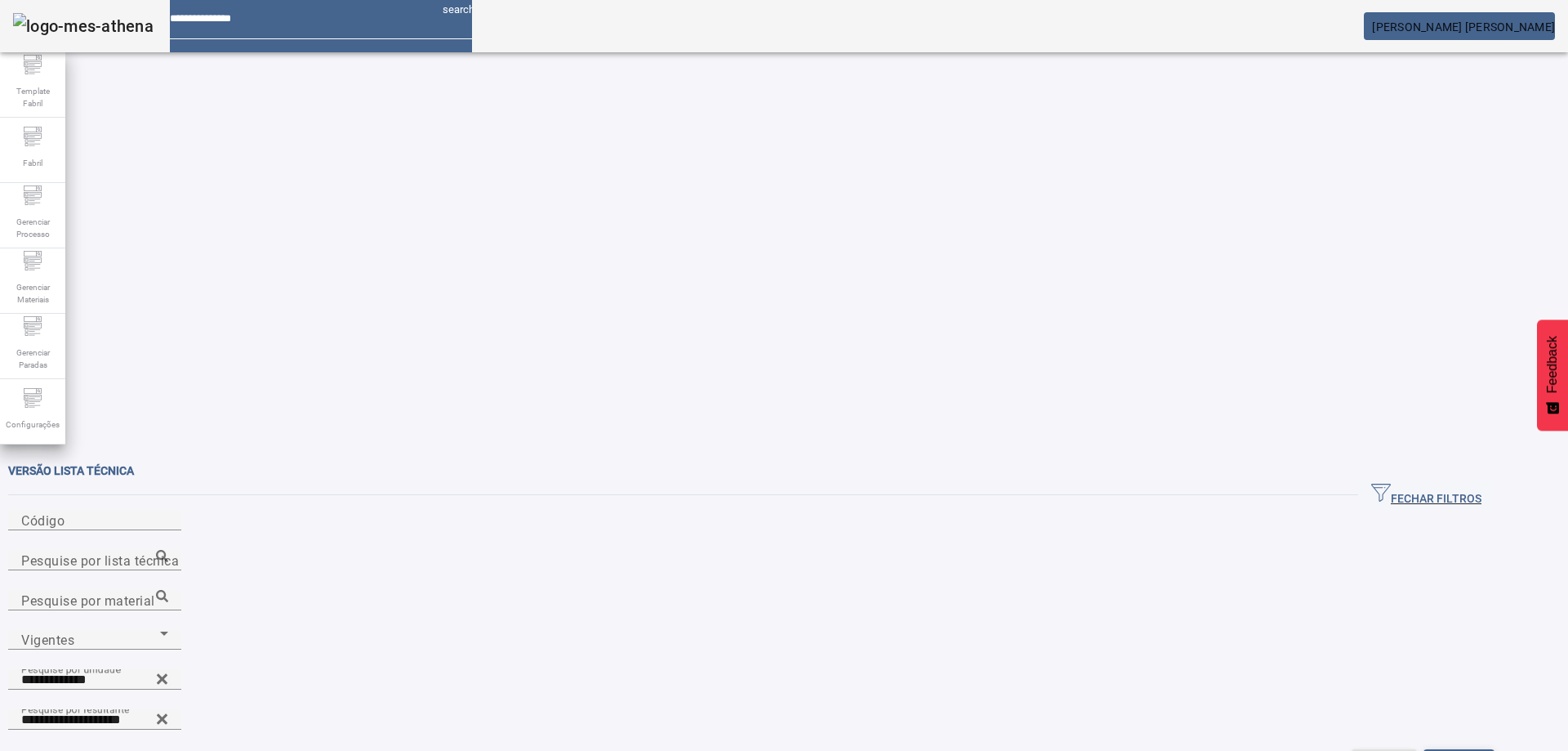 click on "FILTRAR" 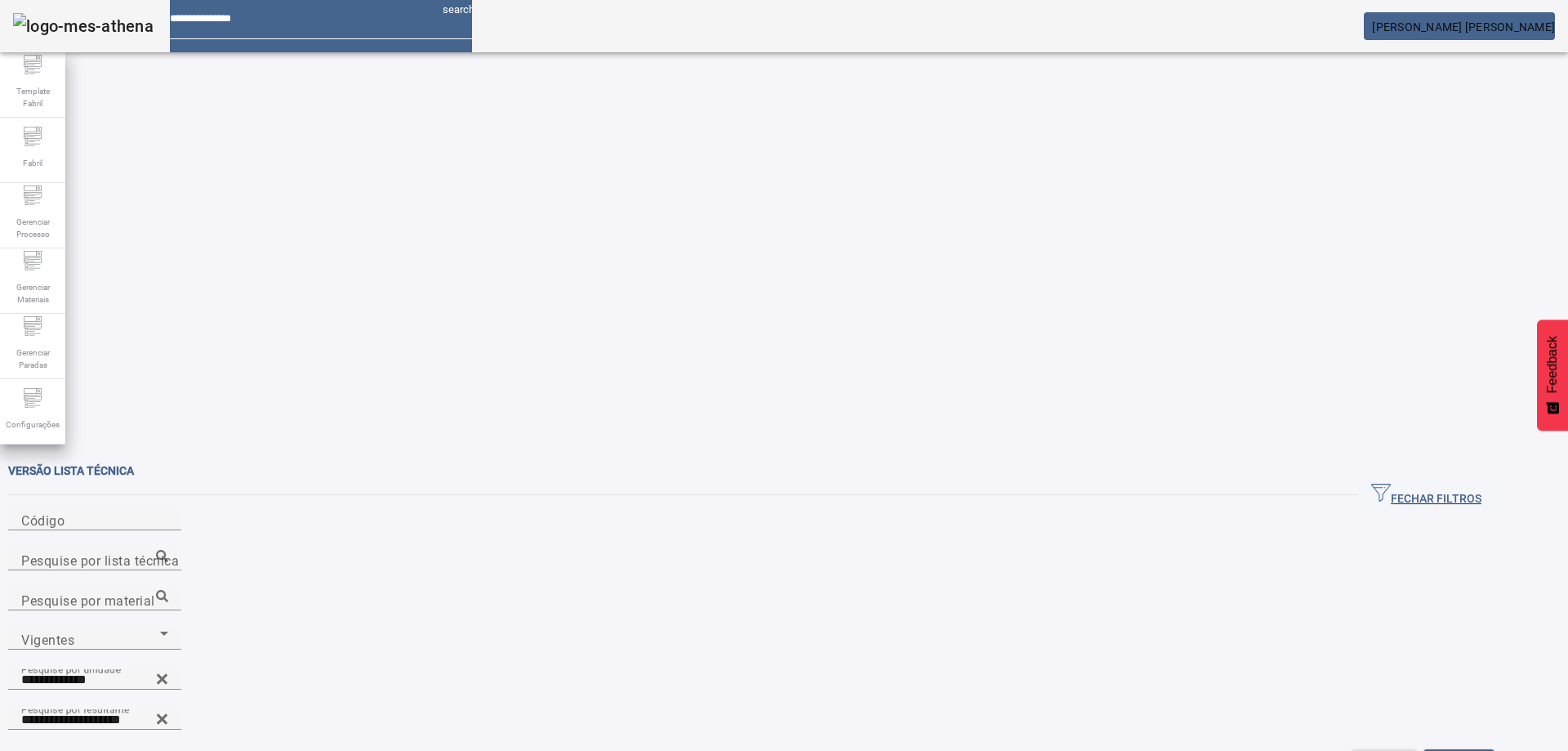 click on "REMOVER" at bounding box center [482, 876] 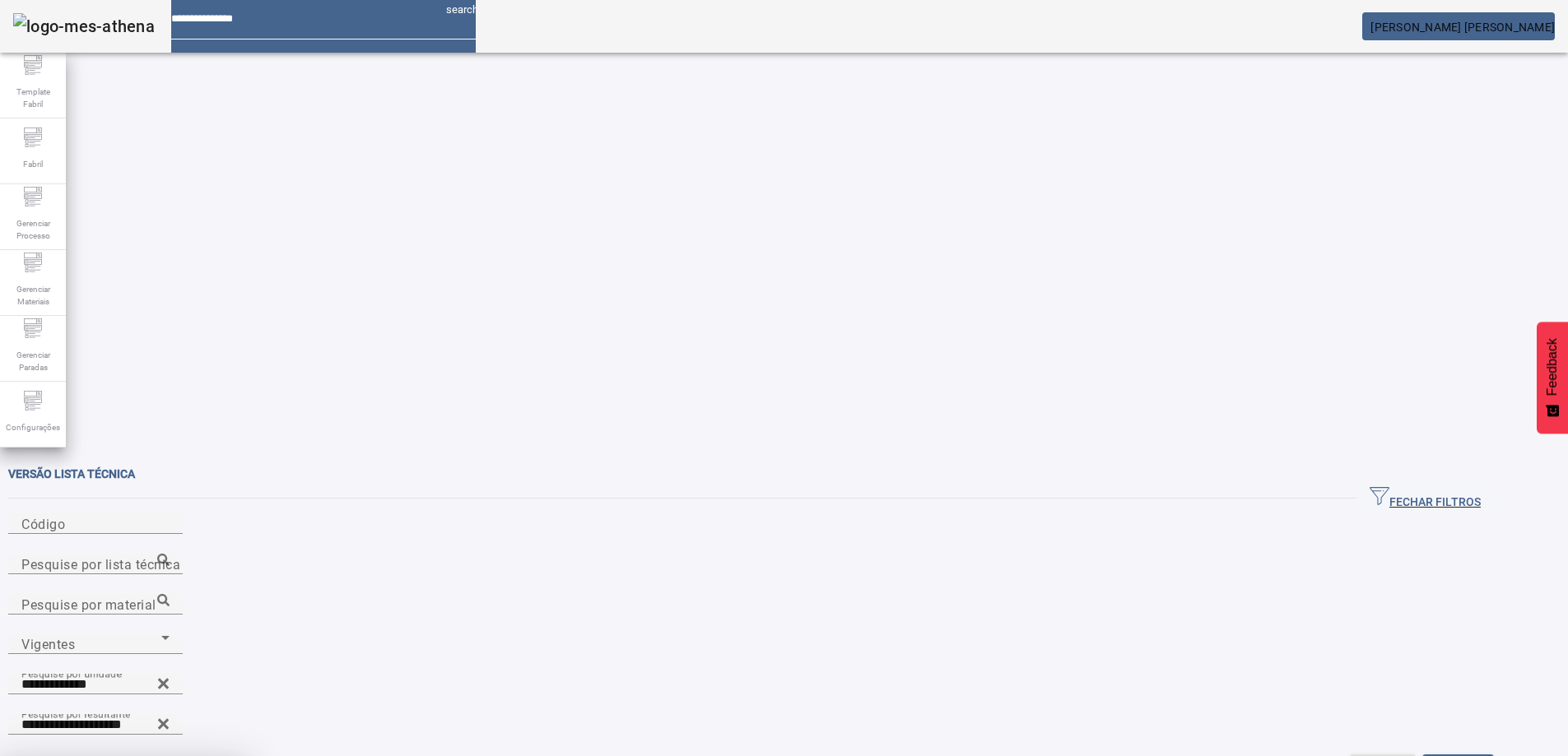 click at bounding box center (204, 878) 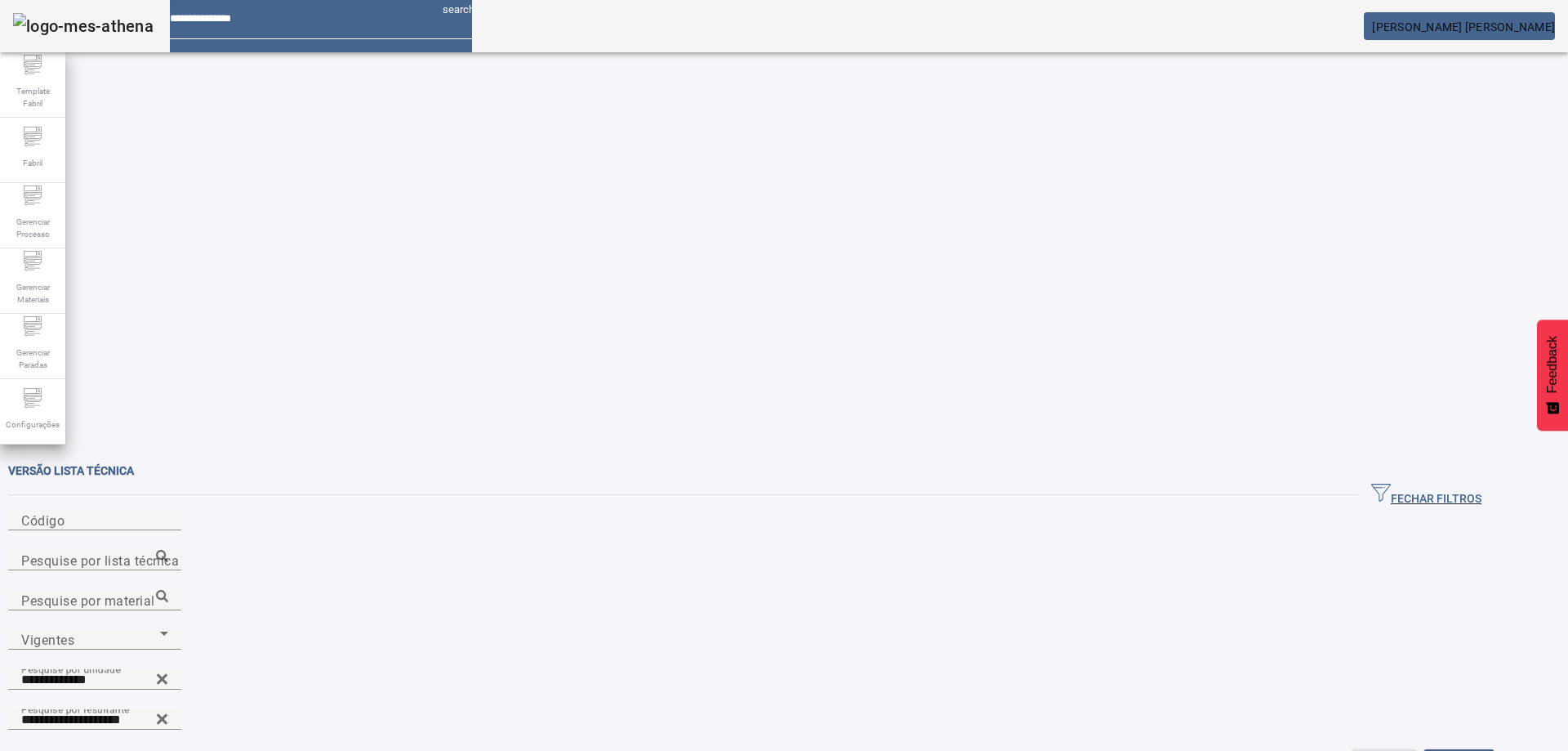 click on "REMOVER" at bounding box center [482, 876] 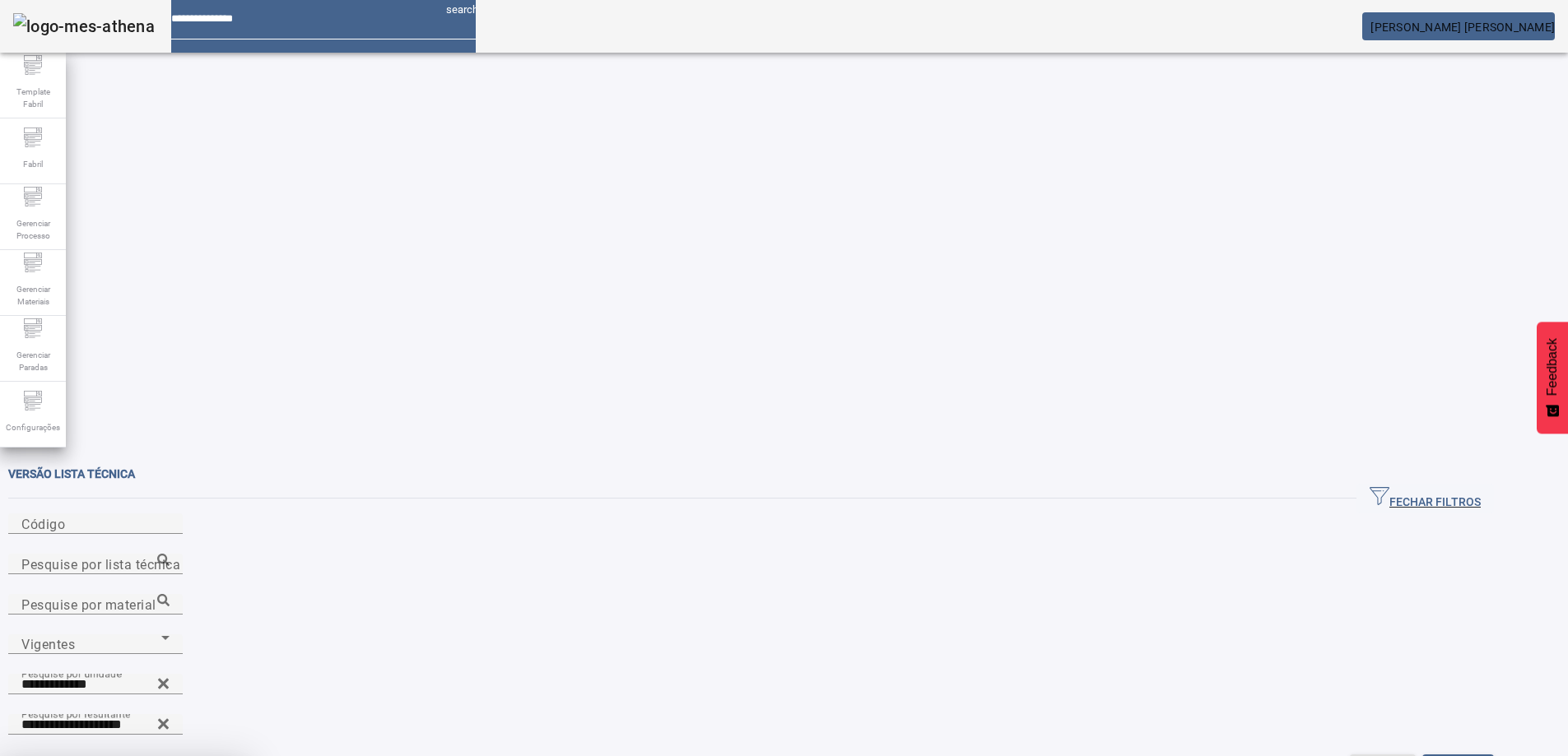 click at bounding box center (204, 878) 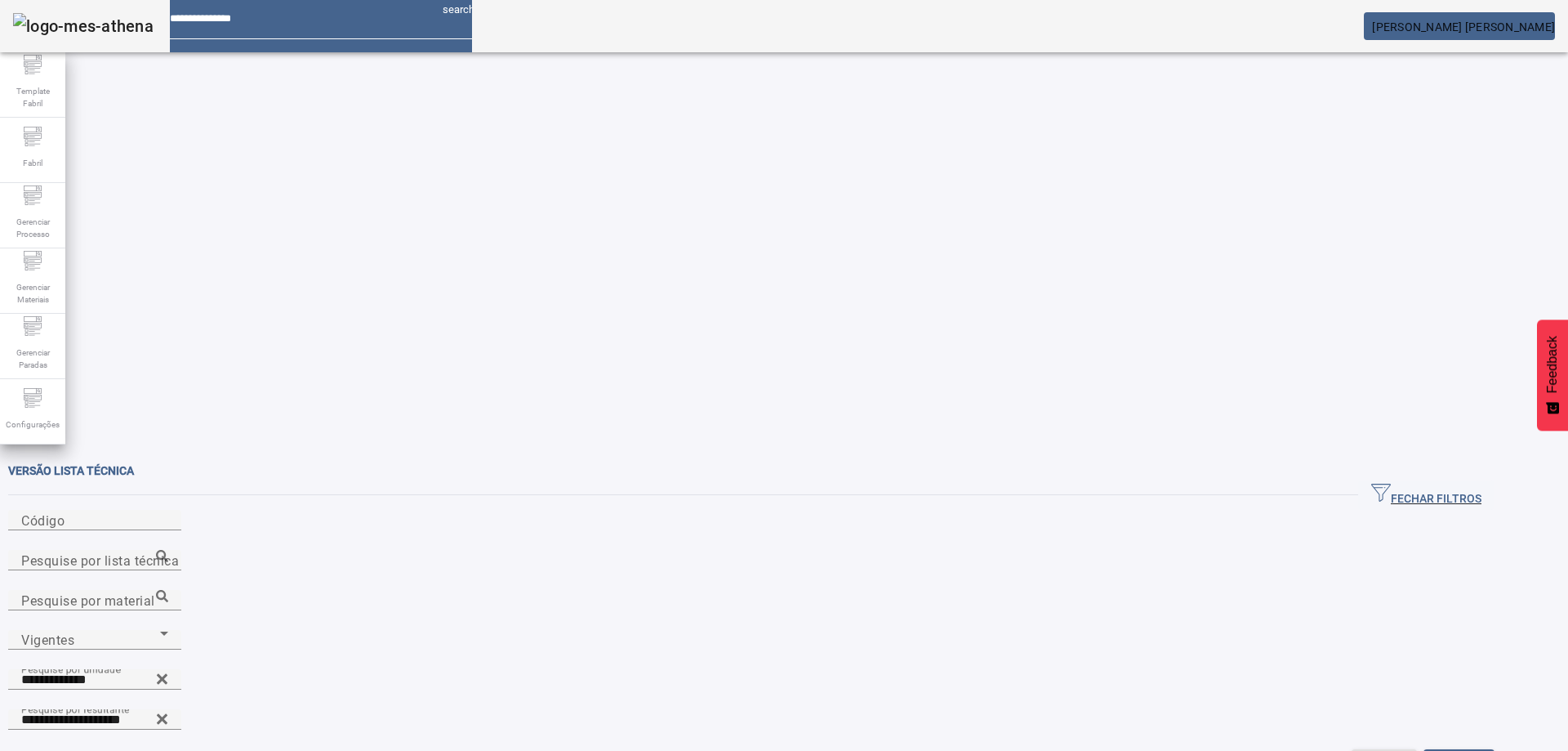 drag, startPoint x: 608, startPoint y: 390, endPoint x: 566, endPoint y: 377, distance: 43.965896 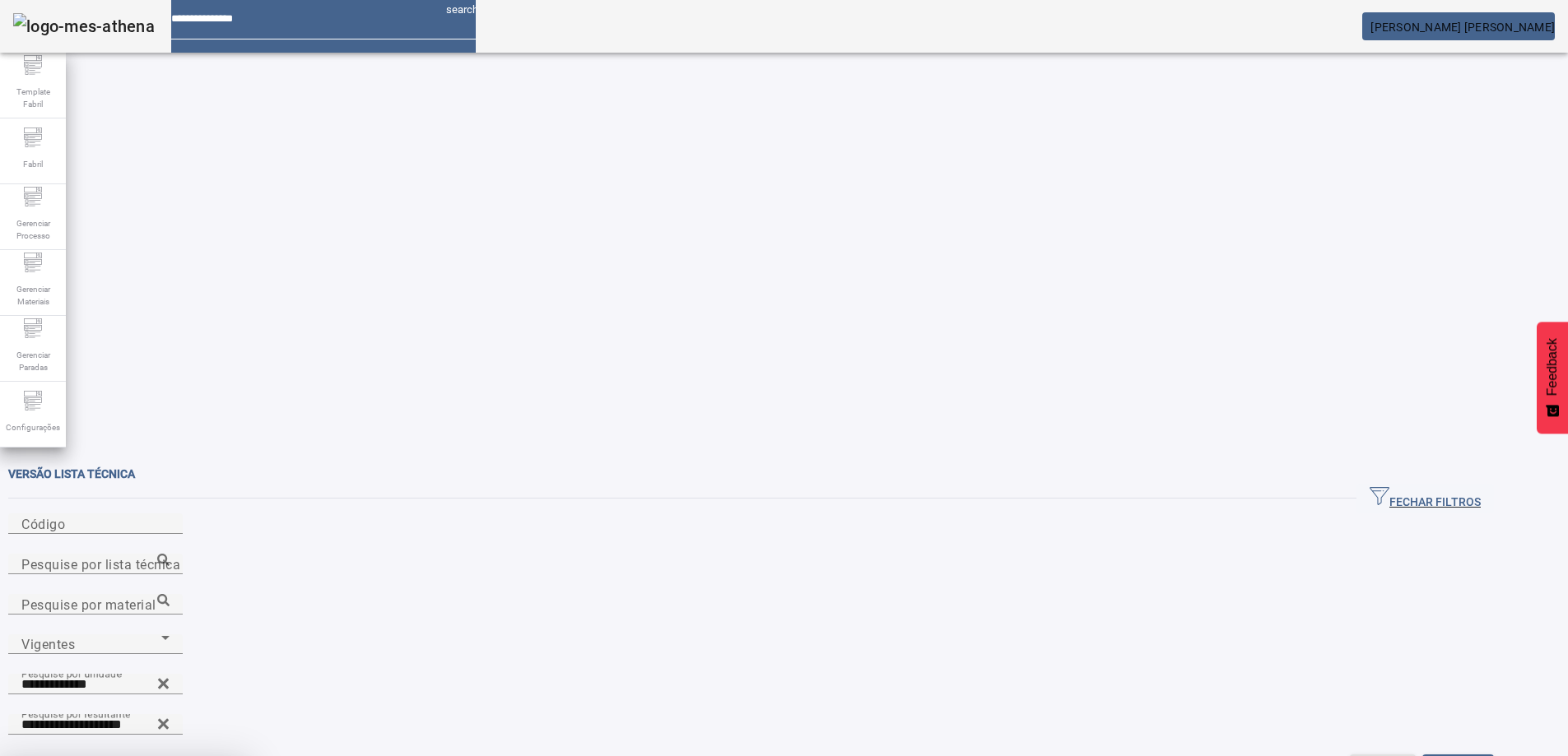 click at bounding box center (204, 878) 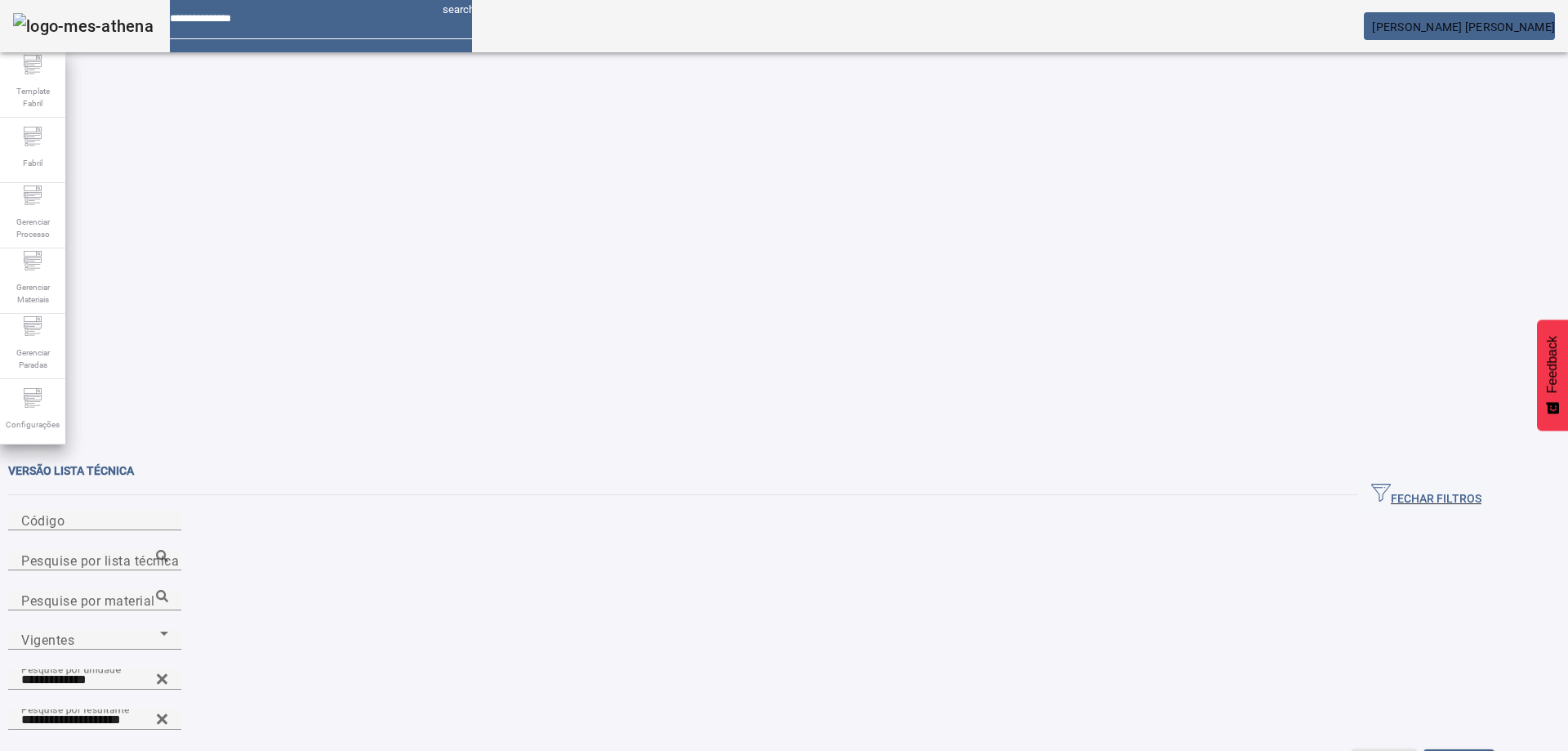 click on "REMOVER" at bounding box center [482, 876] 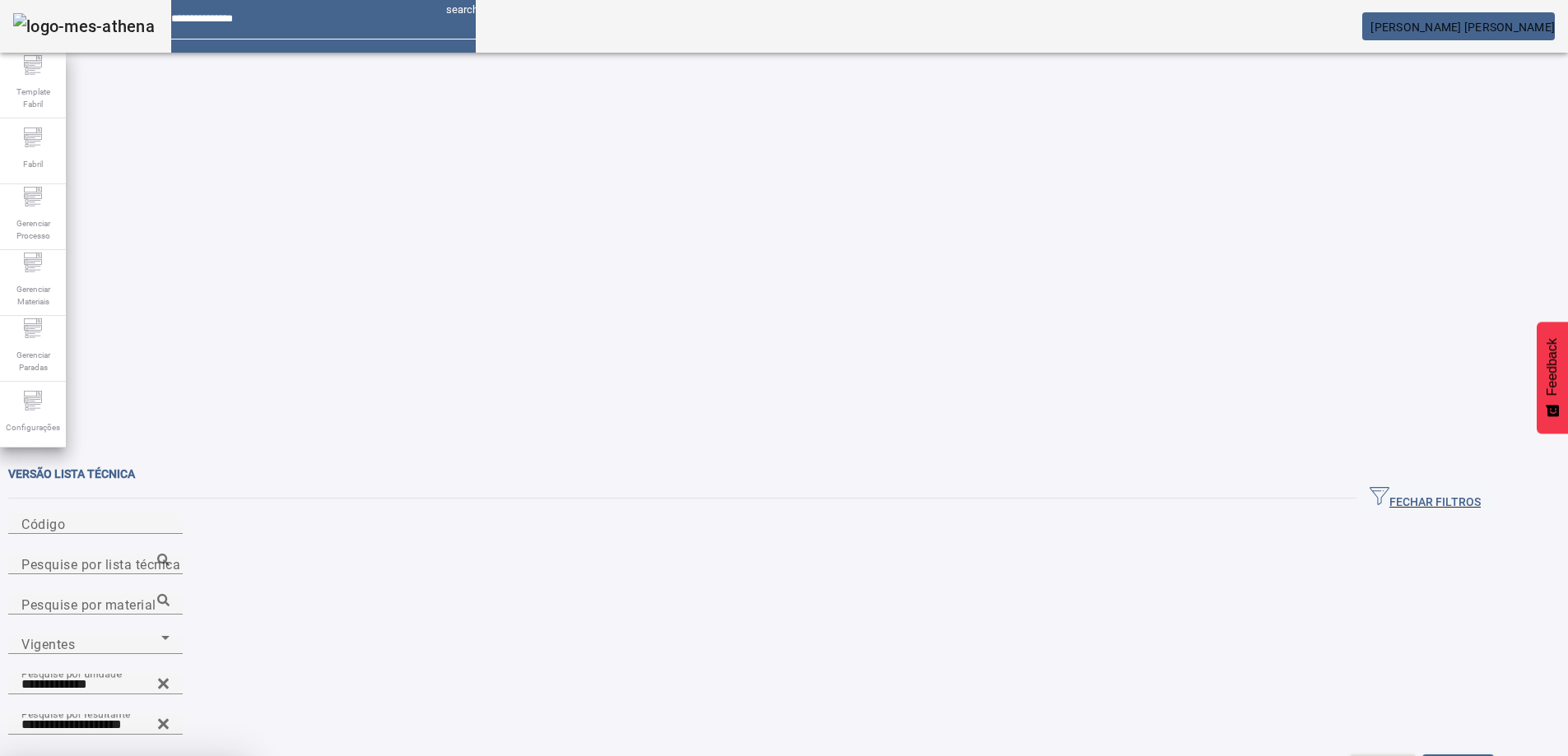click on "CANCELAR SIM" at bounding box center (123, 877) 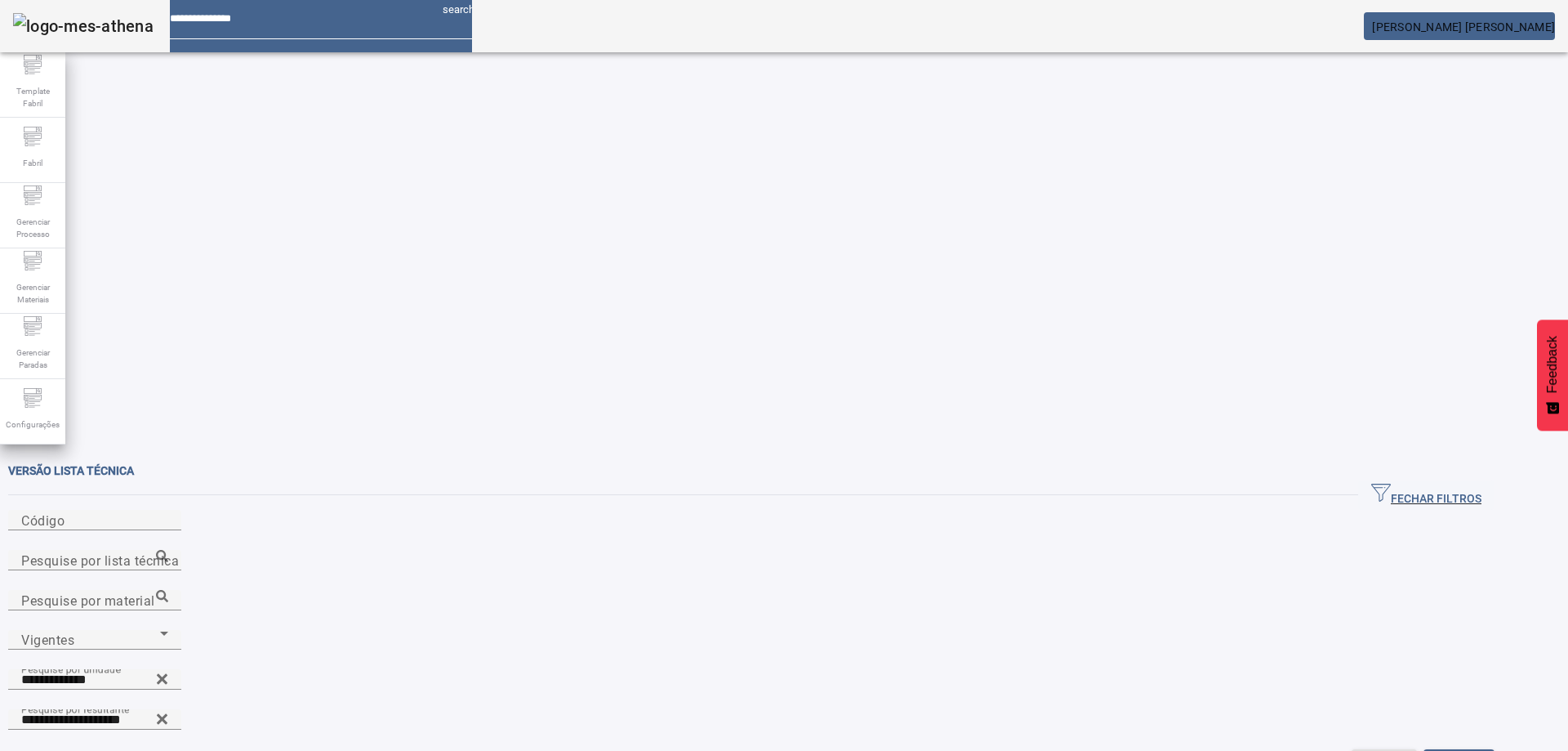 click on "REMOVER" at bounding box center (482, 876) 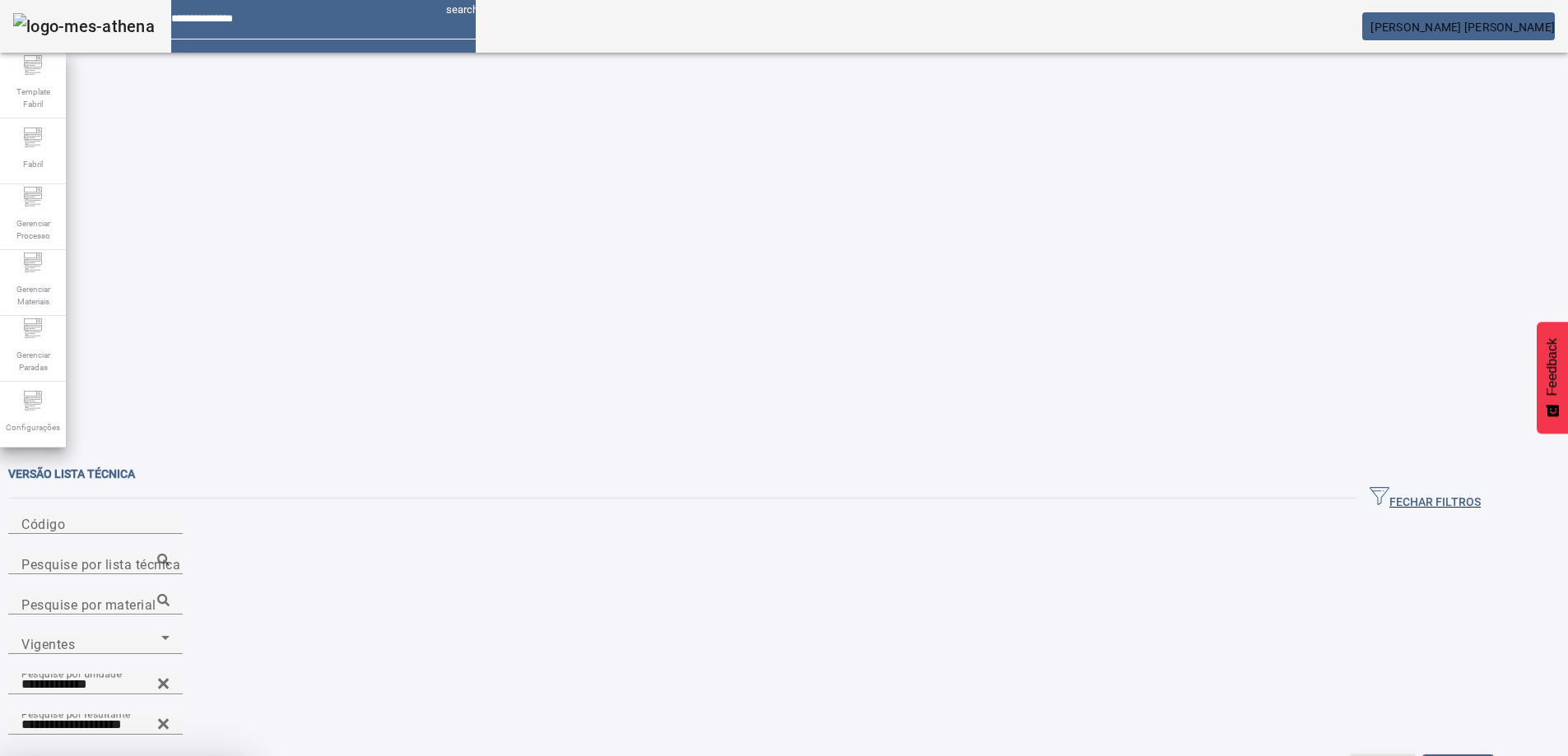 drag, startPoint x: 866, startPoint y: 426, endPoint x: 670, endPoint y: 397, distance: 198.13379 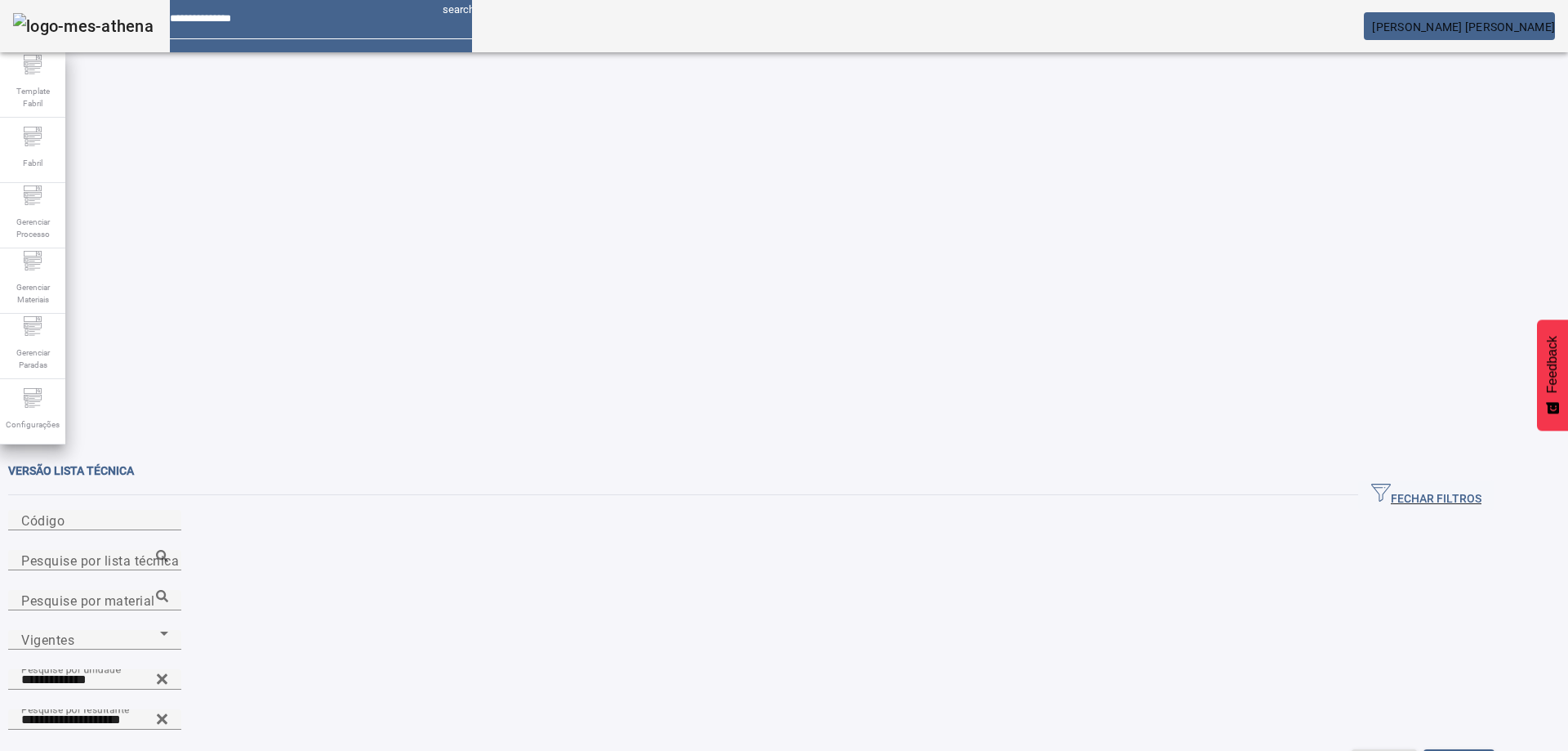 click on "REMOVER" at bounding box center (482, 876) 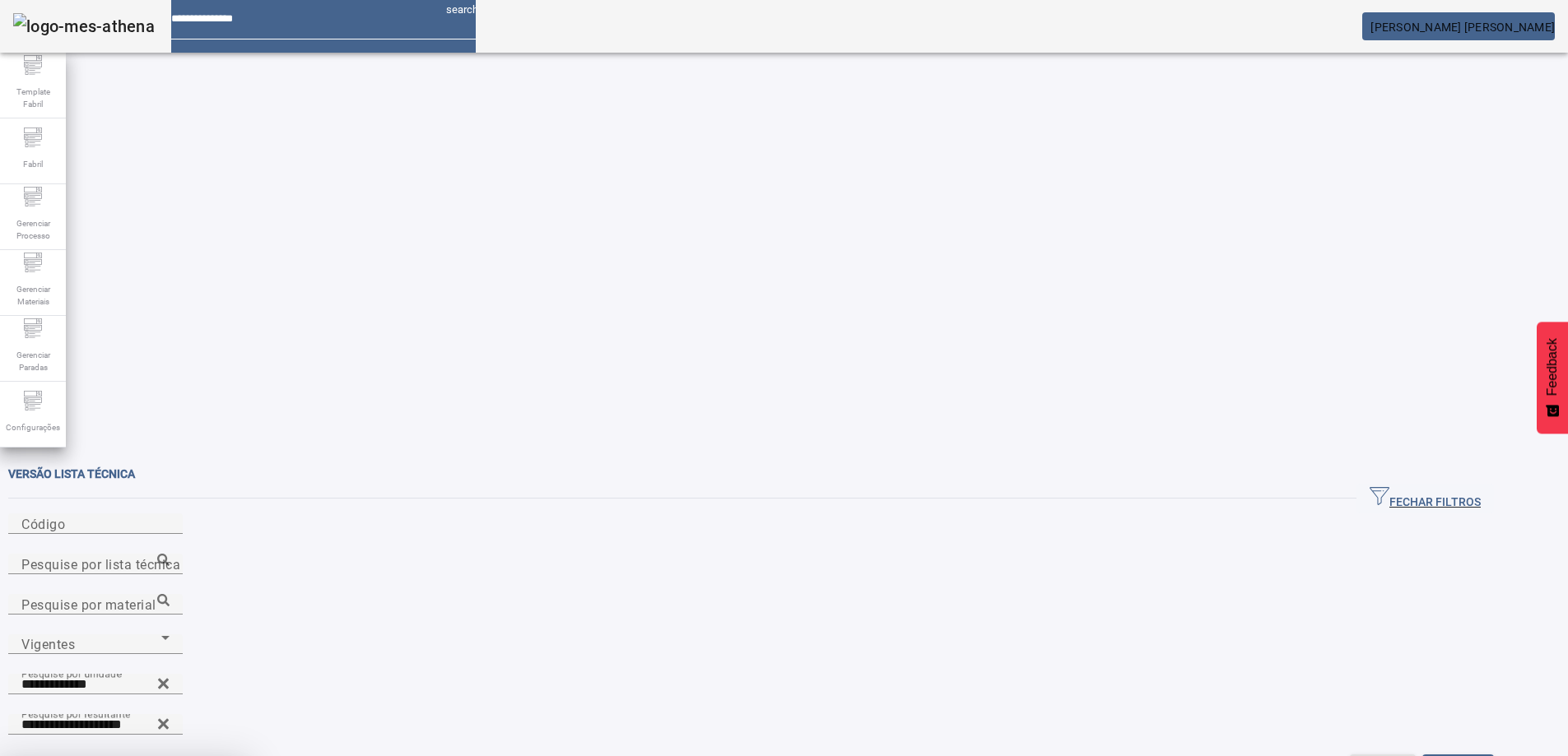 click on "SIM" at bounding box center (205, 878) 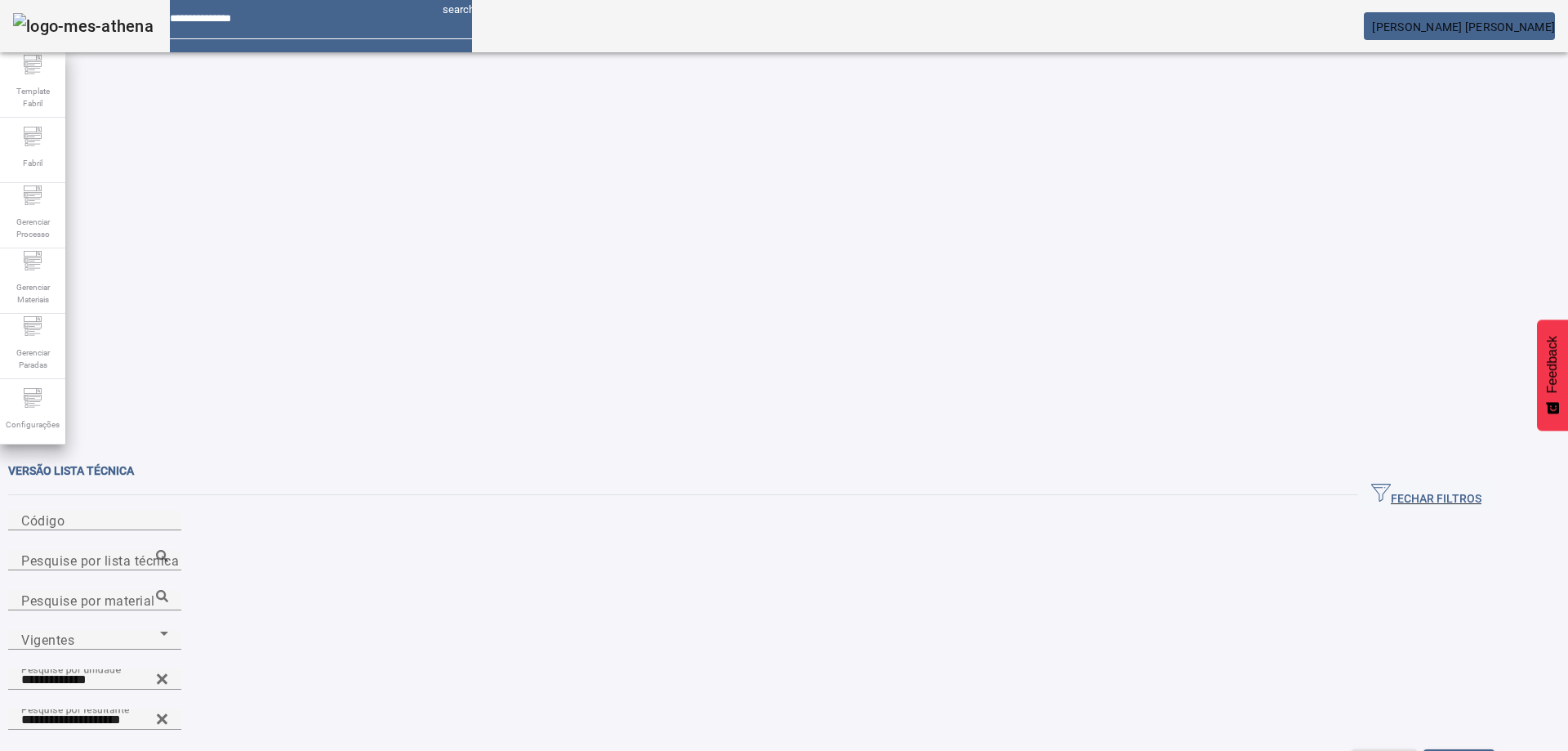 click on "REMOVER" at bounding box center [482, 876] 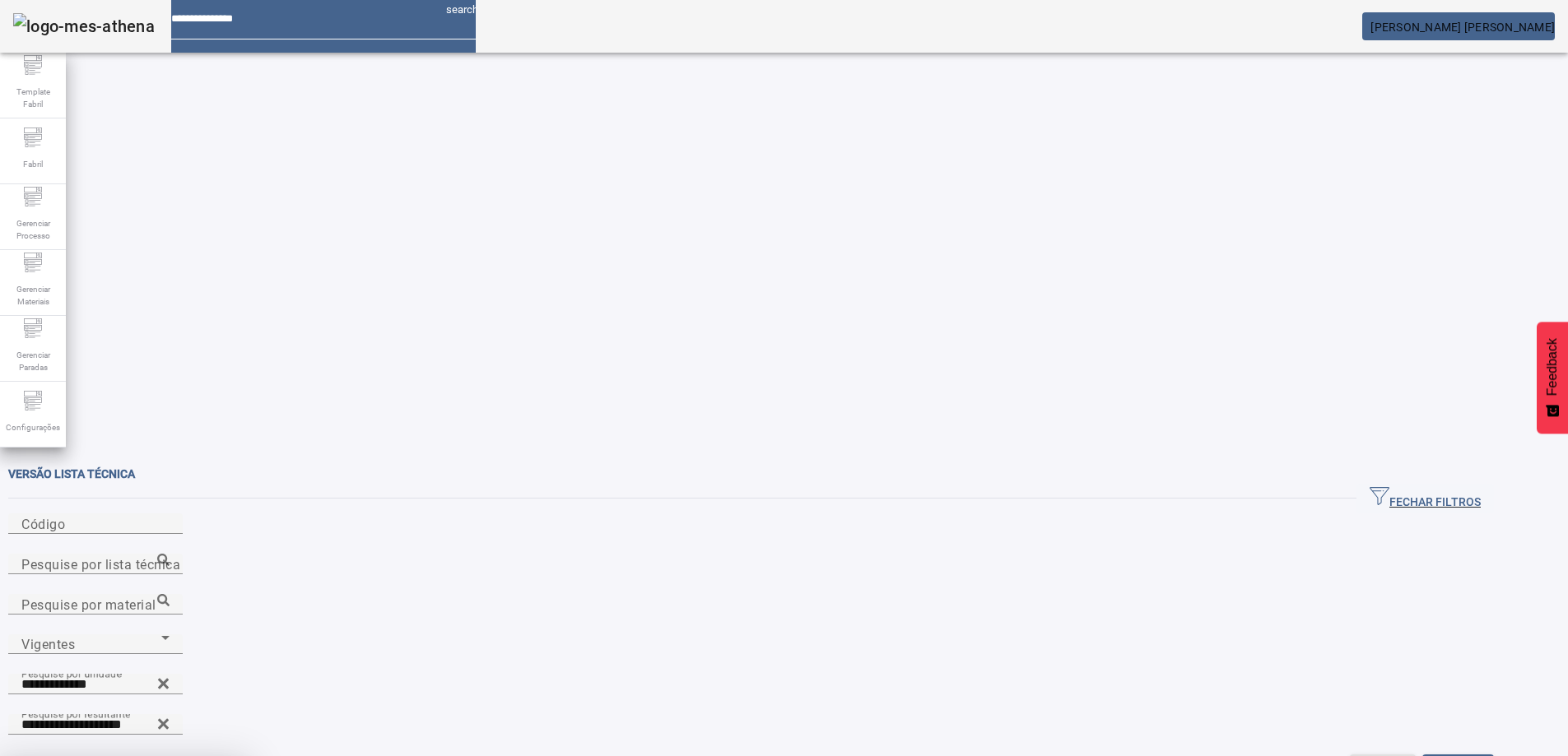 click at bounding box center (204, 878) 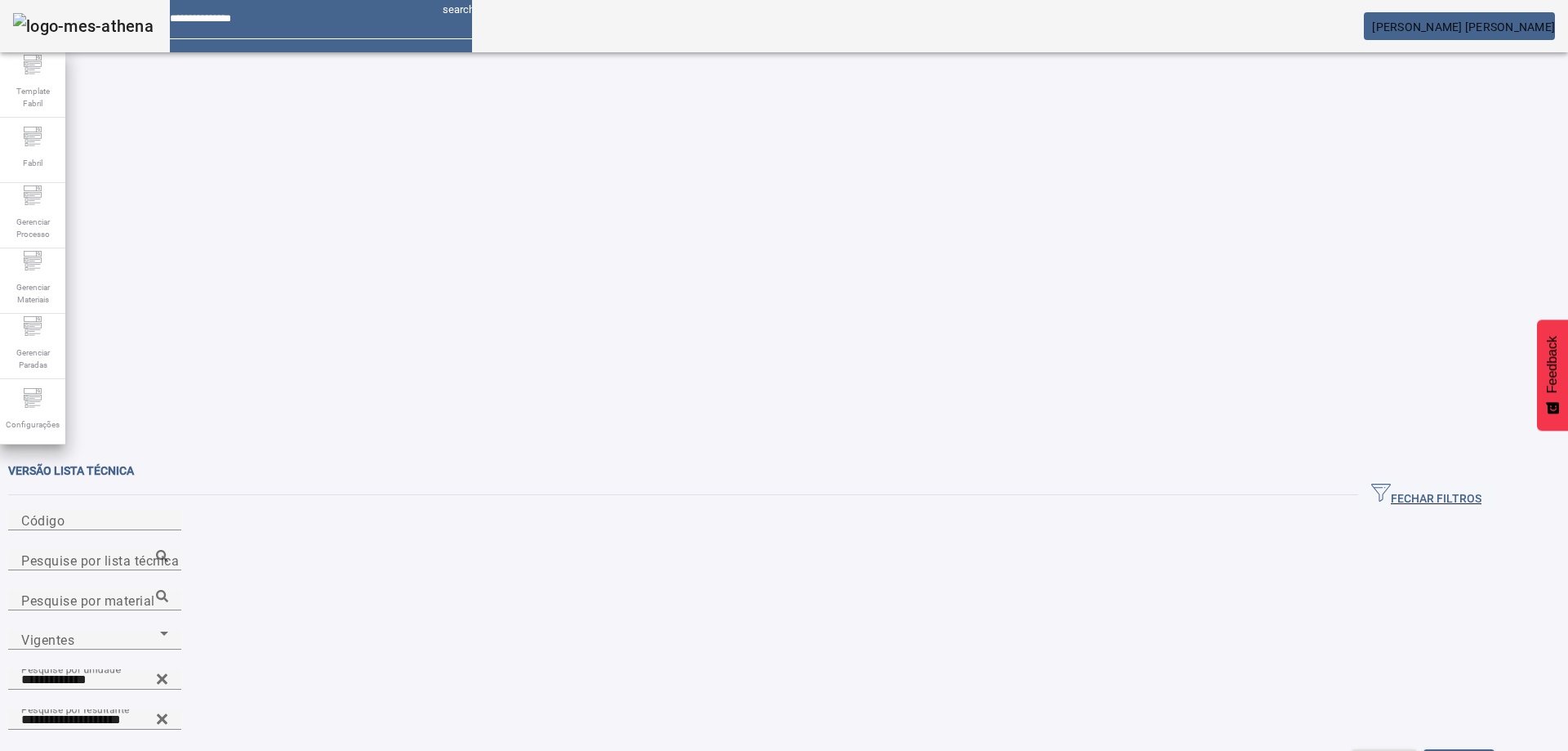 click on "REMOVER" at bounding box center [482, 876] 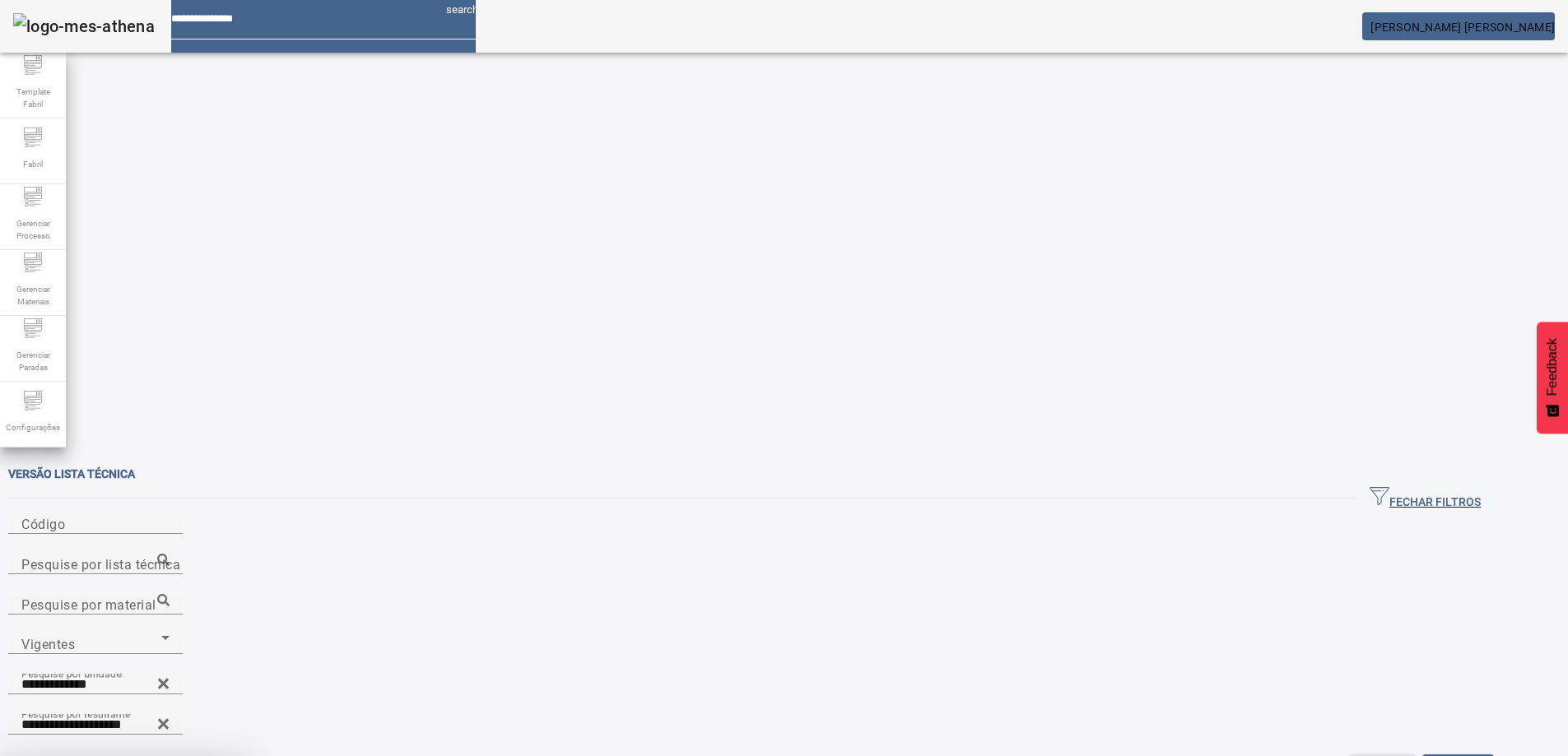 drag, startPoint x: 849, startPoint y: 429, endPoint x: 656, endPoint y: 403, distance: 194.7434 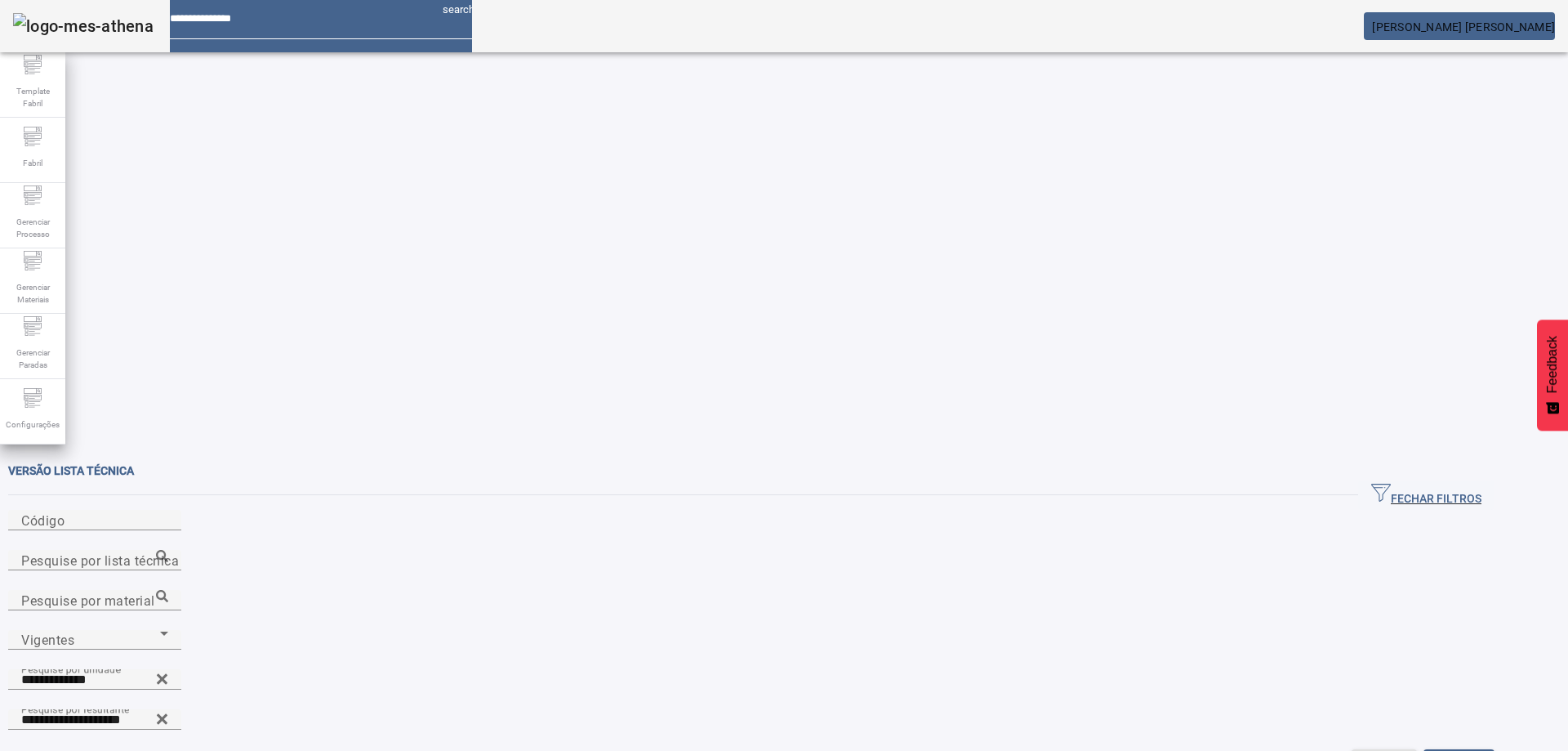 click on "REMOVER" at bounding box center (482, 876) 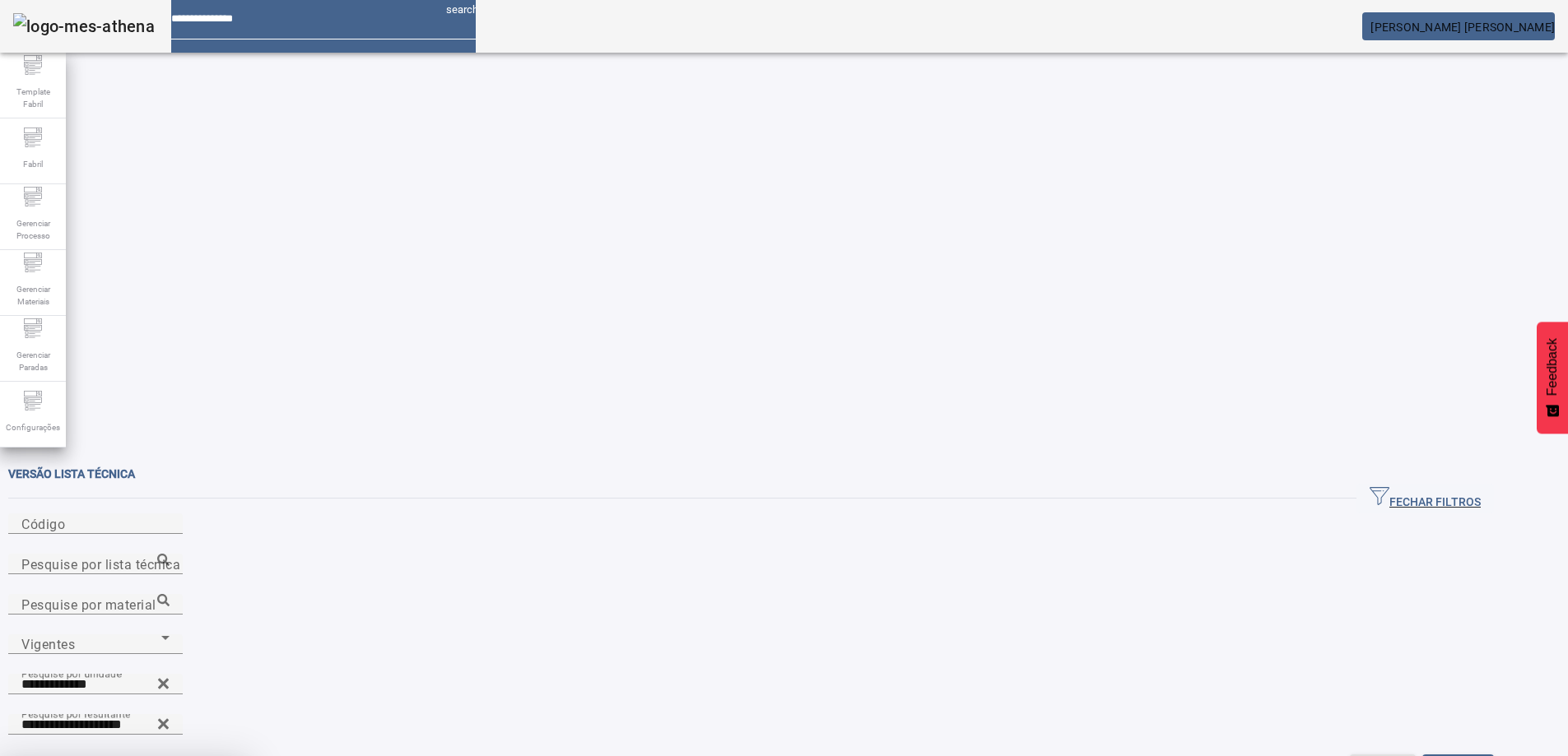 drag, startPoint x: 876, startPoint y: 434, endPoint x: 831, endPoint y: 435, distance: 45.01111 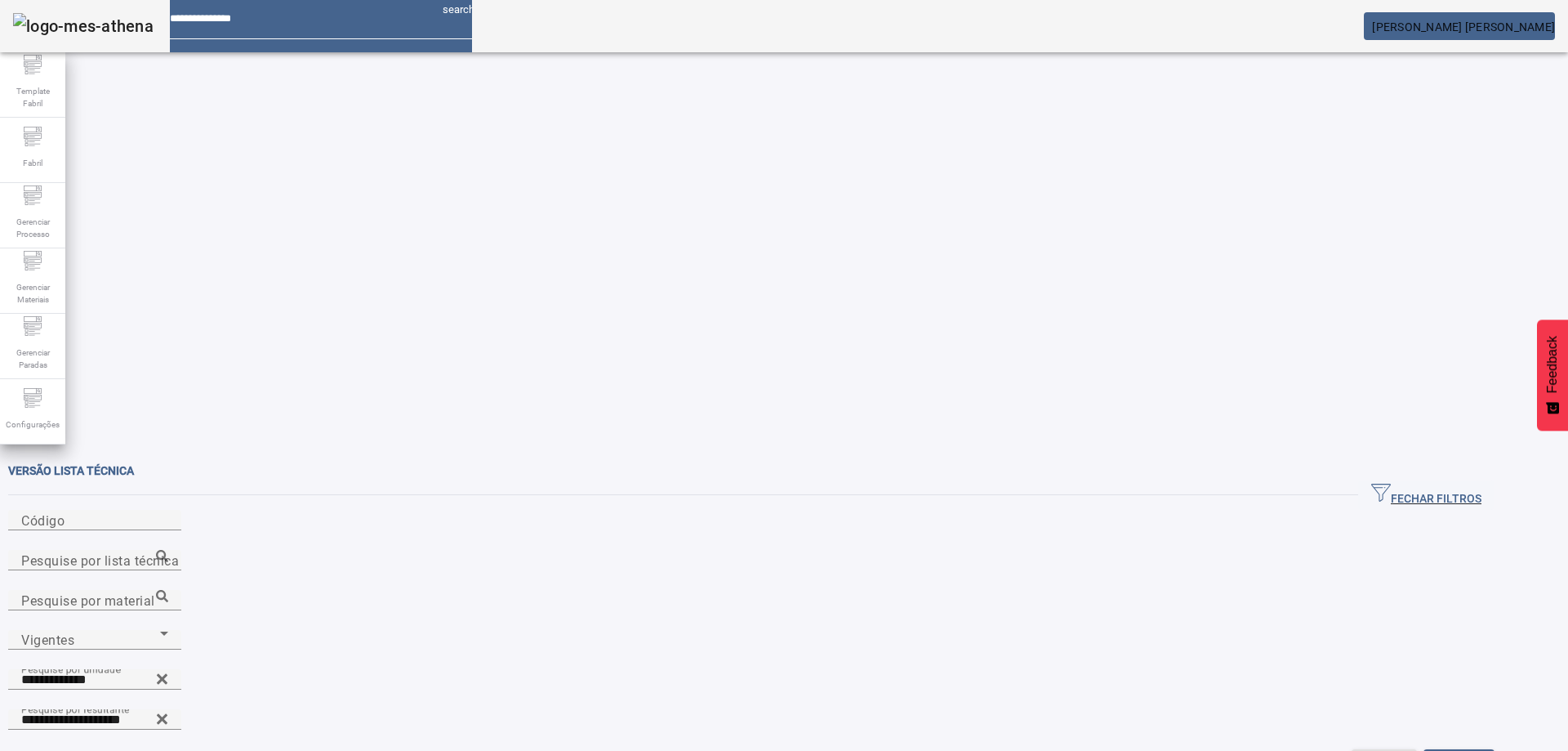 click on "REMOVER" at bounding box center (482, 876) 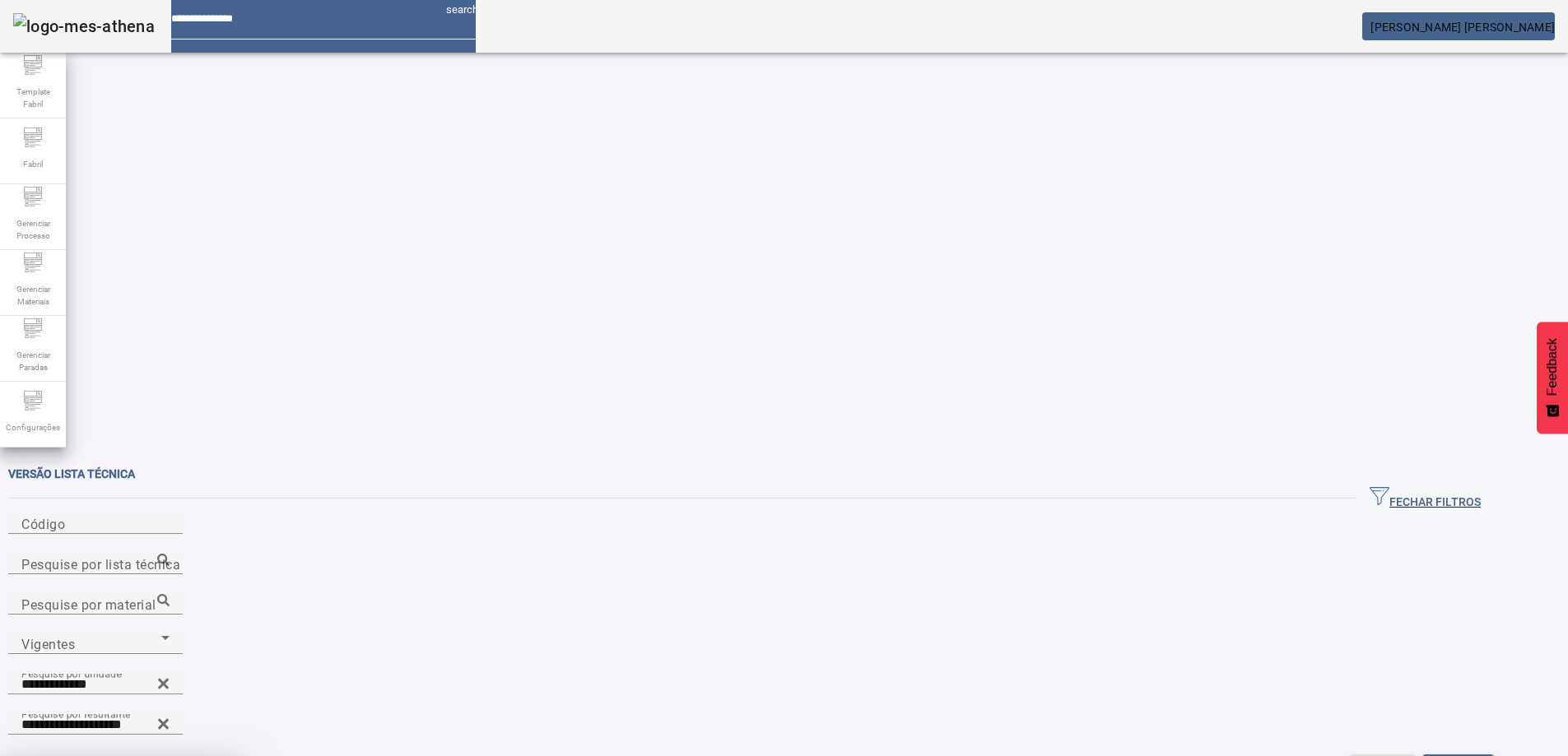 click at bounding box center [204, 878] 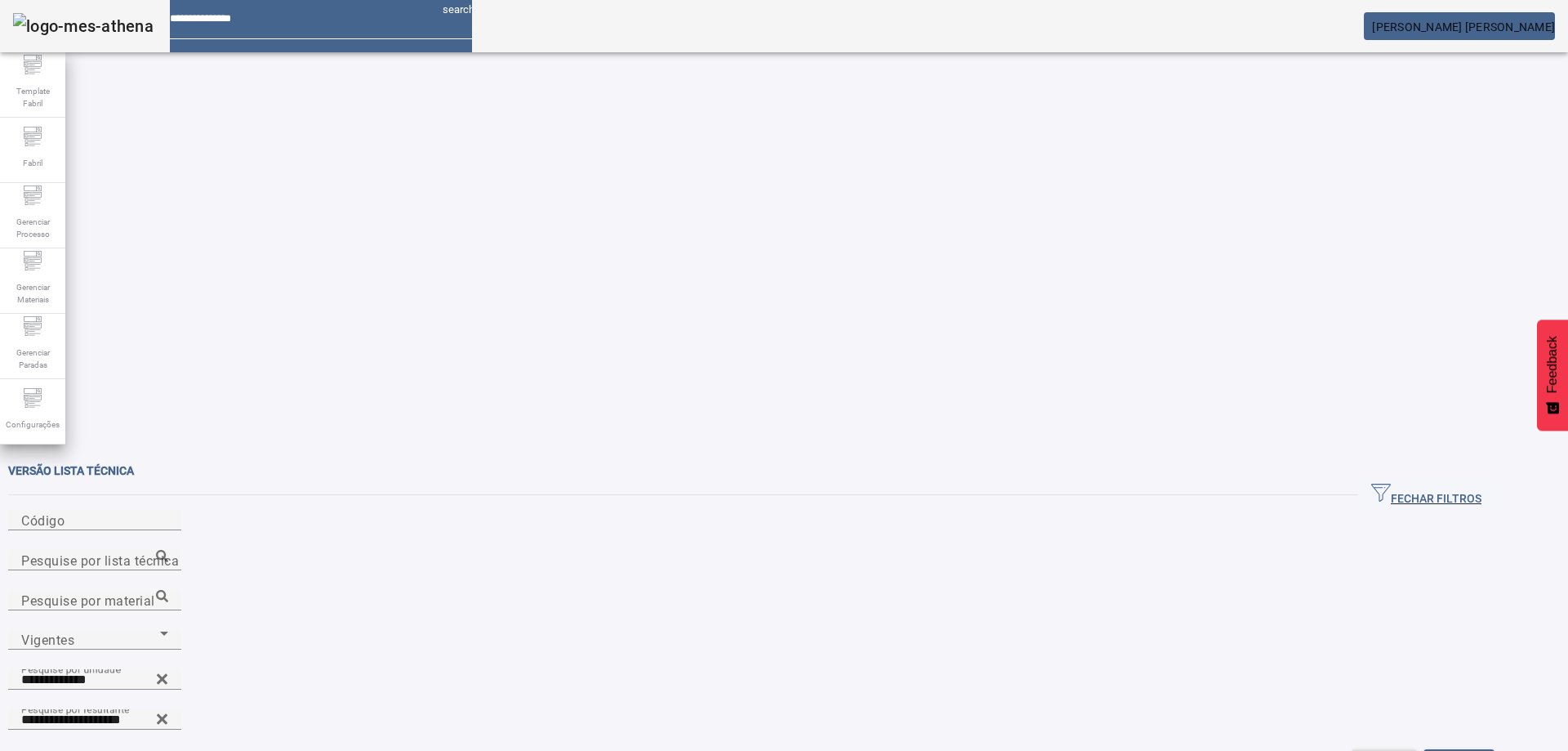 click on "REMOVER" at bounding box center (482, 876) 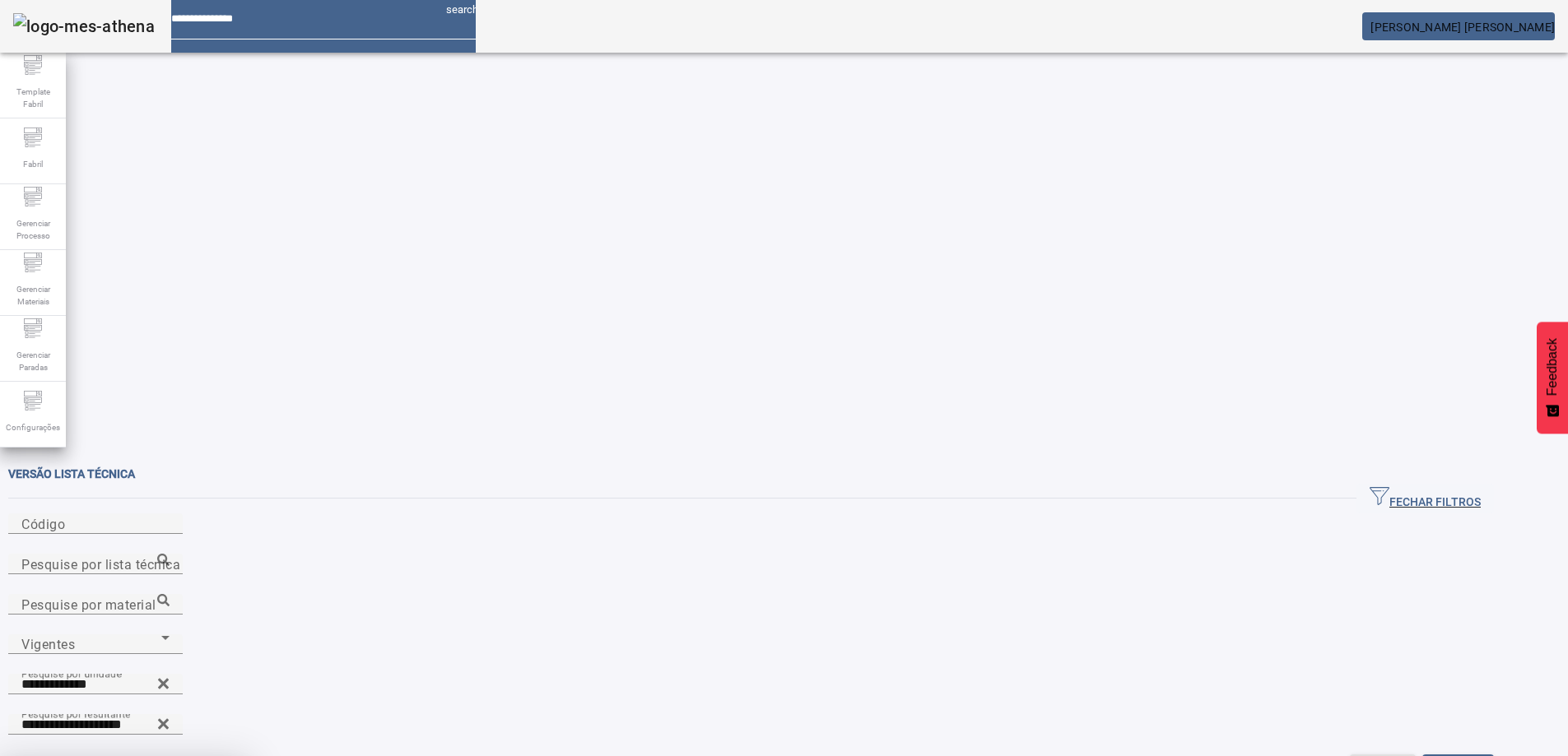 drag, startPoint x: 876, startPoint y: 432, endPoint x: 737, endPoint y: 406, distance: 141.41075 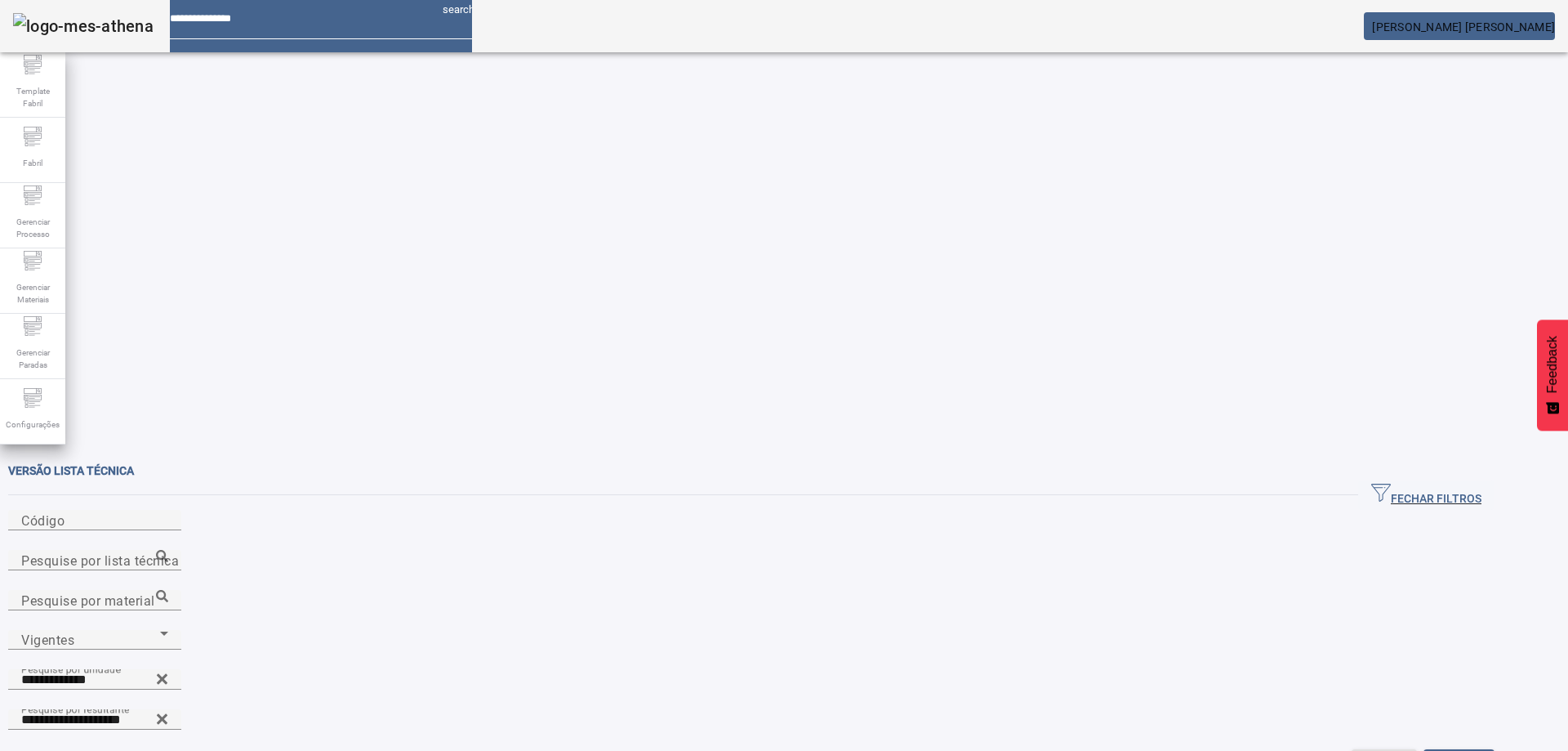 click at bounding box center [482, 876] 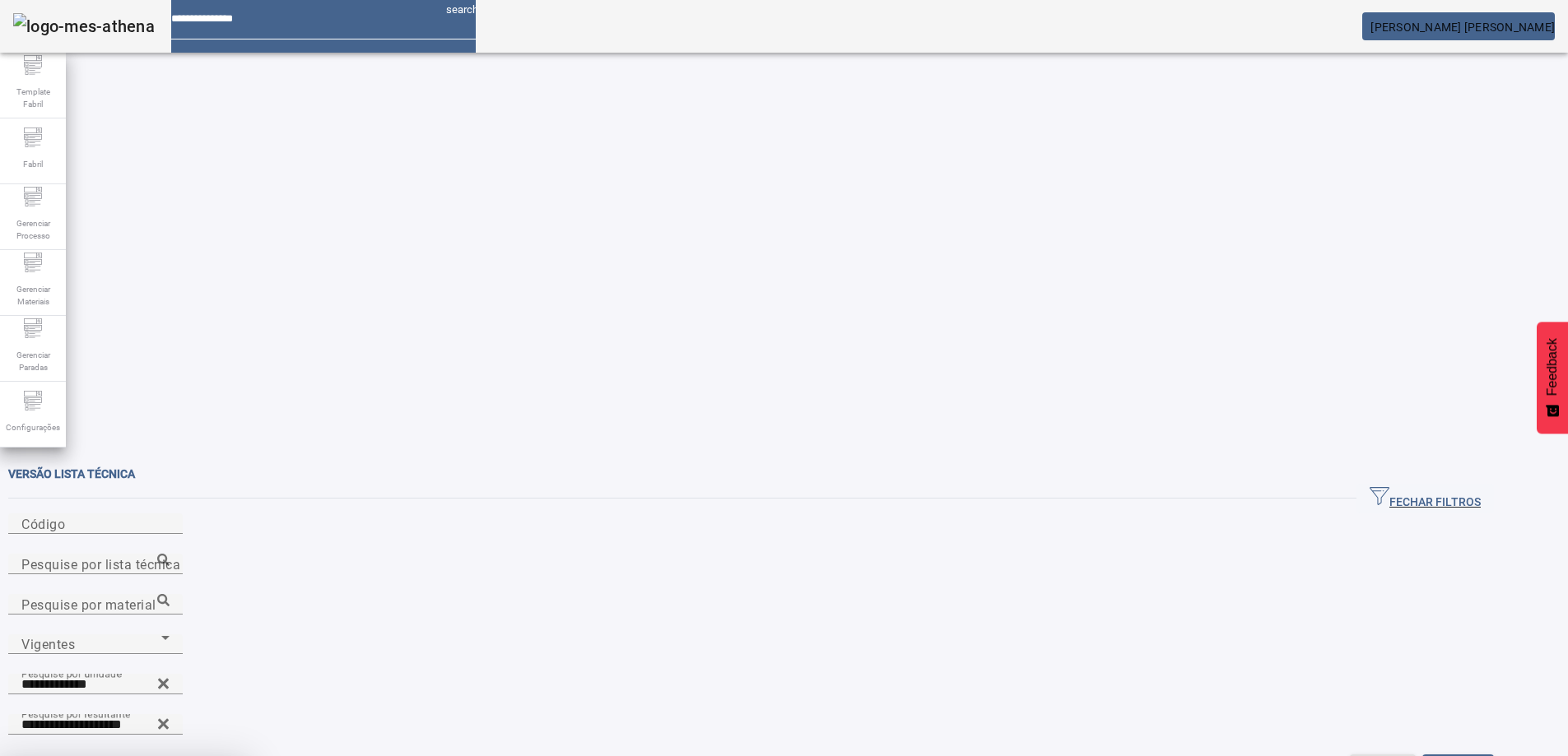 drag, startPoint x: 849, startPoint y: 429, endPoint x: 828, endPoint y: 425, distance: 21.377558 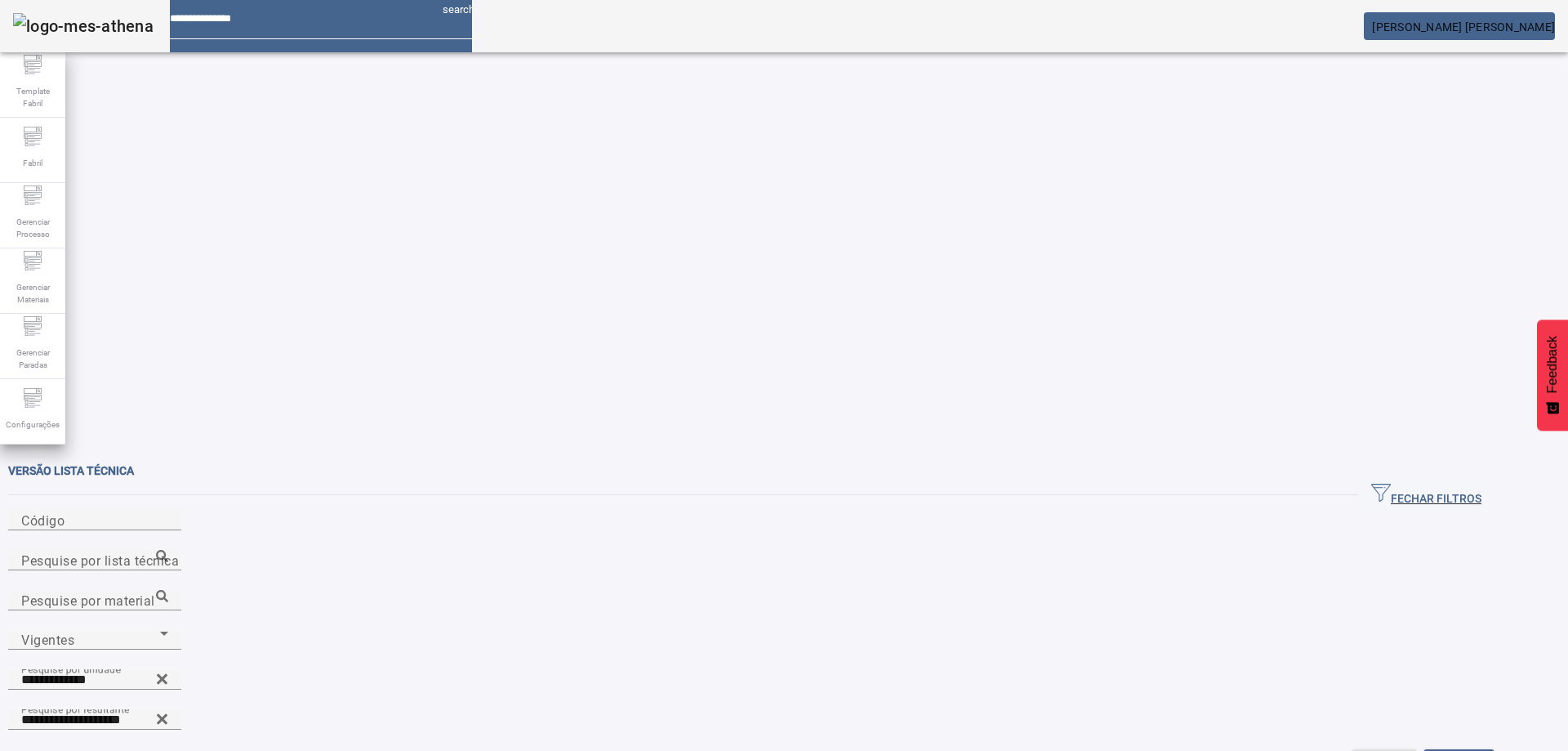 click on "REMOVER" at bounding box center [482, 876] 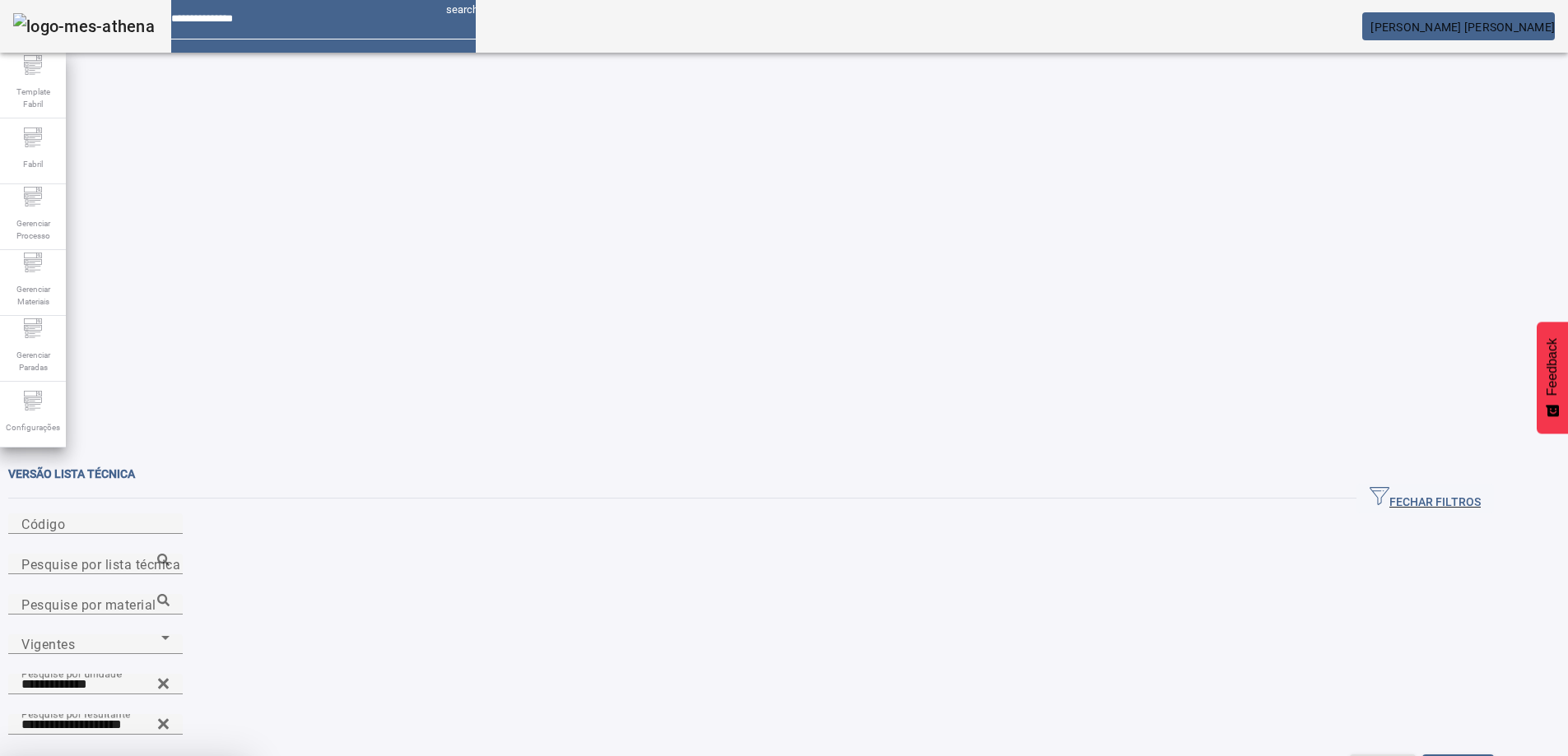drag, startPoint x: 862, startPoint y: 431, endPoint x: 845, endPoint y: 443, distance: 20.80865 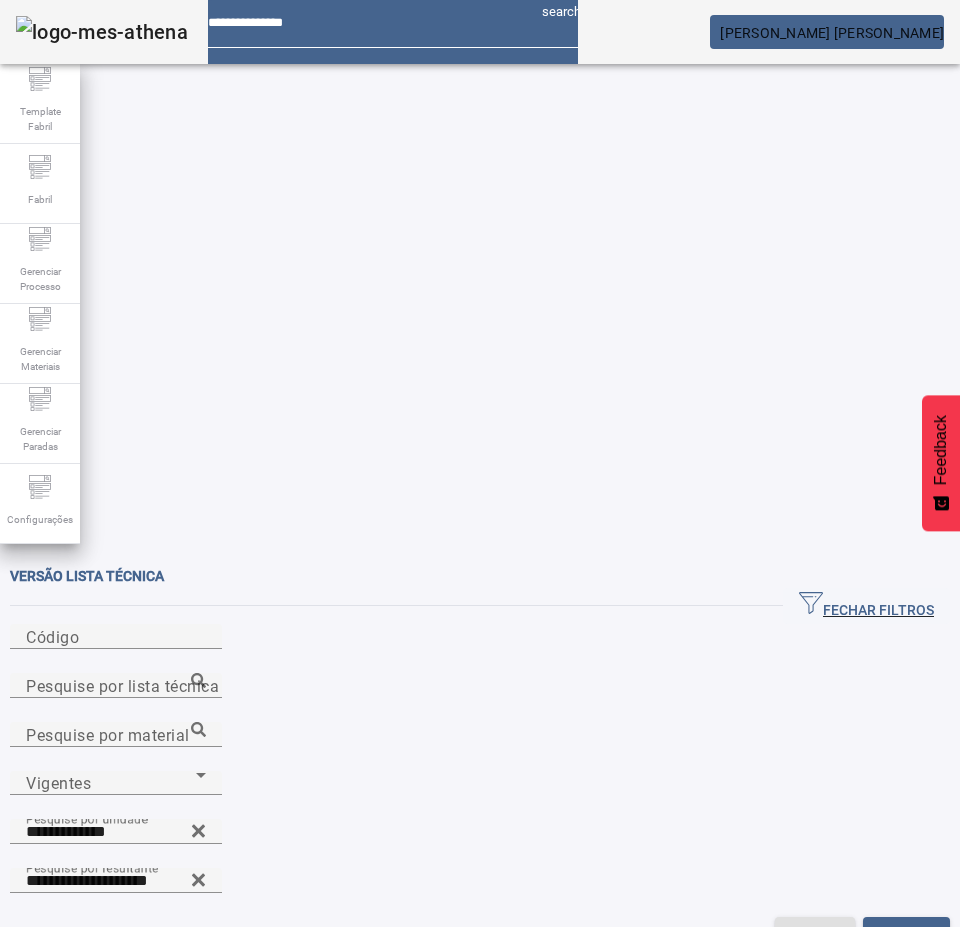 click at bounding box center (117, 1014) 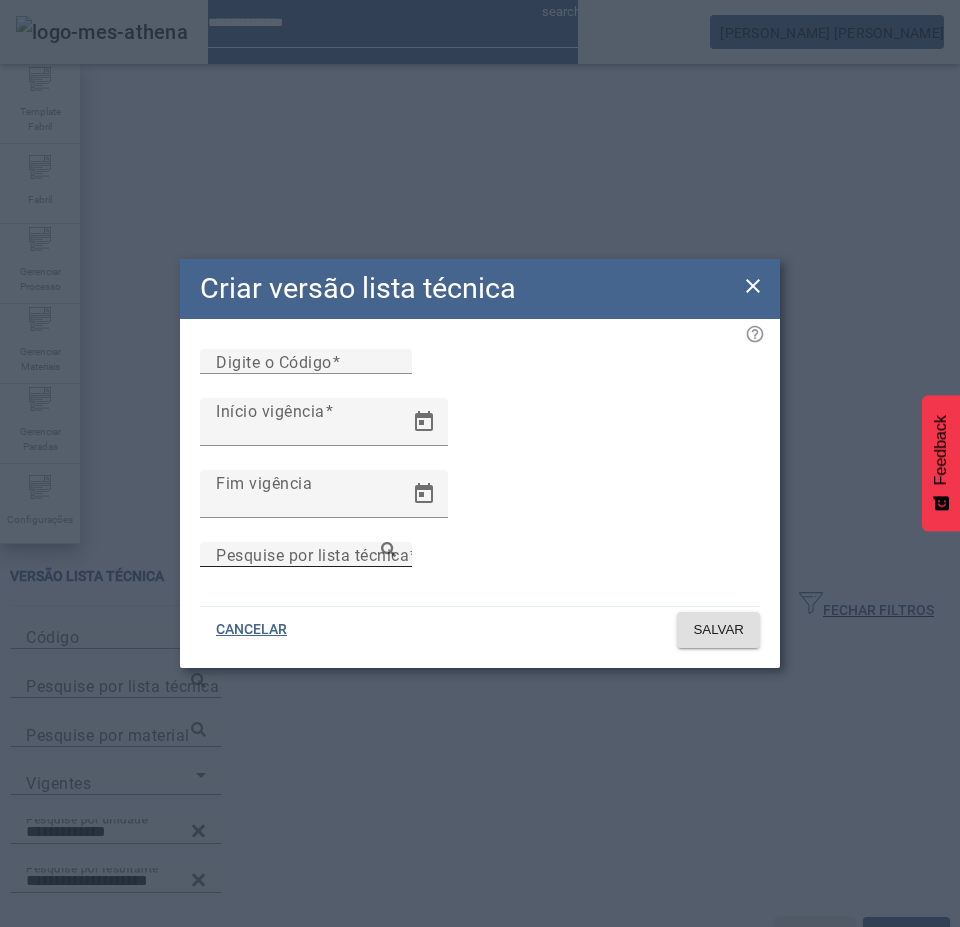 click on "Pesquise por lista técnica" at bounding box center (312, 554) 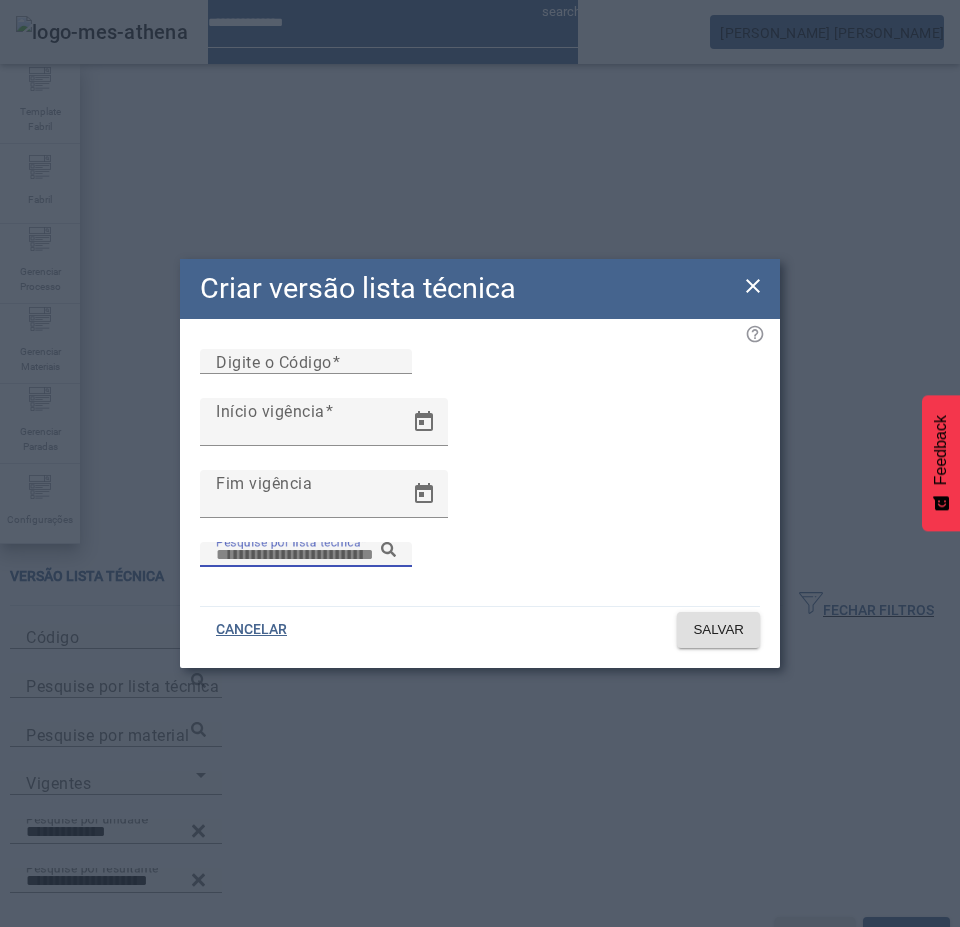paste on "**********" 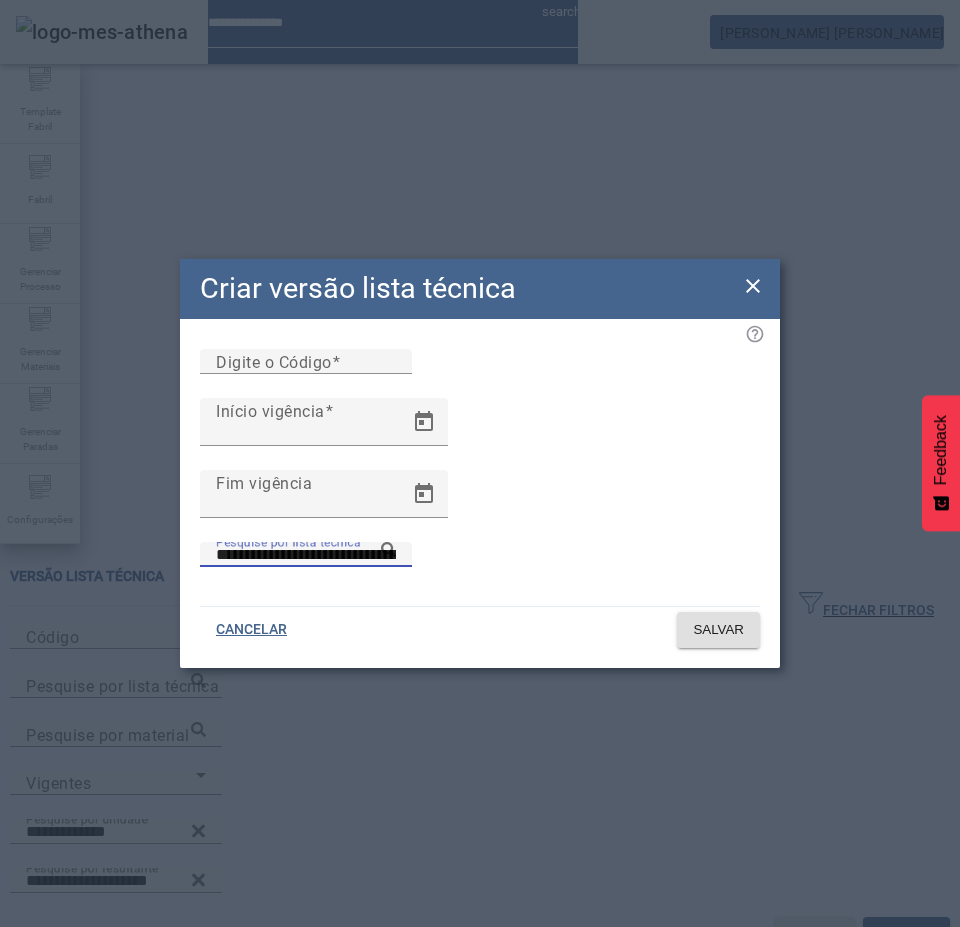 click 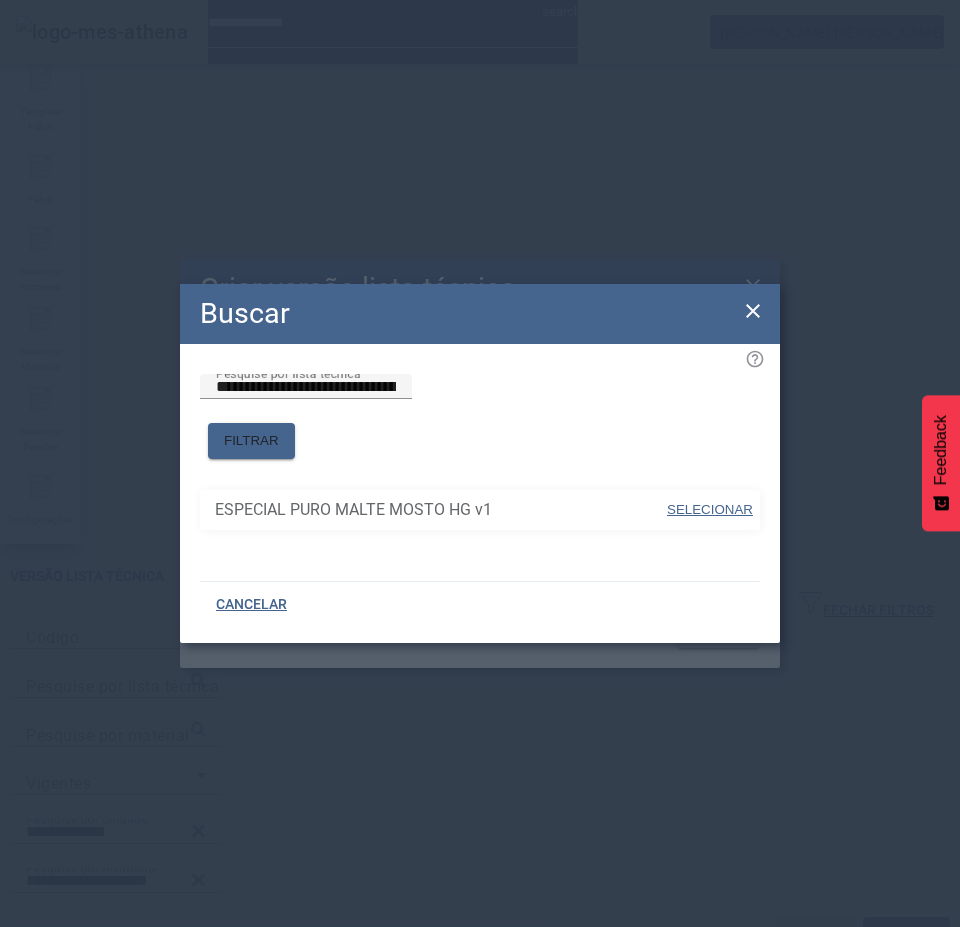 click on "SELECIONAR" at bounding box center (710, 509) 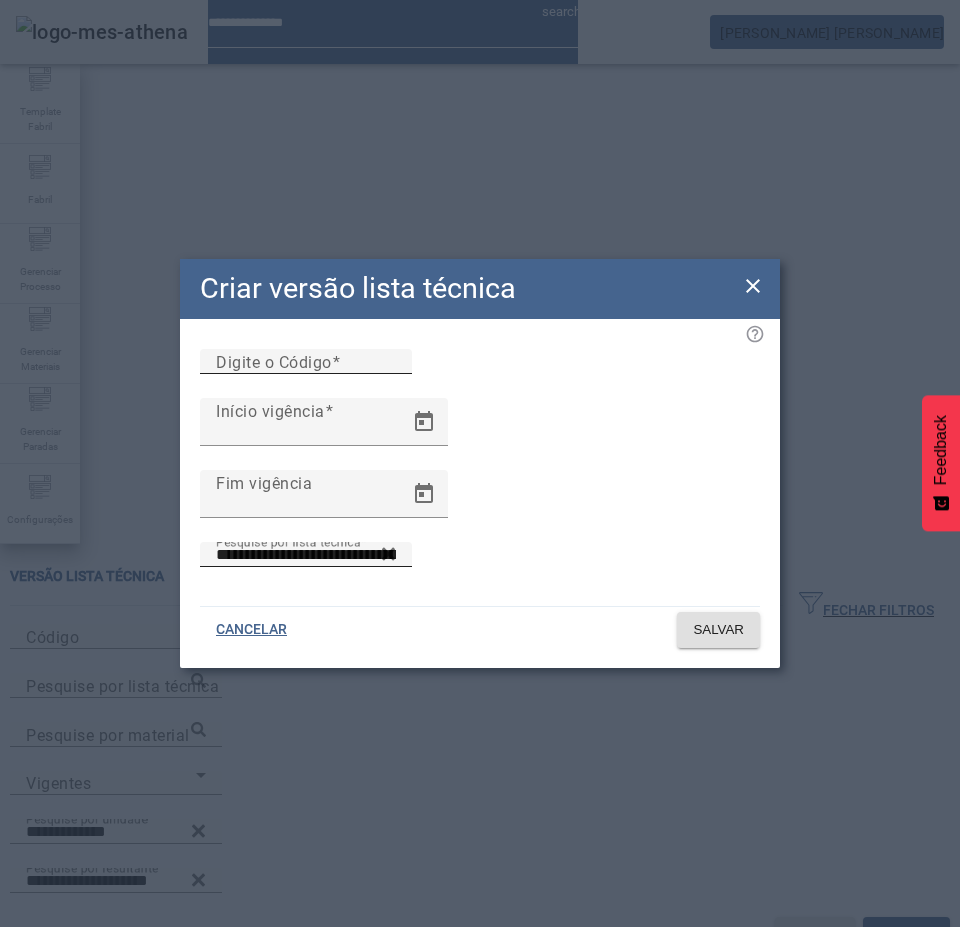 click on "Digite o Código" at bounding box center (274, 361) 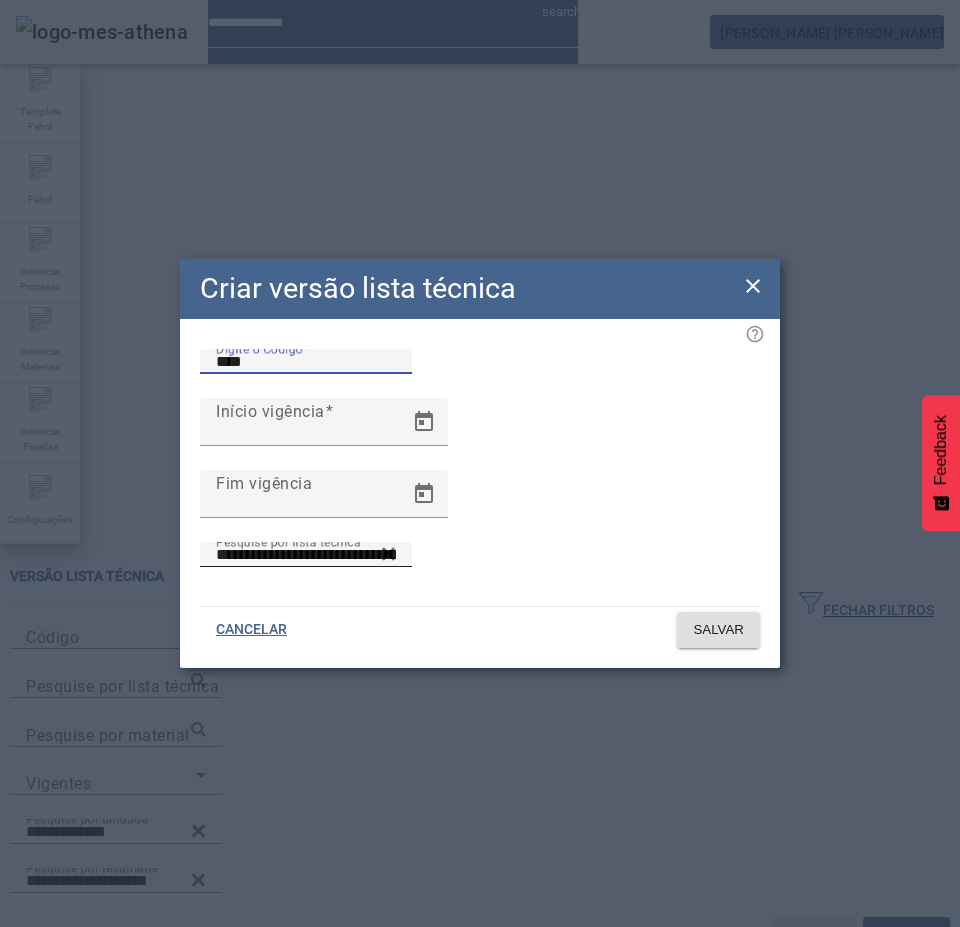 type on "****" 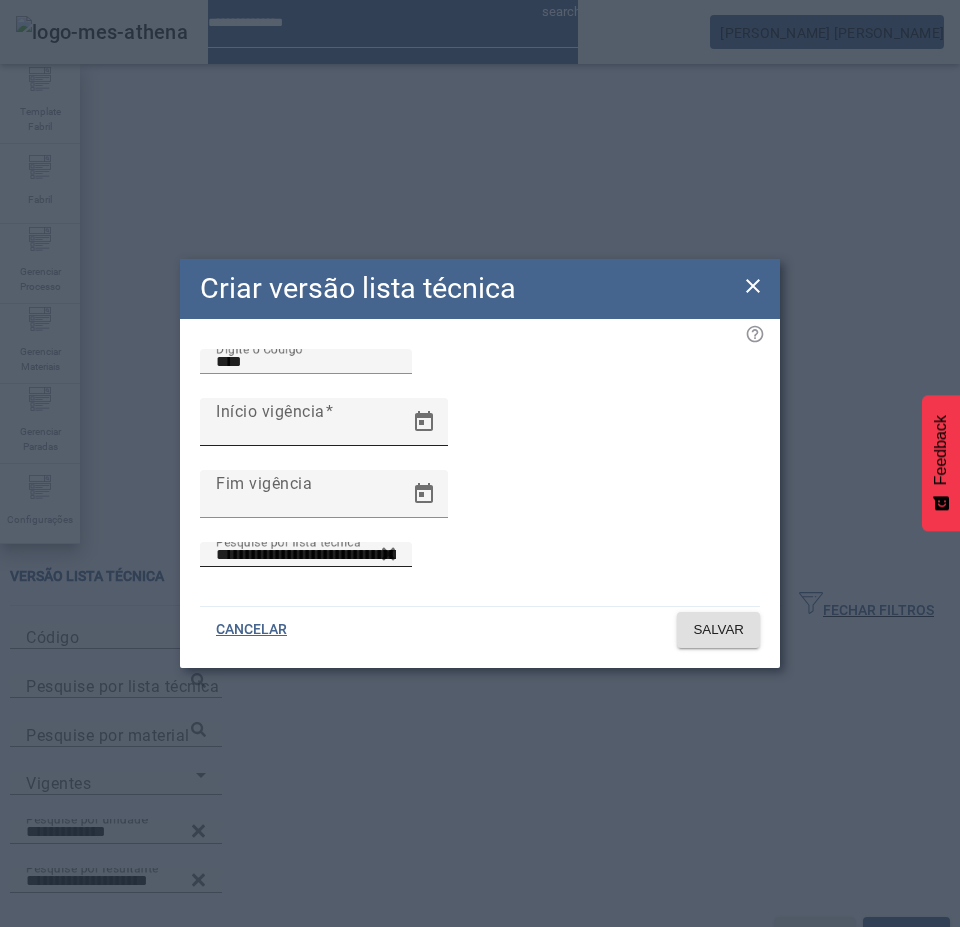 click on "Início vigência" at bounding box center (306, 411) 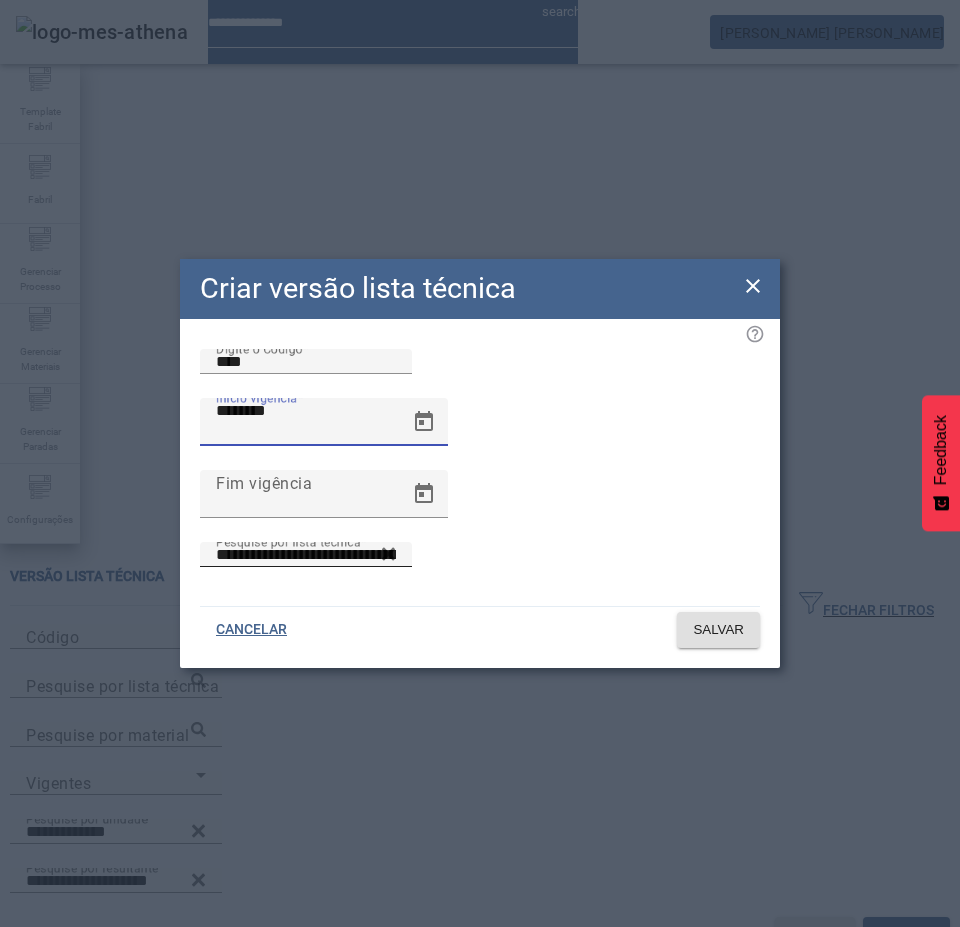 type on "**********" 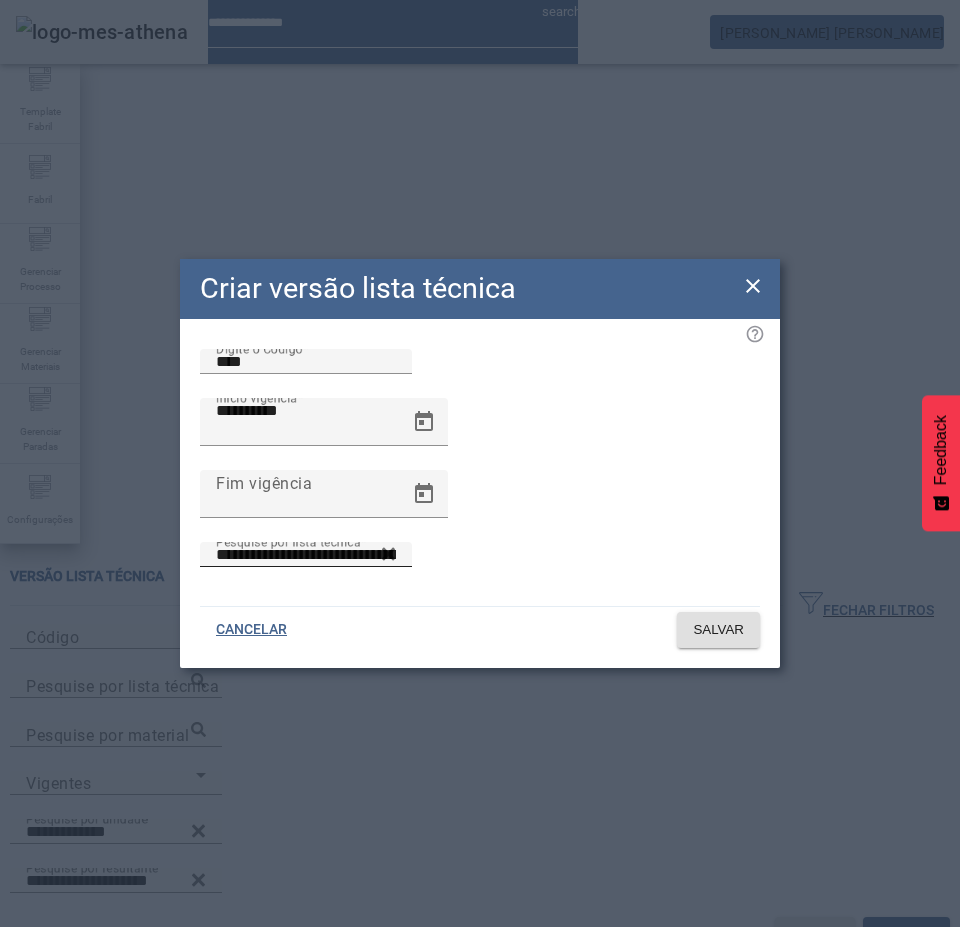 type 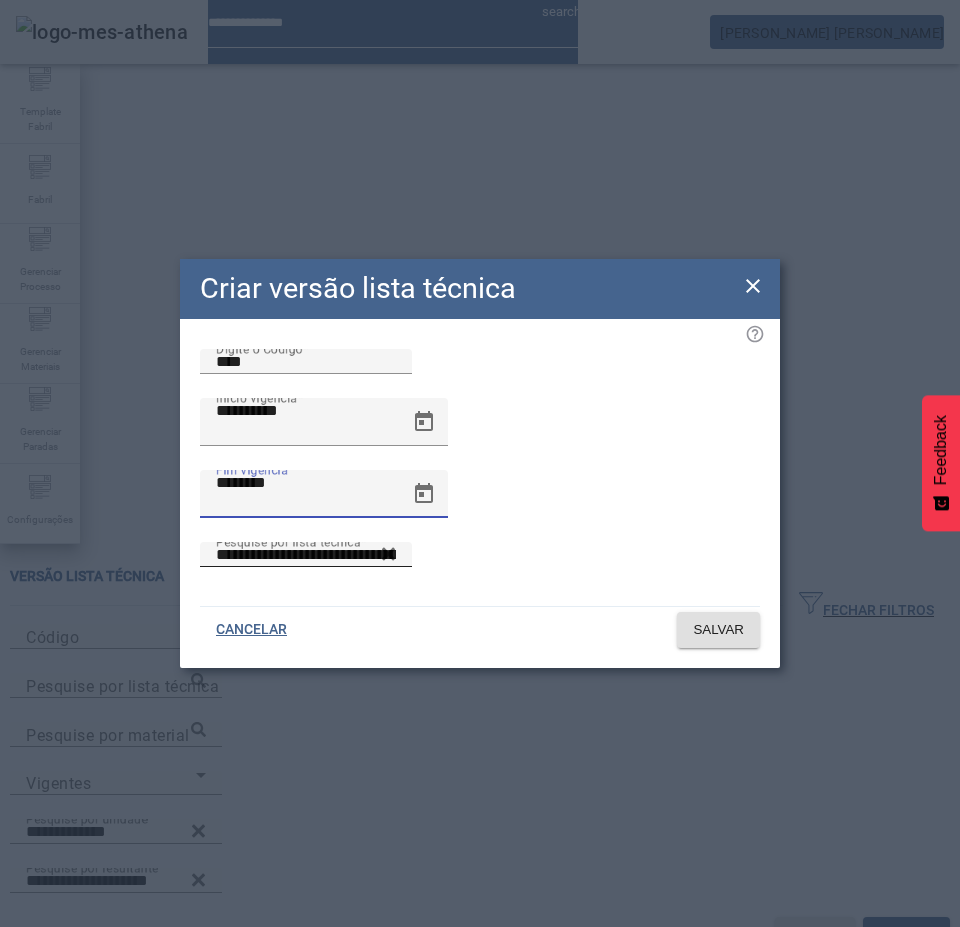 type on "**********" 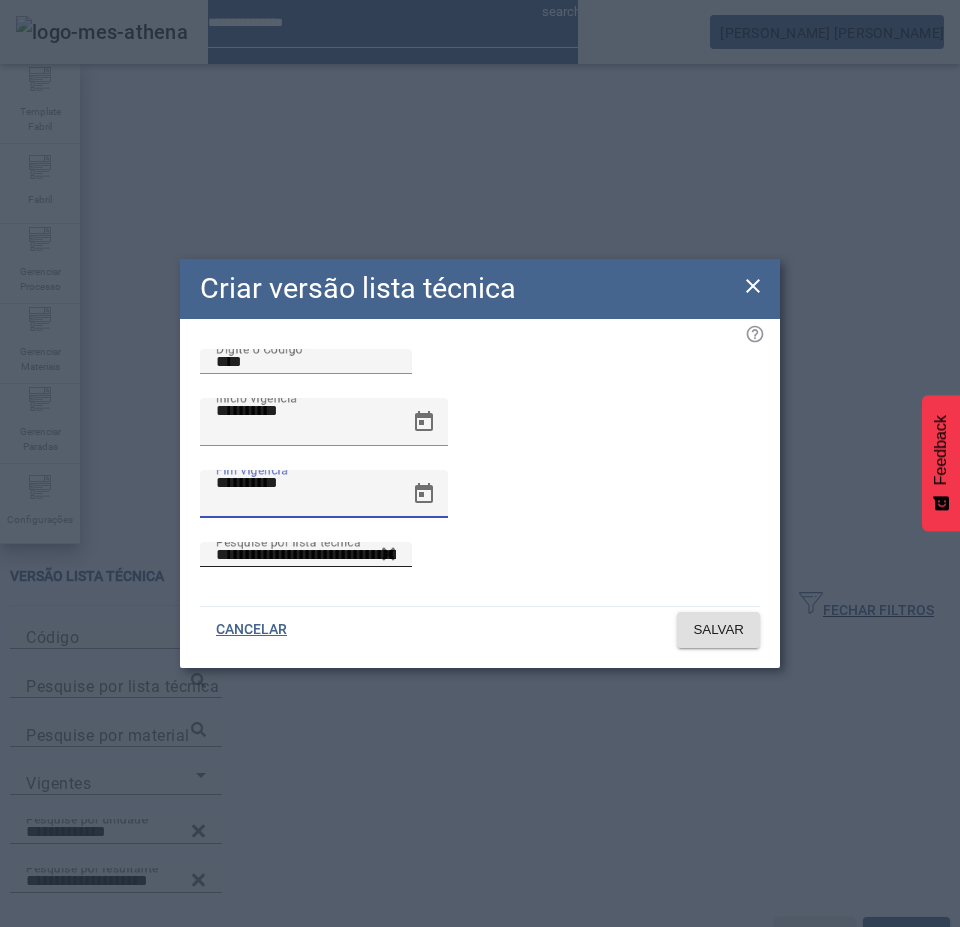 type 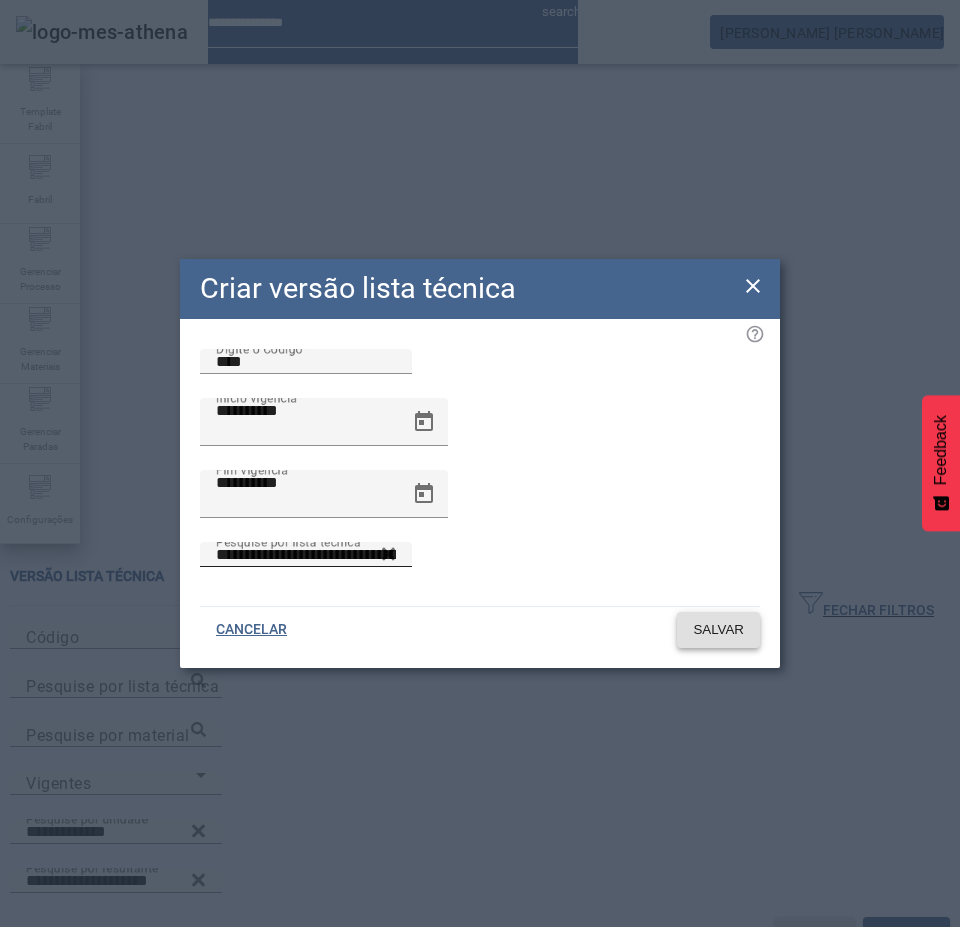 click on "SALVAR" 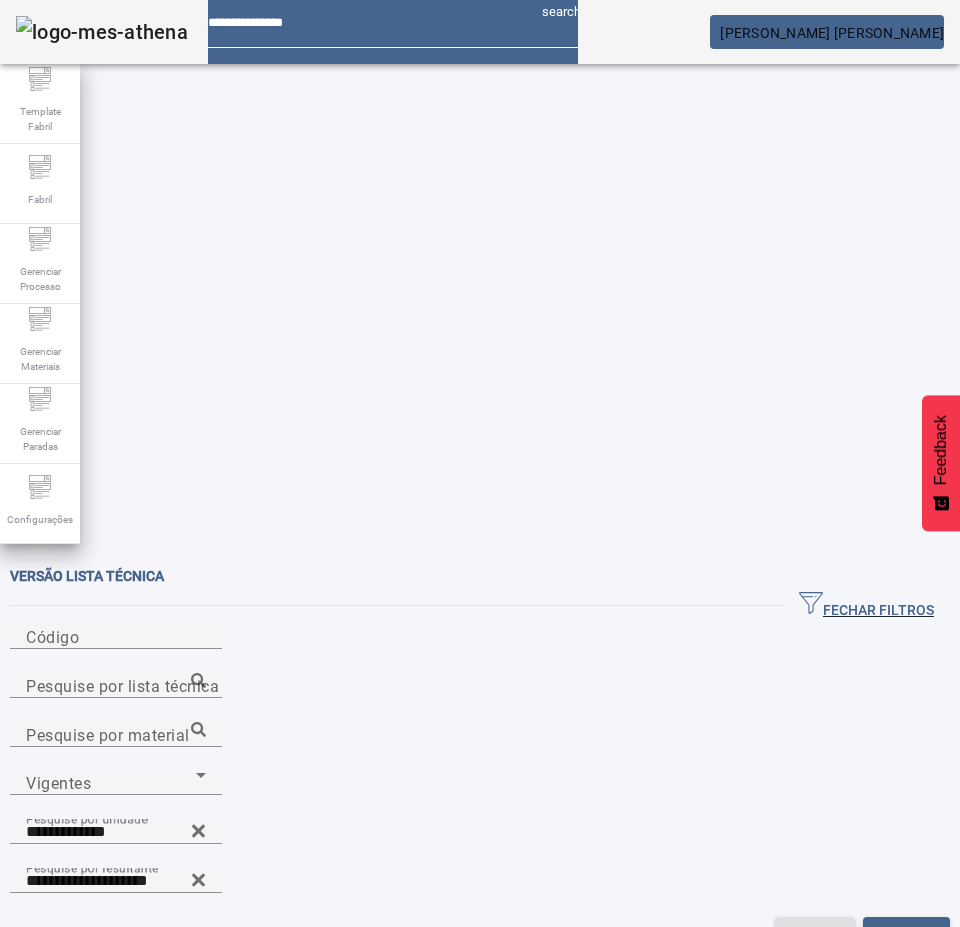 click on "Criar versão lista técnica" at bounding box center [122, 1036] 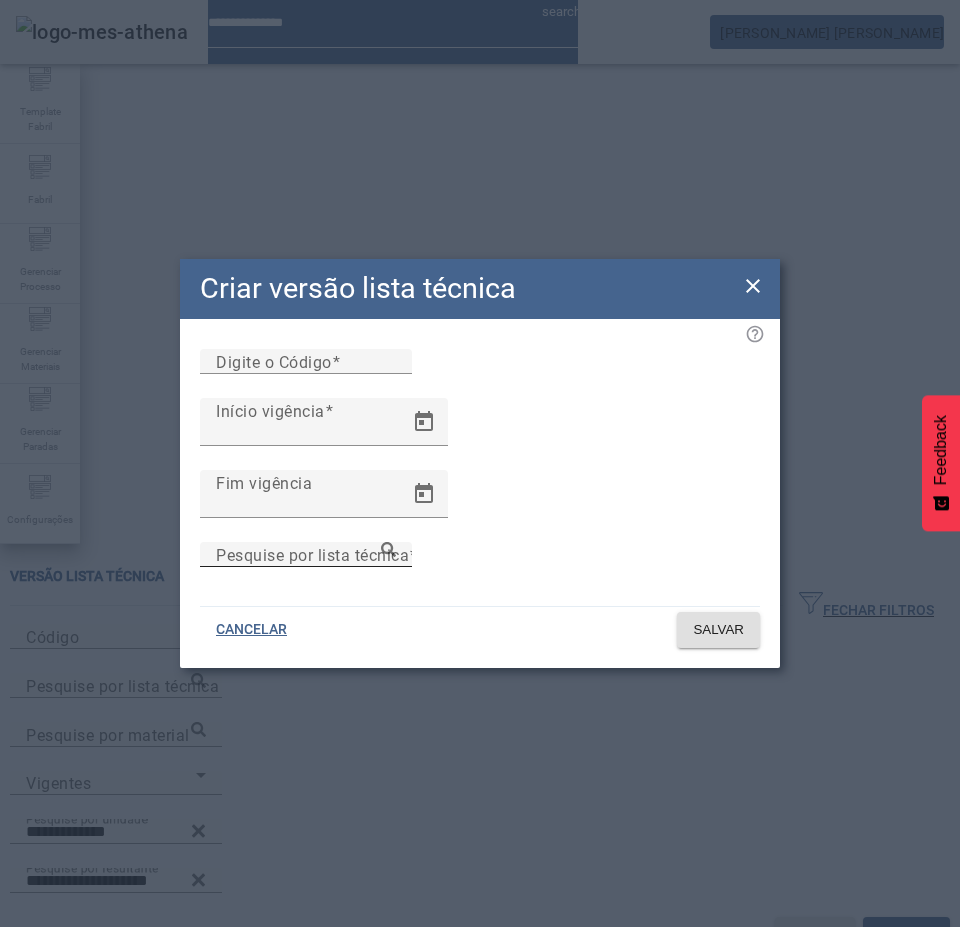 click on "Pesquise por lista técnica" at bounding box center (312, 554) 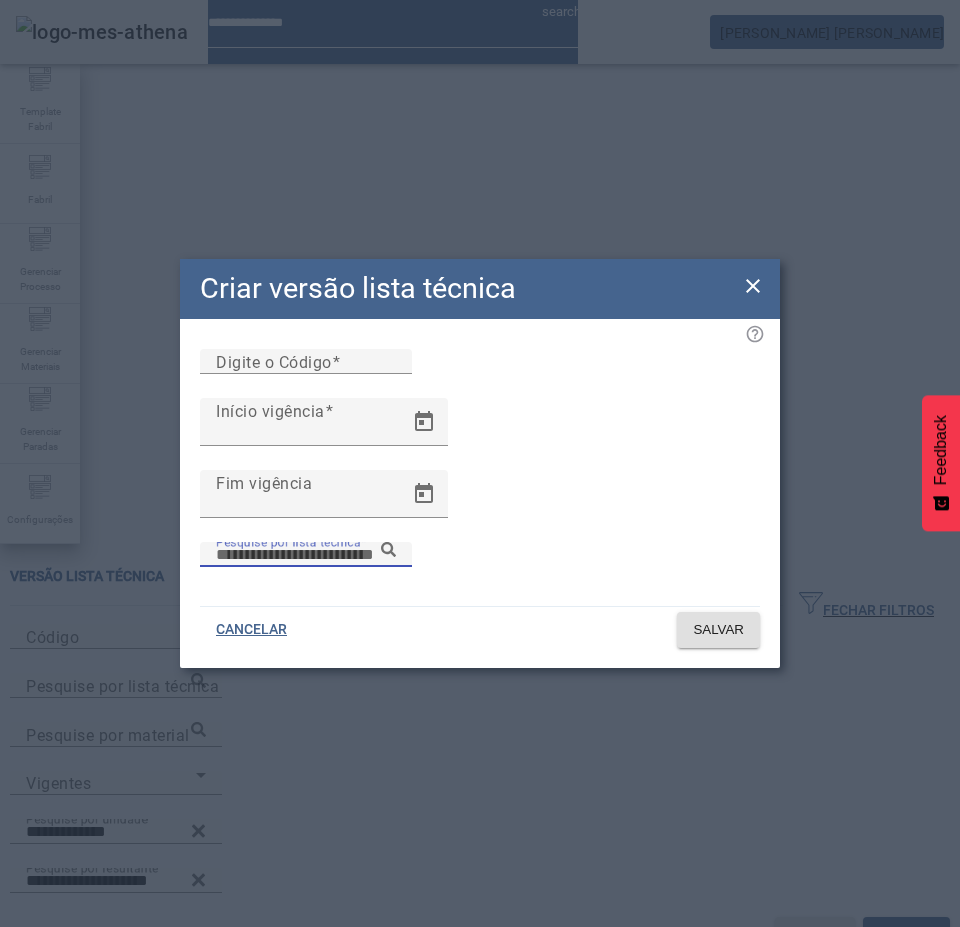 paste on "**********" 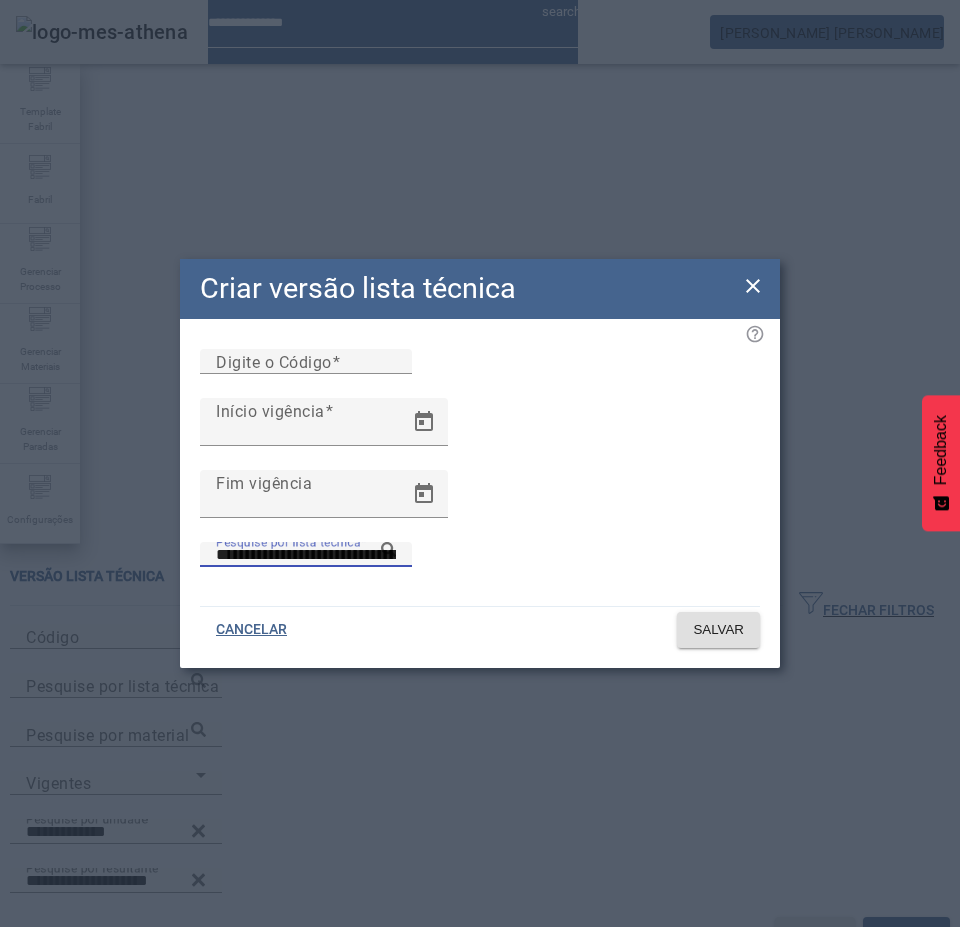 click 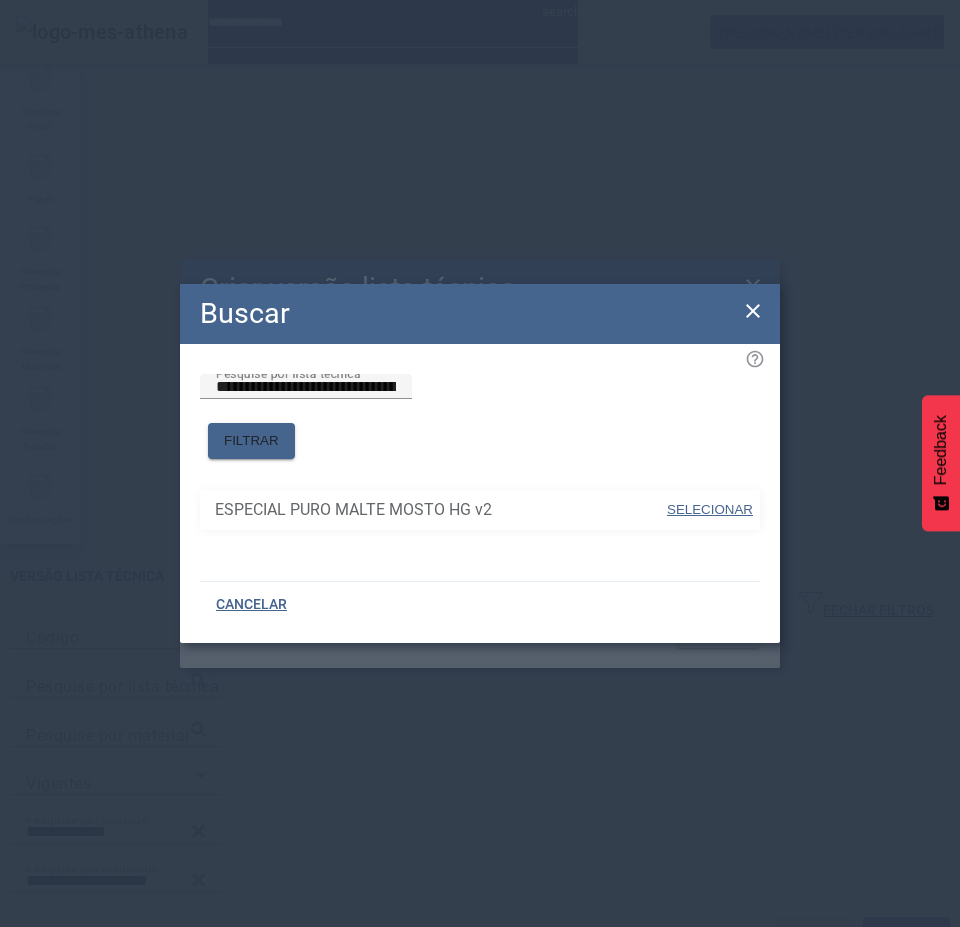 click on "SELECIONAR" at bounding box center (710, 509) 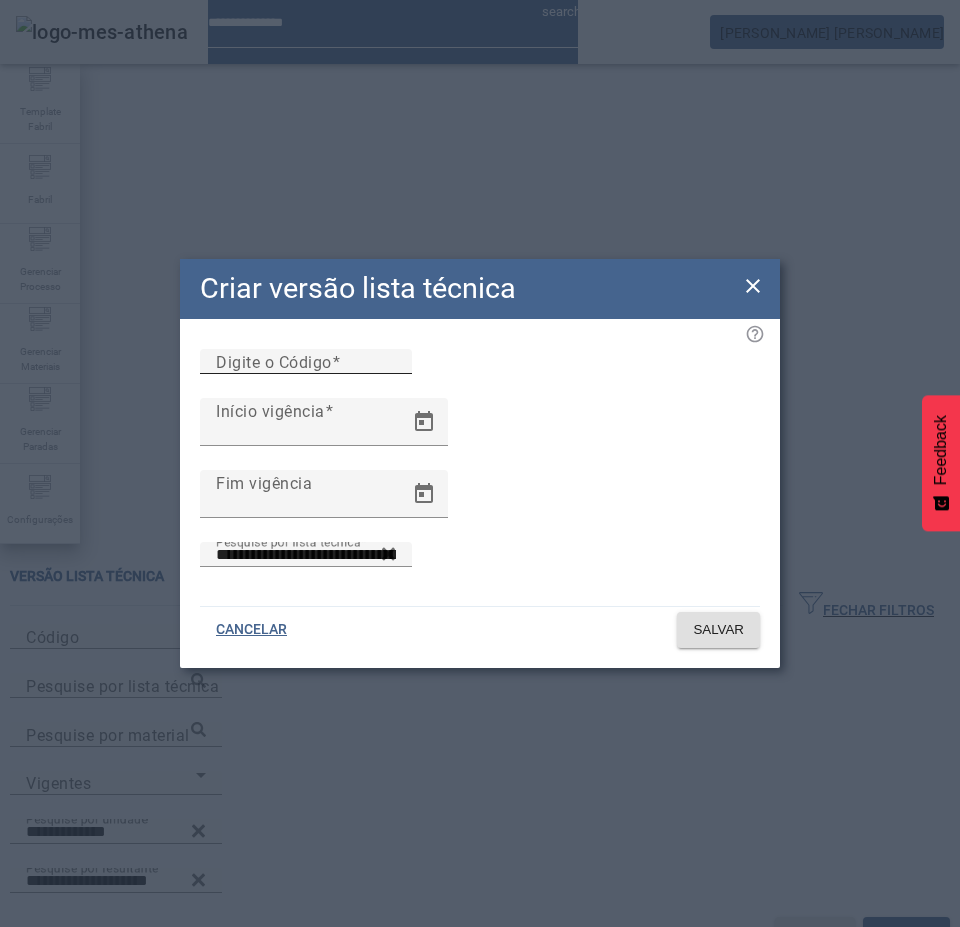 click on "Digite o Código" at bounding box center [274, 361] 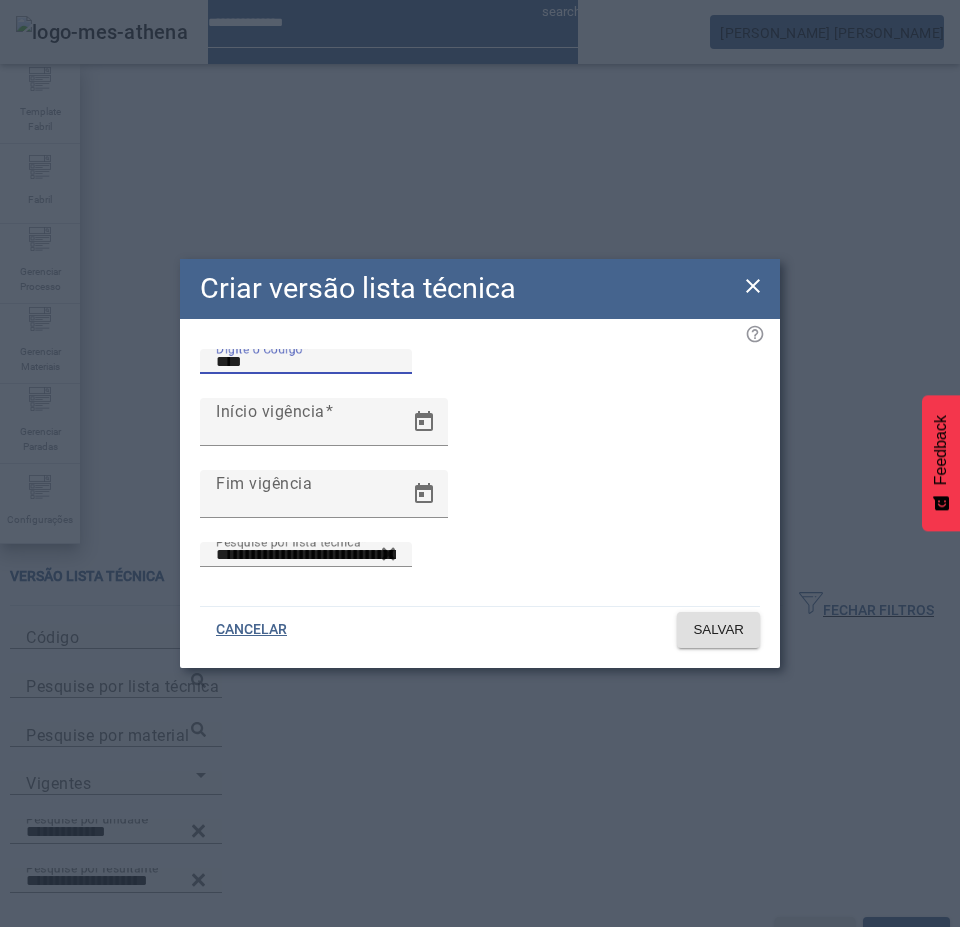 type on "****" 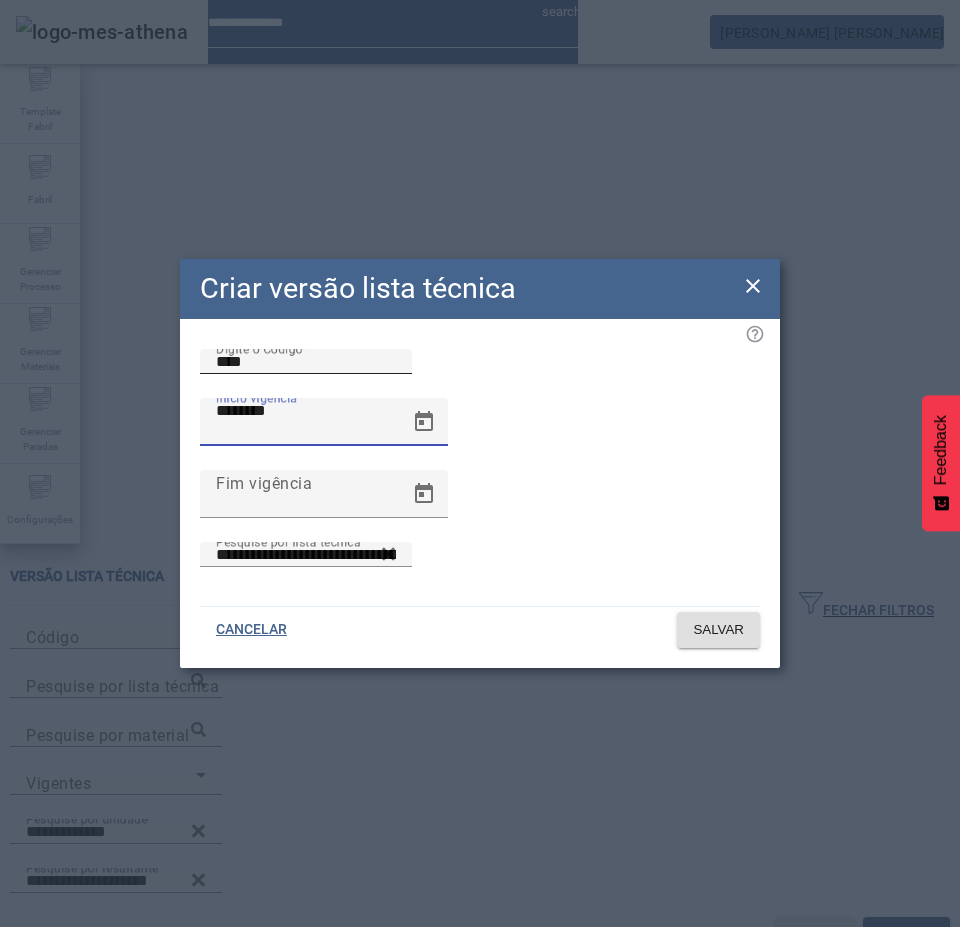 type on "**********" 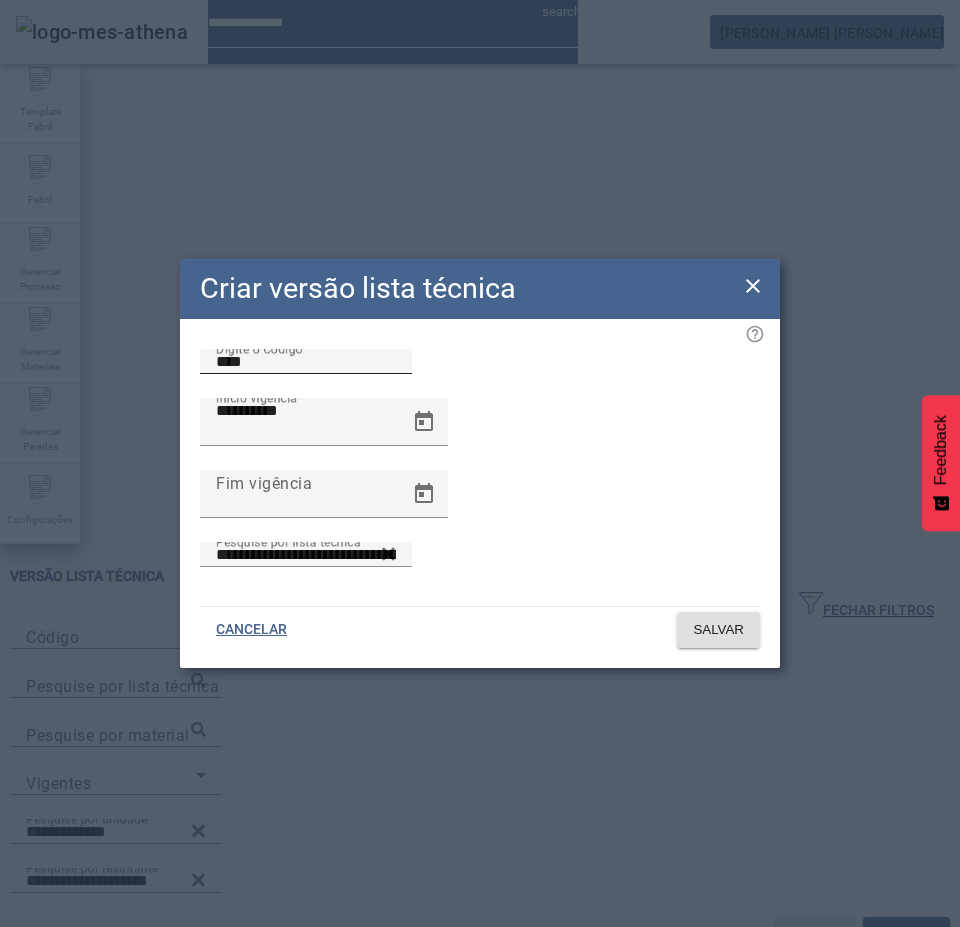 type 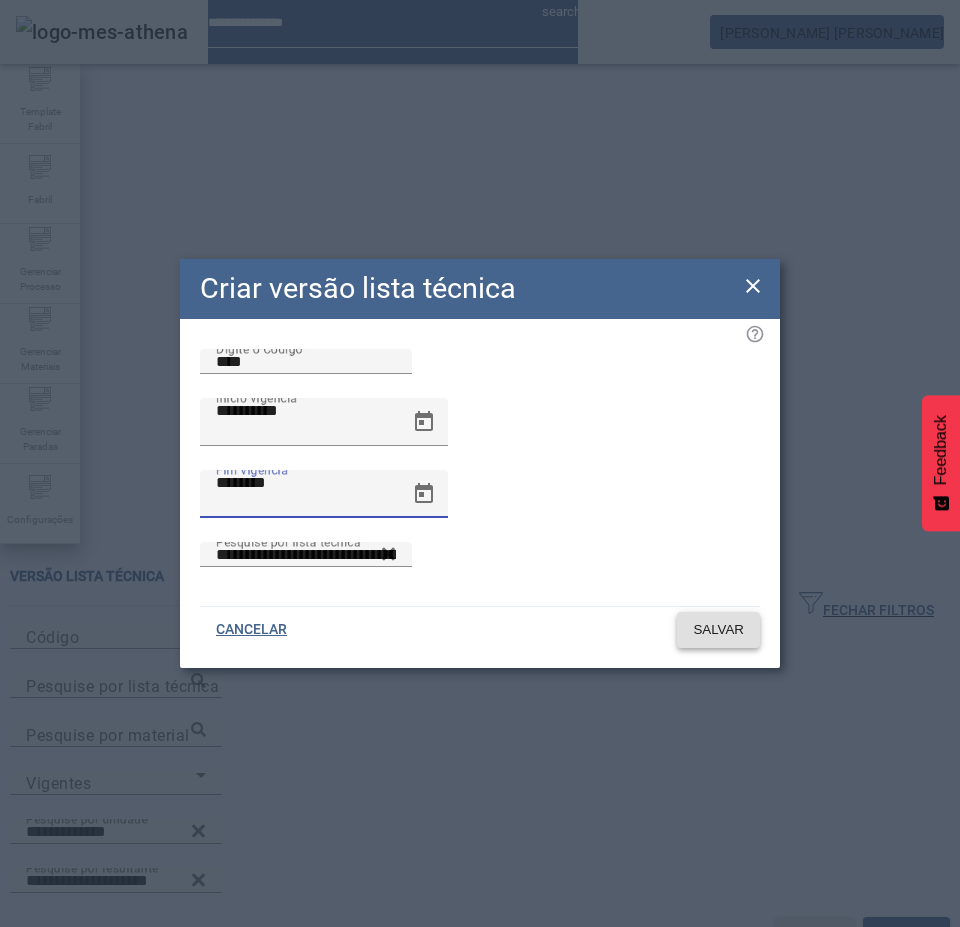 type on "**********" 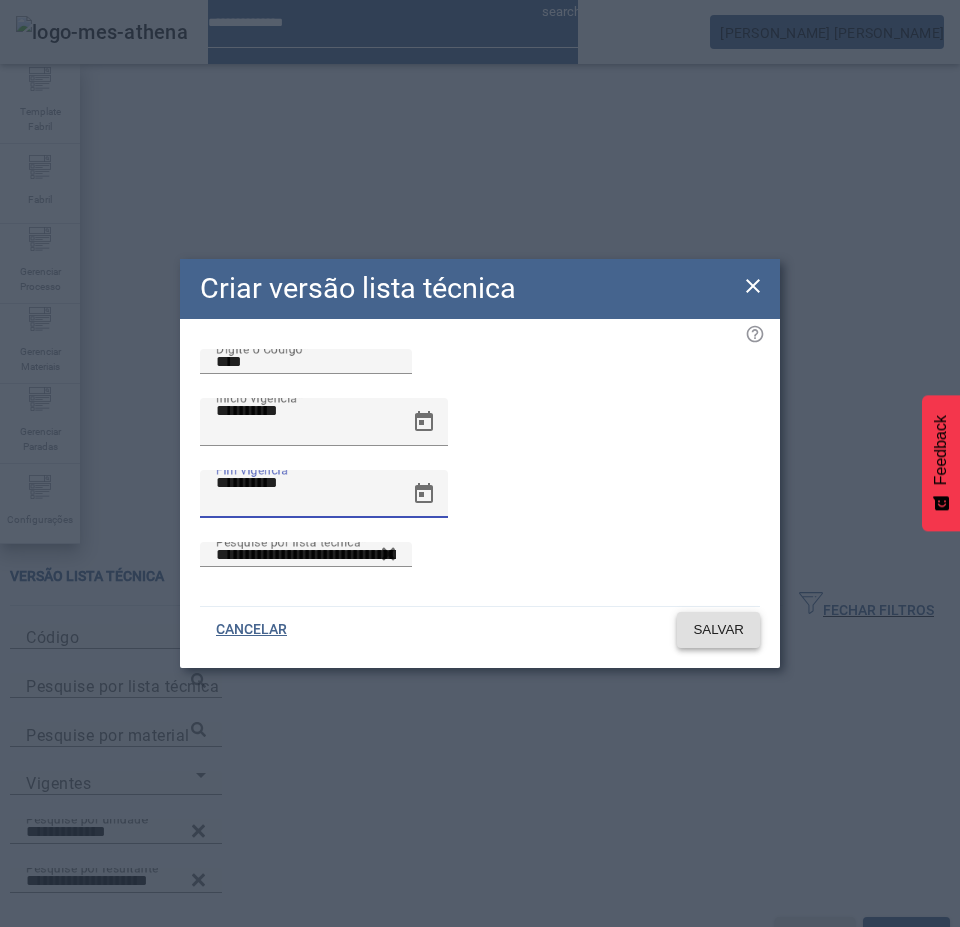 type 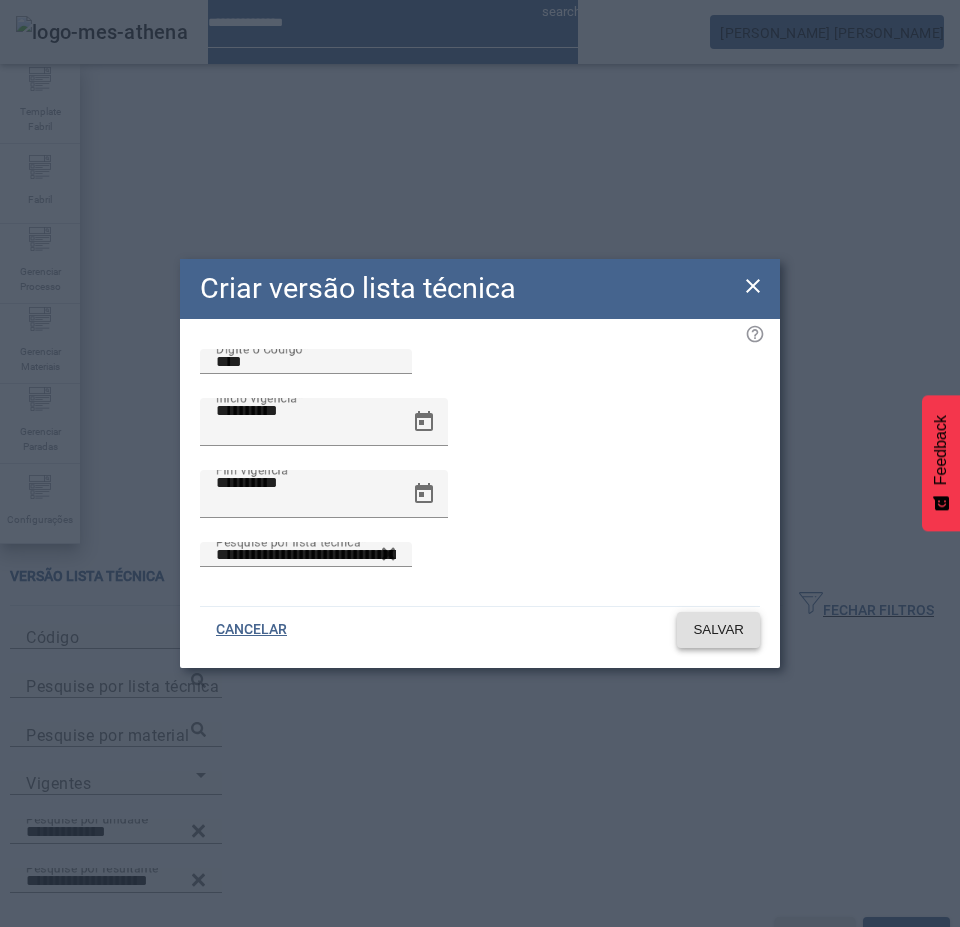 click on "SALVAR" 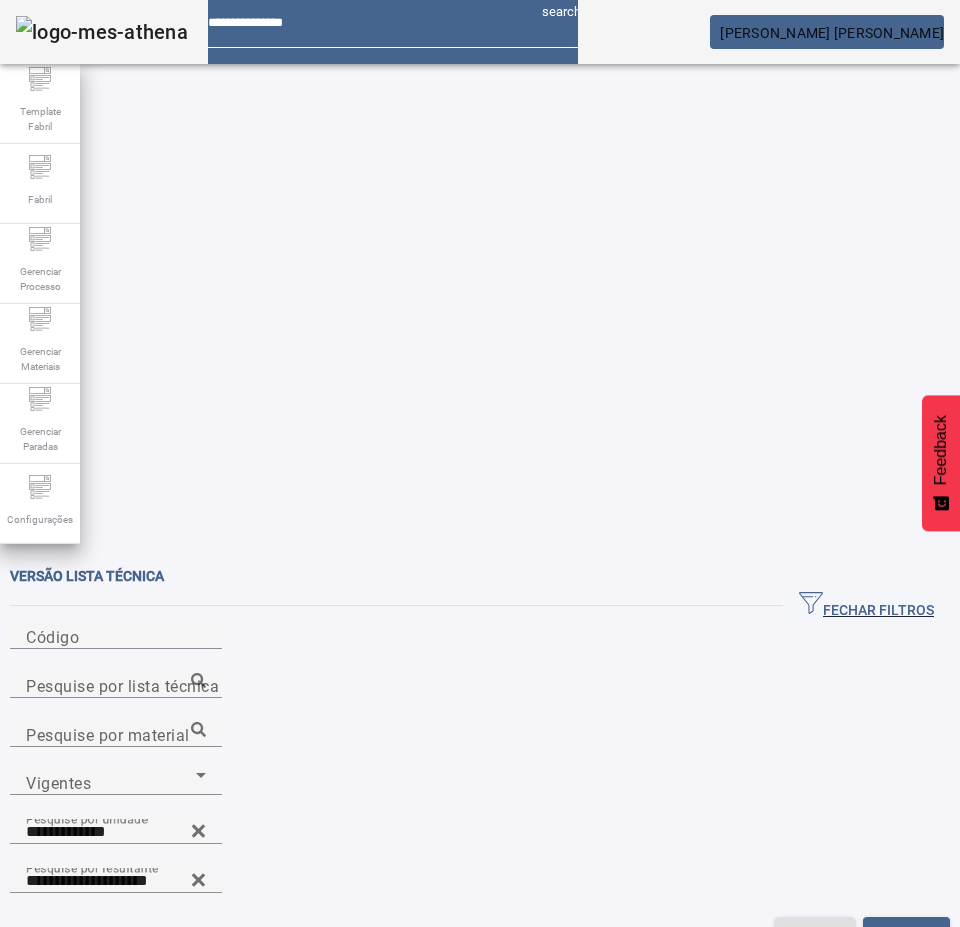 click at bounding box center (117, 1014) 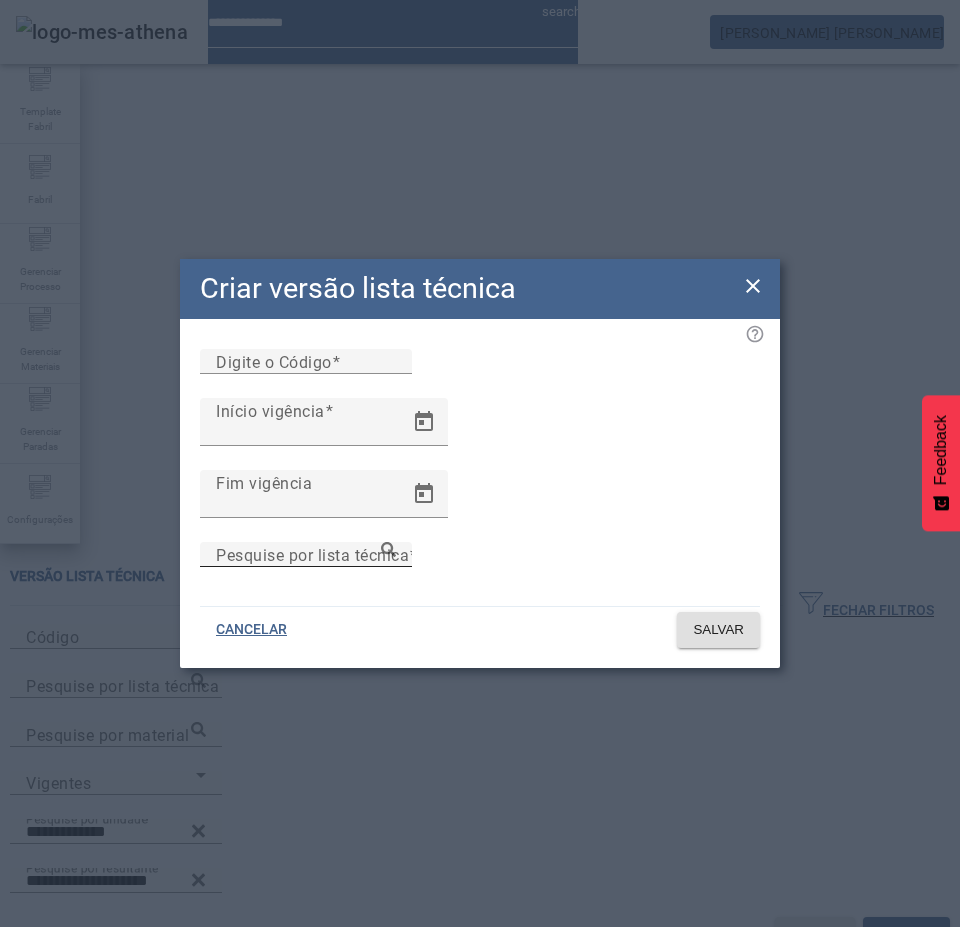 click on "Pesquise por lista técnica" at bounding box center [306, 555] 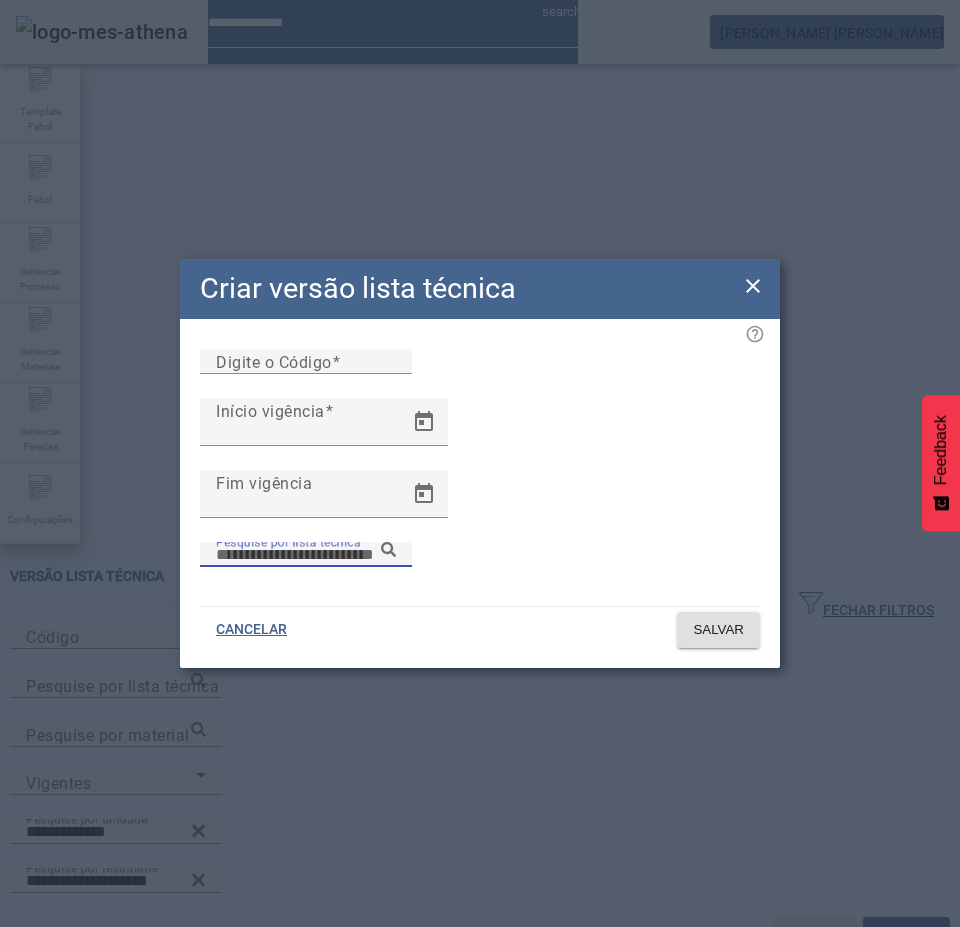 paste on "**********" 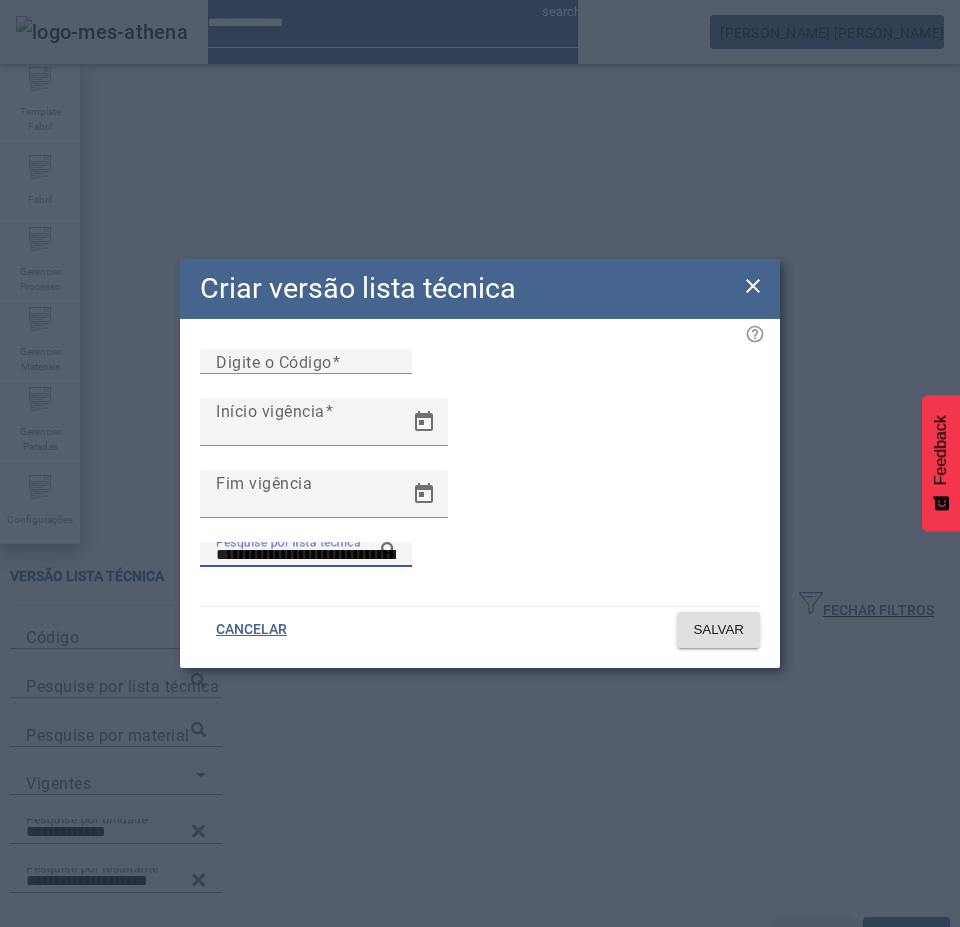 click 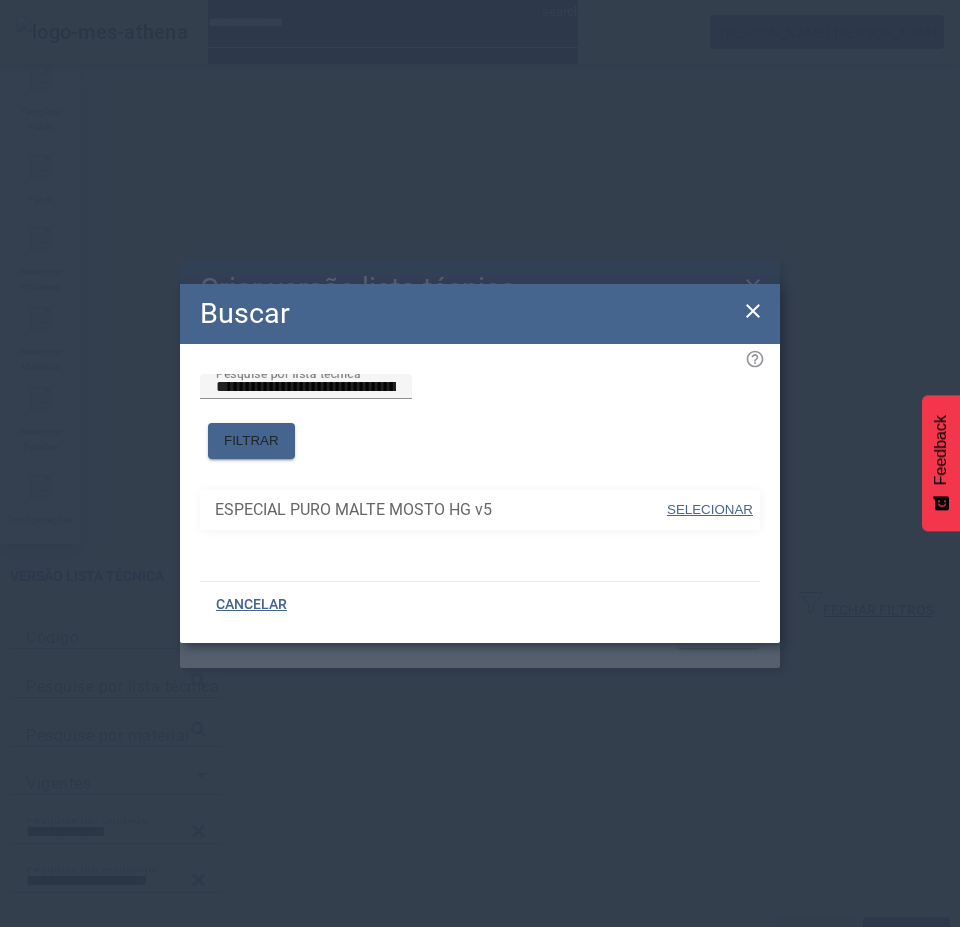 drag, startPoint x: 733, startPoint y: 492, endPoint x: 718, endPoint y: 491, distance: 15.033297 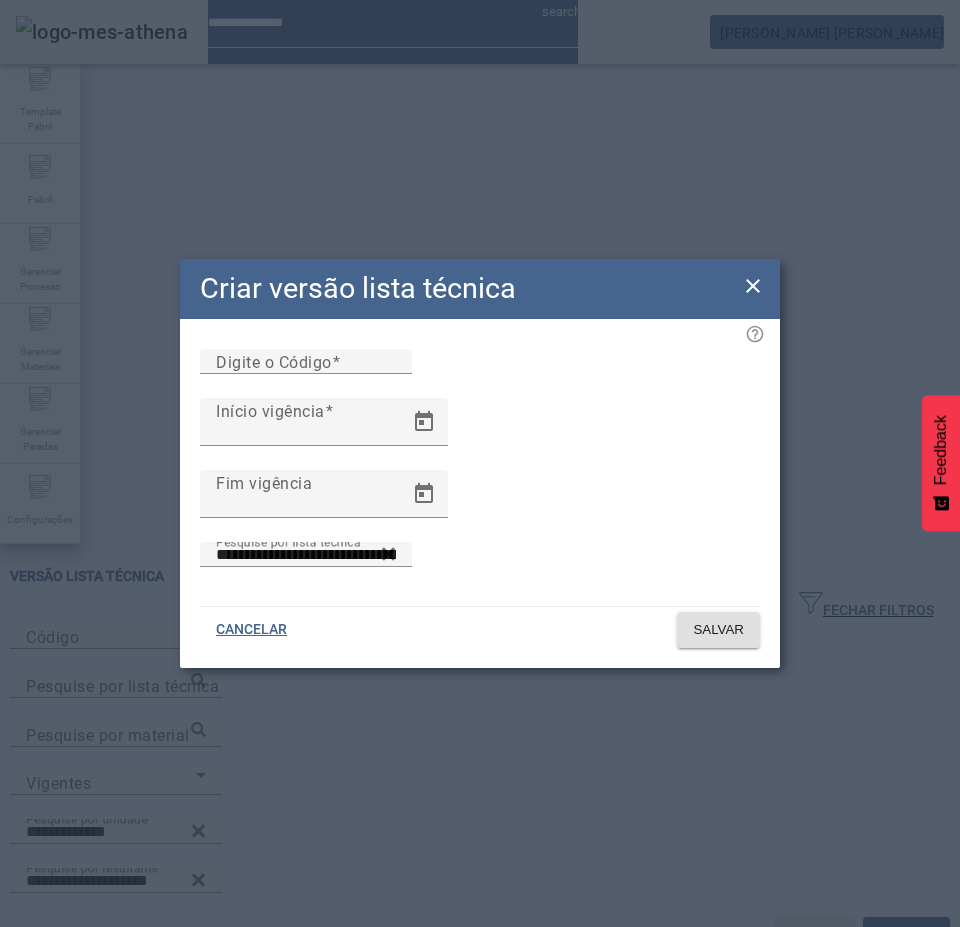 drag, startPoint x: 278, startPoint y: 414, endPoint x: 301, endPoint y: 343, distance: 74.63243 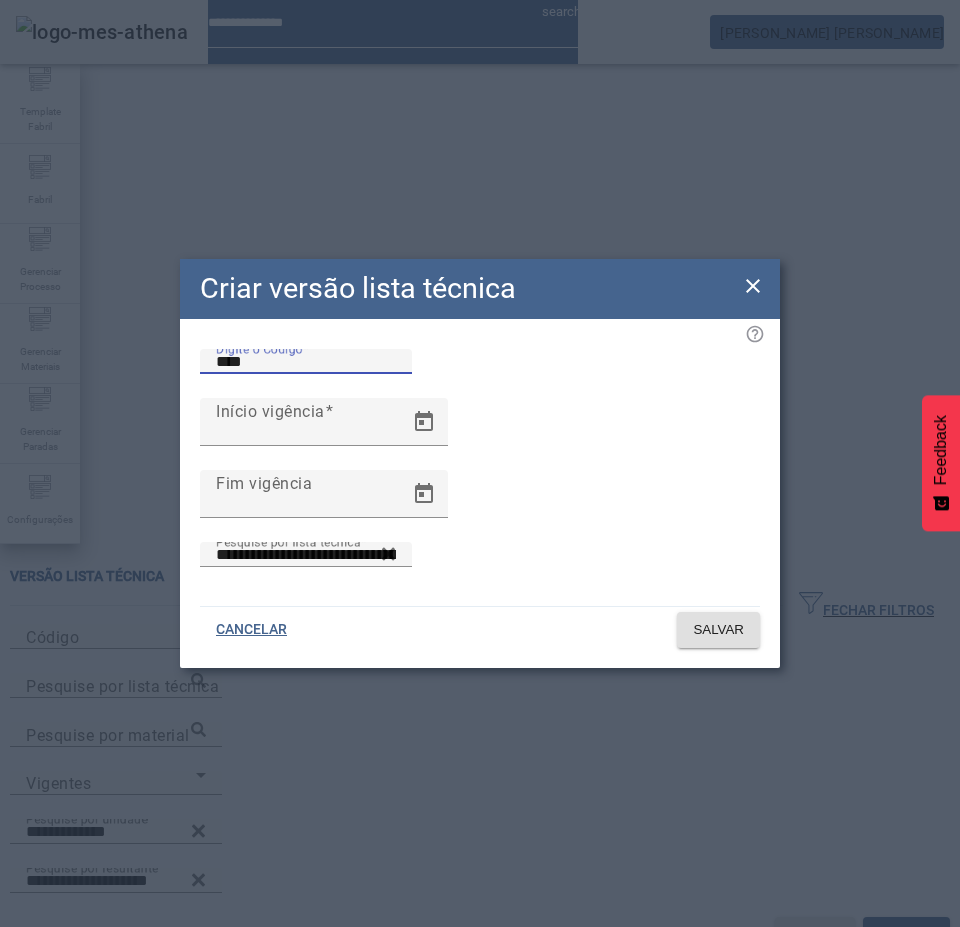 type on "****" 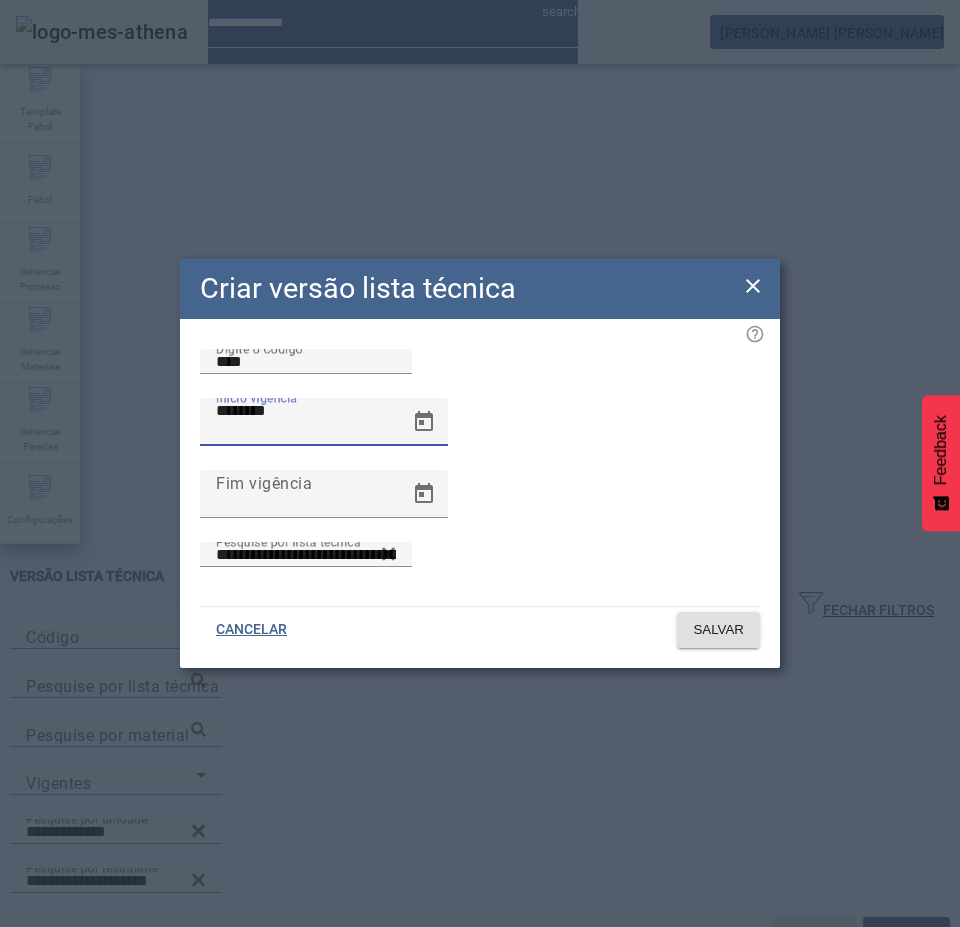 type on "**********" 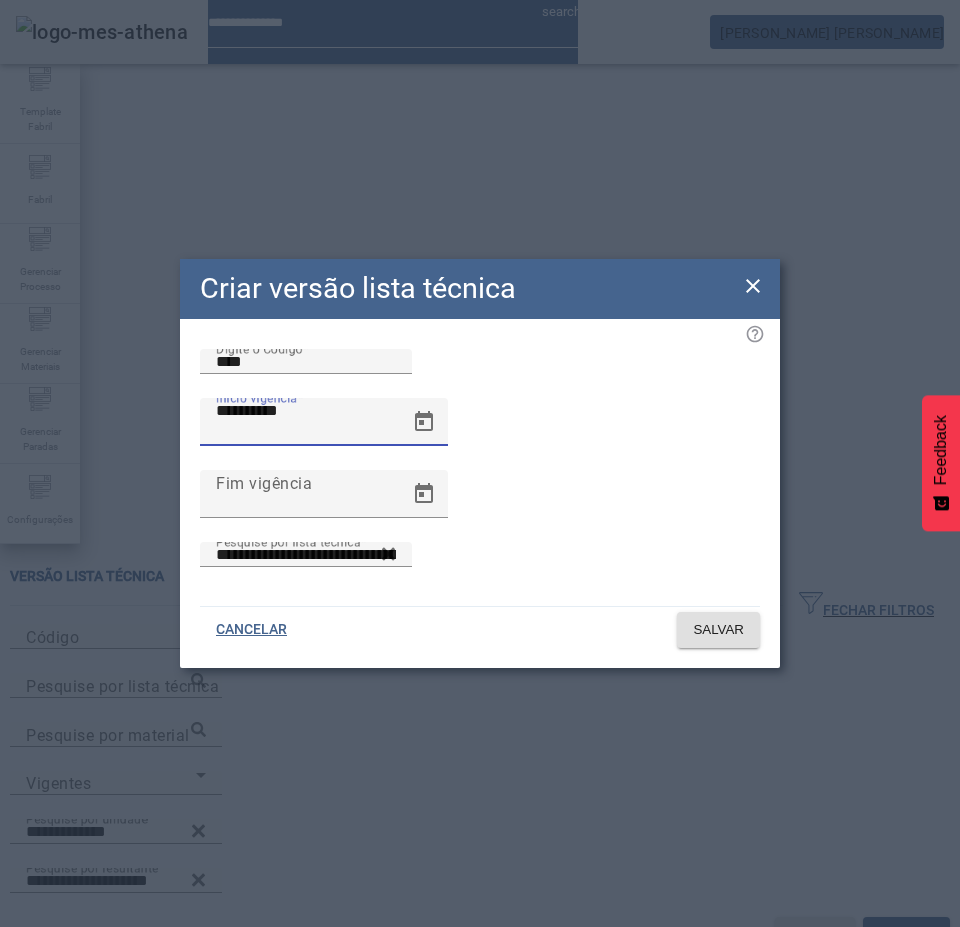 type 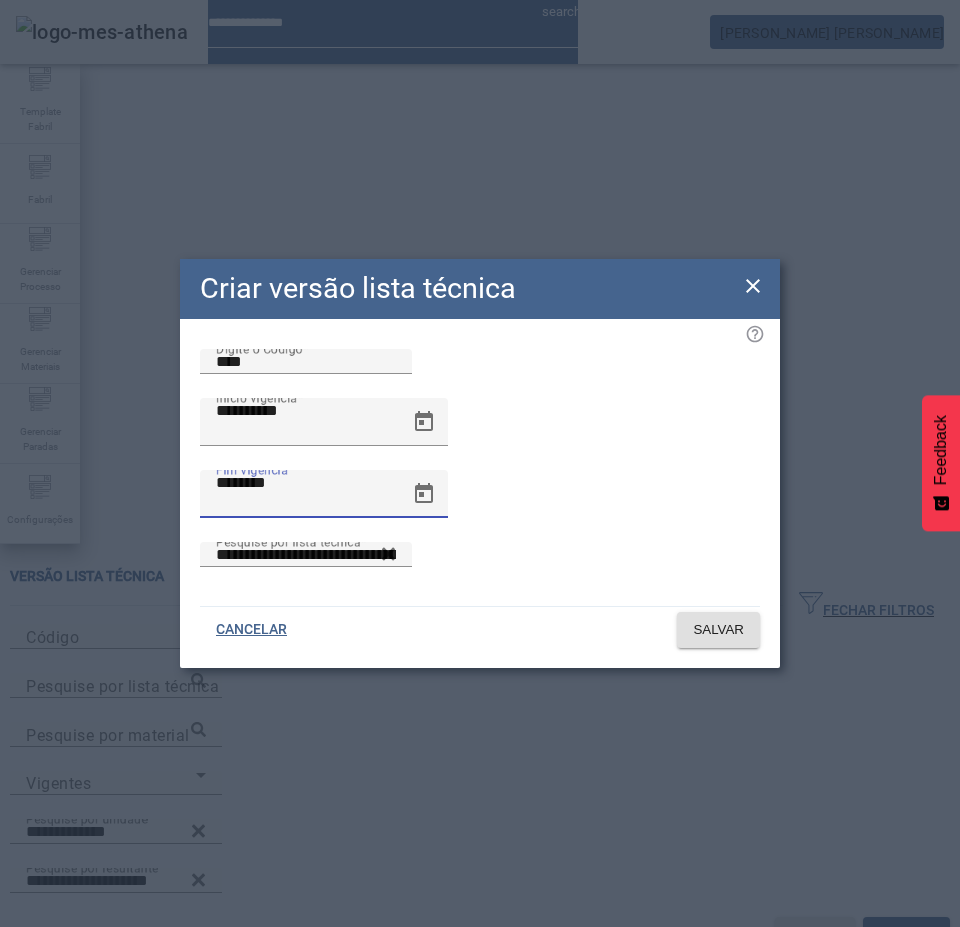 type on "**********" 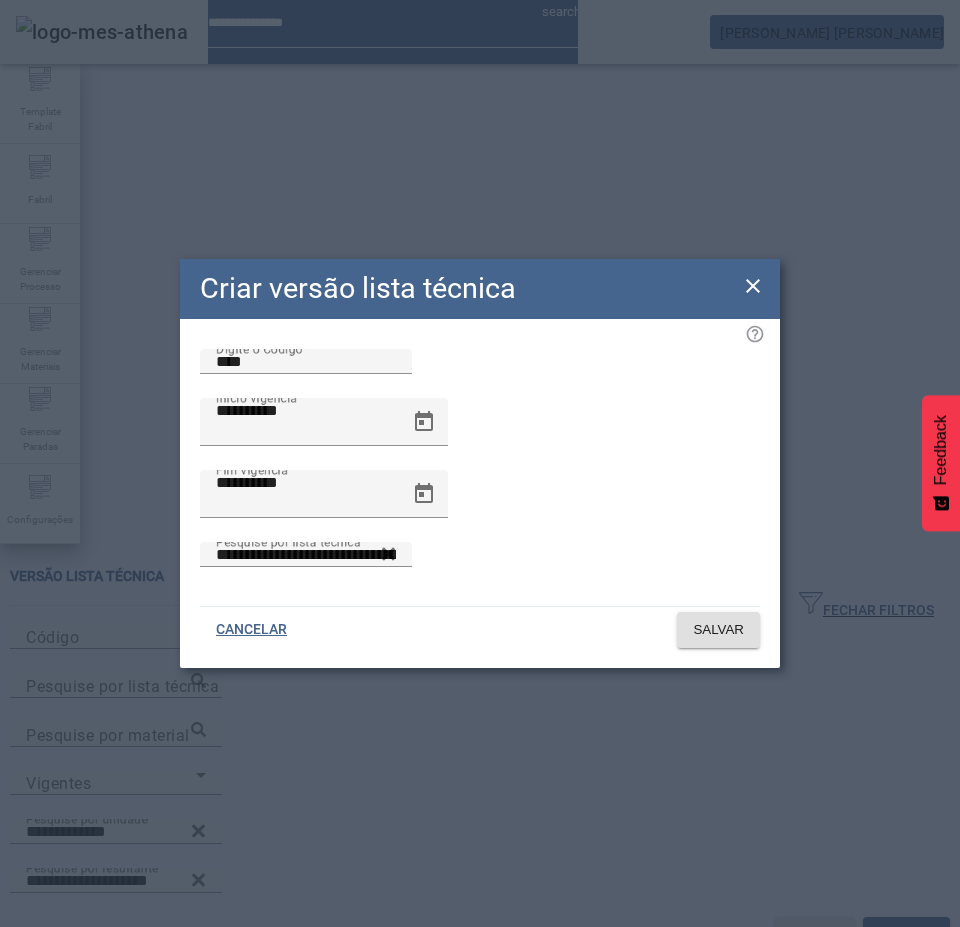 type 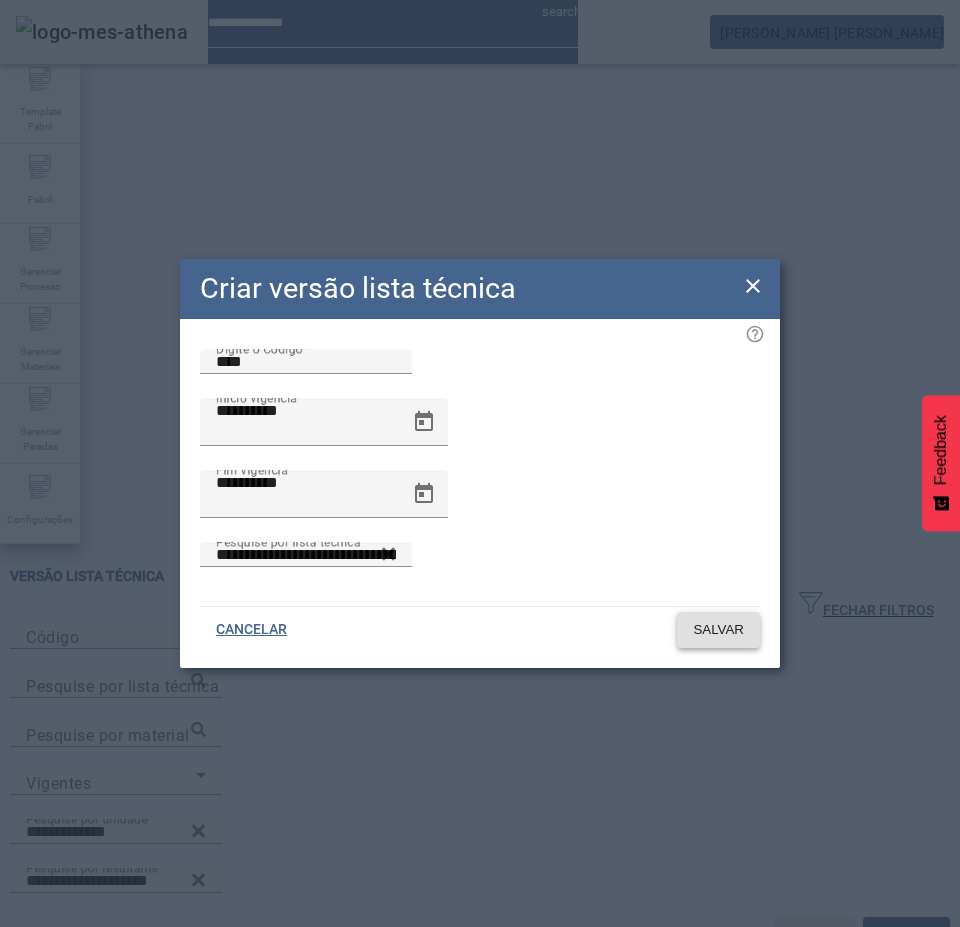 click 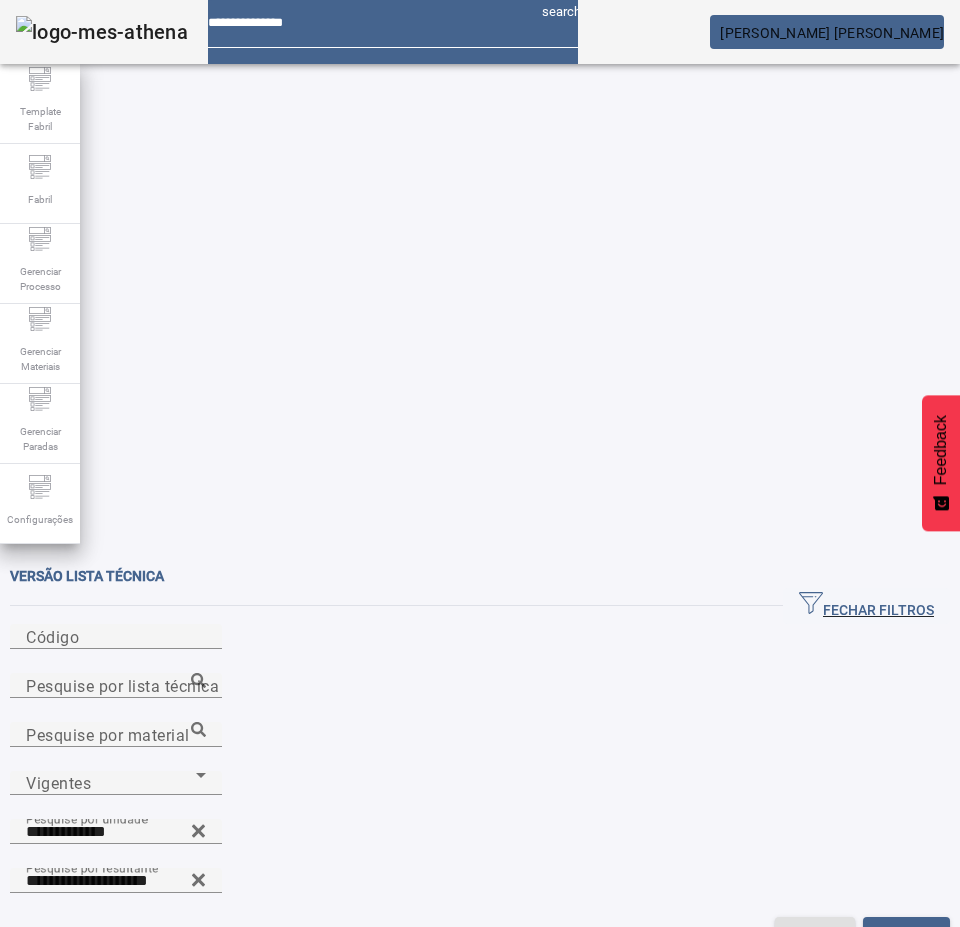 click on "Criar versão lista técnica" at bounding box center [122, 1036] 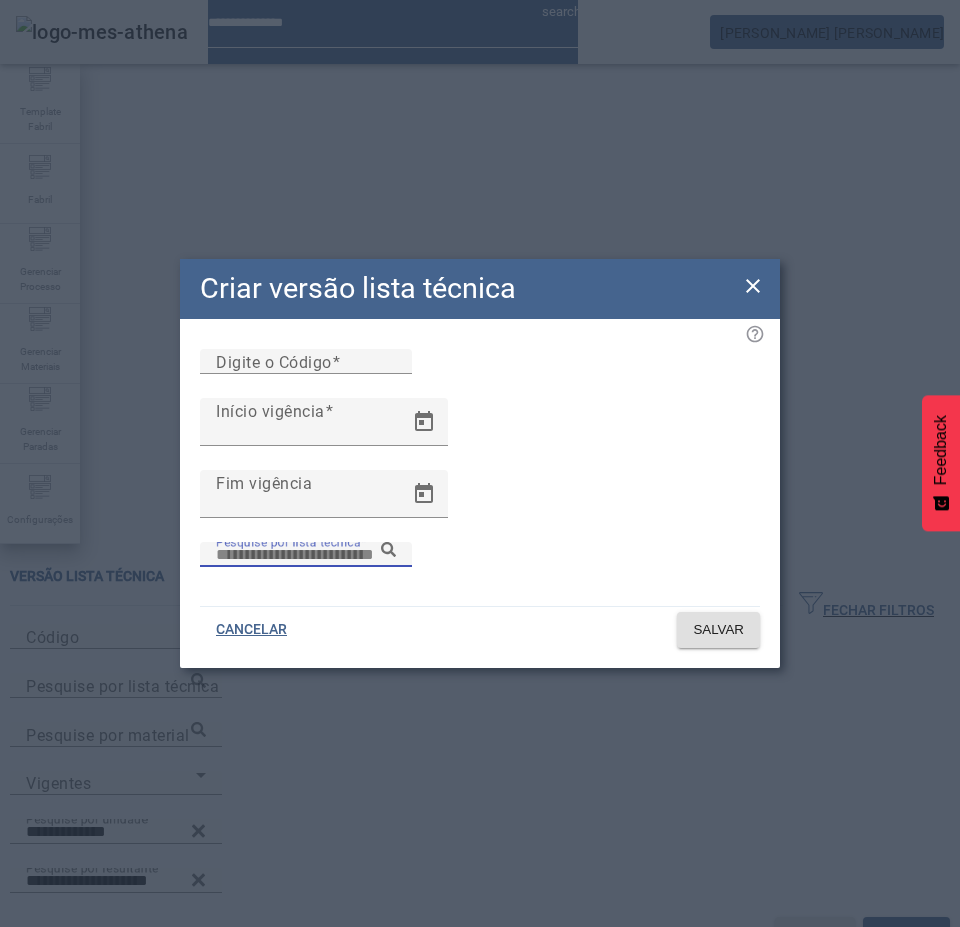 drag, startPoint x: 423, startPoint y: 496, endPoint x: 469, endPoint y: 505, distance: 46.872166 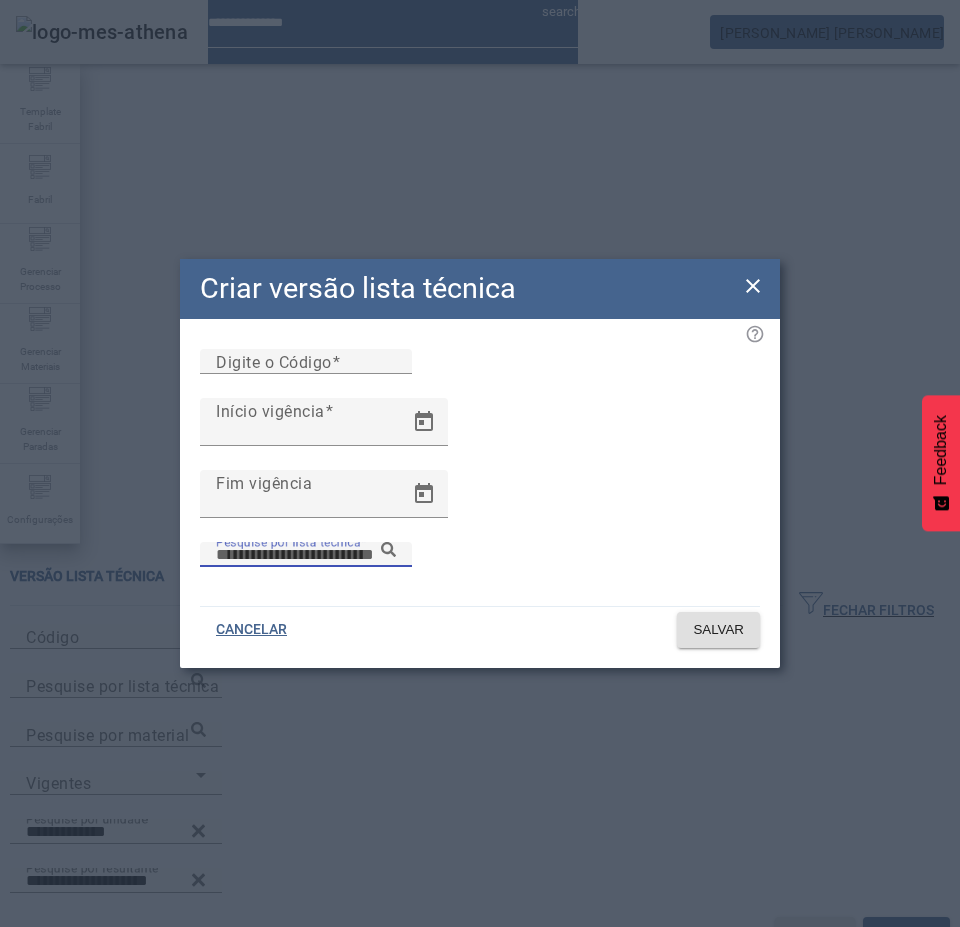 click on "Pesquise por lista técnica" at bounding box center [306, 555] 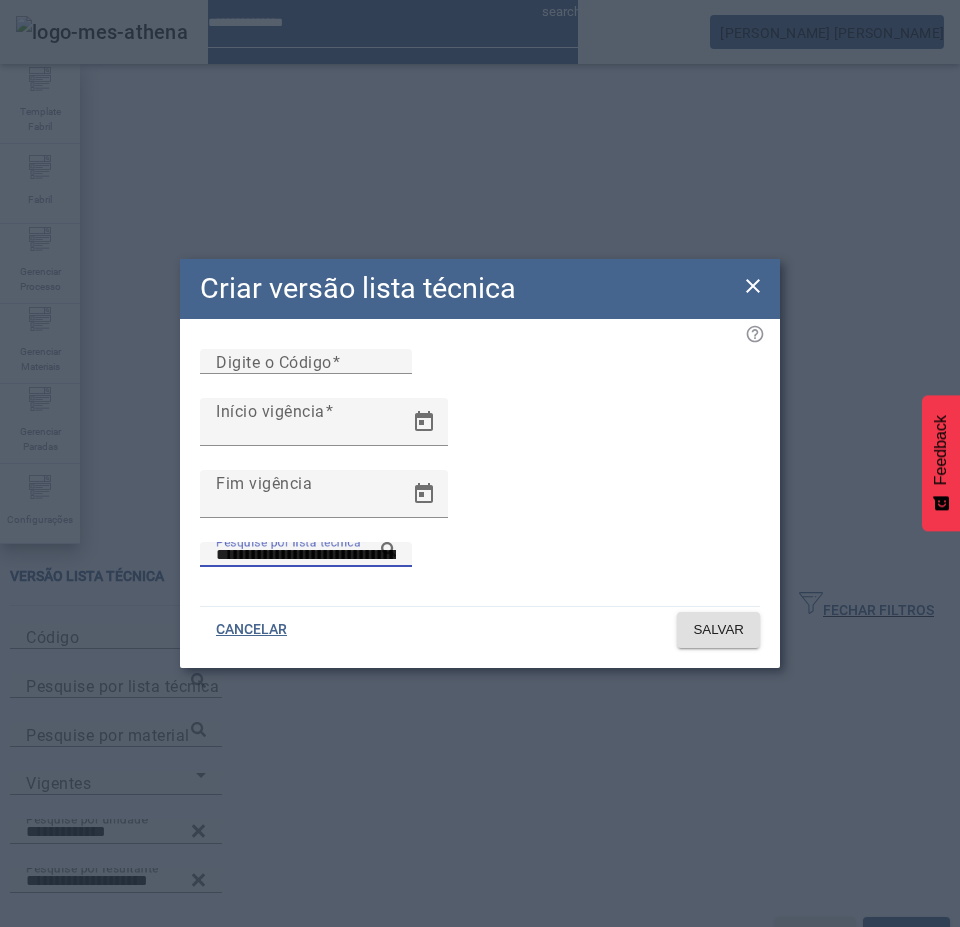 click on "**********" at bounding box center (306, 555) 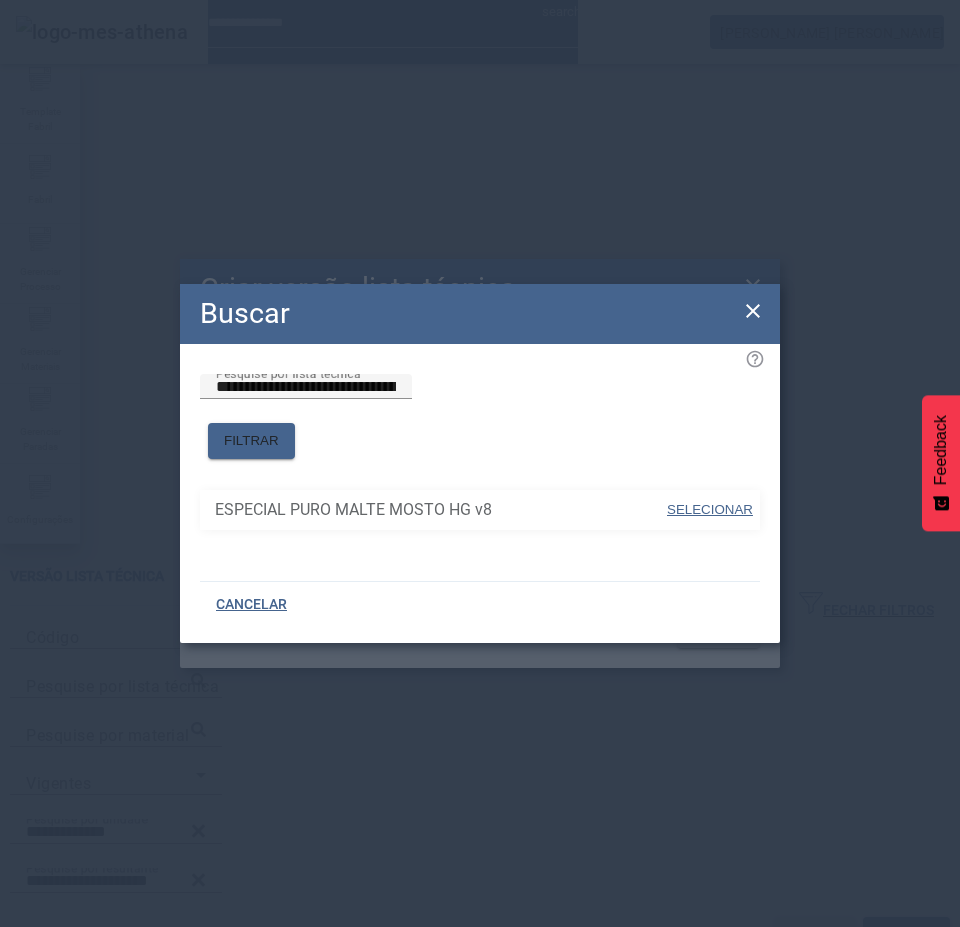 click on "SELECIONAR" at bounding box center (710, 509) 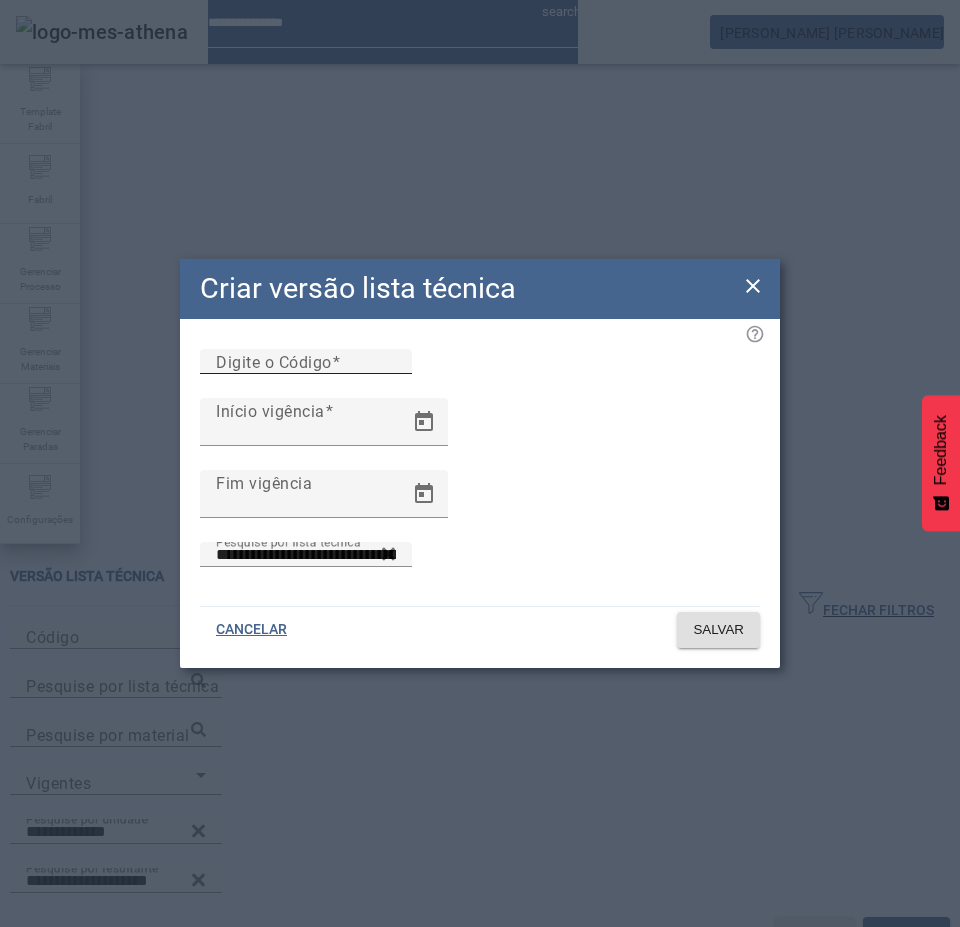 click on "Digite o Código" at bounding box center [306, 362] 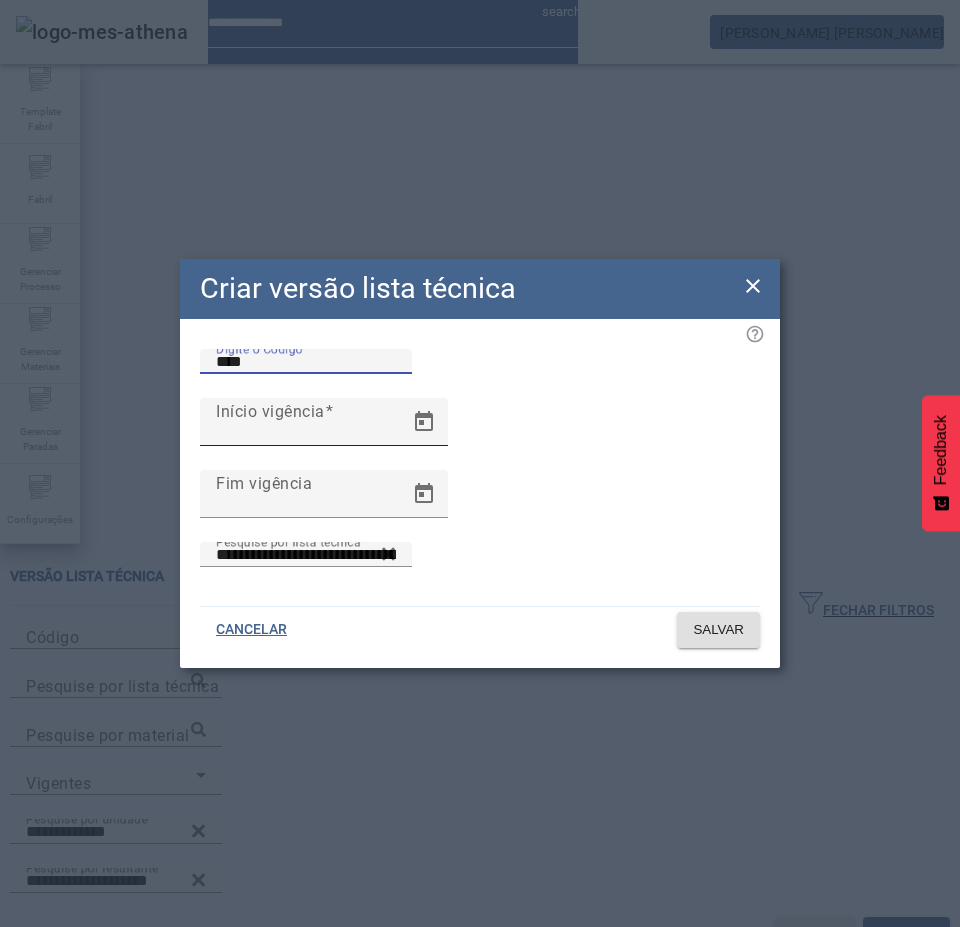 type on "****" 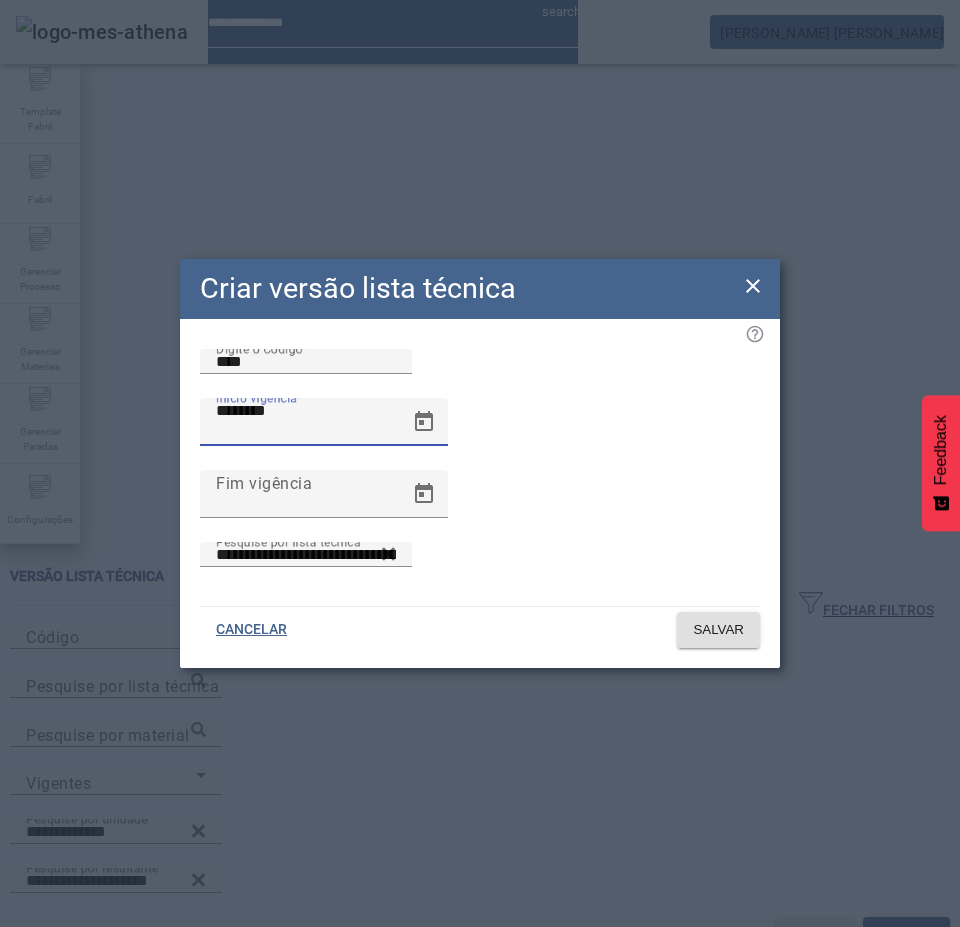 type on "**********" 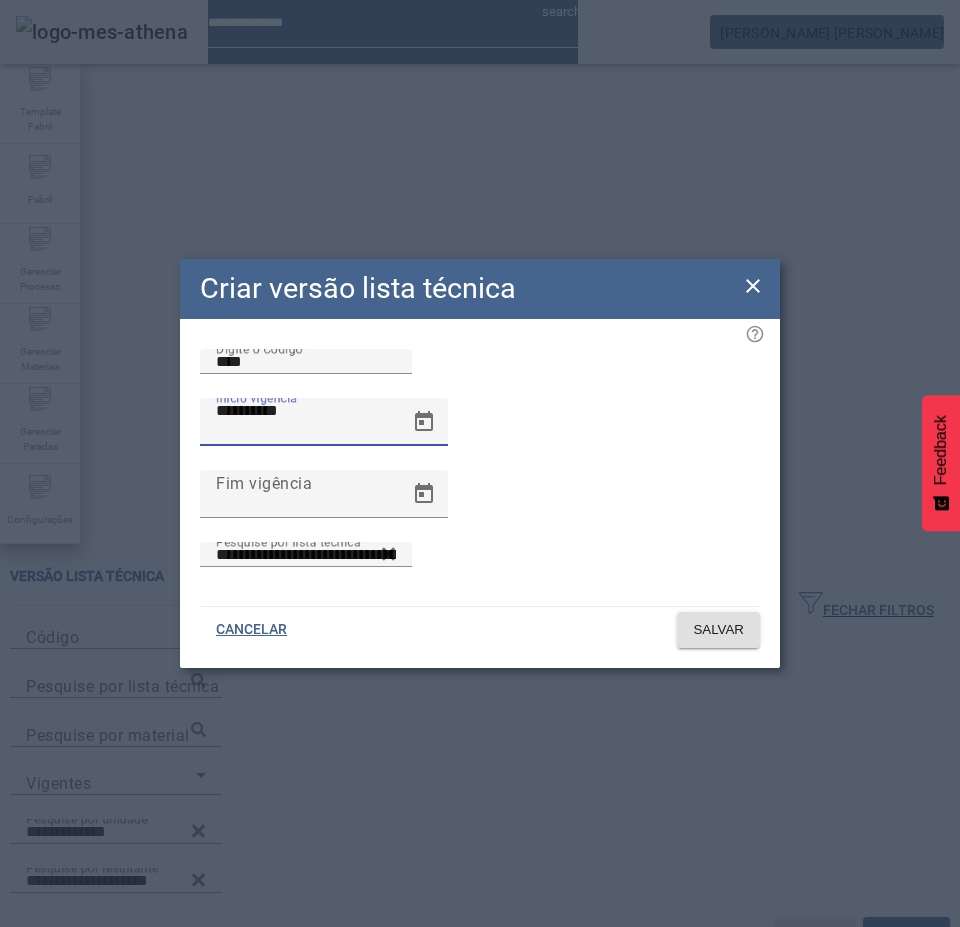 type 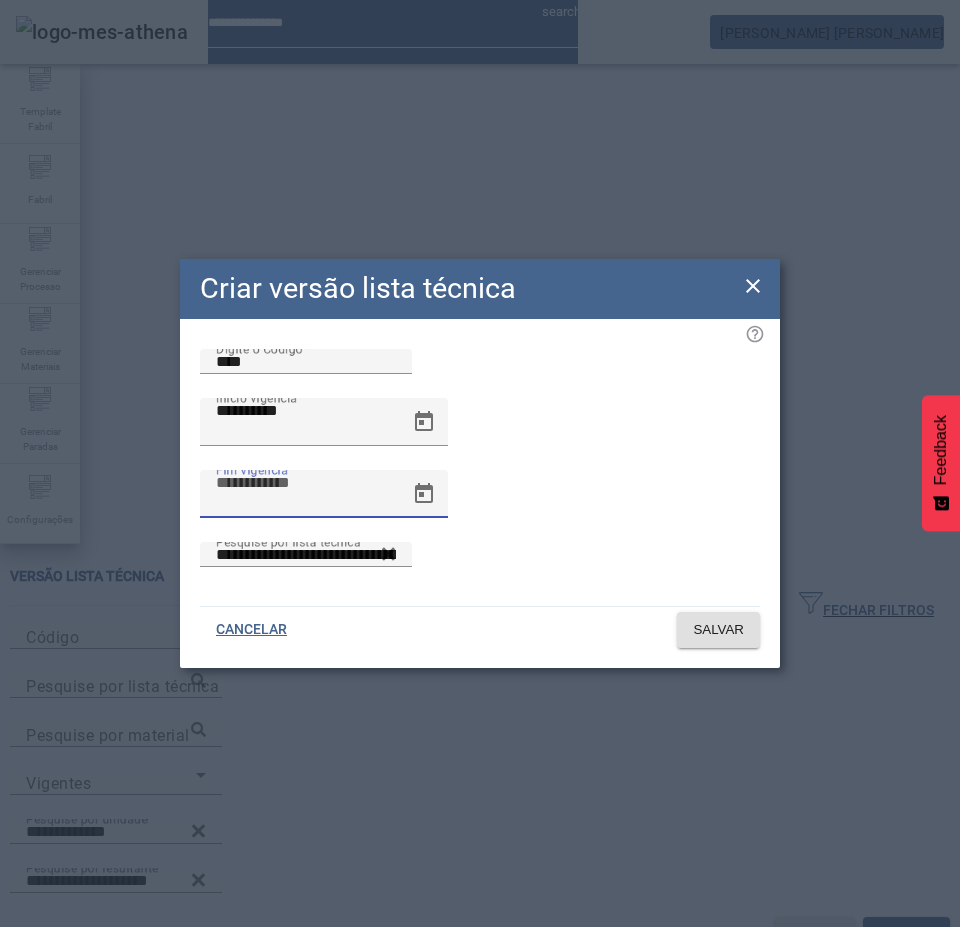 type 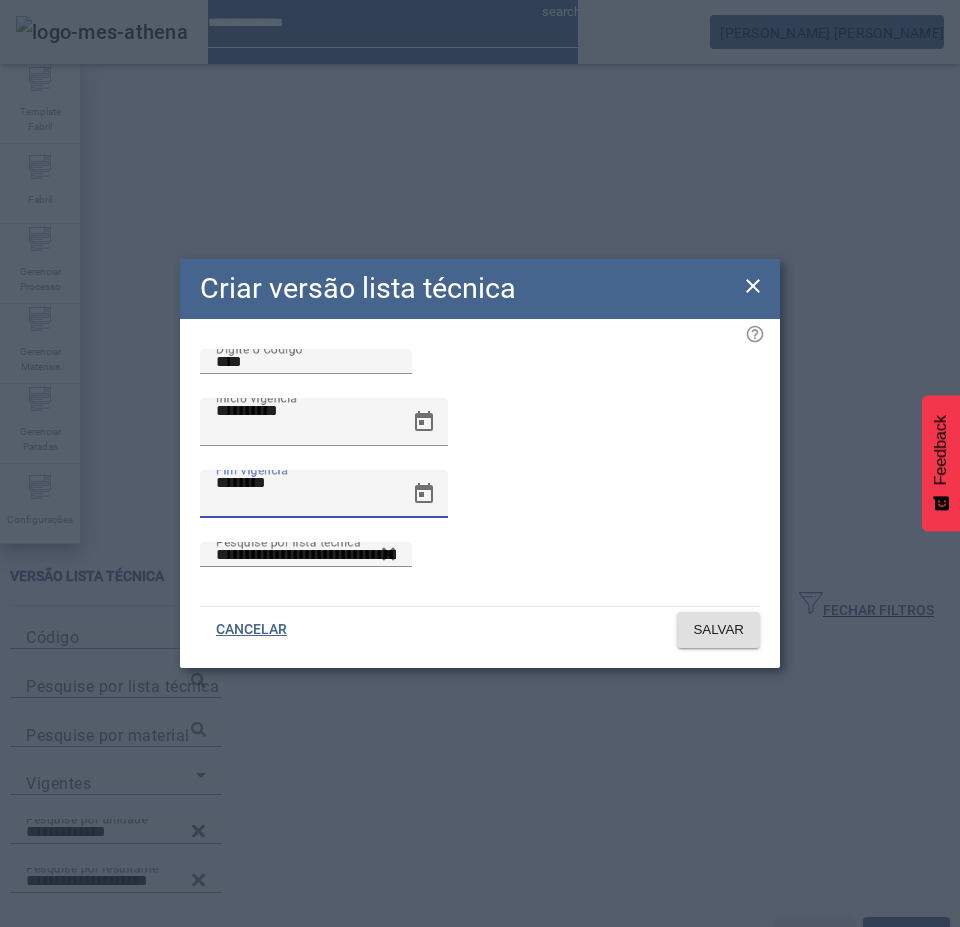 type on "**********" 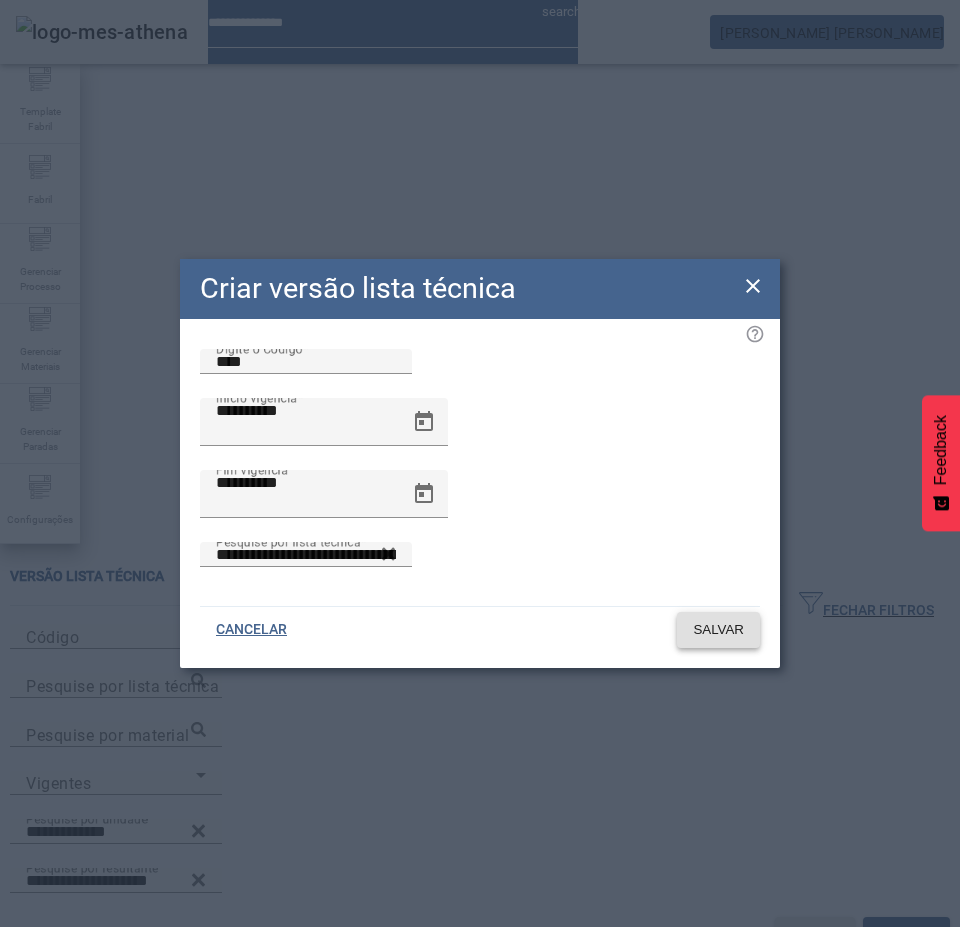 click 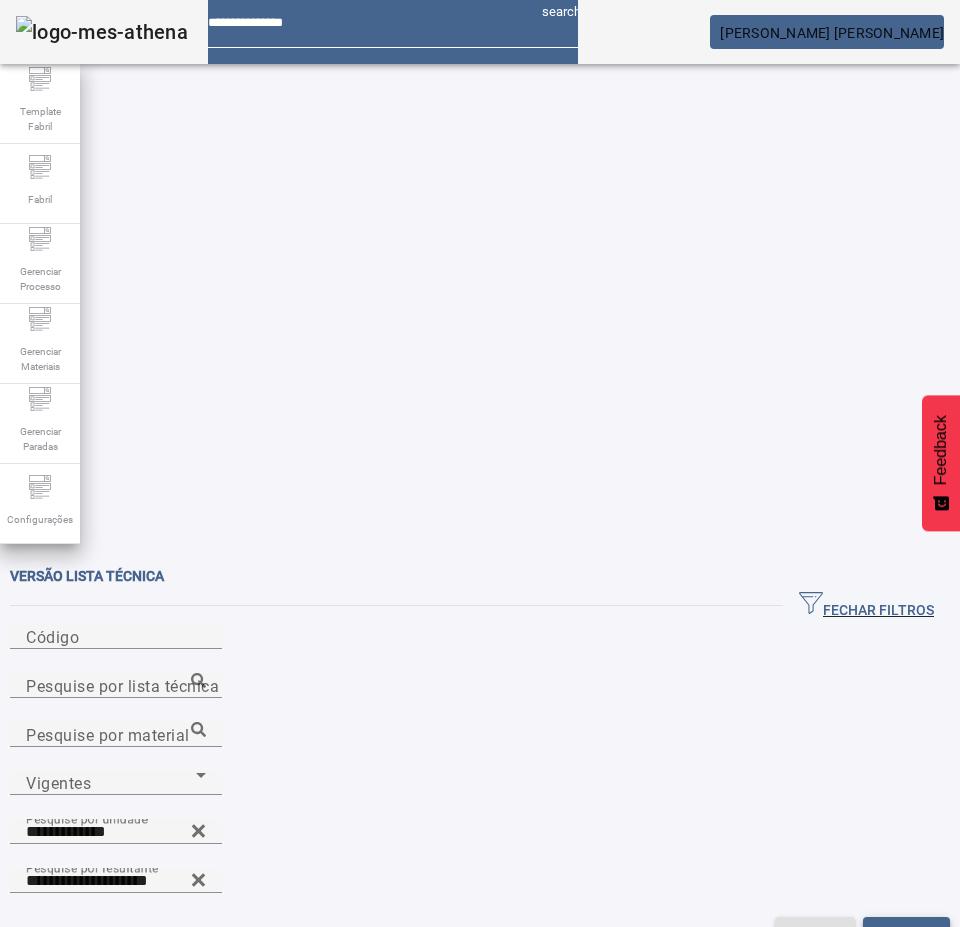 click on "FILTRAR" 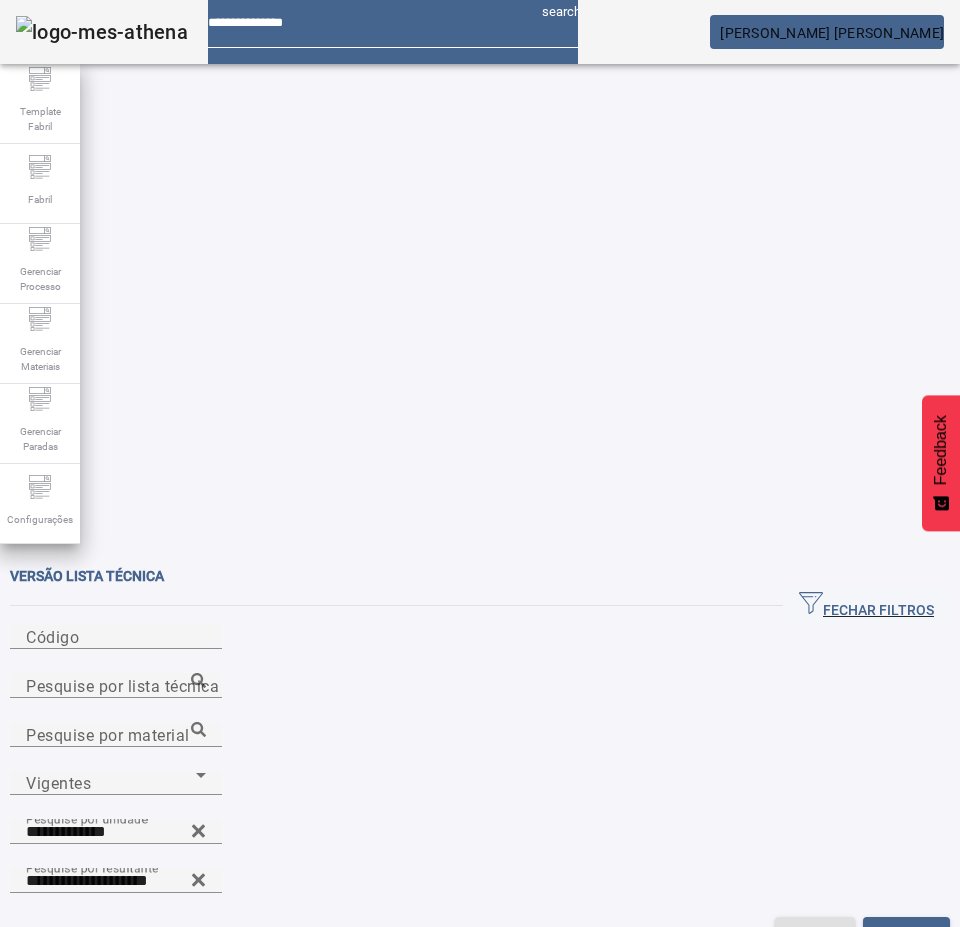 click at bounding box center [293, 1072] 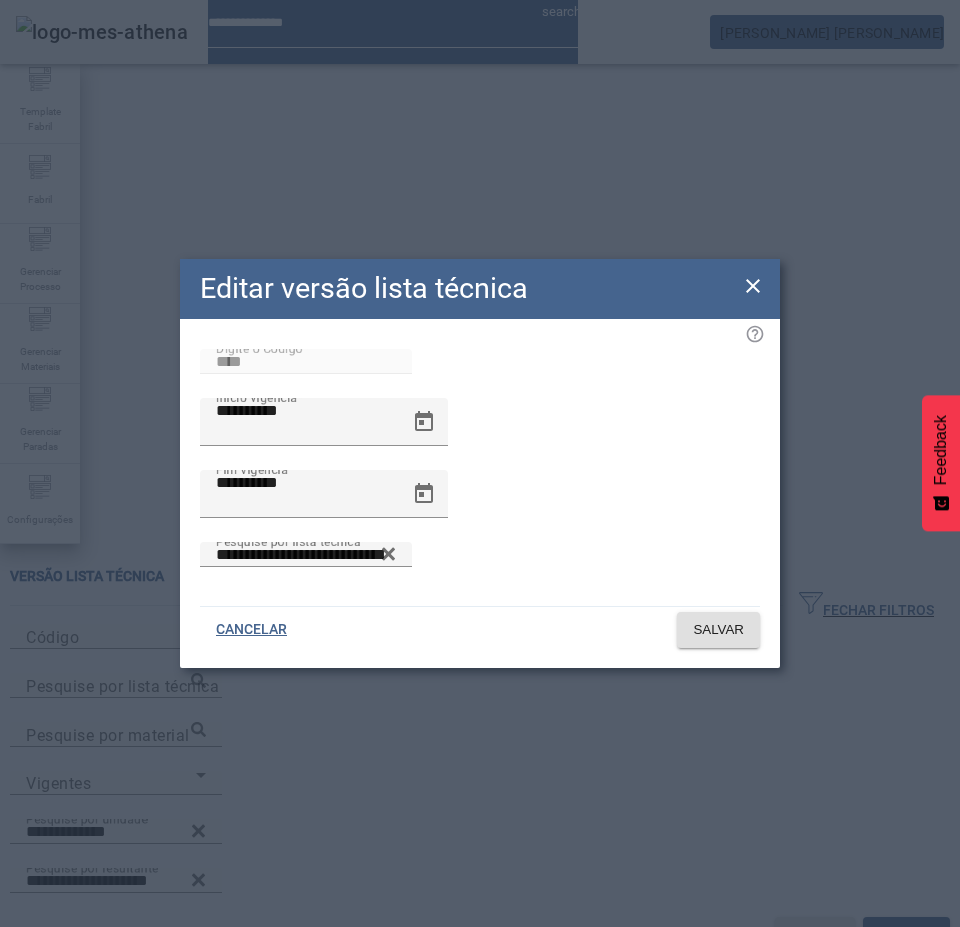 click 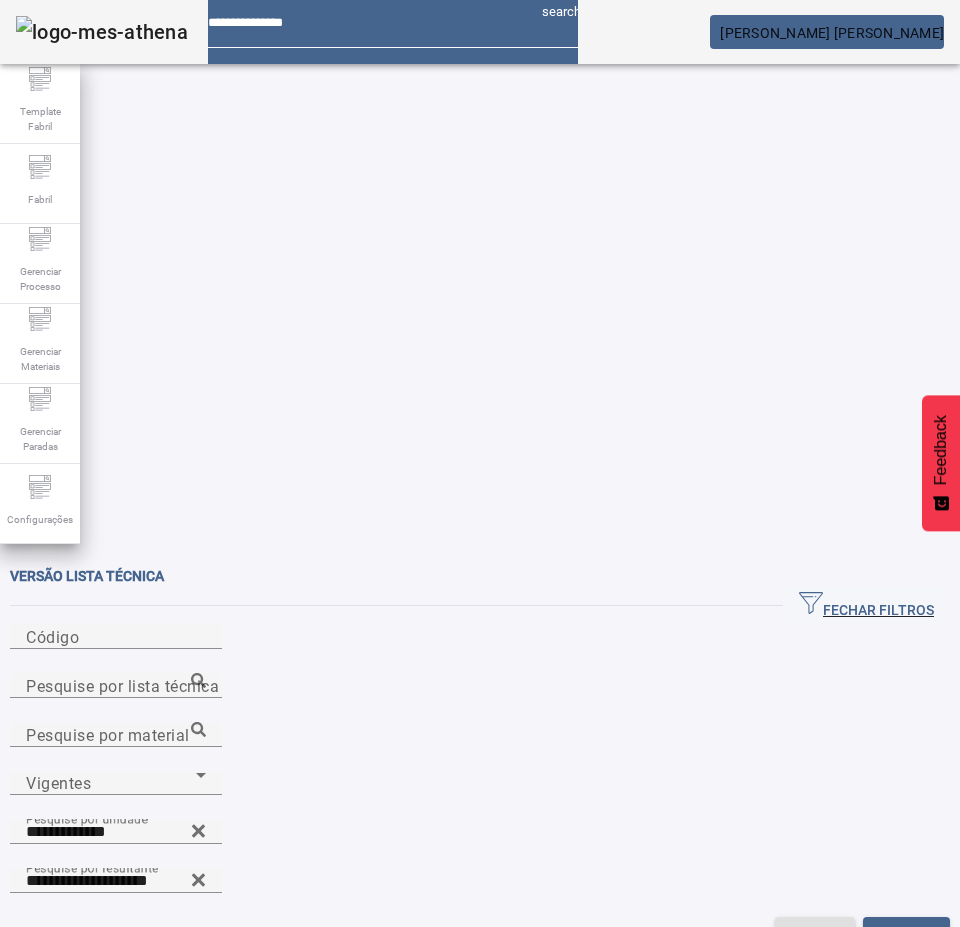 click at bounding box center [452, 1072] 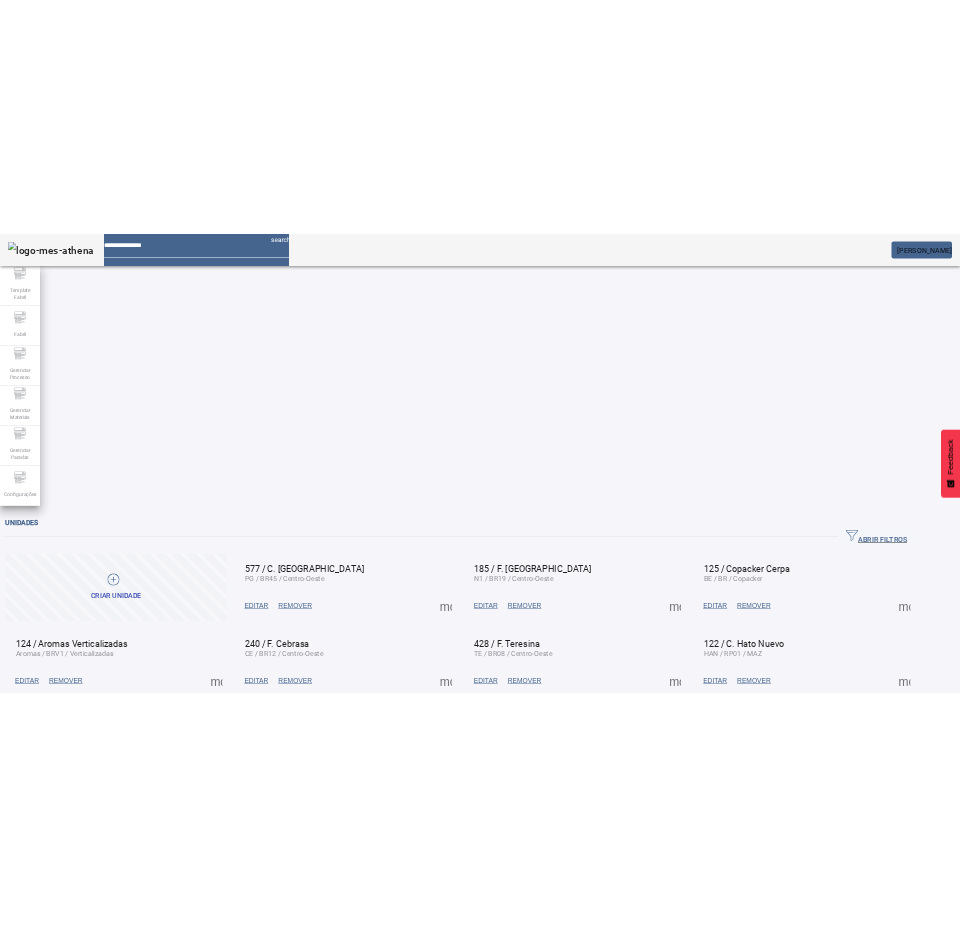 scroll, scrollTop: 0, scrollLeft: 0, axis: both 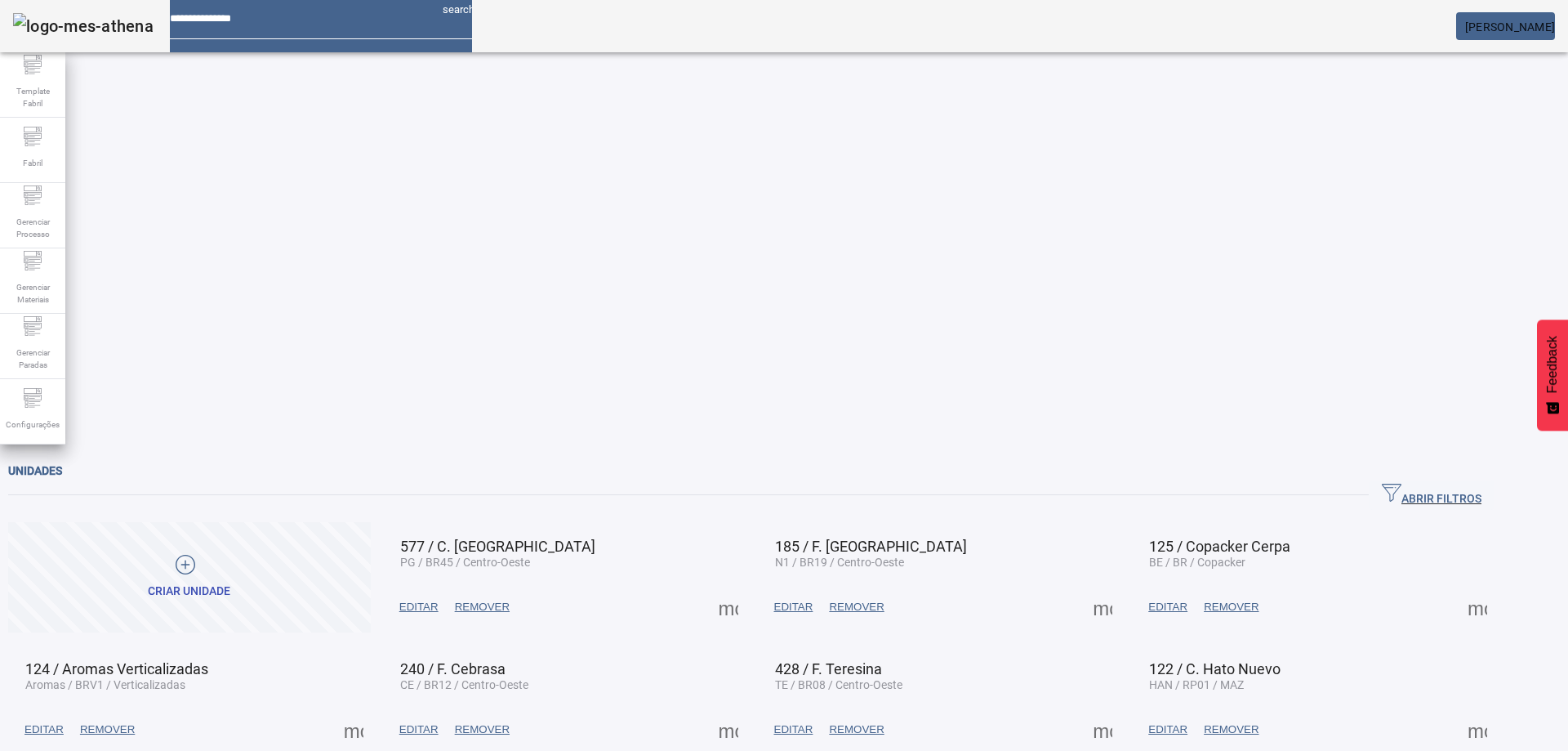 click at bounding box center (300, 12) 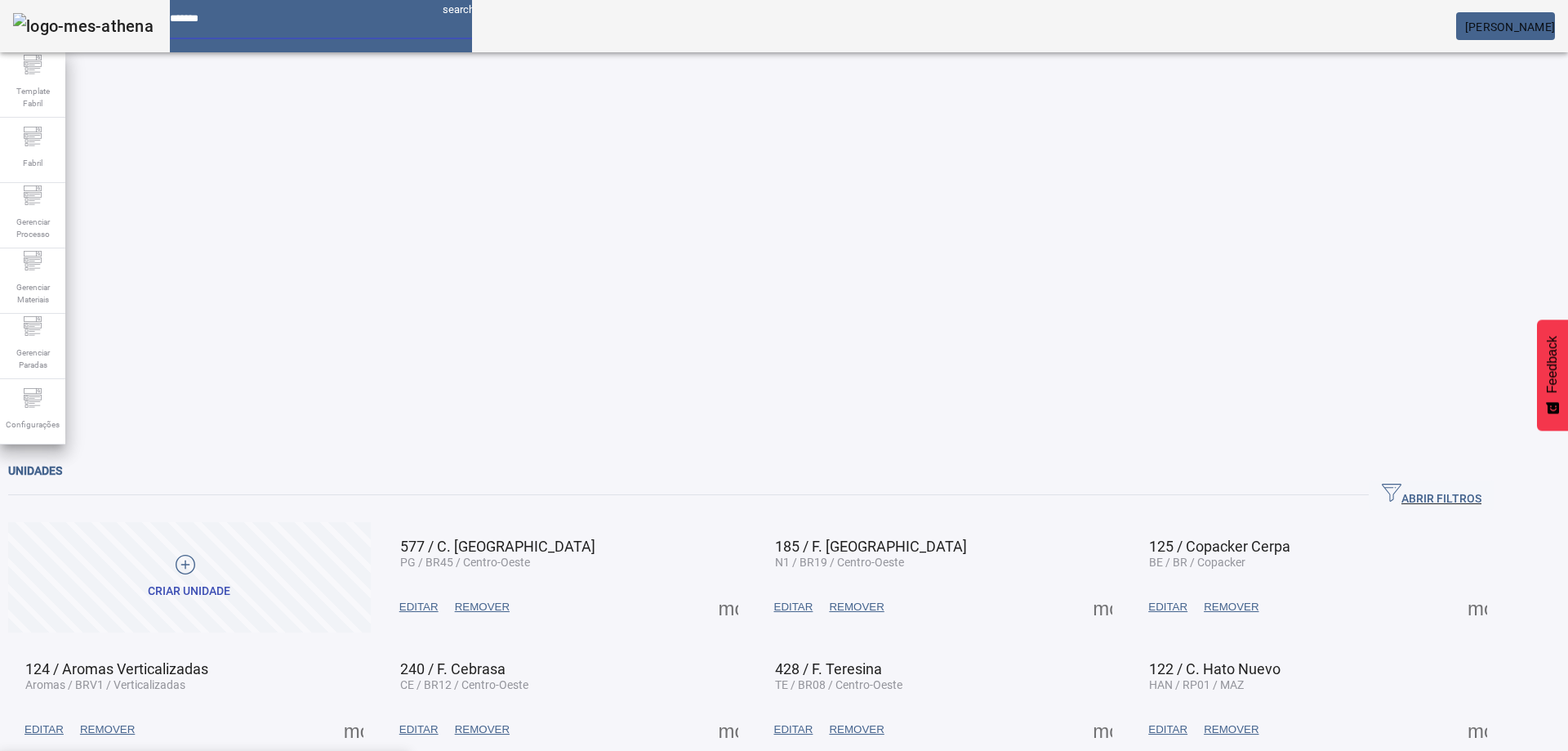 type on "*******" 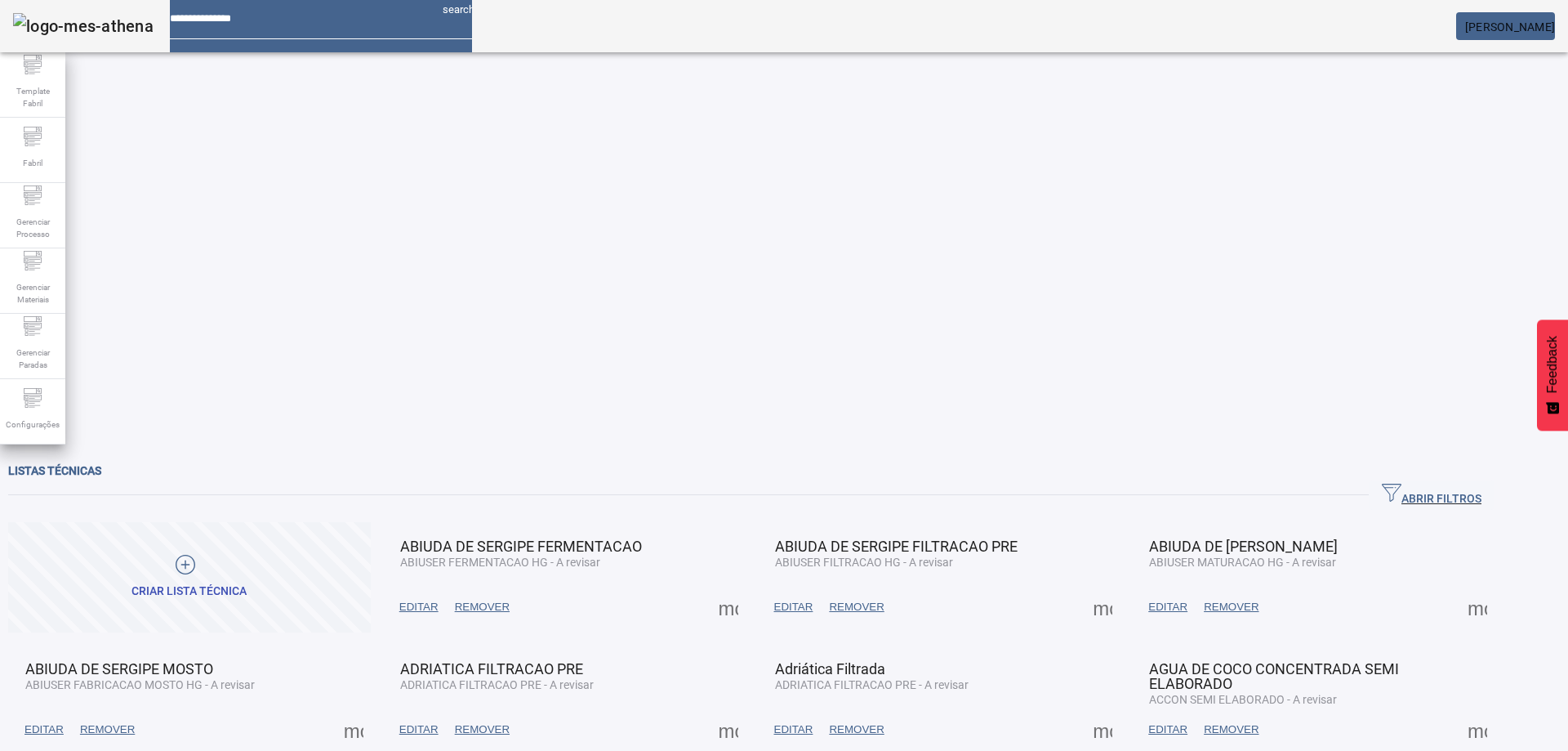 click on "ABRIR FILTROS" 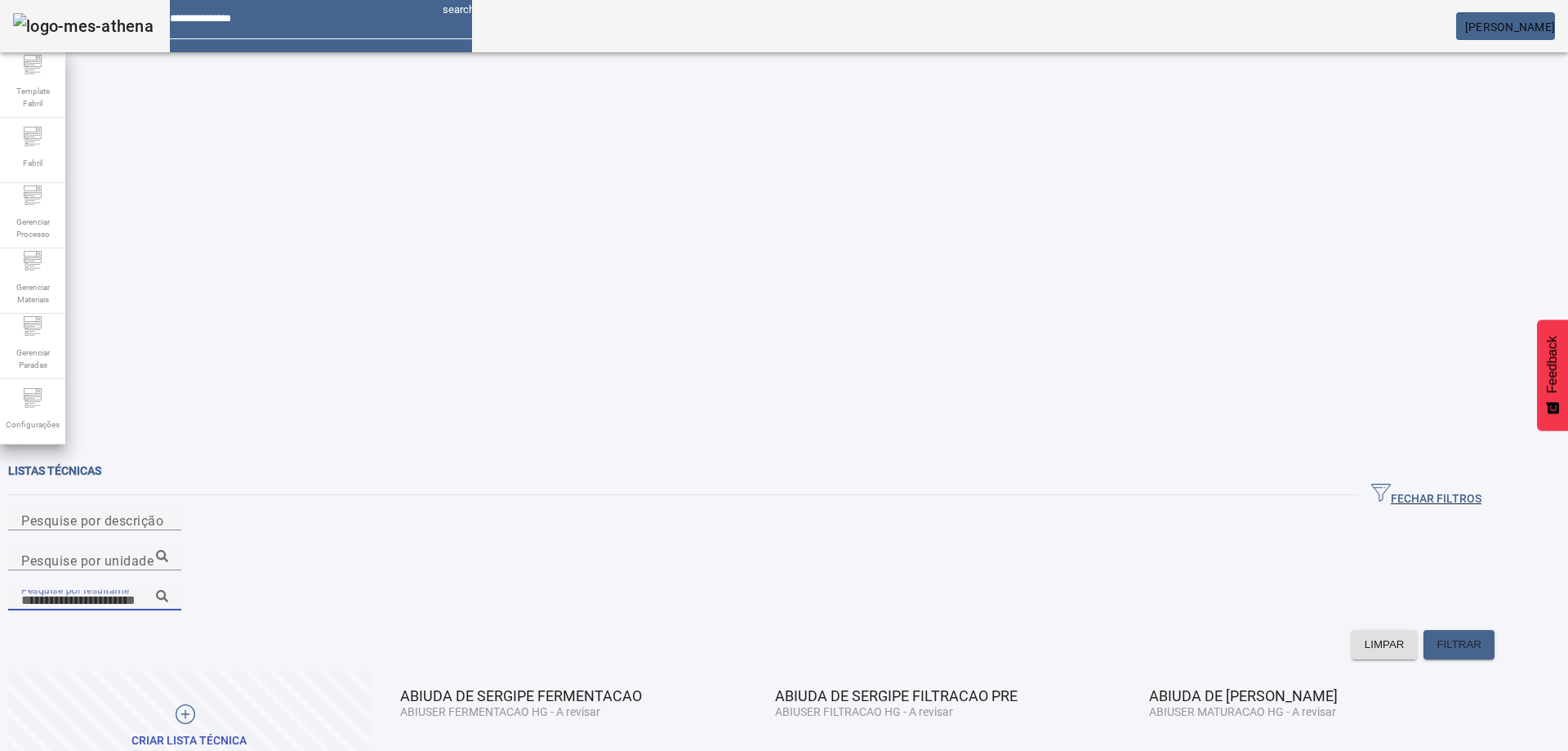 drag, startPoint x: 1263, startPoint y: 146, endPoint x: 1204, endPoint y: 148, distance: 59.03389 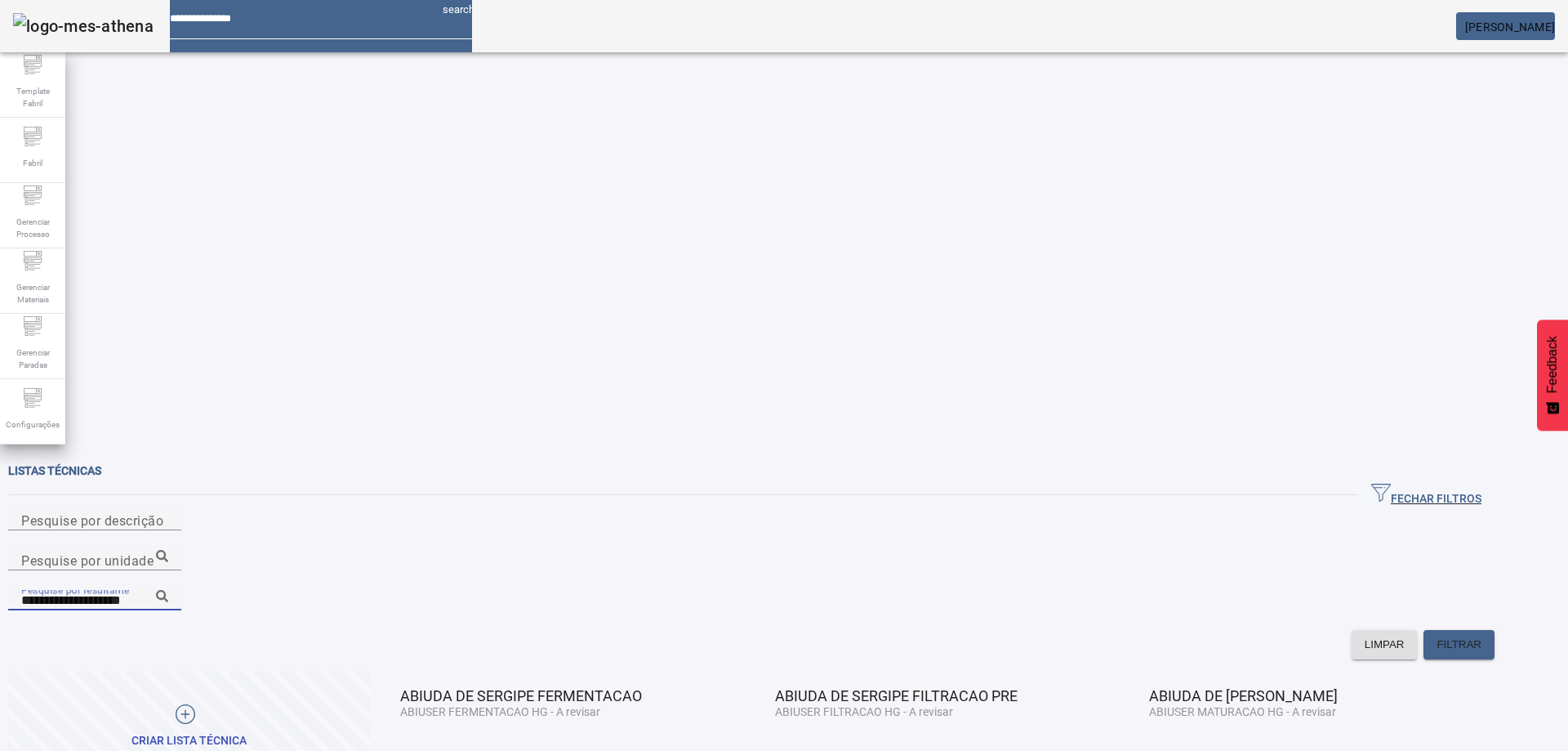 click 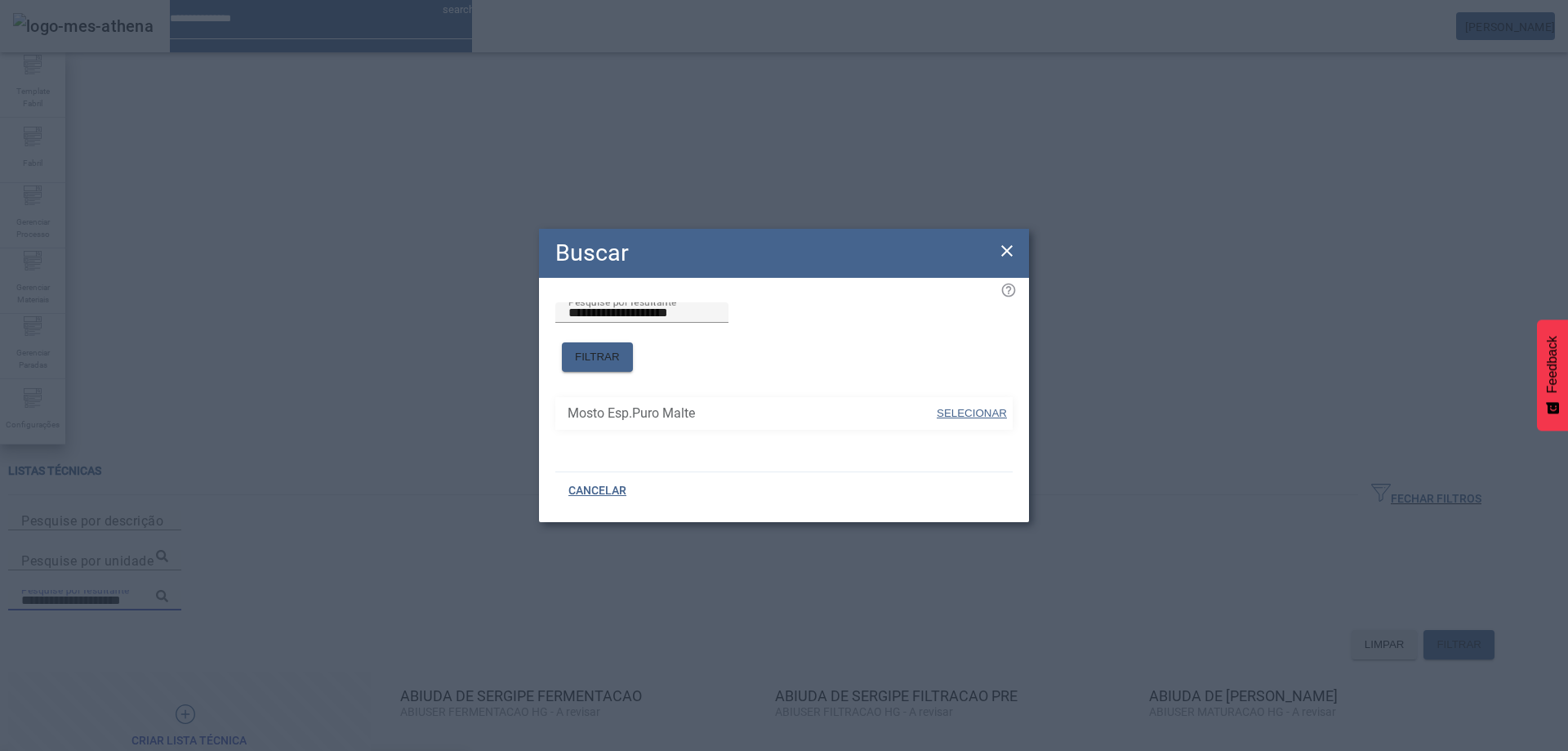 click on "SELECIONAR" at bounding box center (972, 413) 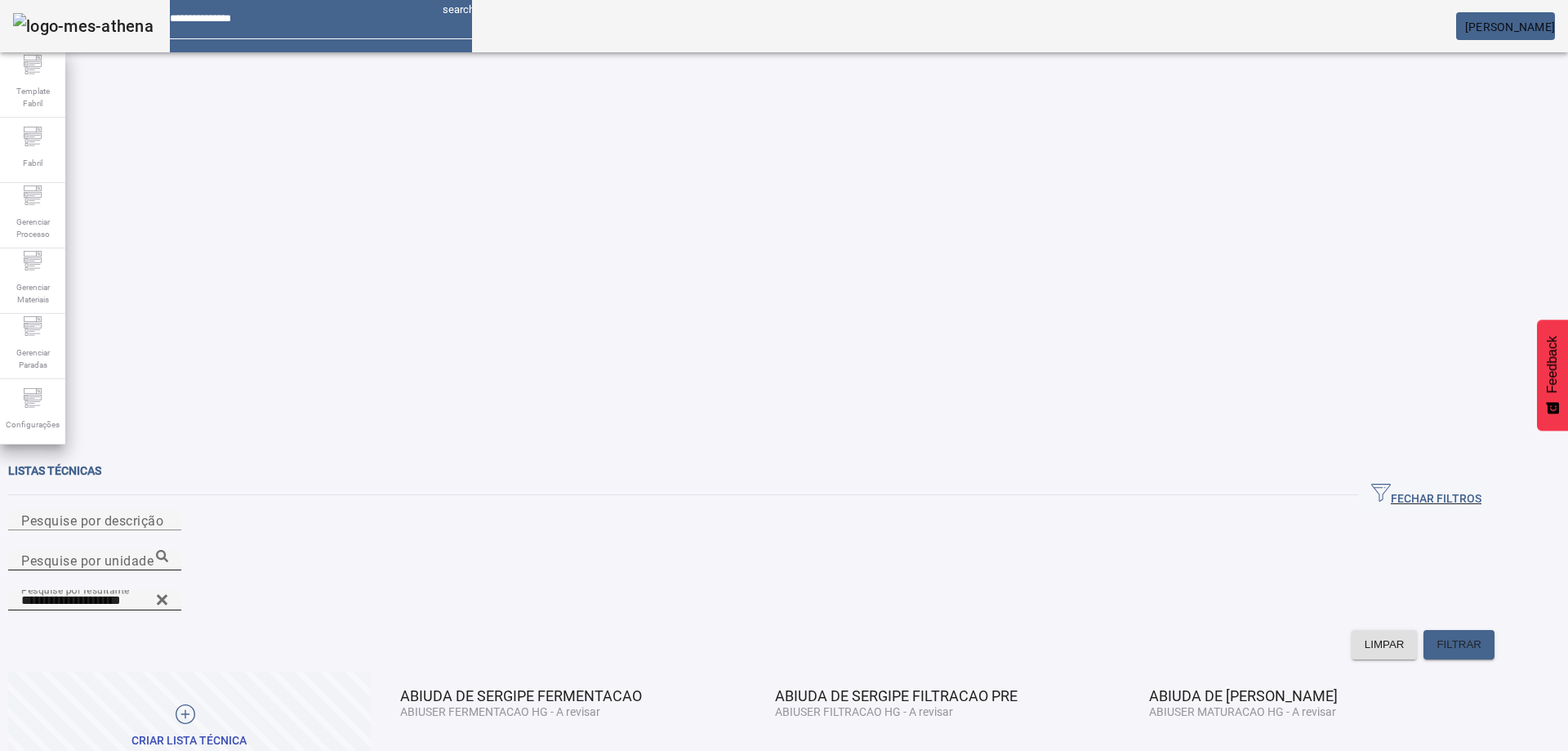 click on "Pesquise por unidade" at bounding box center (95, 561) 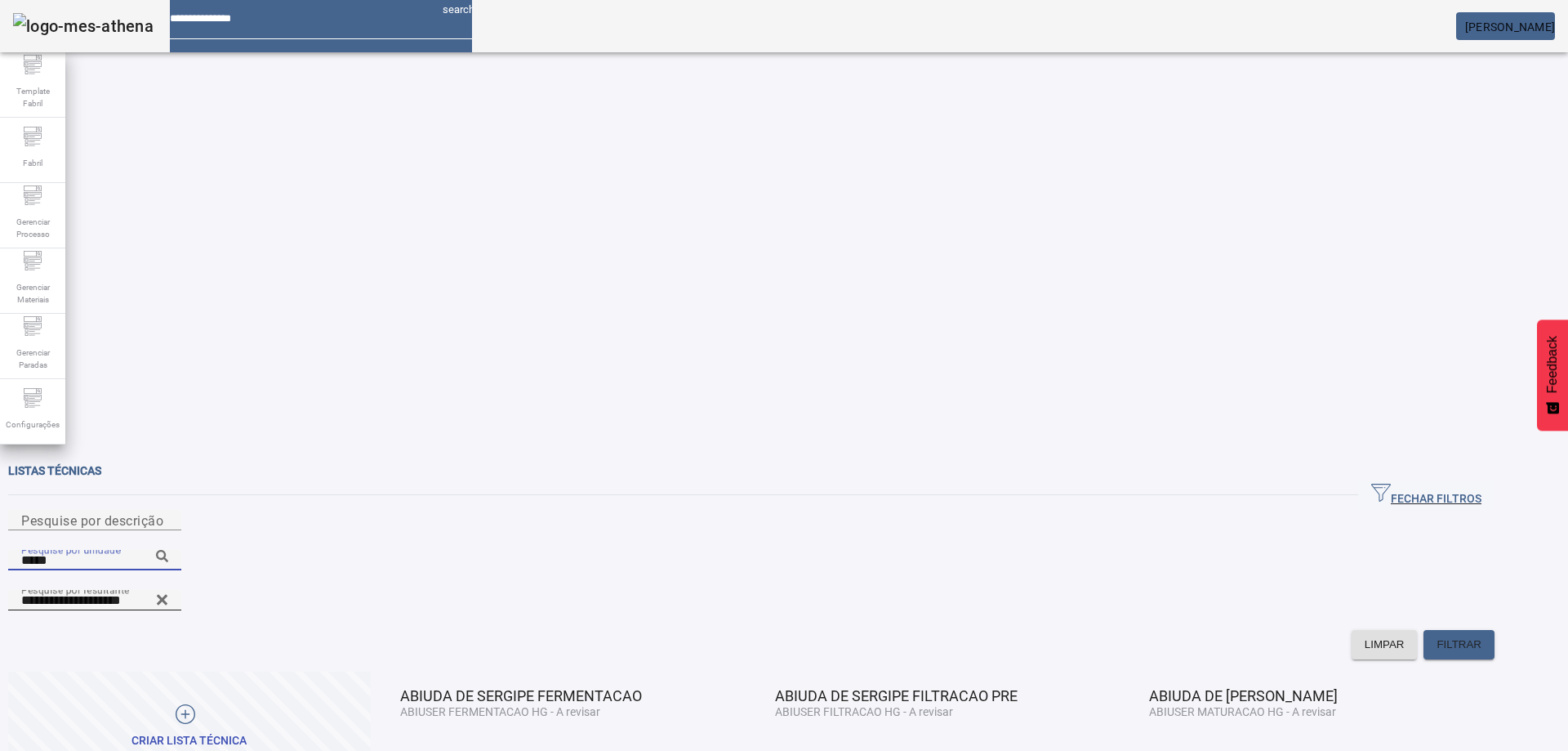 click 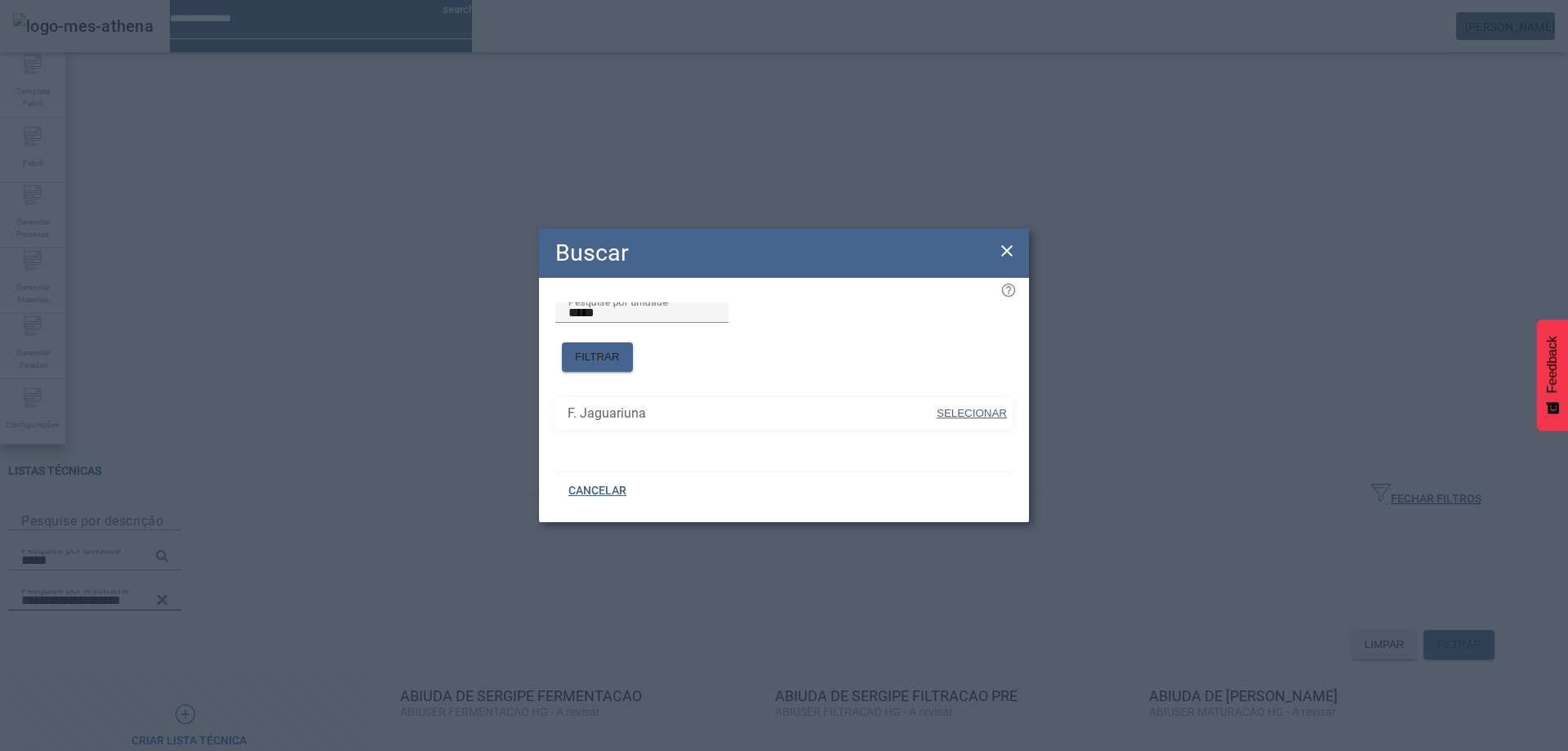 drag, startPoint x: 994, startPoint y: 401, endPoint x: 1156, endPoint y: 345, distance: 171.40595 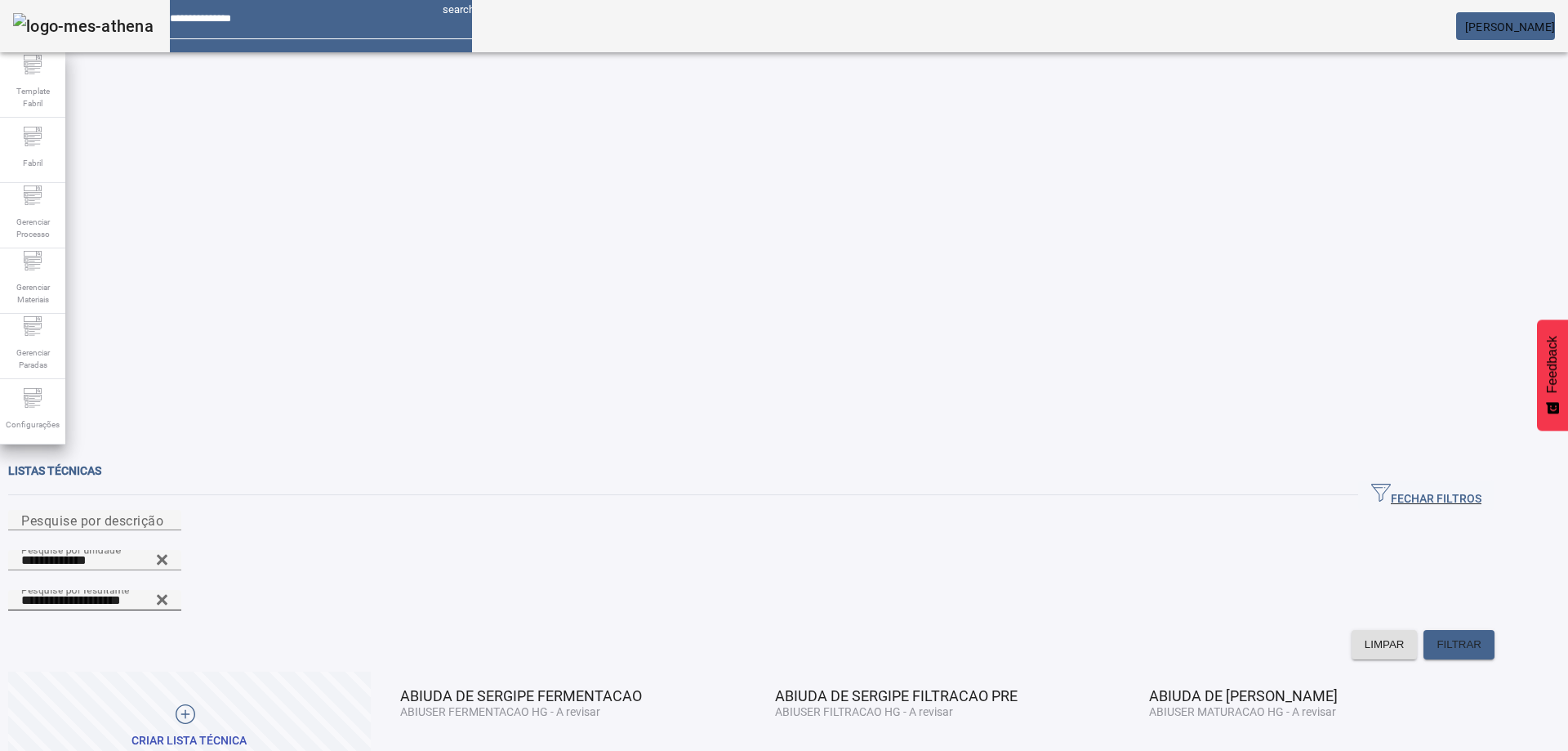 click on "LIMPAR FILTRAR" 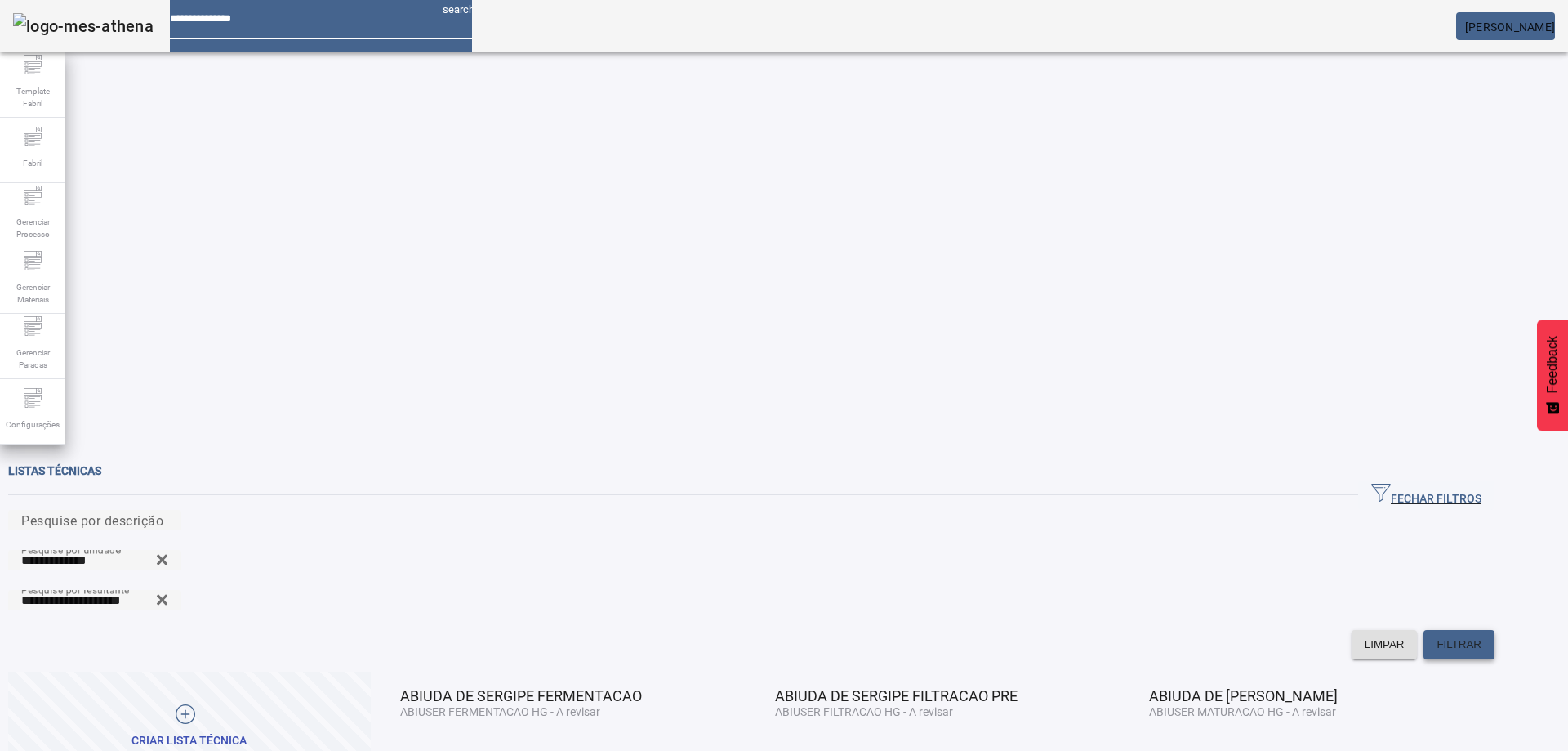 click on "FILTRAR" 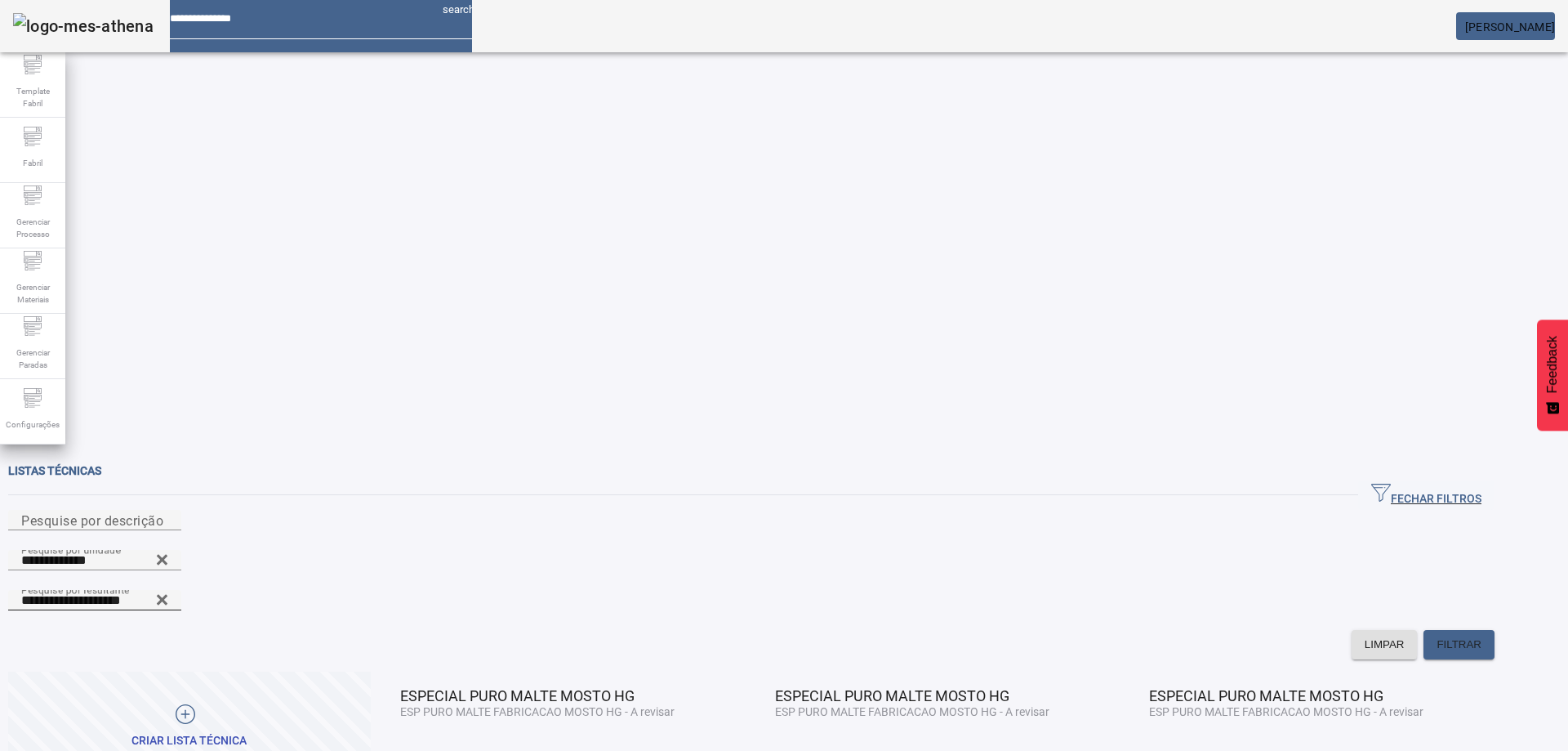 click at bounding box center (419, 757) 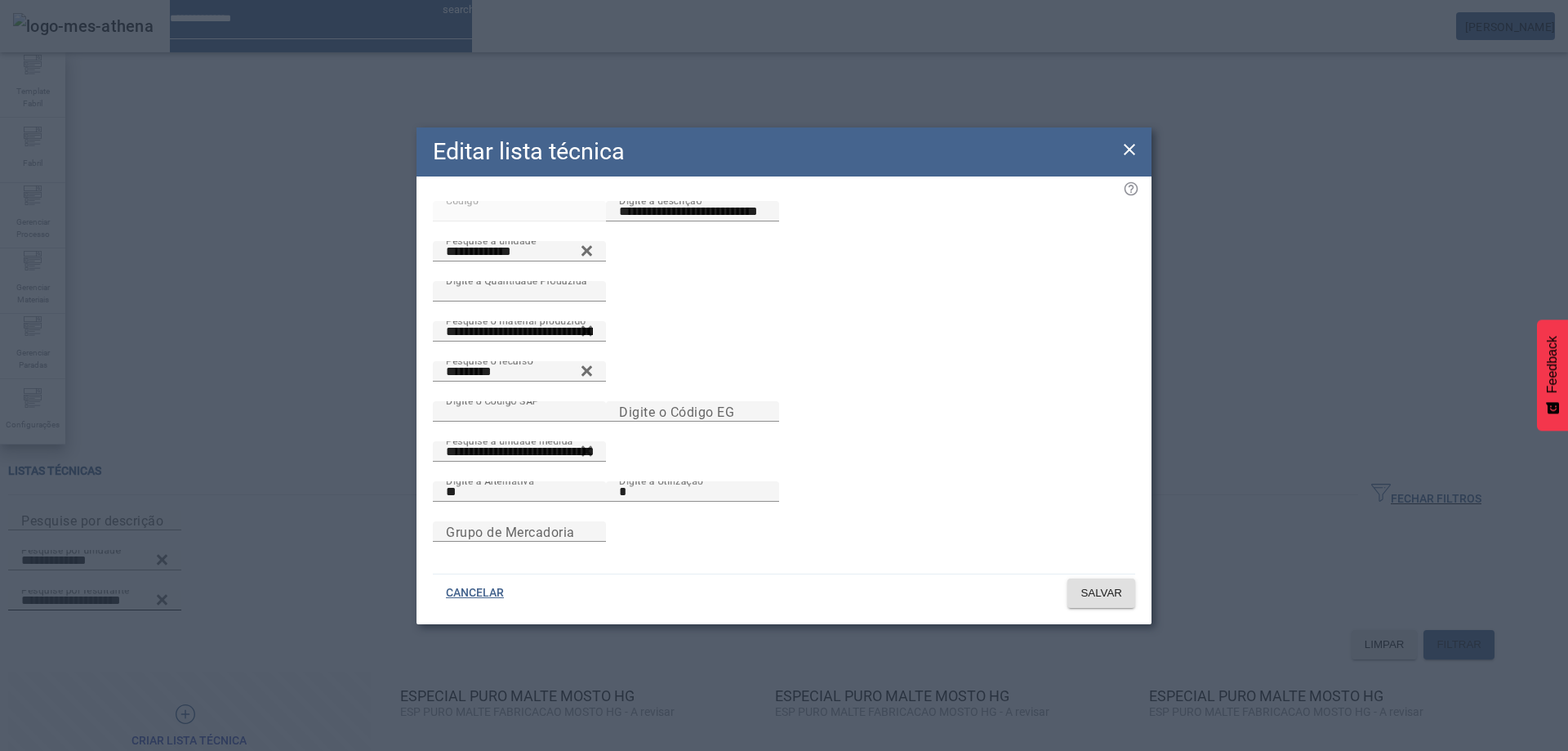 drag, startPoint x: 1134, startPoint y: 140, endPoint x: 994, endPoint y: 211, distance: 156.97452 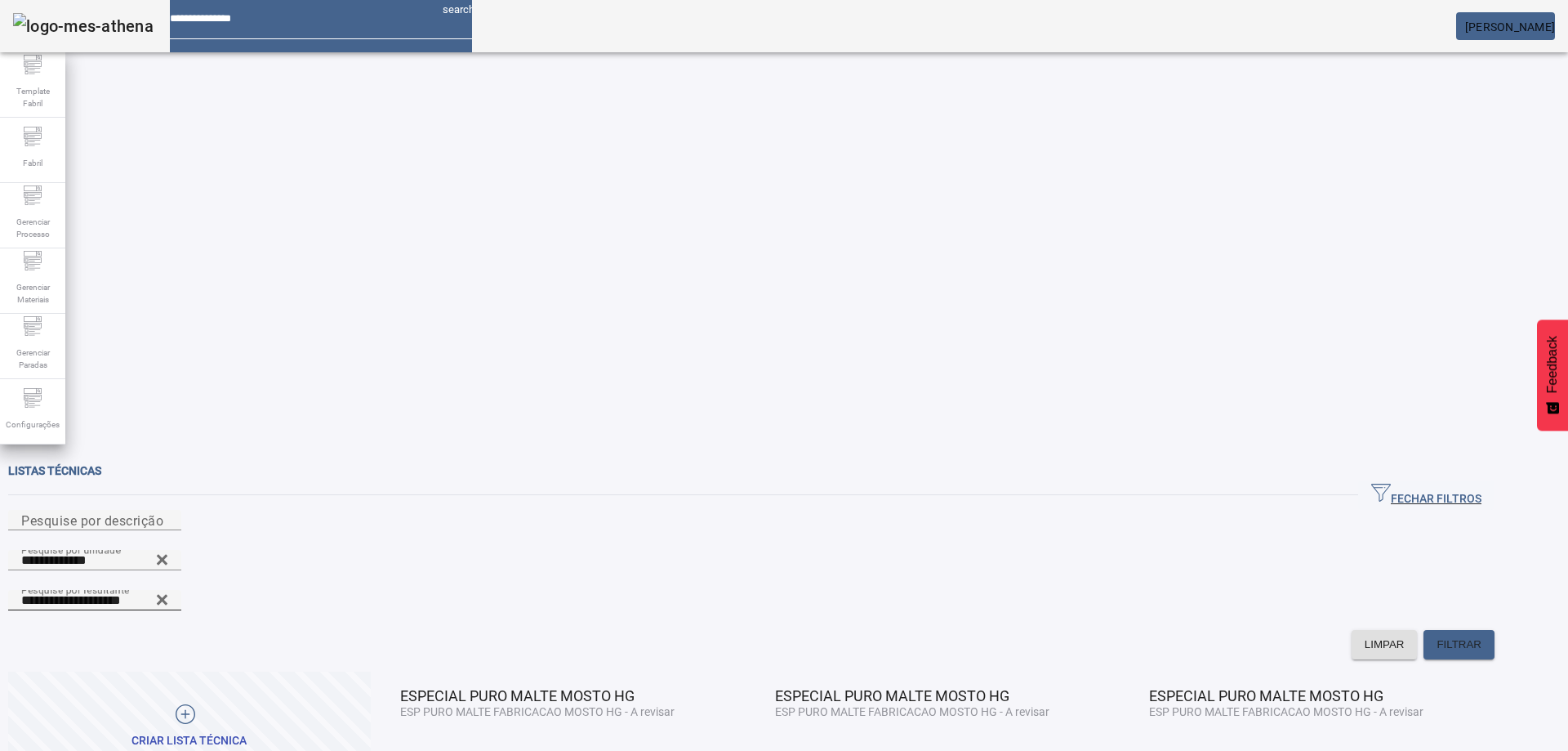 click on "EDITAR" at bounding box center (419, 757) 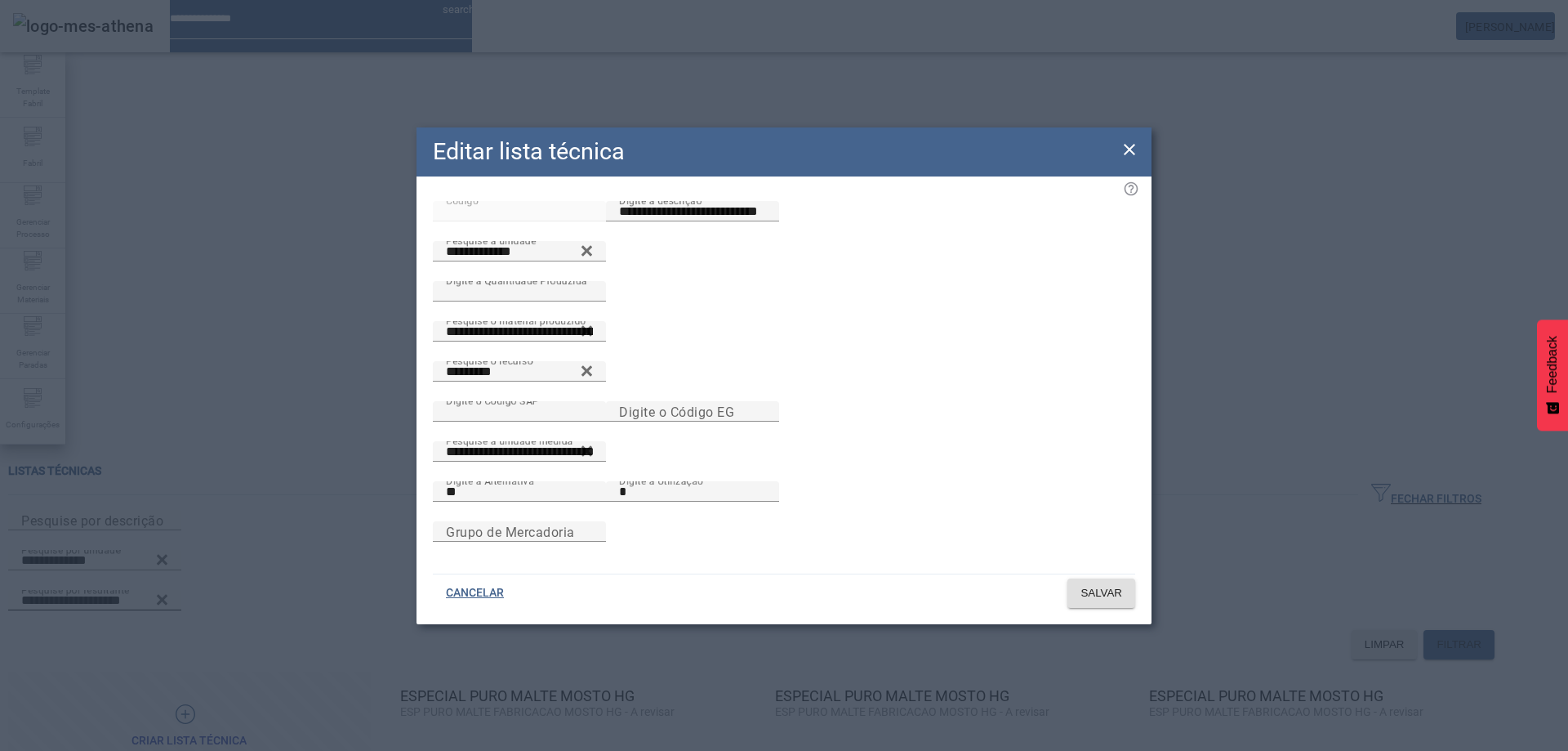 click 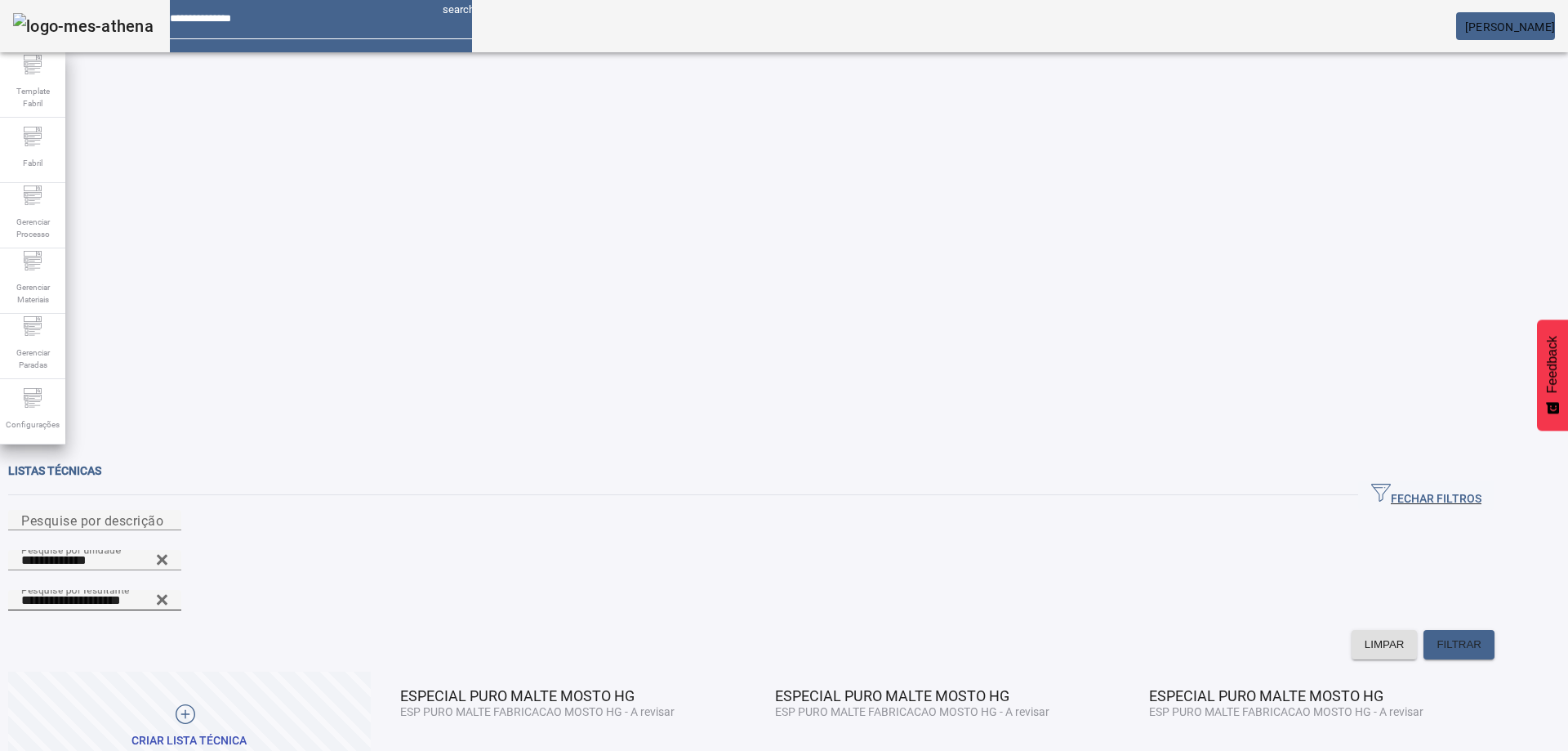 click at bounding box center (728, 757) 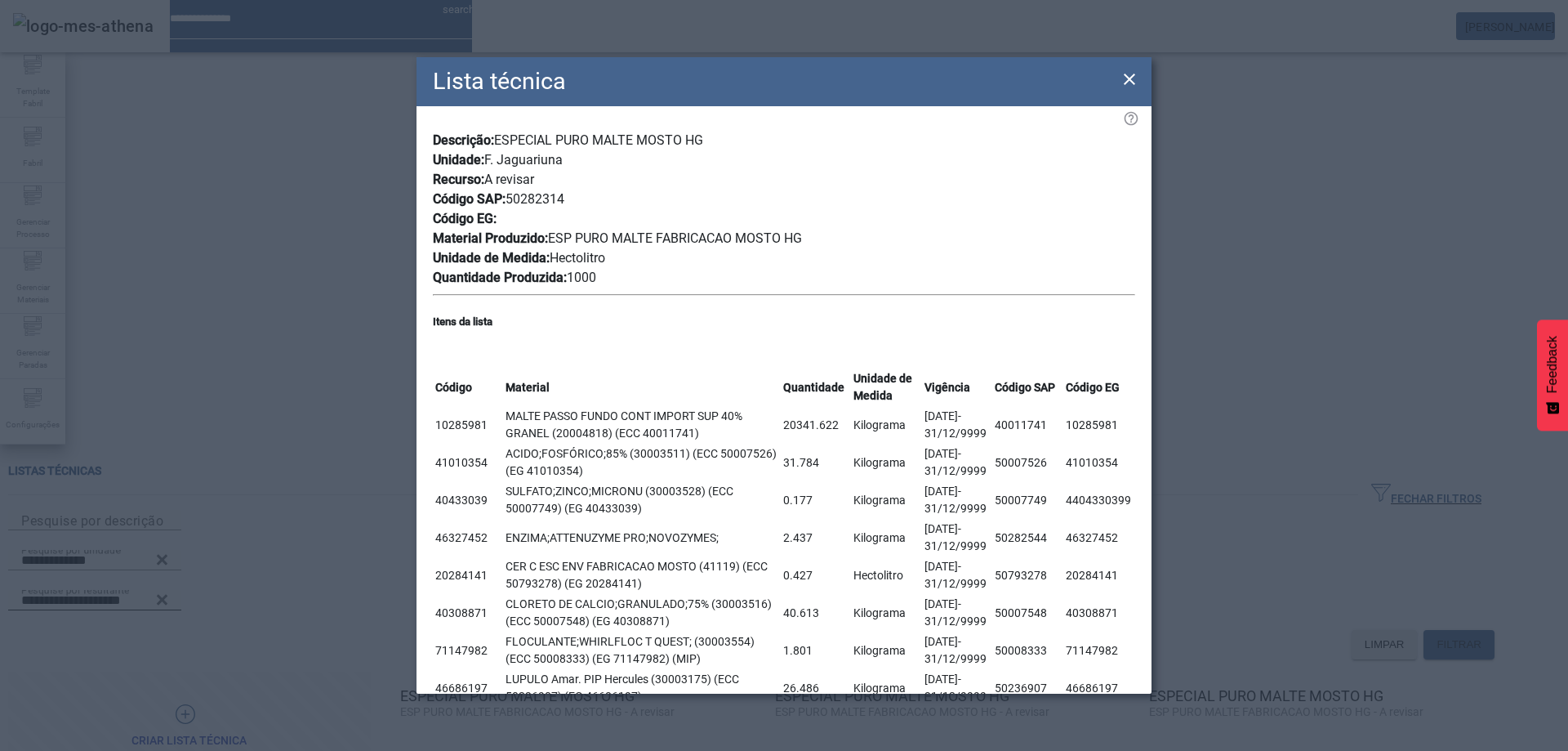 type 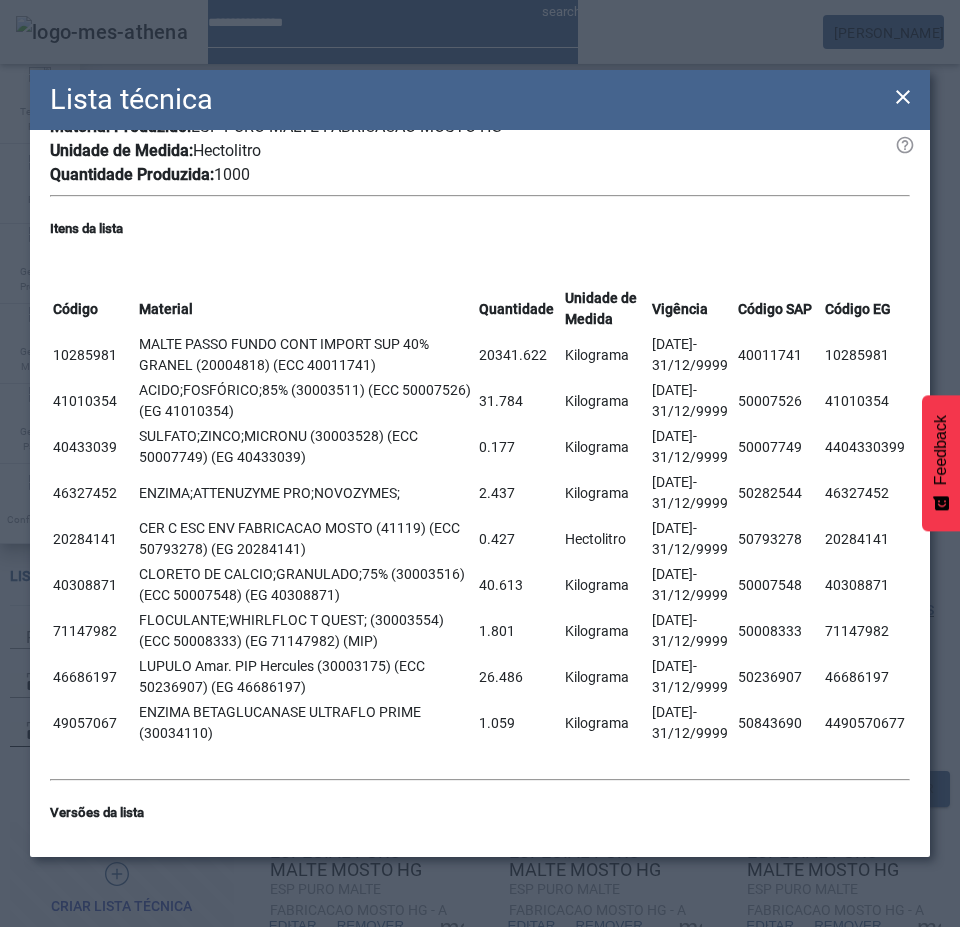 scroll, scrollTop: 200, scrollLeft: 0, axis: vertical 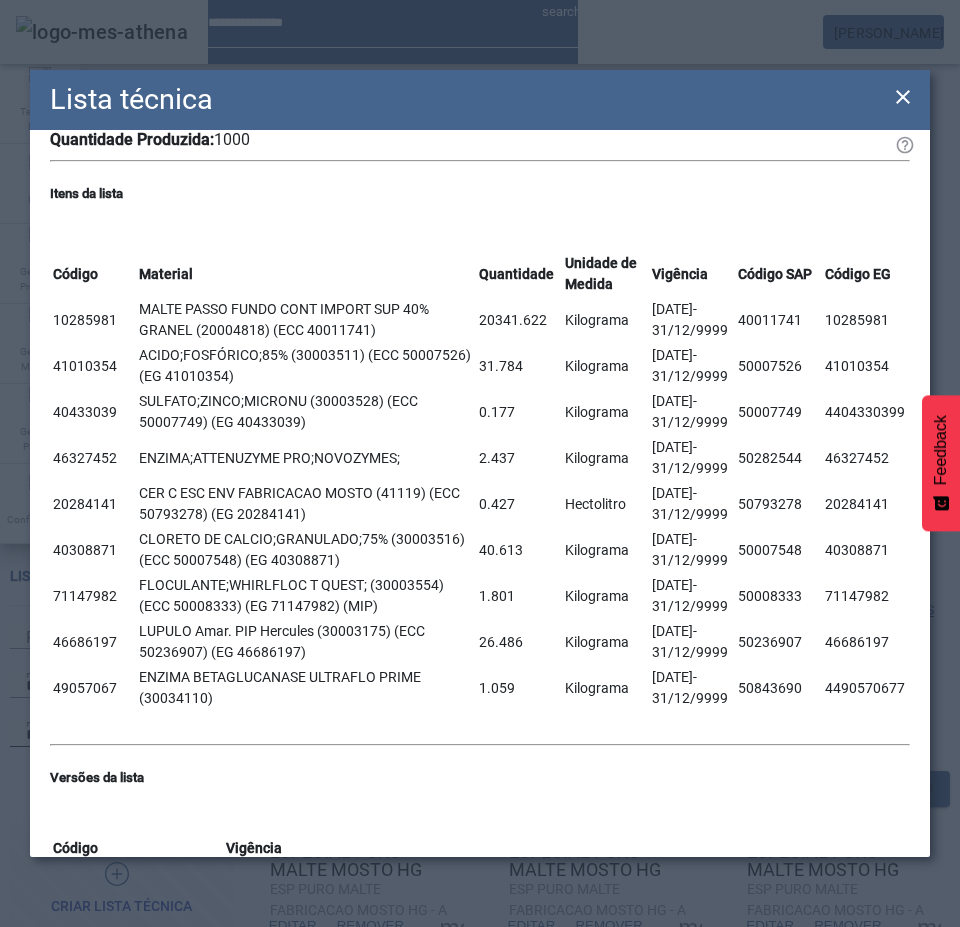 click on "31.784" 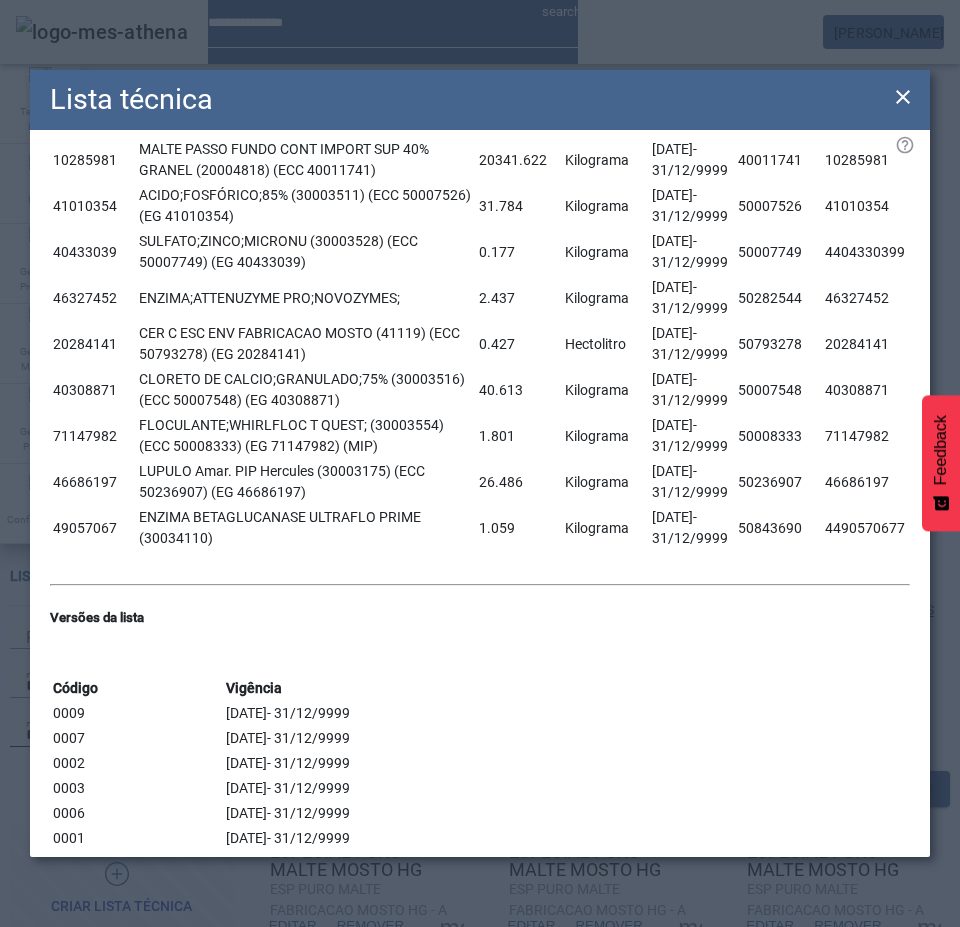 scroll, scrollTop: 324, scrollLeft: 0, axis: vertical 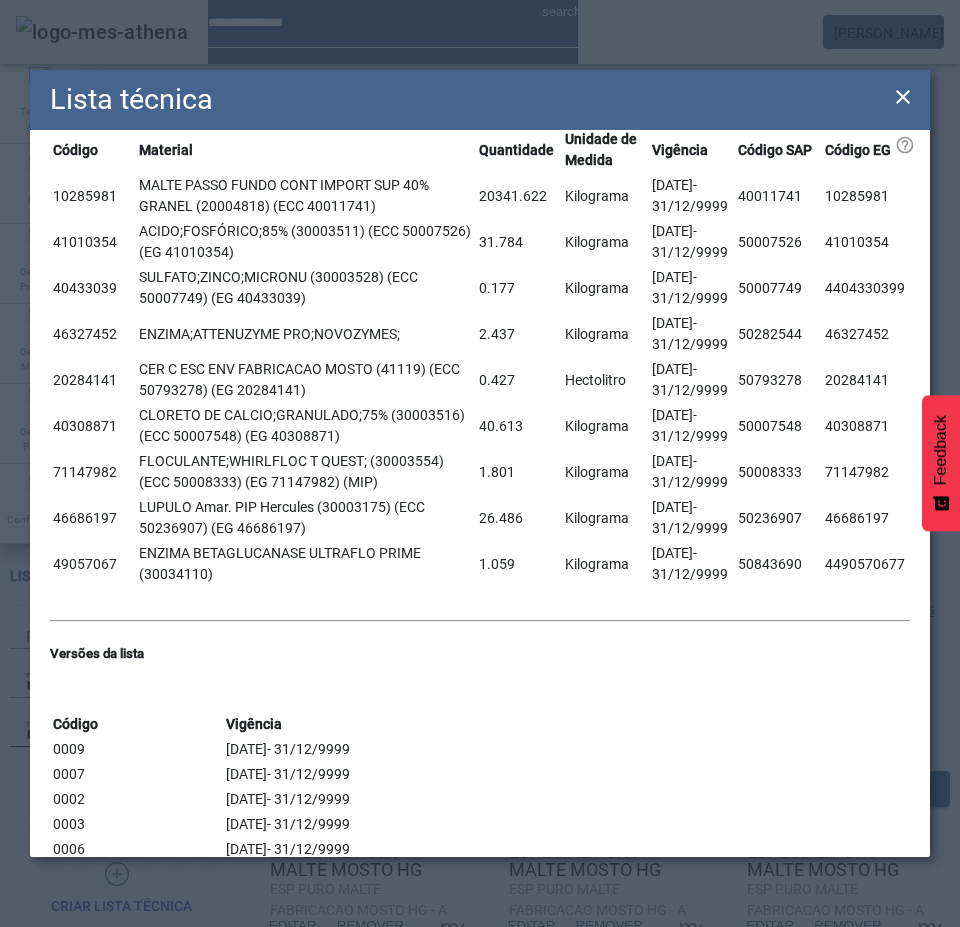 click on "ENZIMA;ATTENUZYME PRO;NOVOZYMES;" 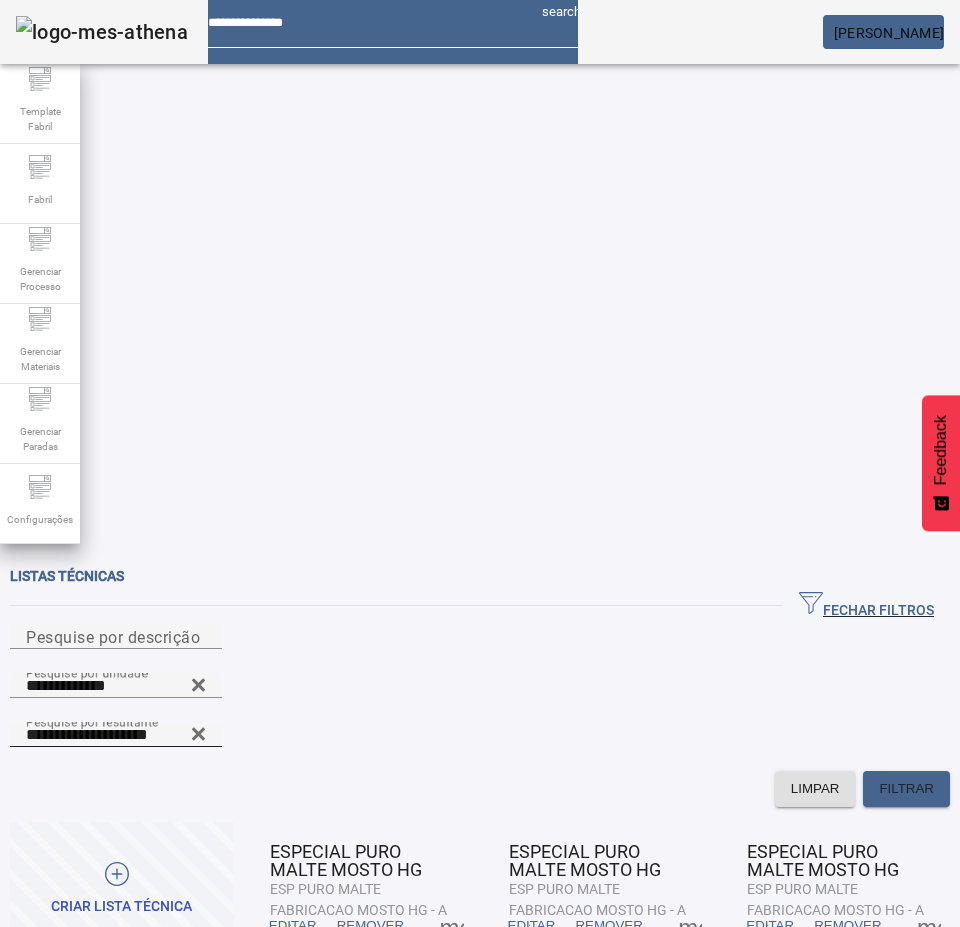click on "EDITAR" at bounding box center [293, 926] 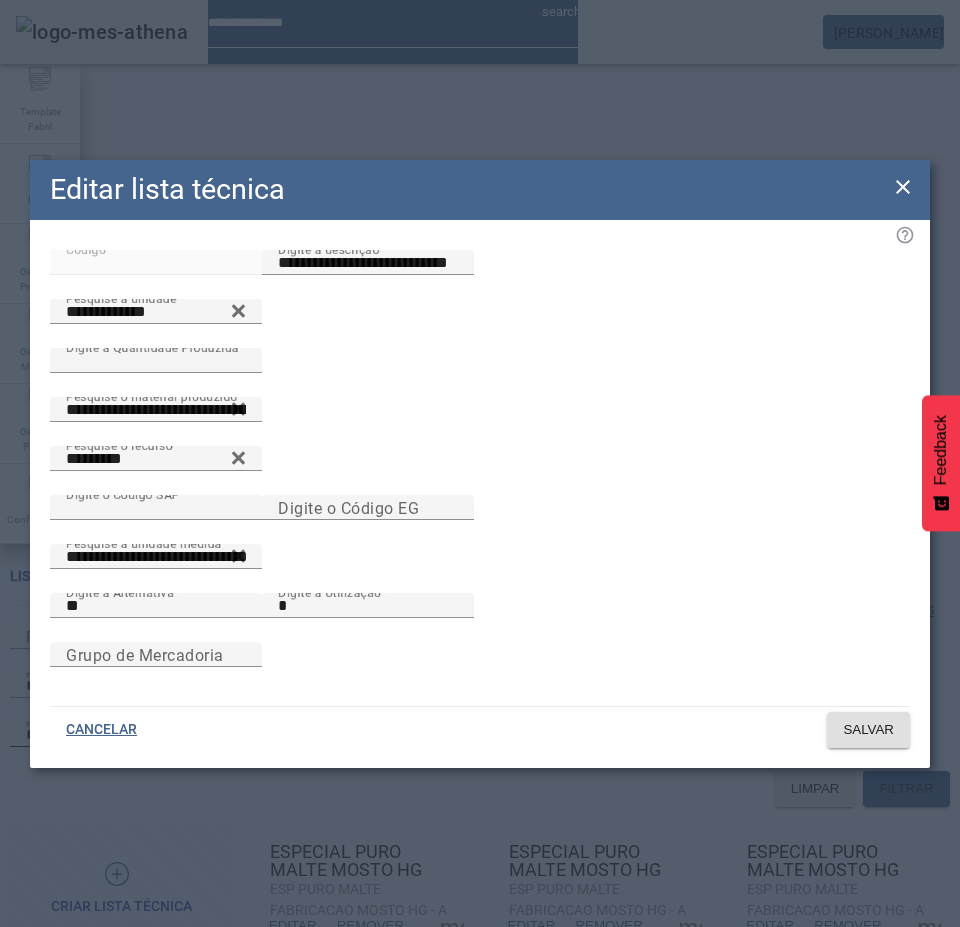 click 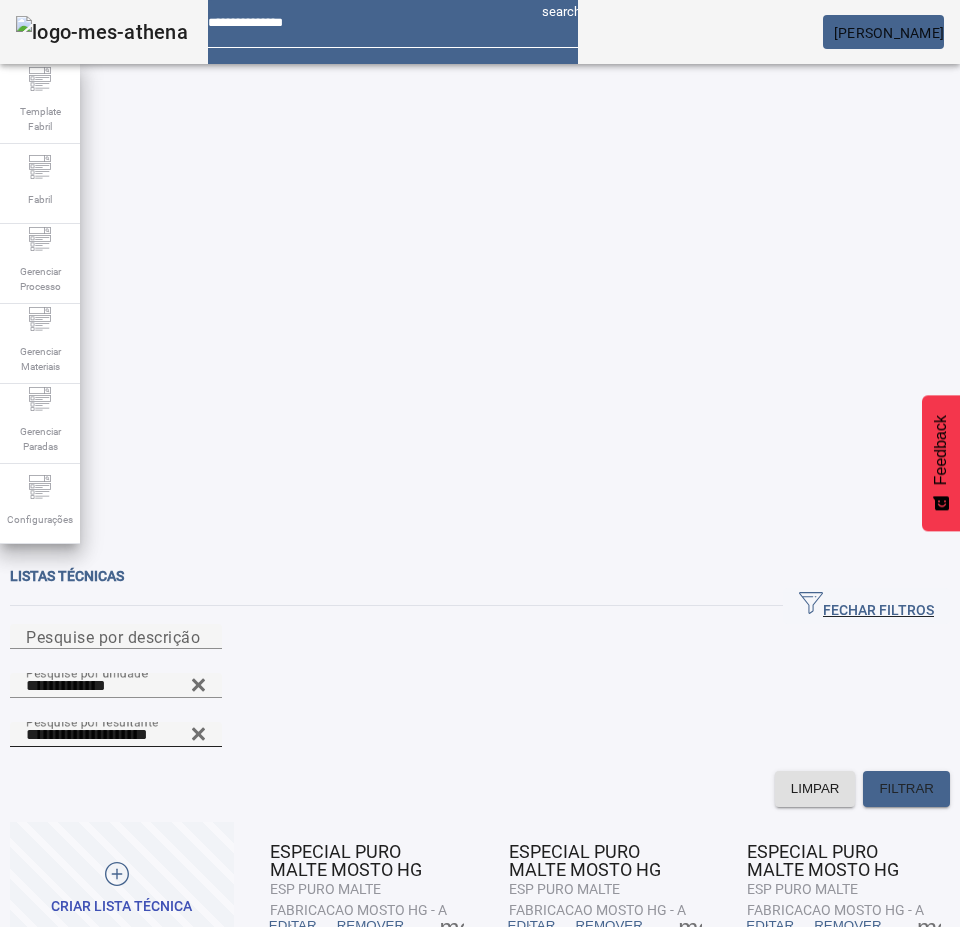 click at bounding box center (690, 926) 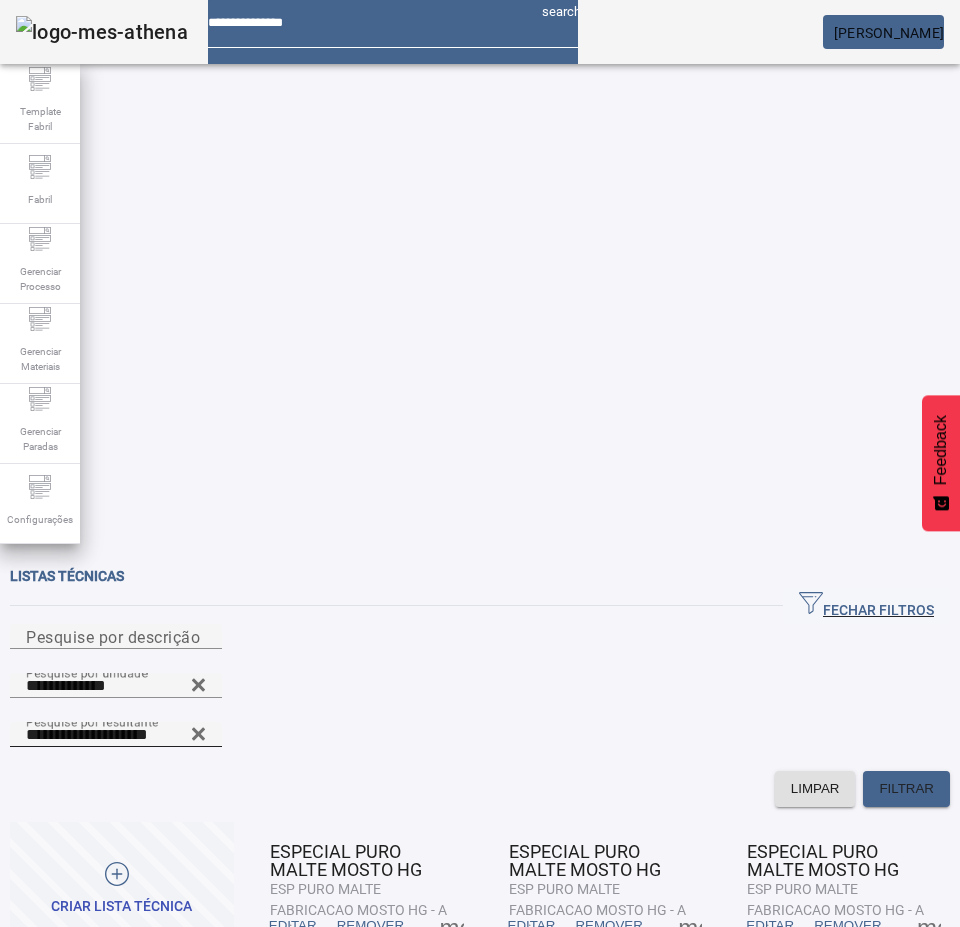 click on "VISUALIZAR" at bounding box center (140, 1007) 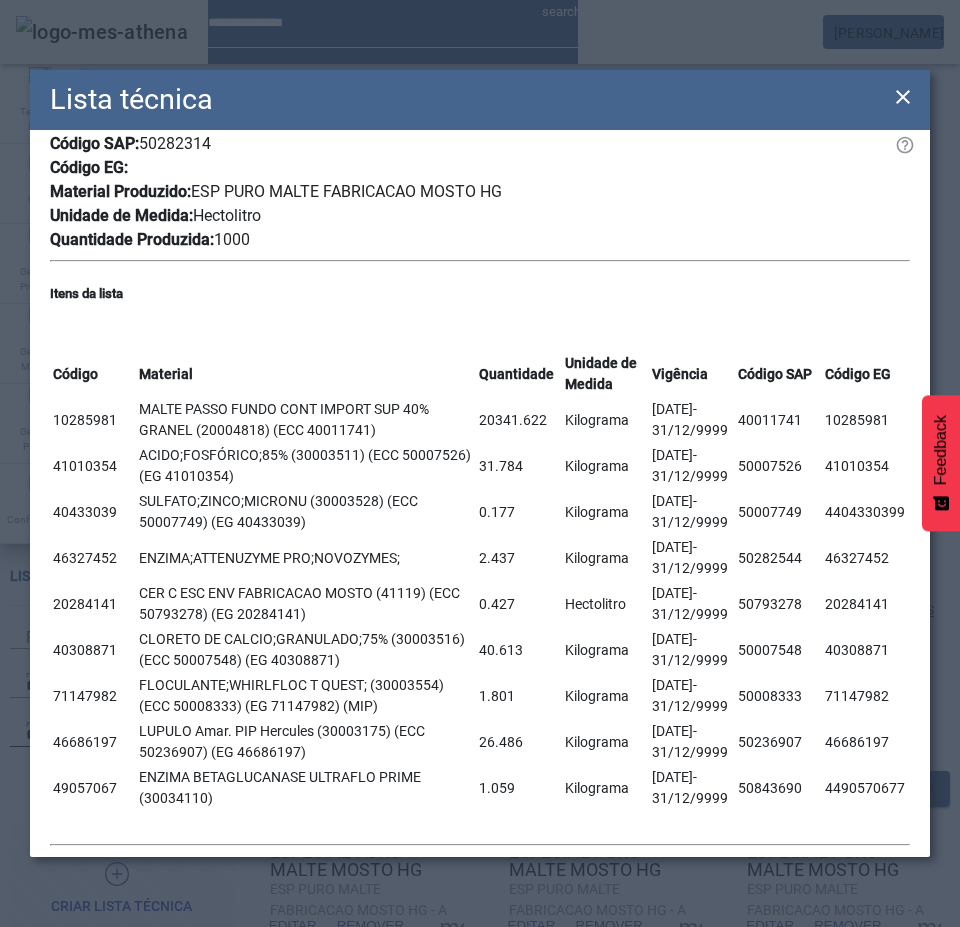 scroll, scrollTop: 200, scrollLeft: 0, axis: vertical 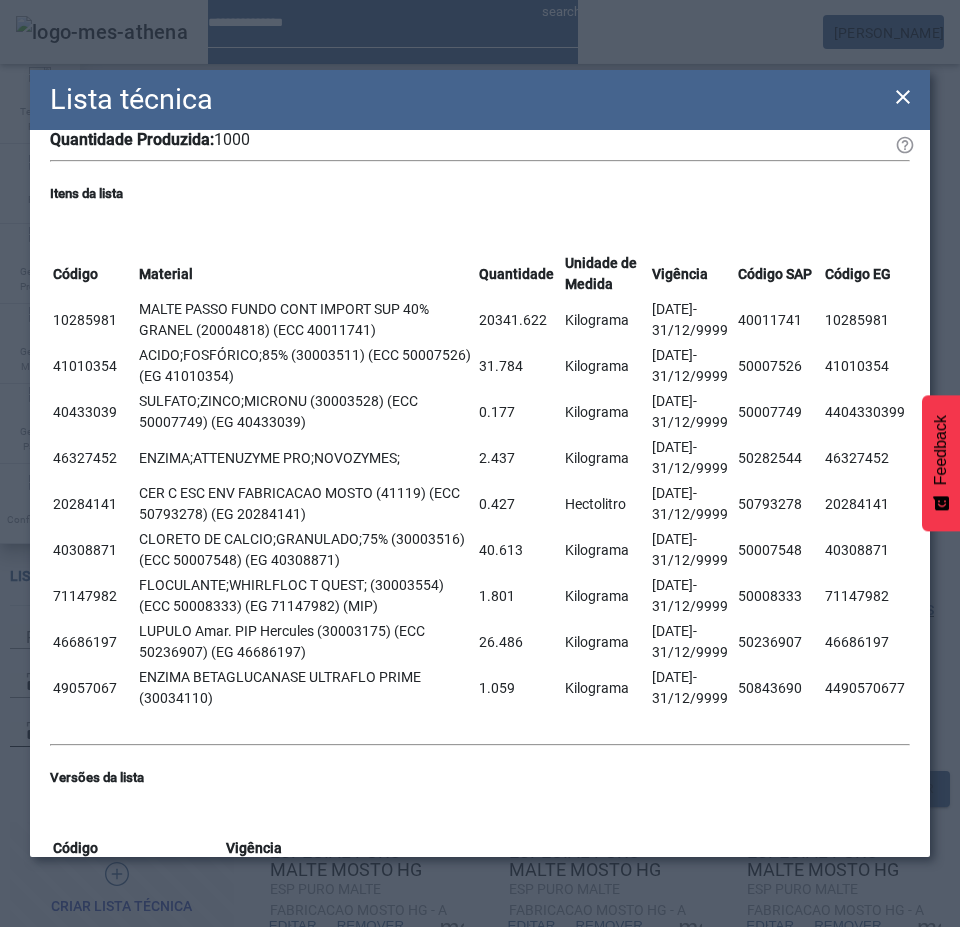 drag, startPoint x: 280, startPoint y: 547, endPoint x: 161, endPoint y: 516, distance: 122.97154 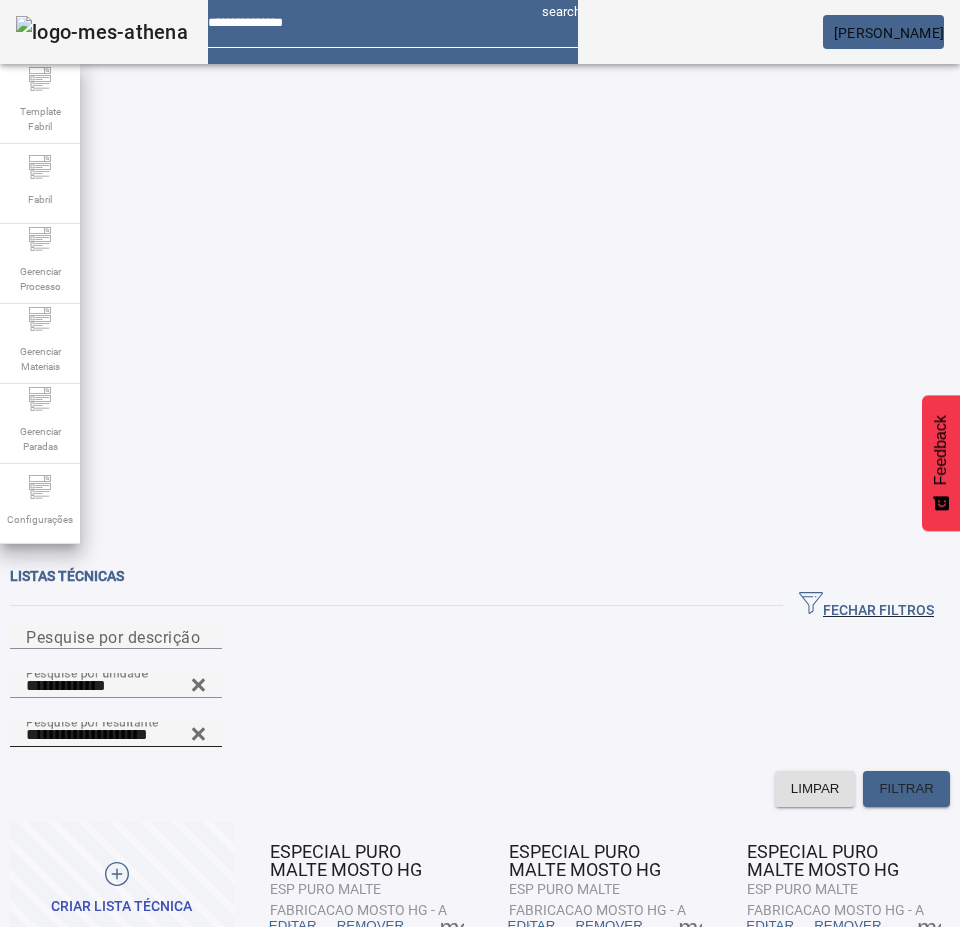 click on "EDITAR" at bounding box center (532, 926) 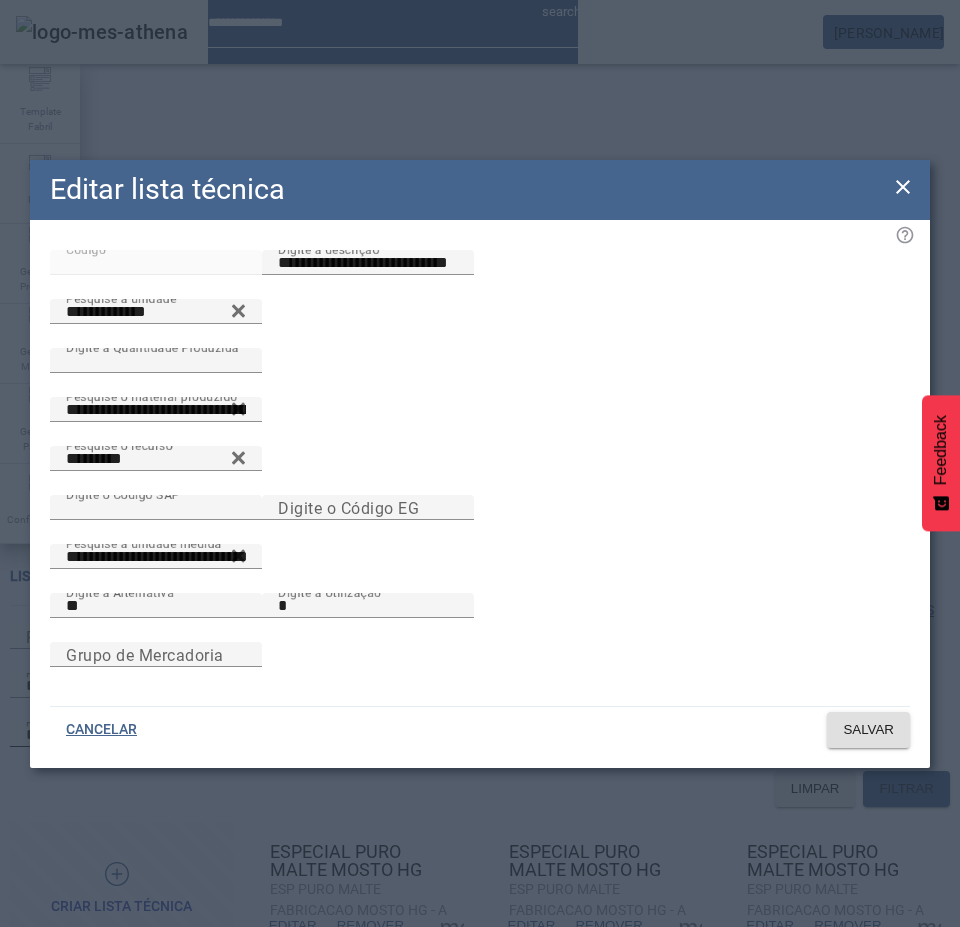 click 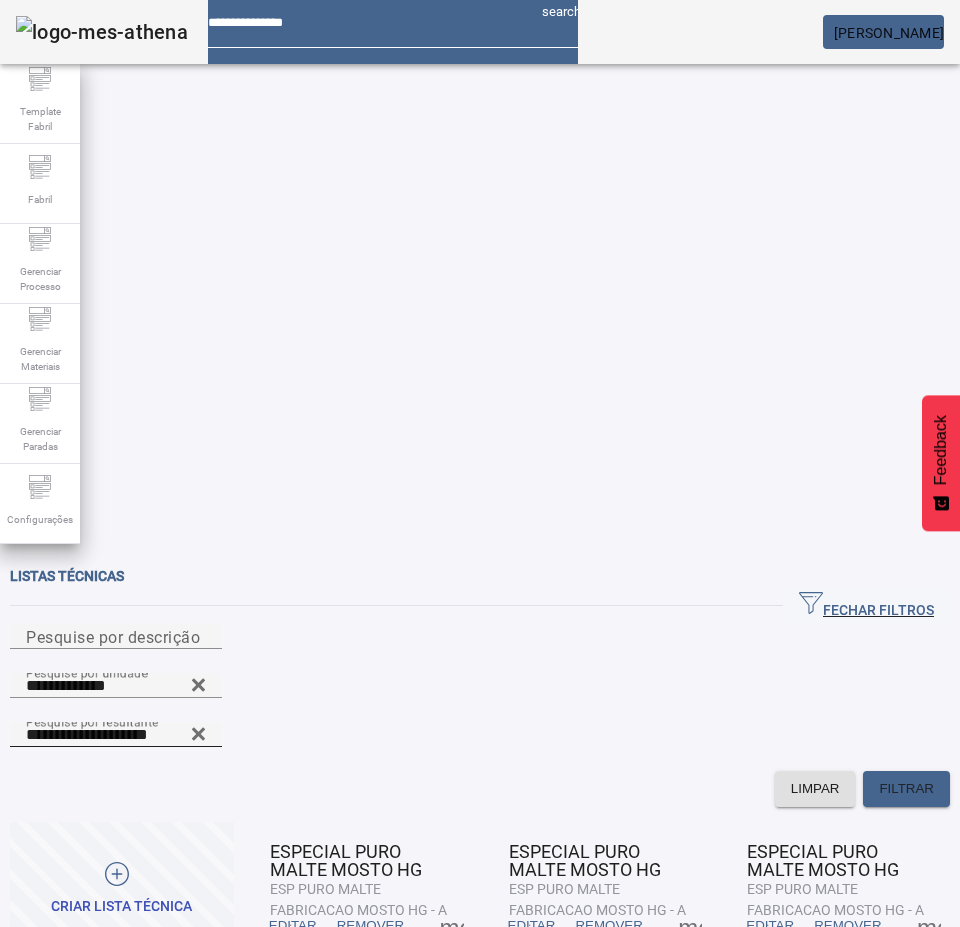 click on "EDITAR" at bounding box center [293, 926] 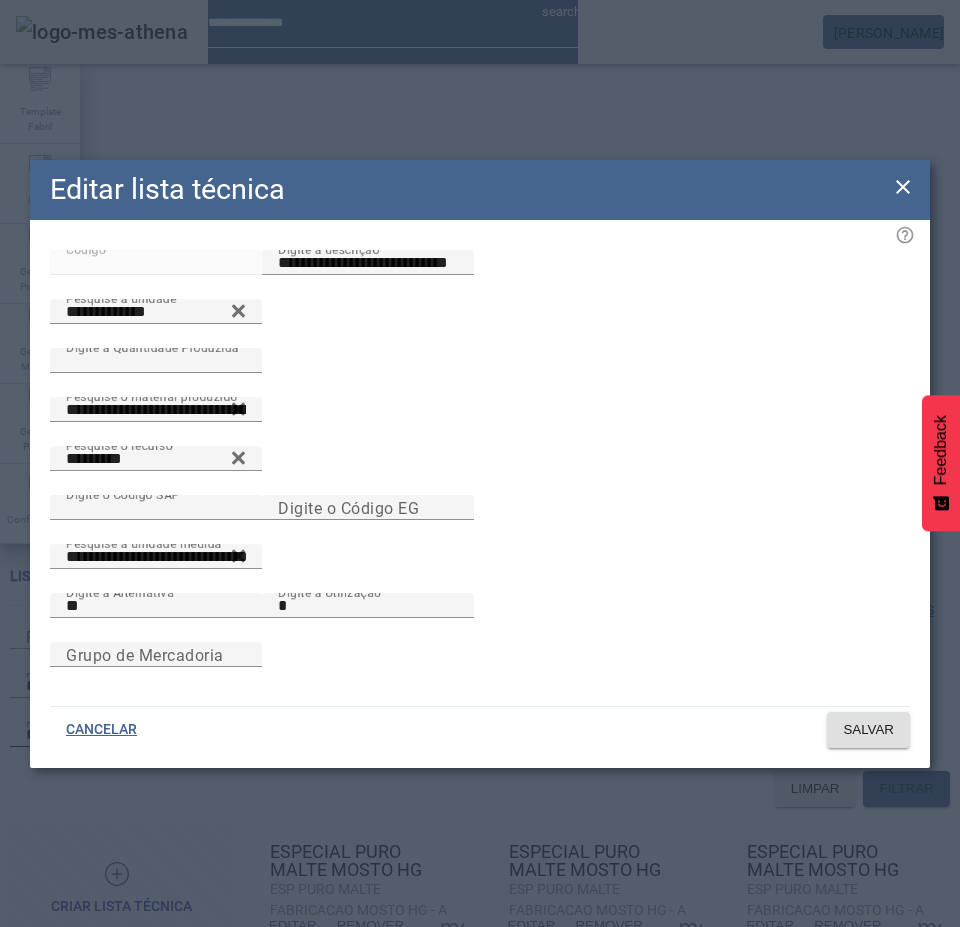 click 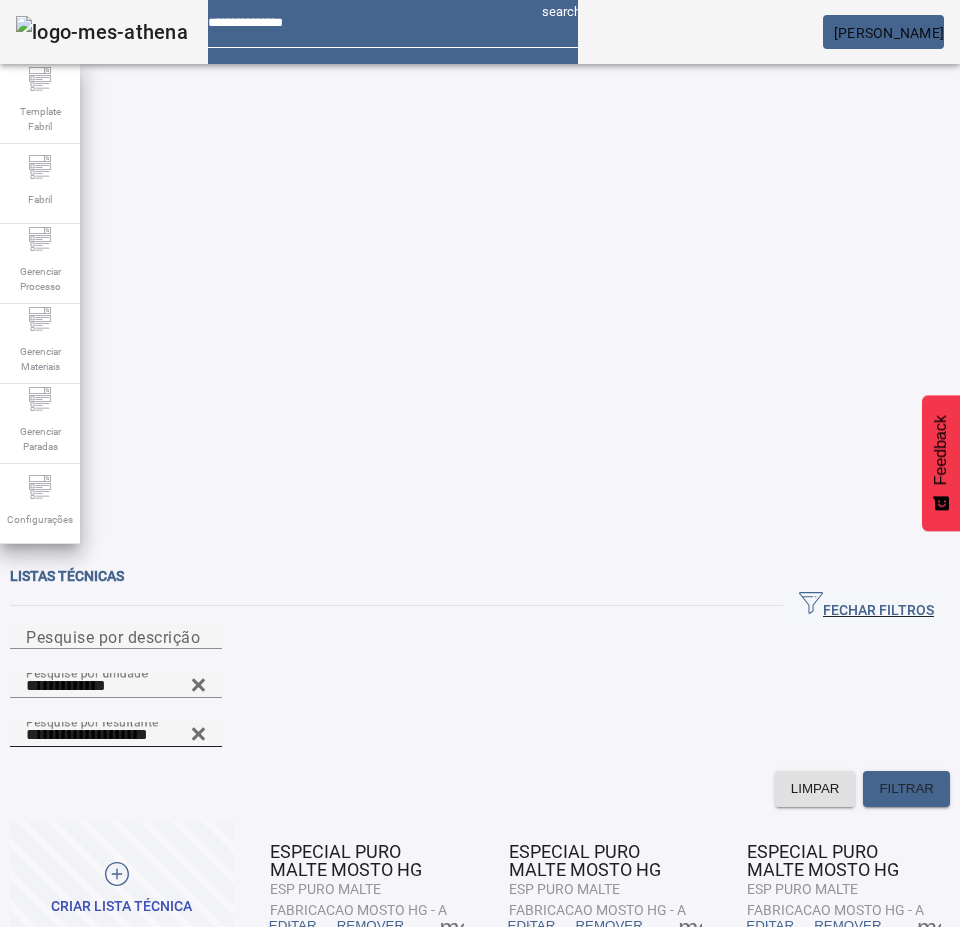 click at bounding box center (452, 926) 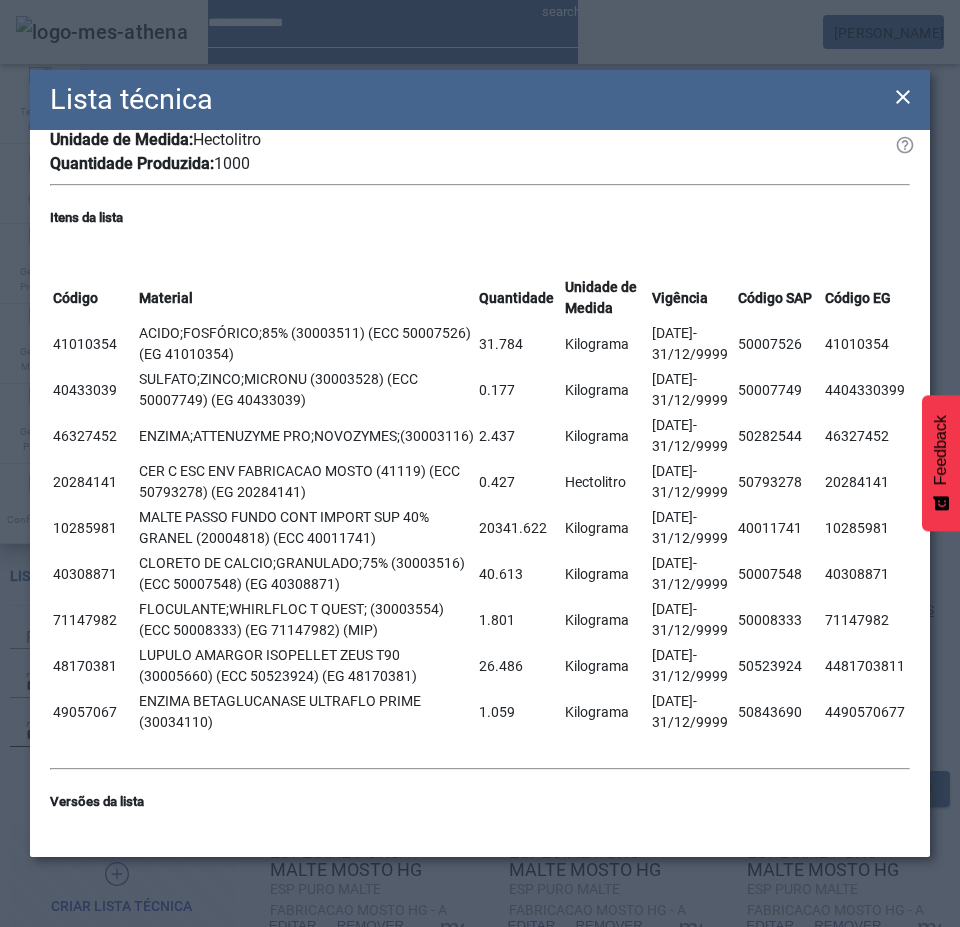 scroll, scrollTop: 200, scrollLeft: 0, axis: vertical 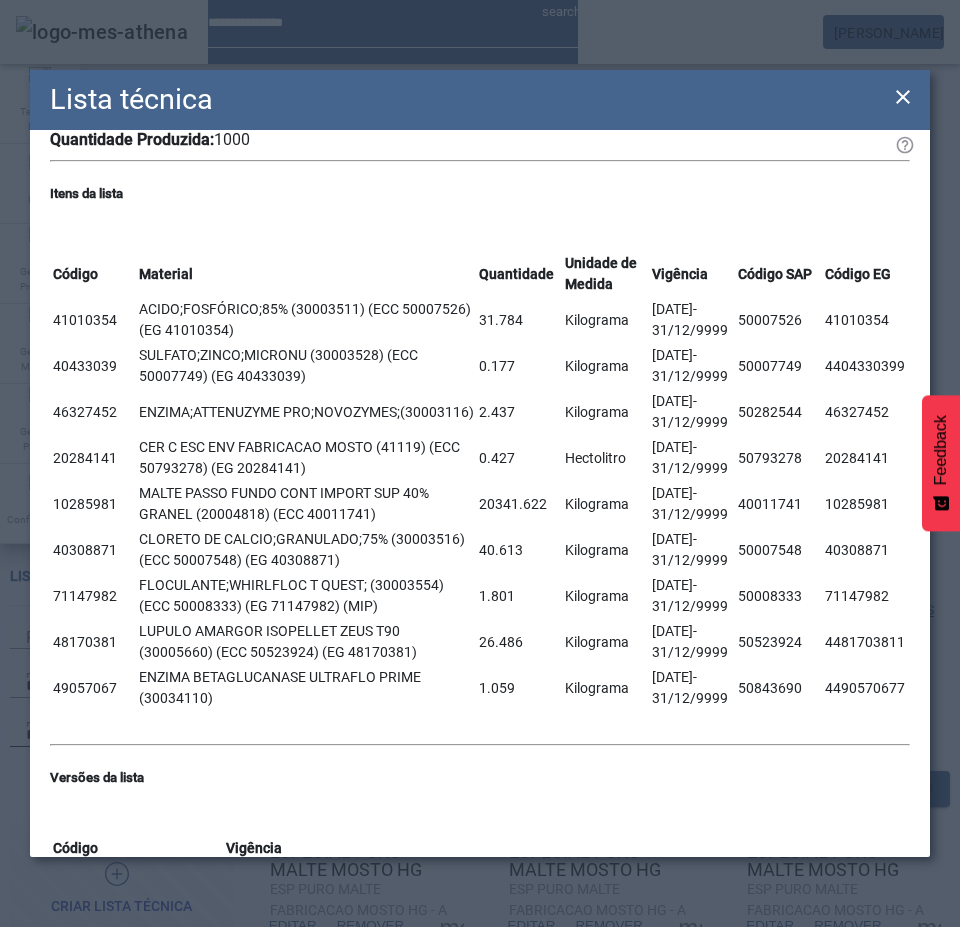 click on "24/03/2025  - 31/12/9999" 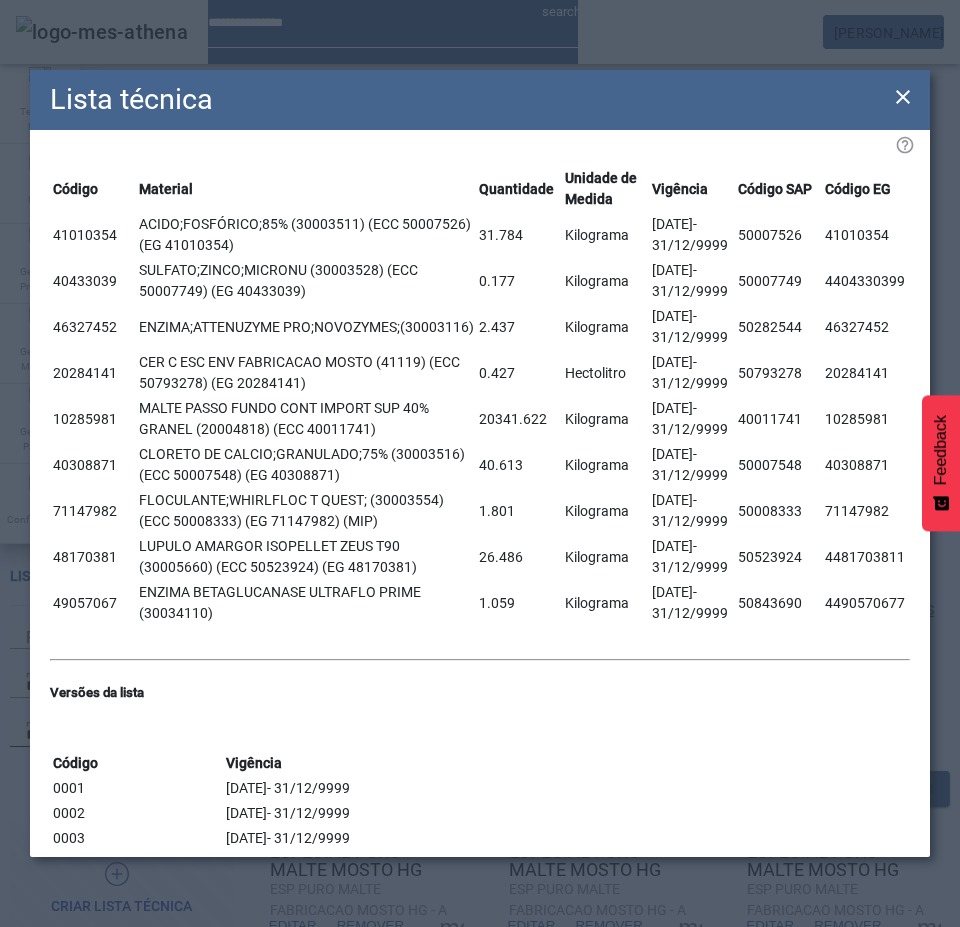 scroll, scrollTop: 302, scrollLeft: 0, axis: vertical 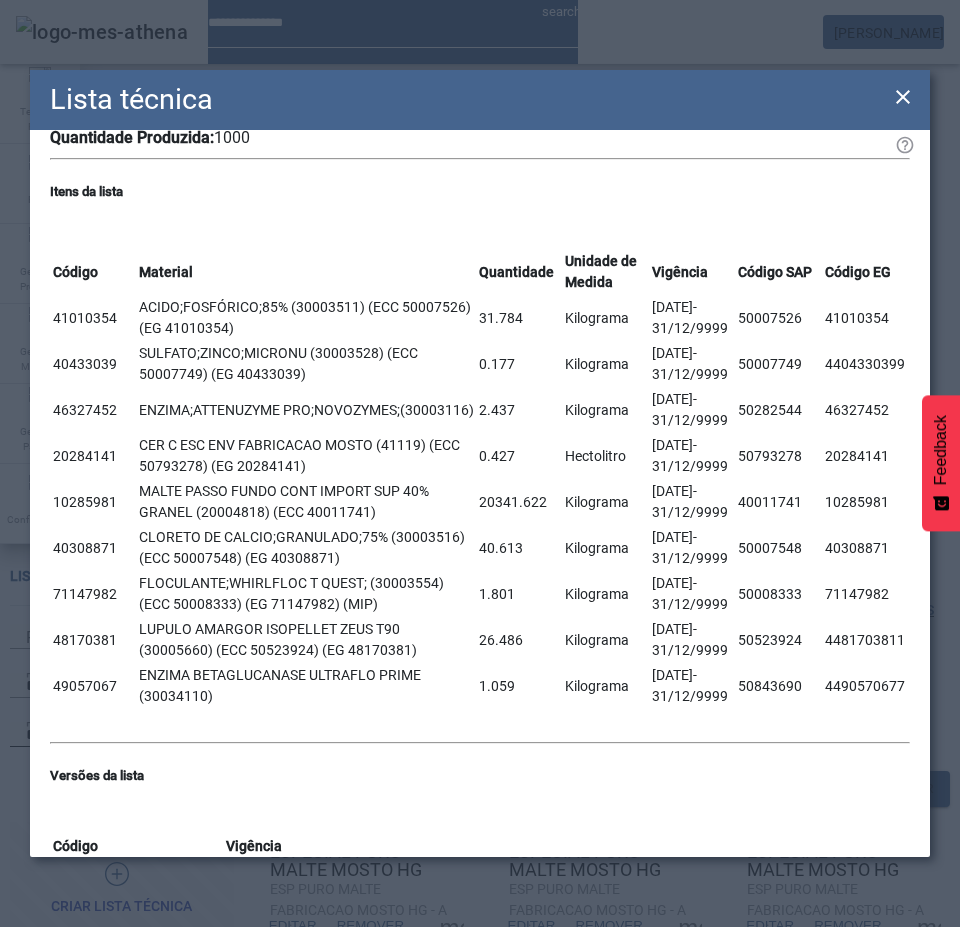 click 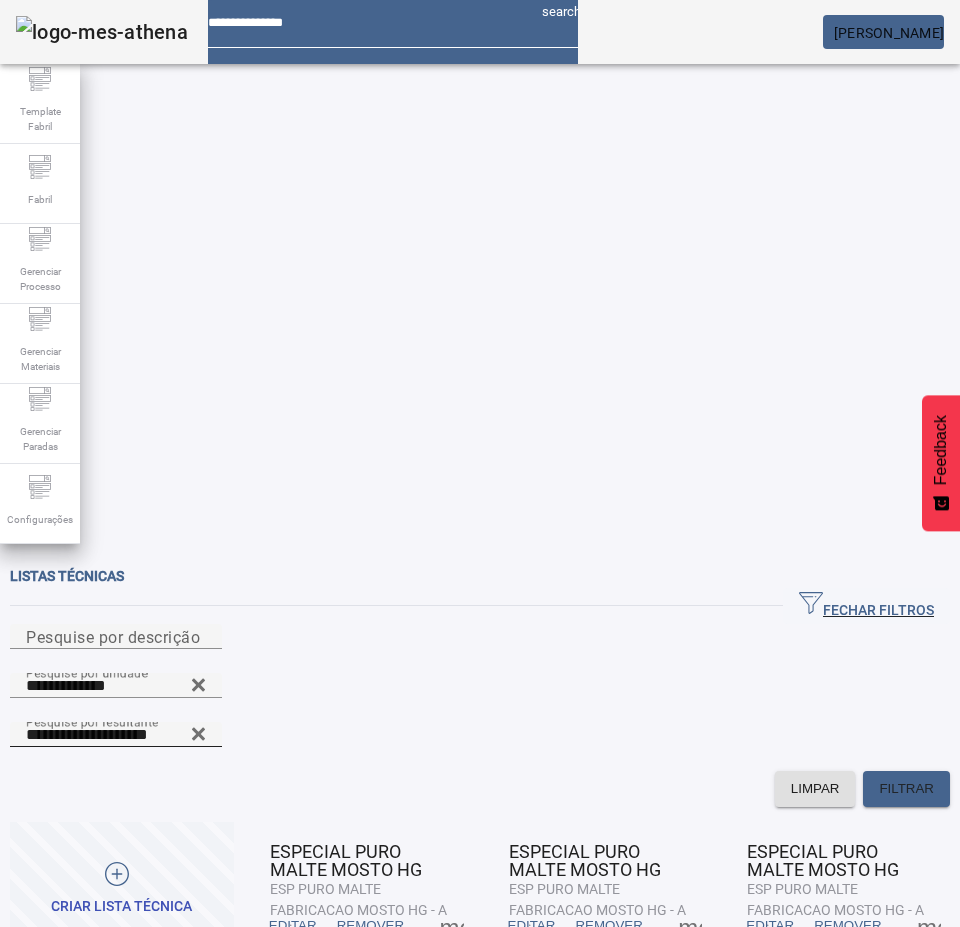 click on "EDITAR" at bounding box center (770, 926) 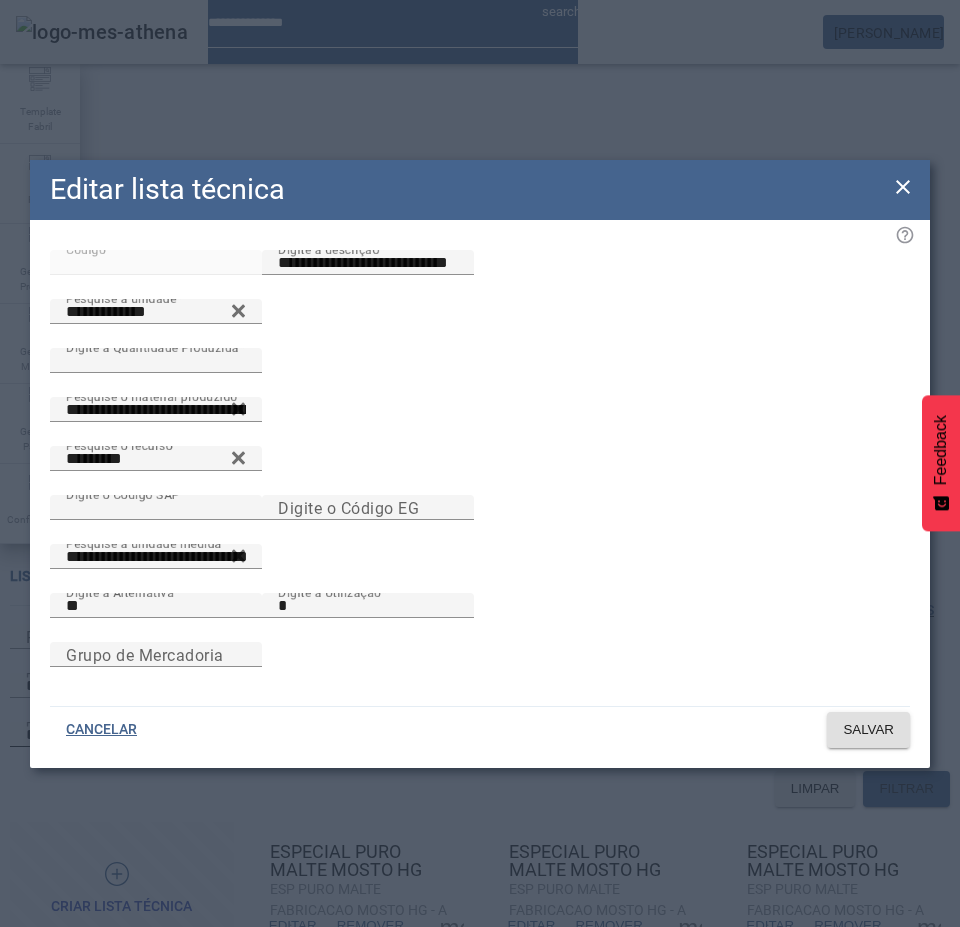 click 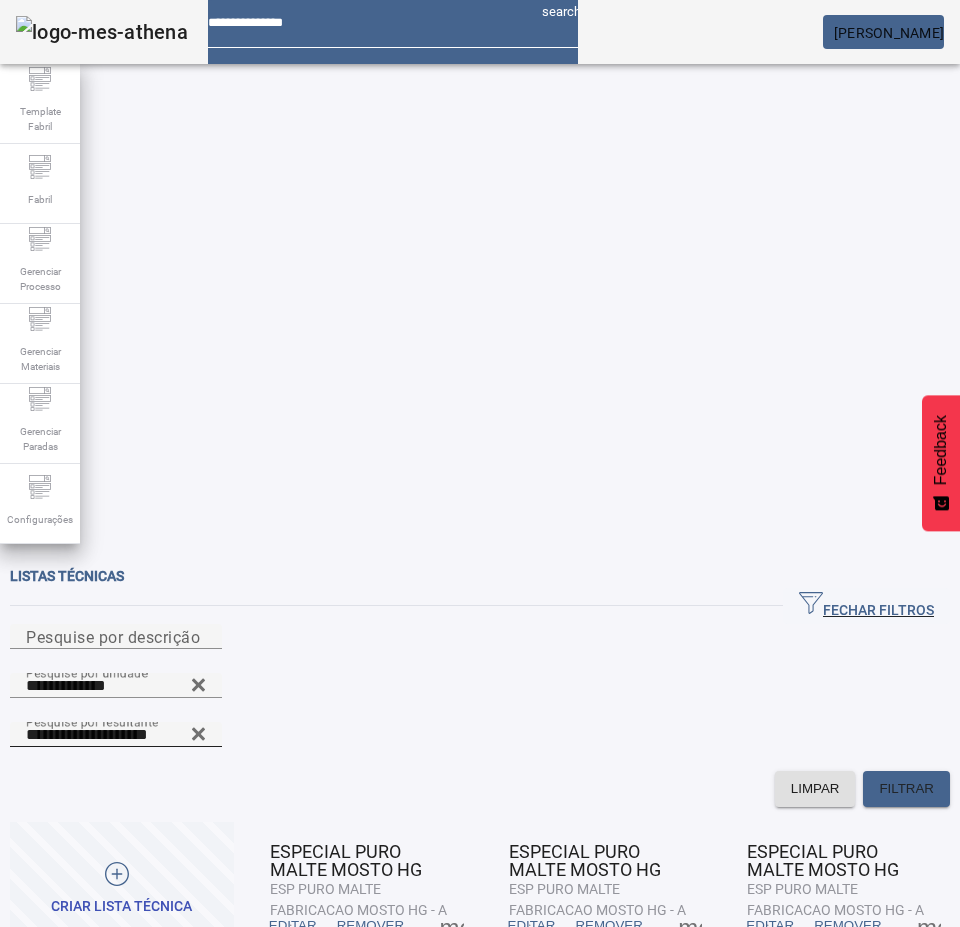 click on "EDITAR" at bounding box center [54, 1076] 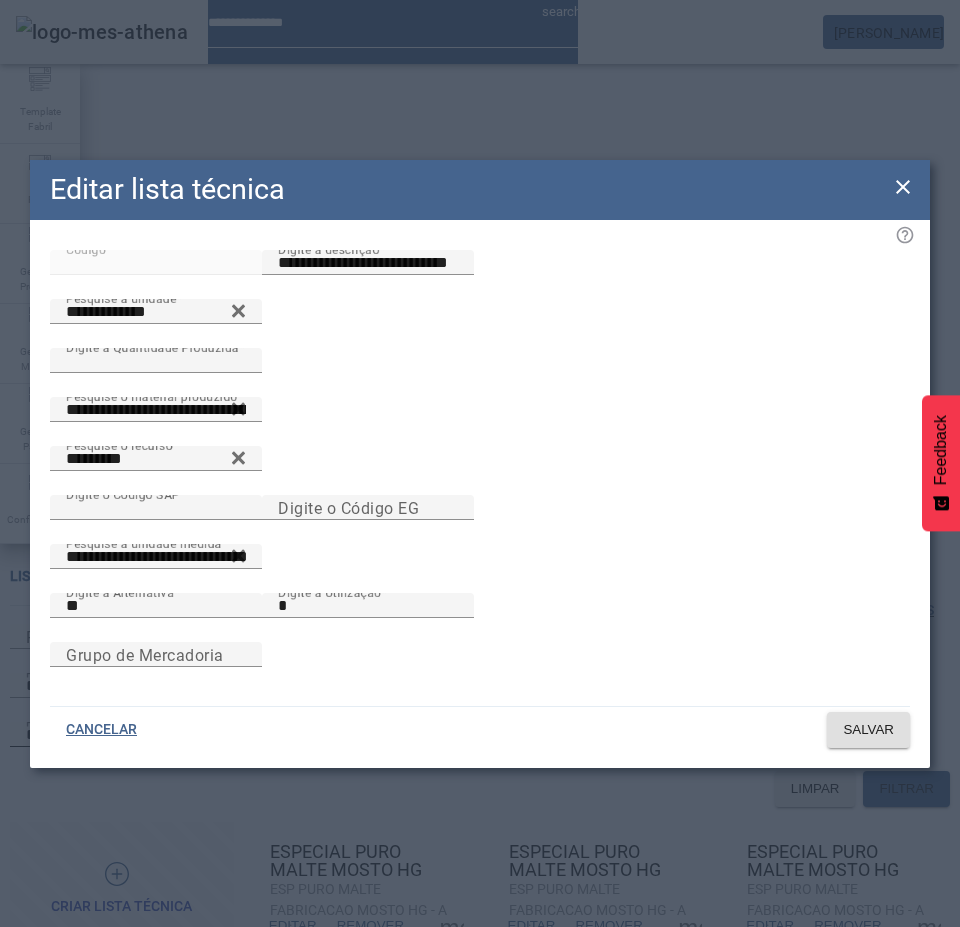 click 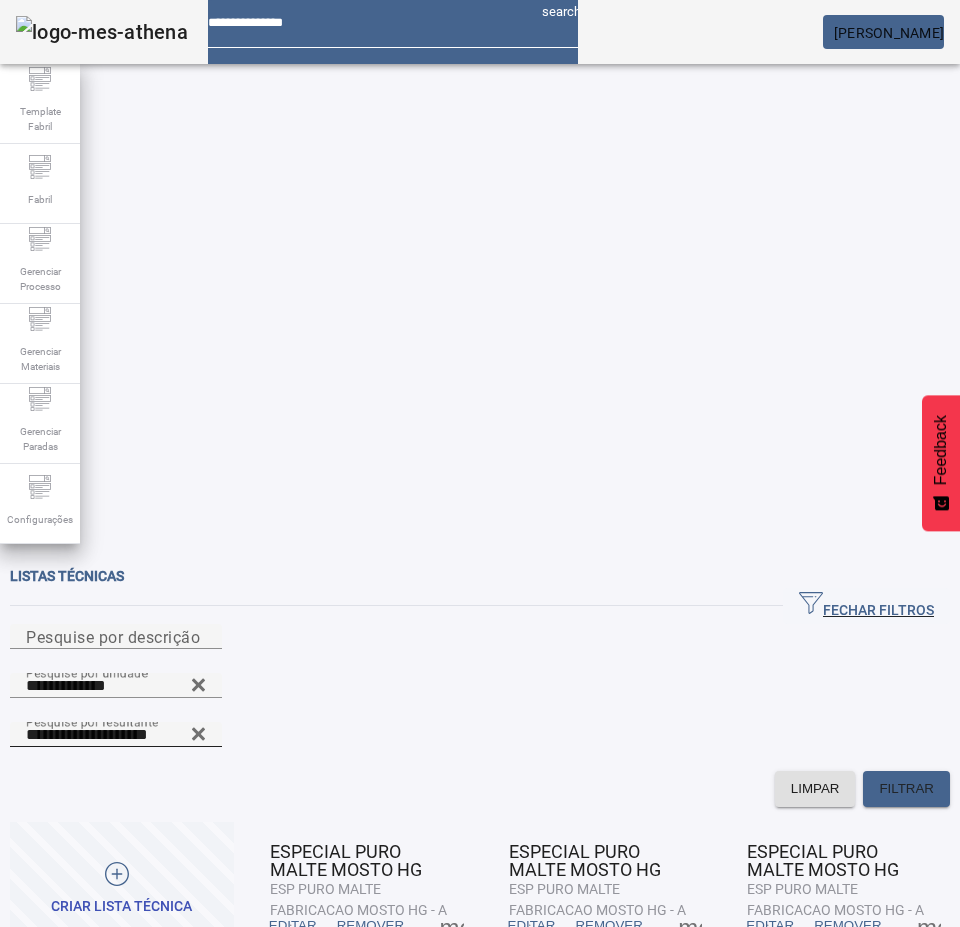 click on "REMOVER" at bounding box center (370, 926) 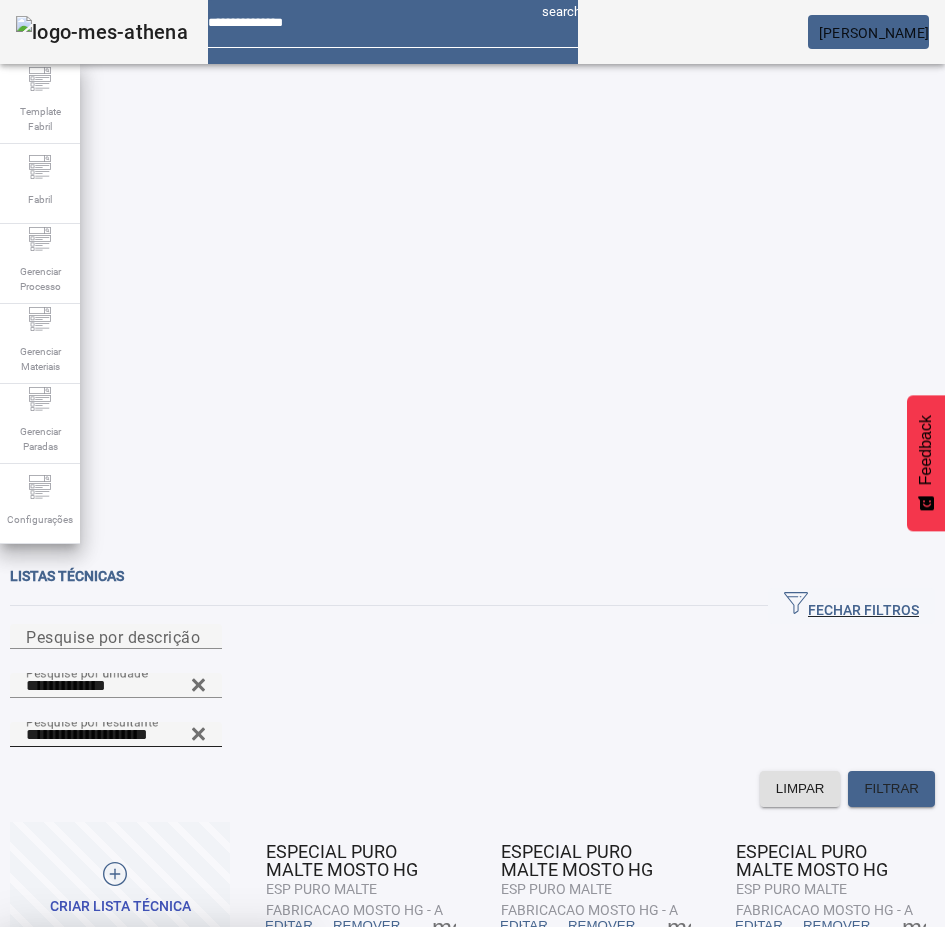 drag, startPoint x: 392, startPoint y: 526, endPoint x: 323, endPoint y: 530, distance: 69.115845 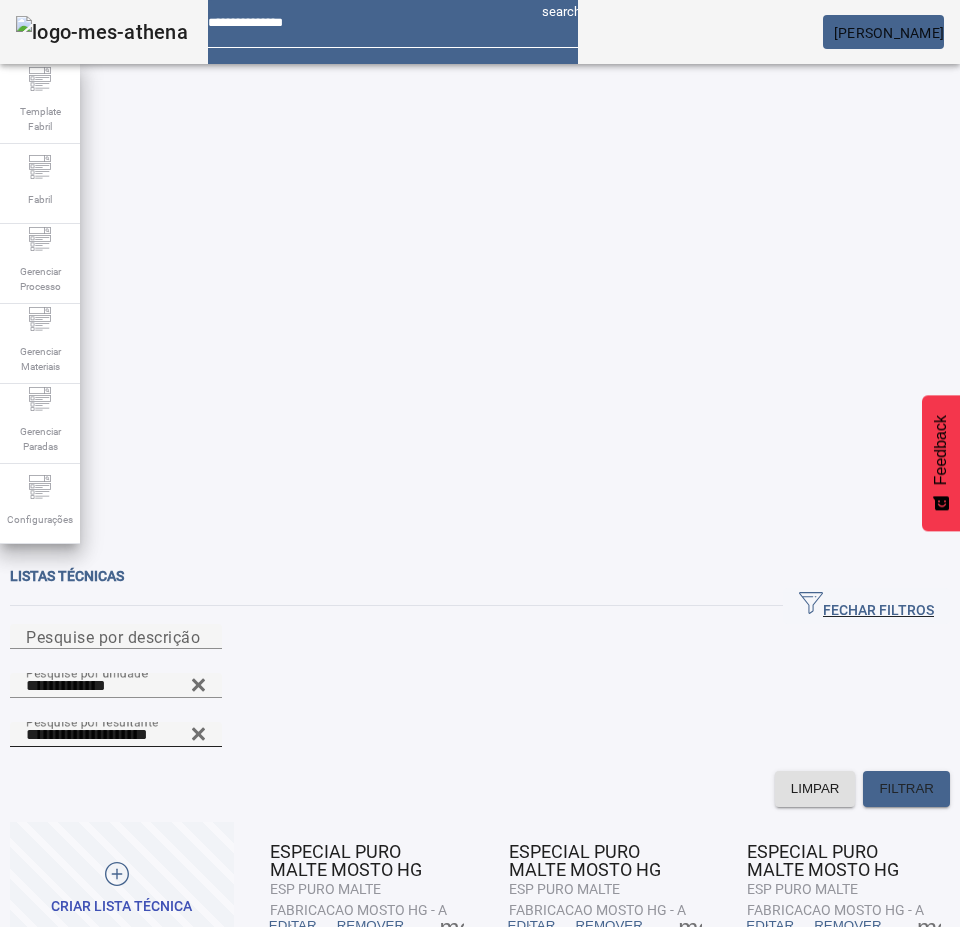 click at bounding box center (452, 926) 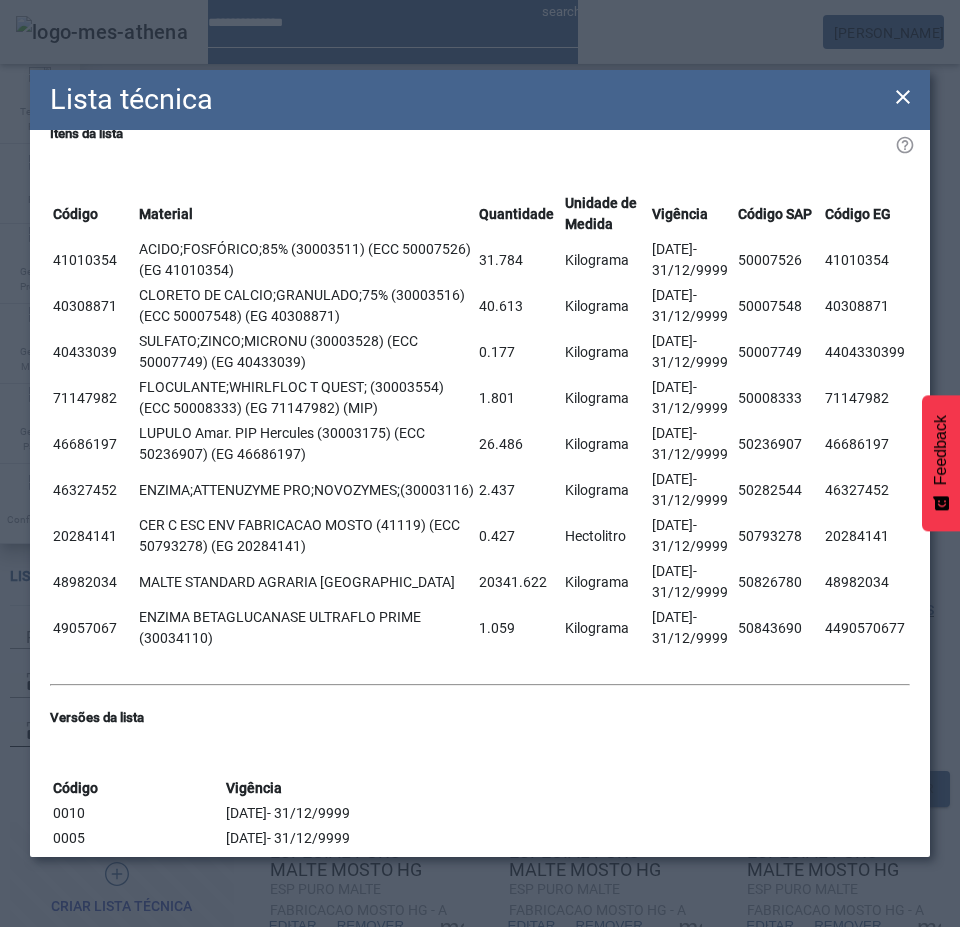 scroll, scrollTop: 156, scrollLeft: 0, axis: vertical 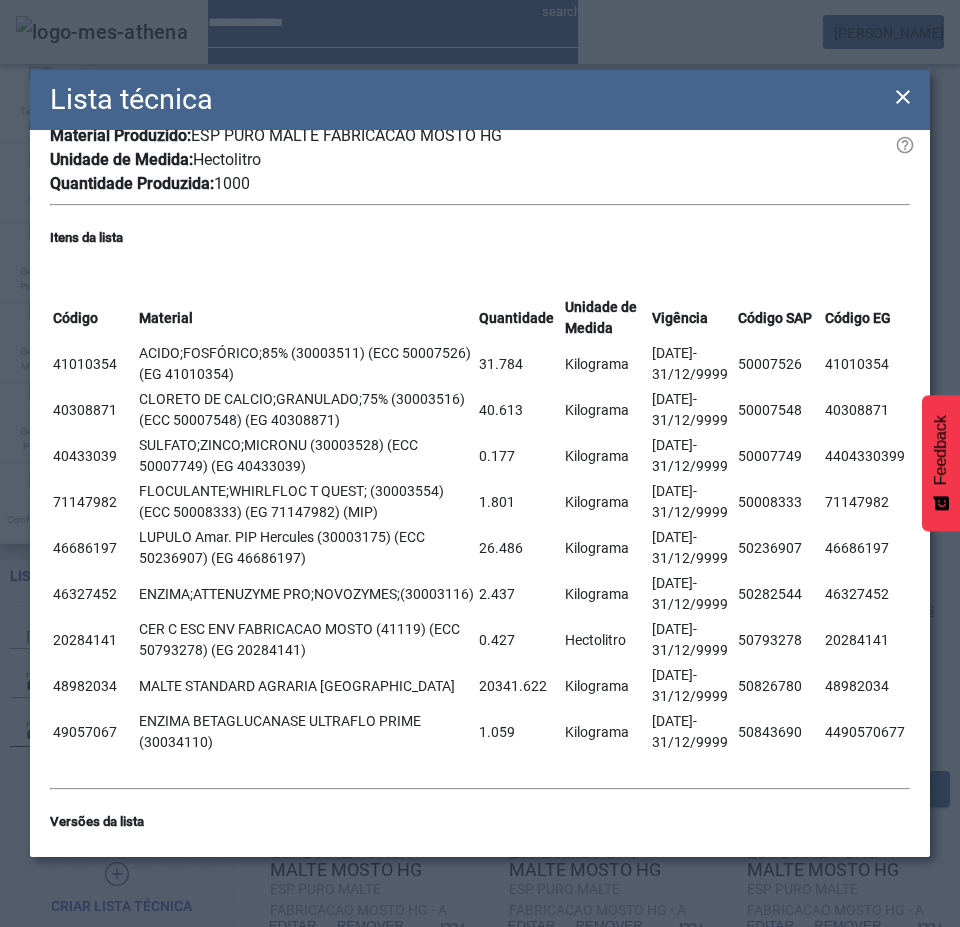 click 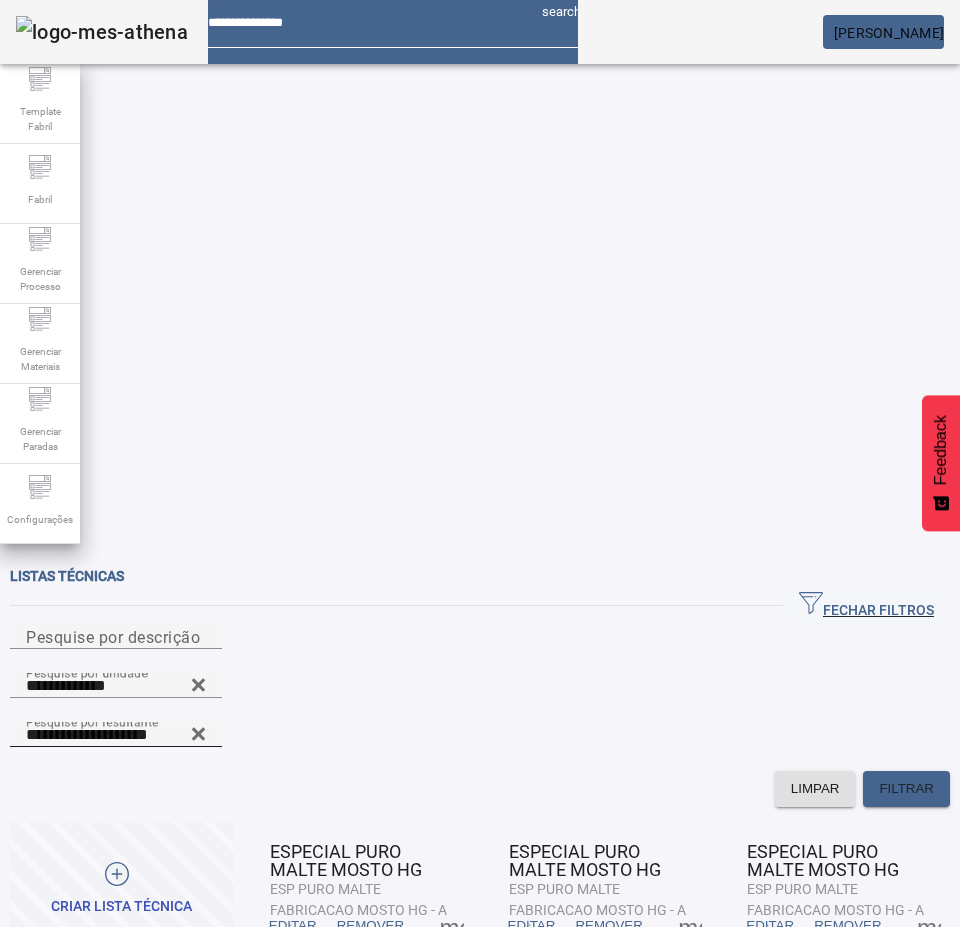 click on "EDITAR" at bounding box center [293, 926] 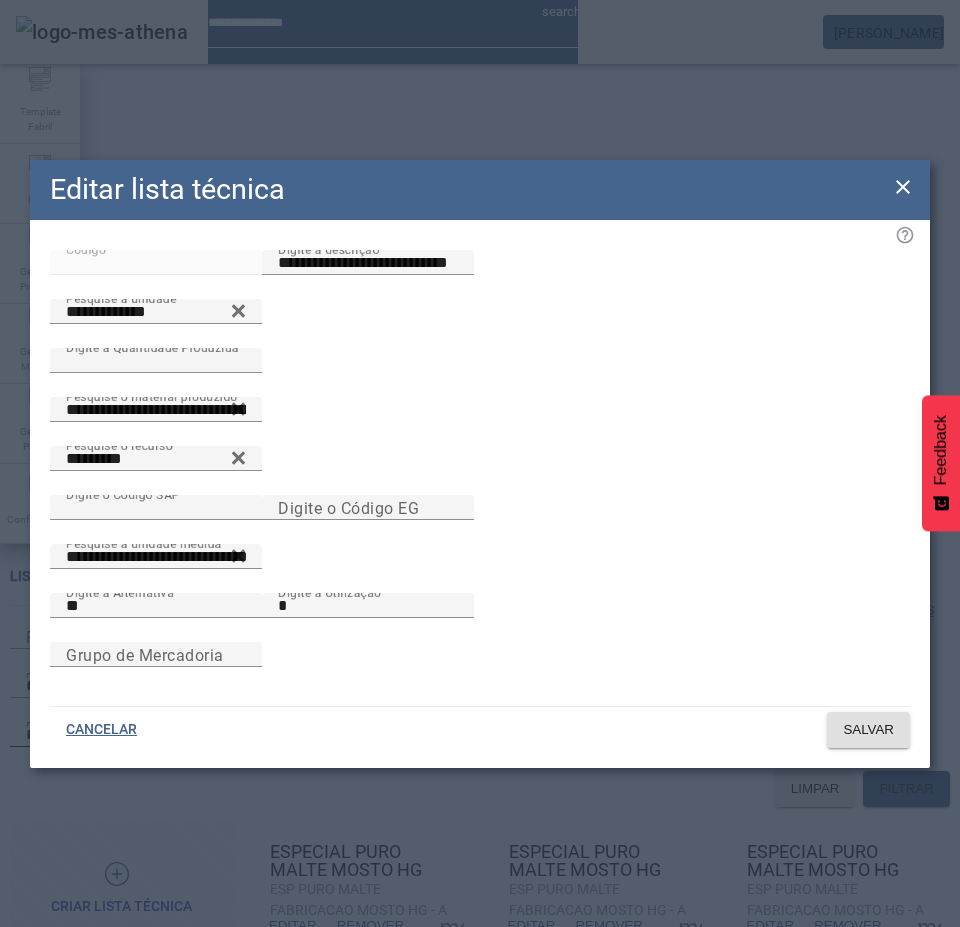 click 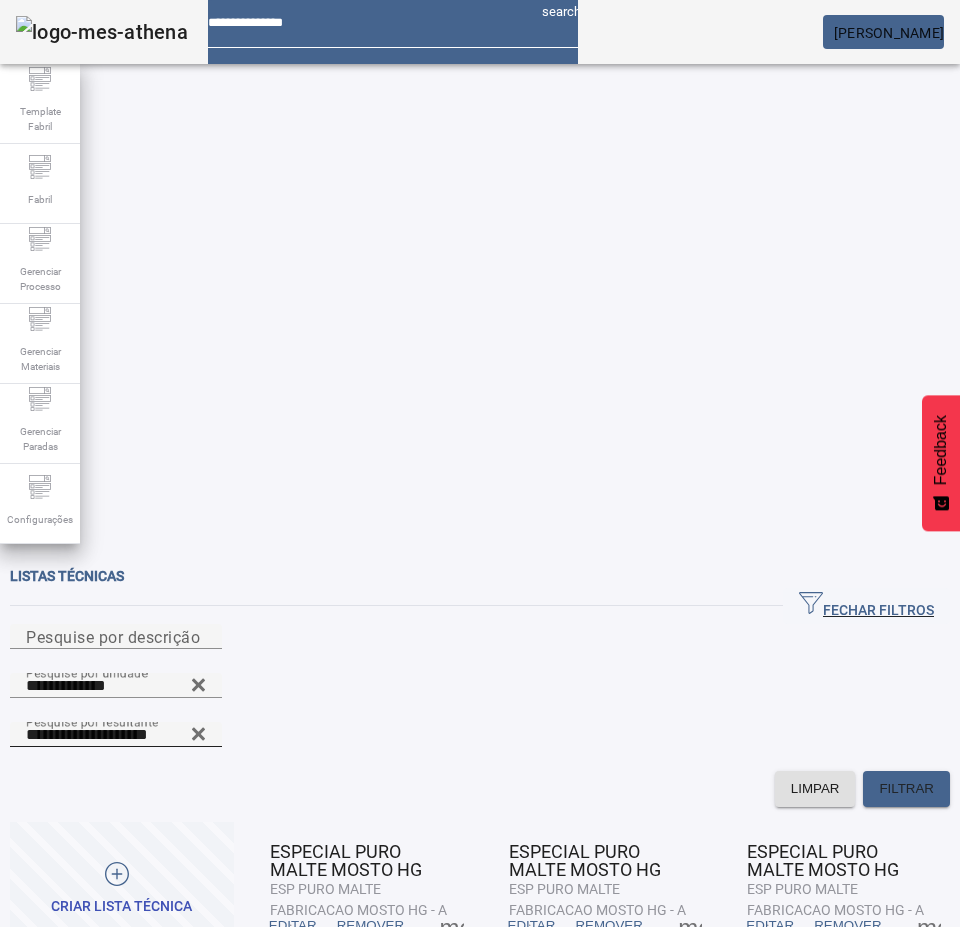 click at bounding box center [452, 926] 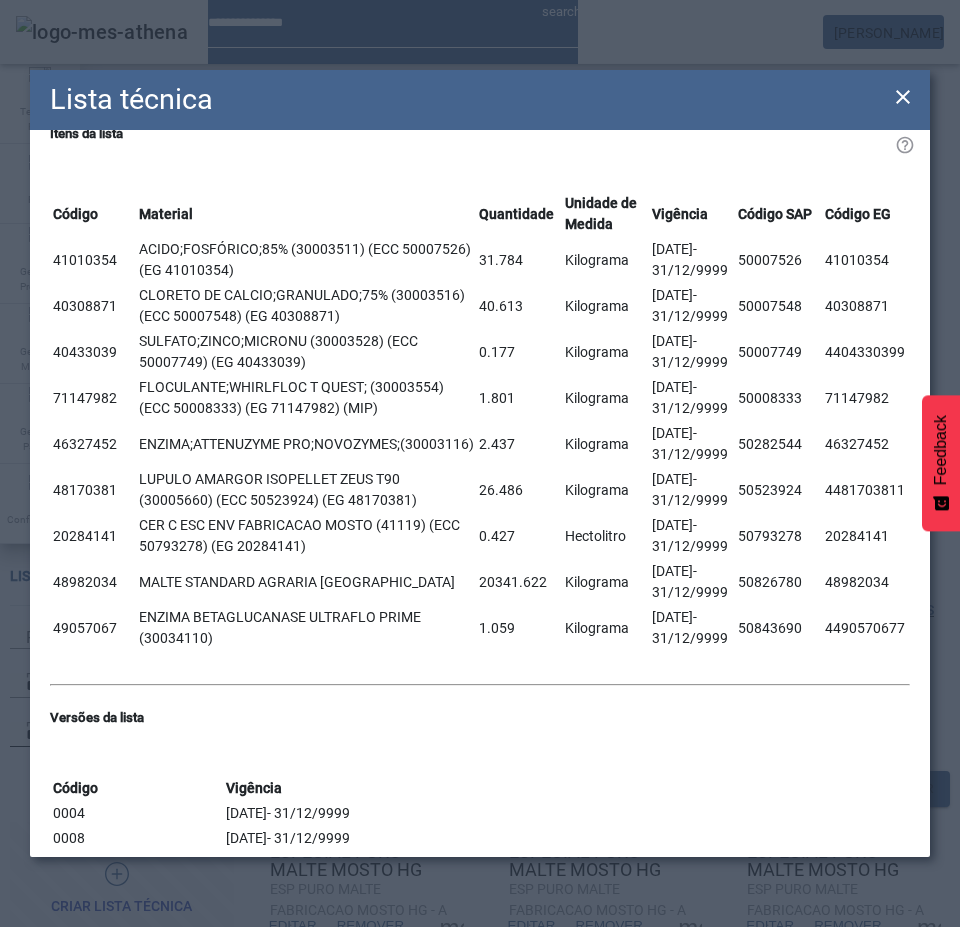 scroll, scrollTop: 400, scrollLeft: 0, axis: vertical 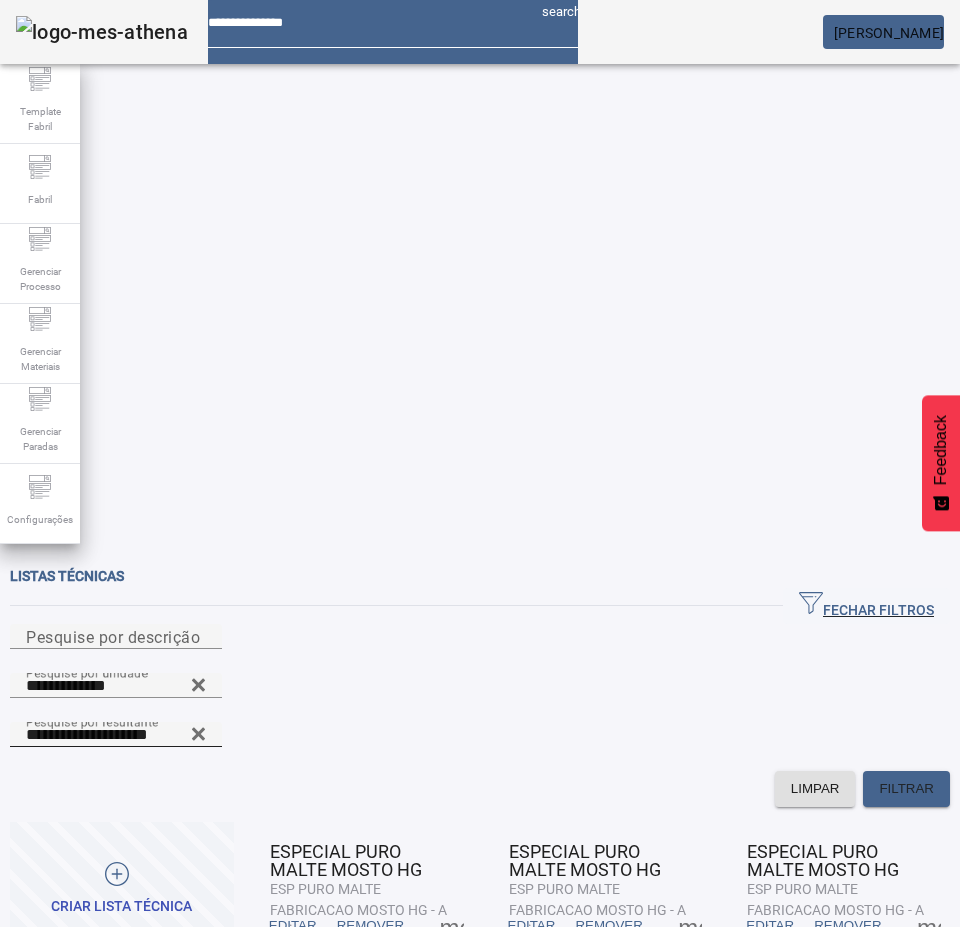 click on "EDITAR" at bounding box center [293, 926] 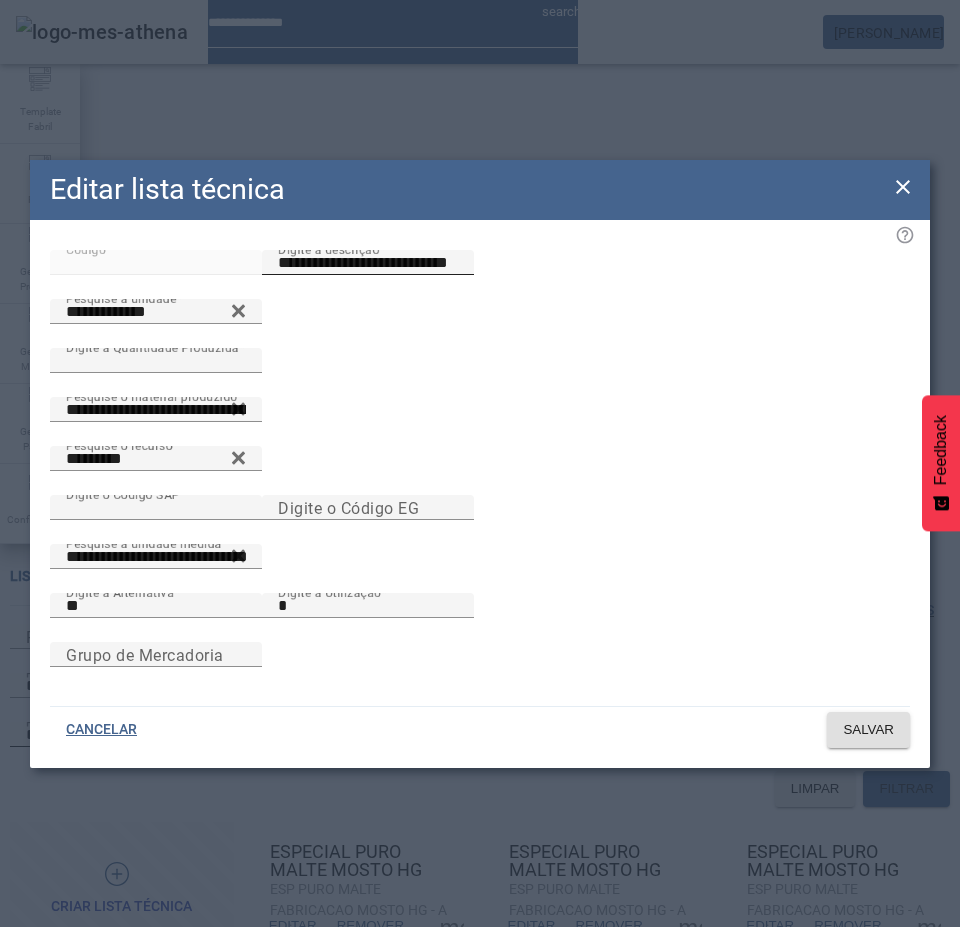 click on "**********" 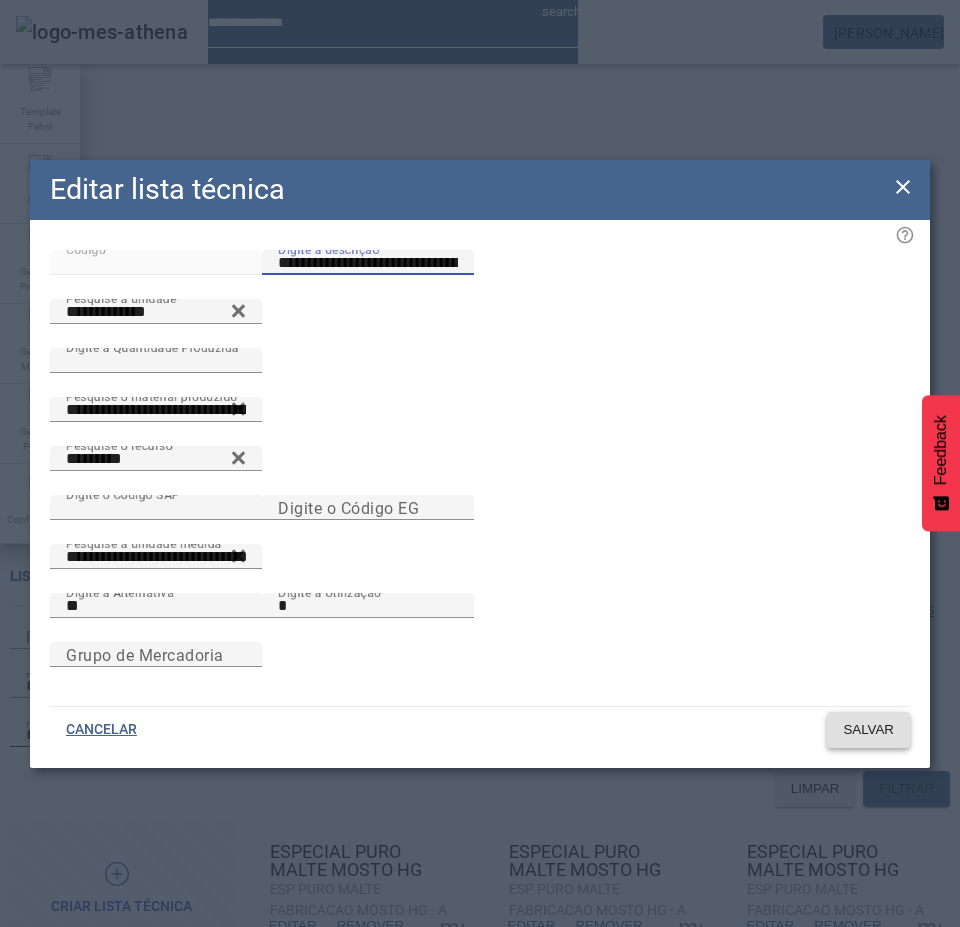 type on "**********" 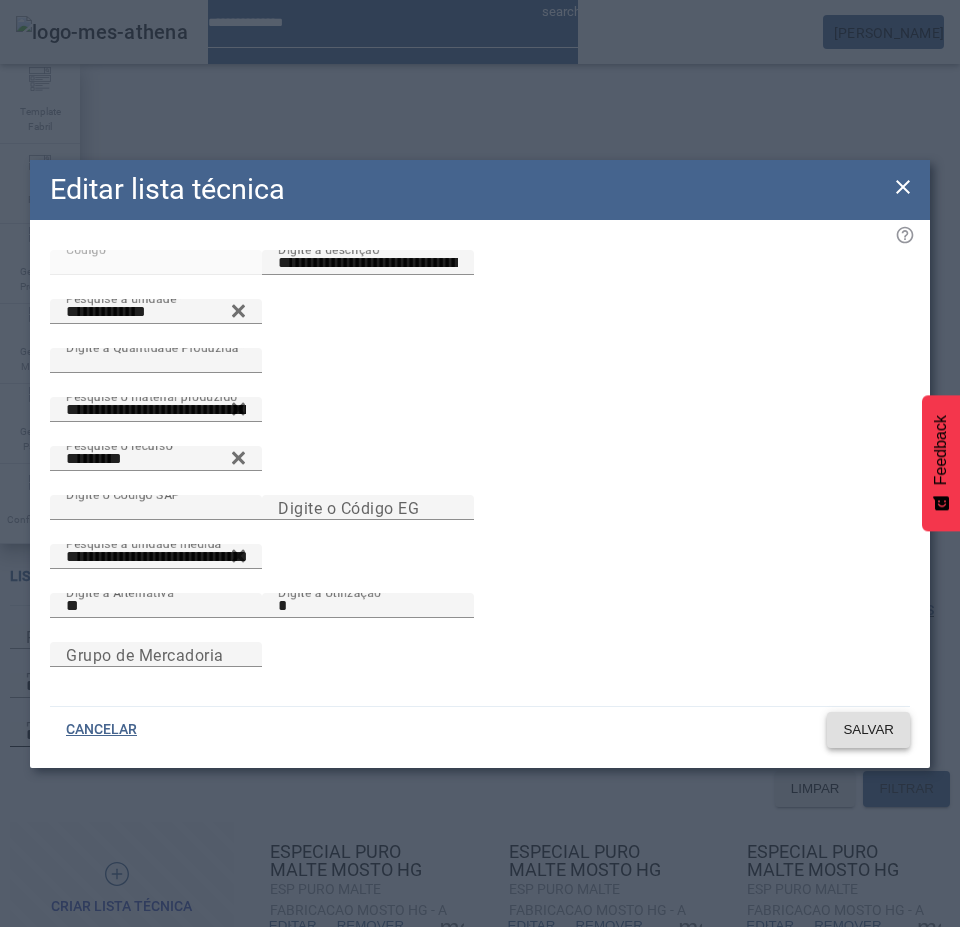 click on "SALVAR" 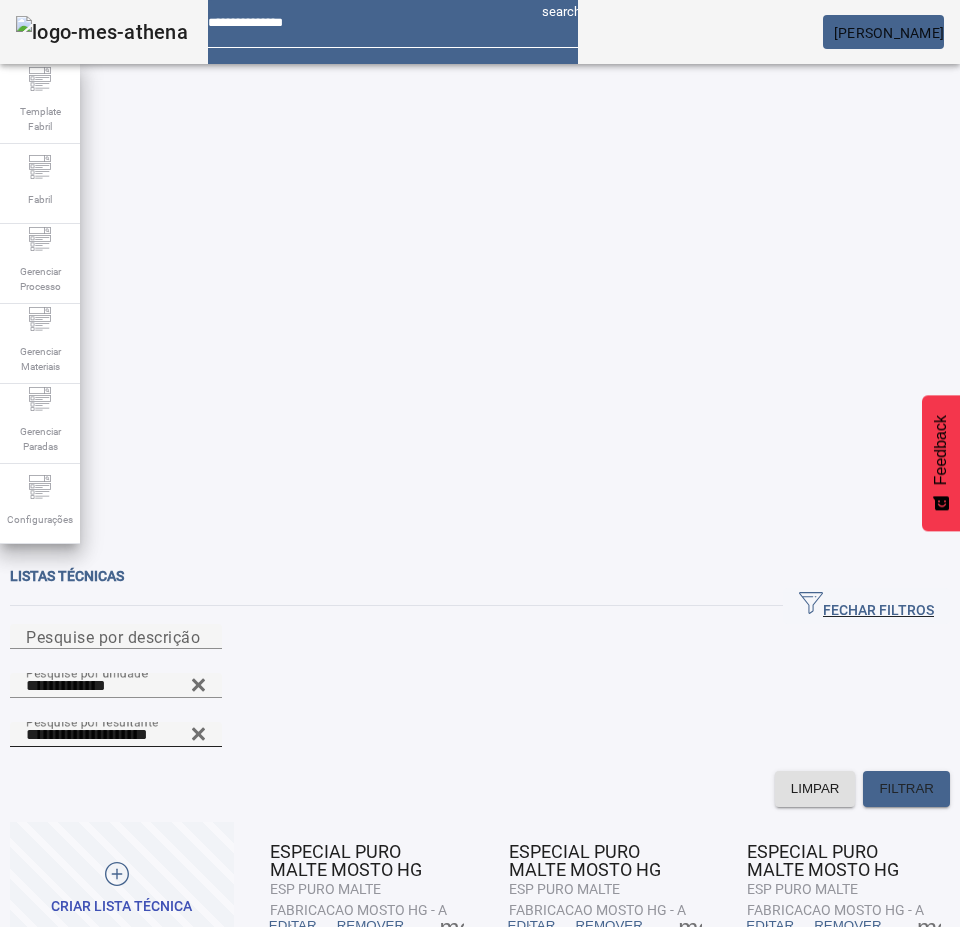 click on "EDITAR" at bounding box center [293, 926] 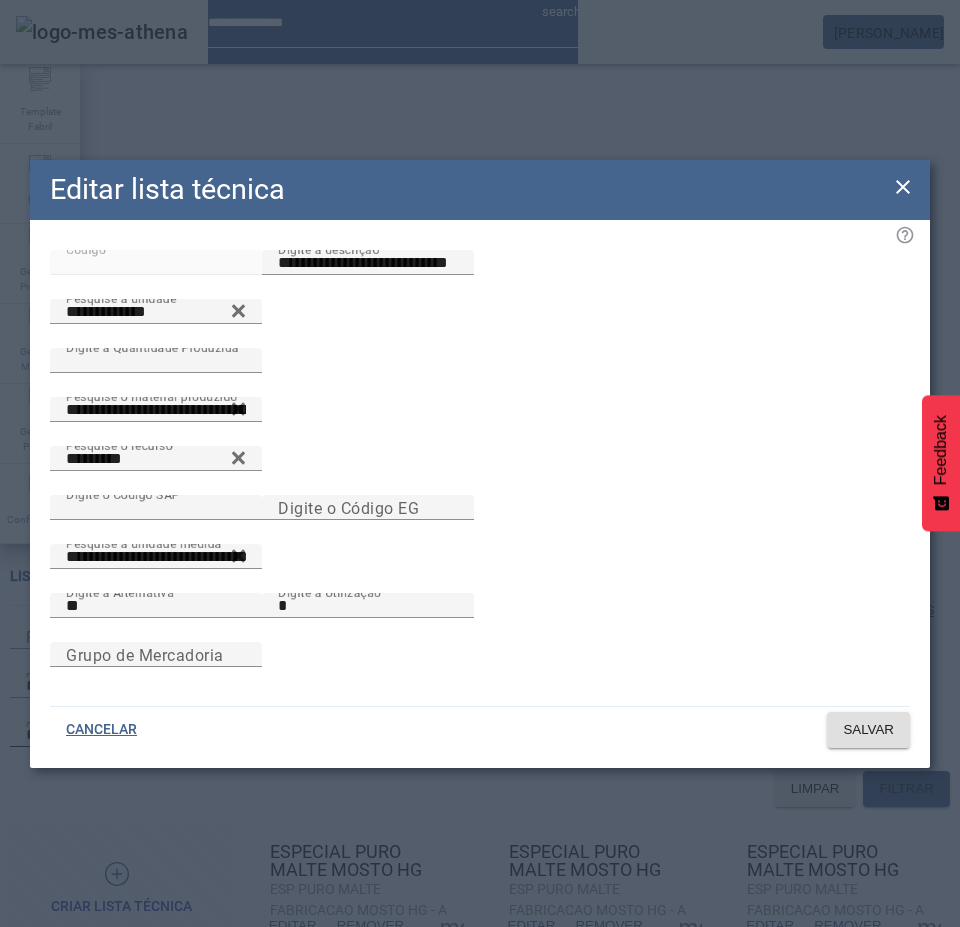 click on "**********" 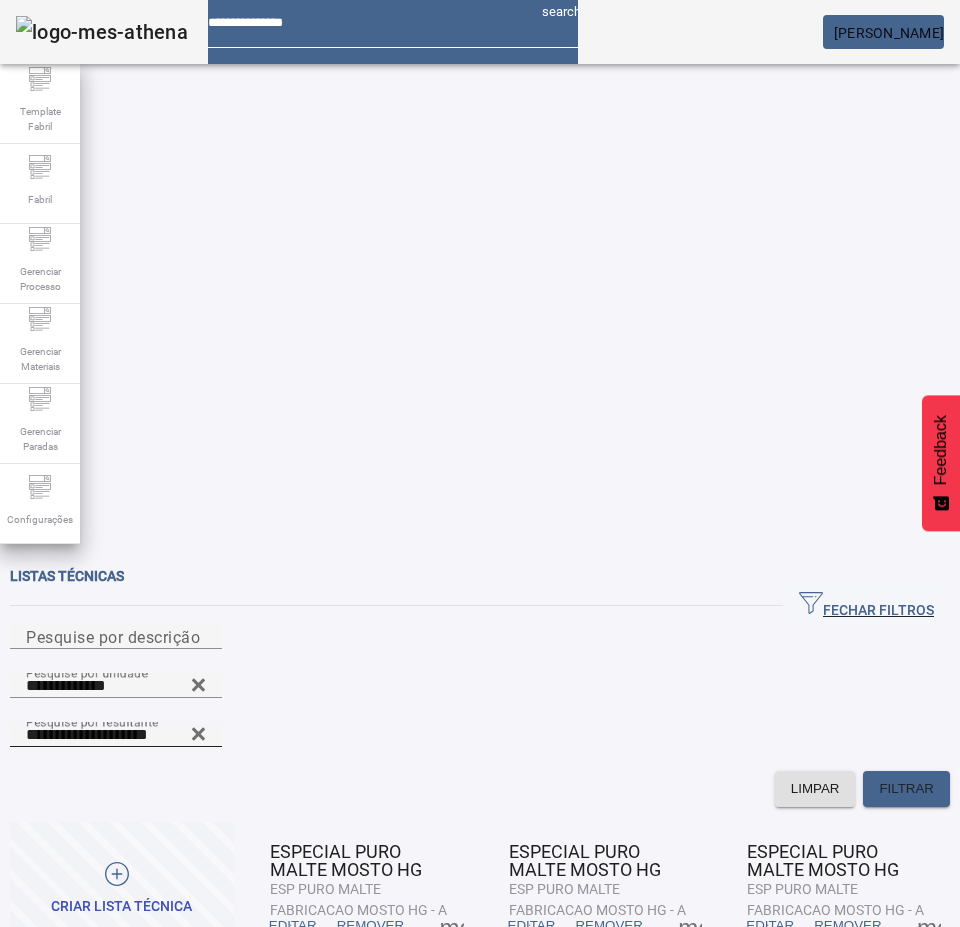 click on "EDITAR" at bounding box center (54, 1076) 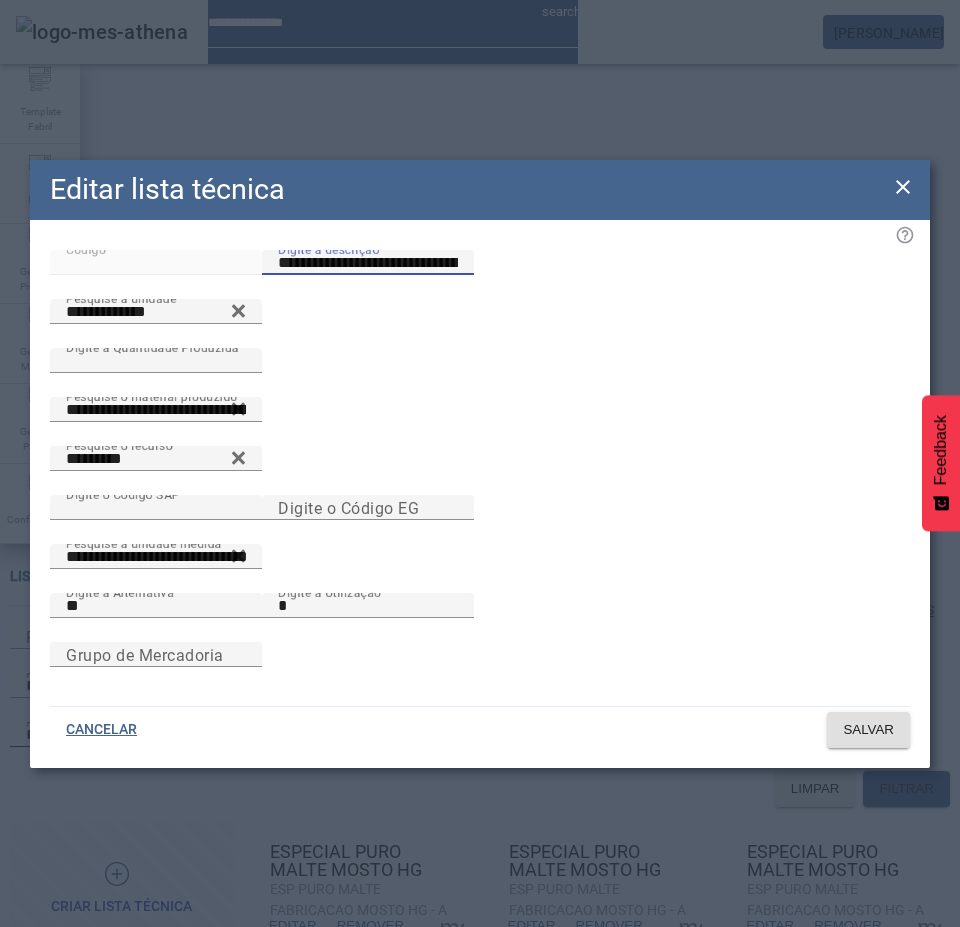 drag, startPoint x: 544, startPoint y: 269, endPoint x: 647, endPoint y: 263, distance: 103.17461 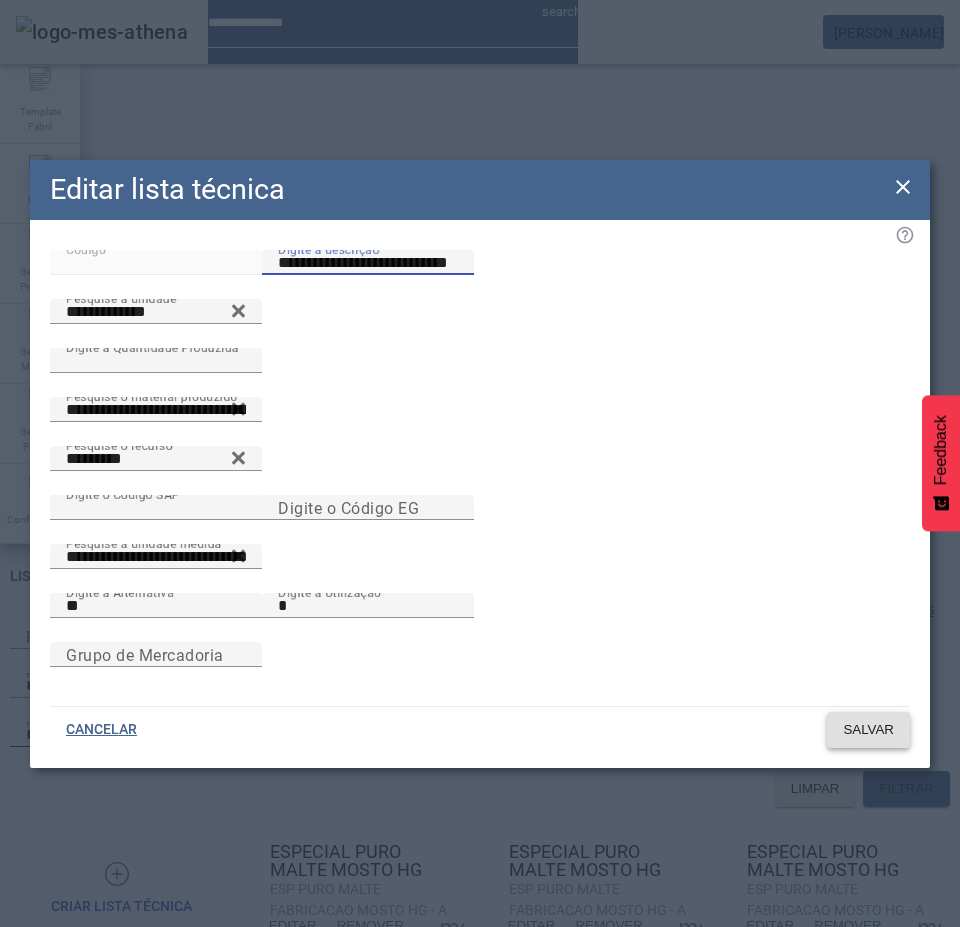 type on "**********" 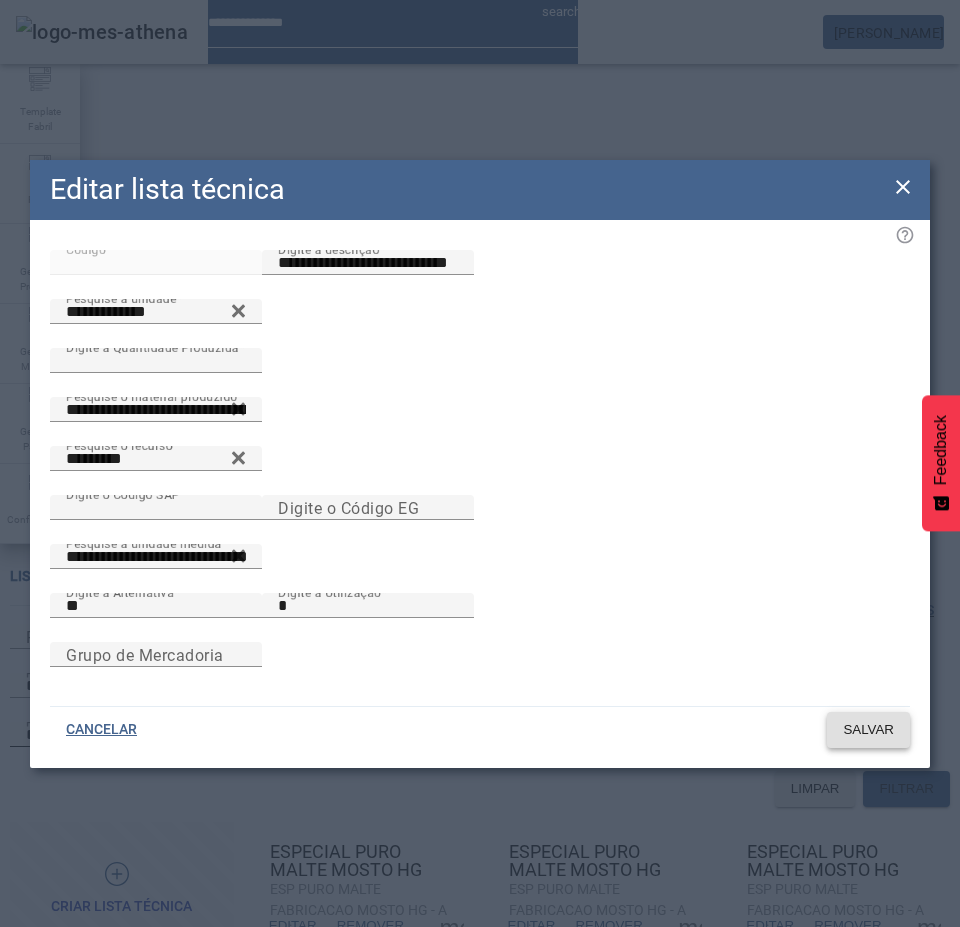 click on "SALVAR" 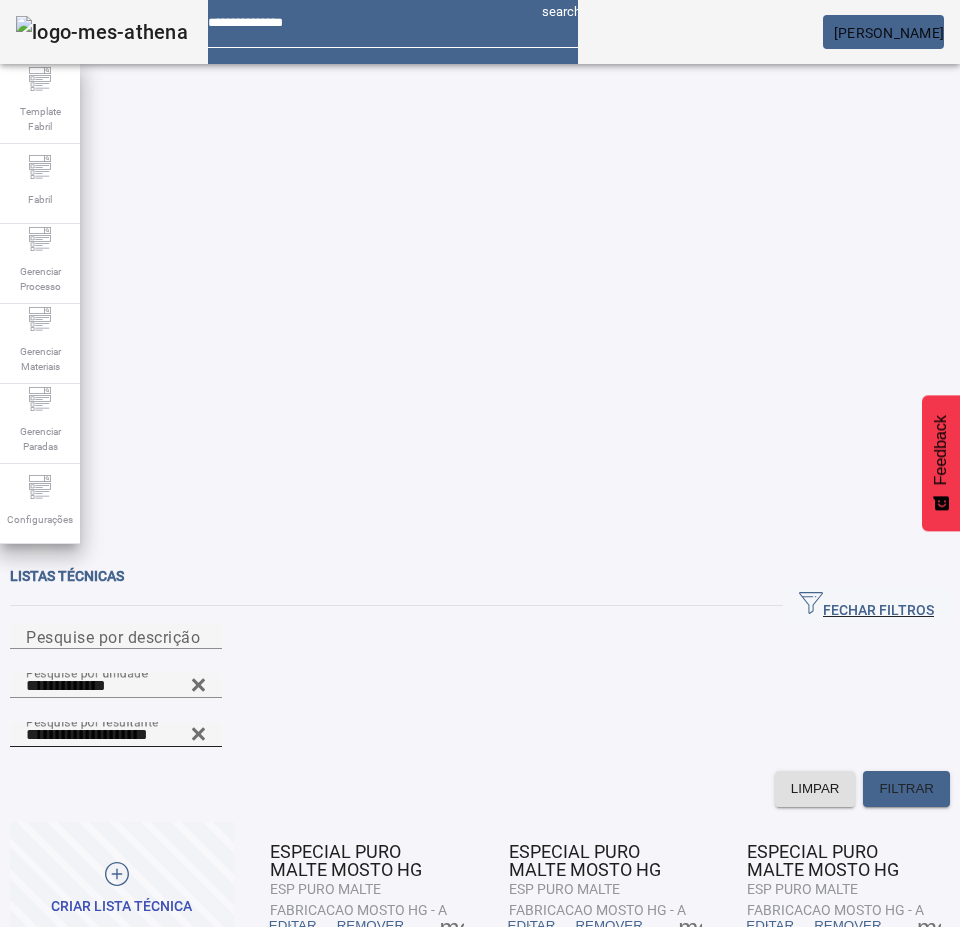 click on "EDITAR" at bounding box center (293, 926) 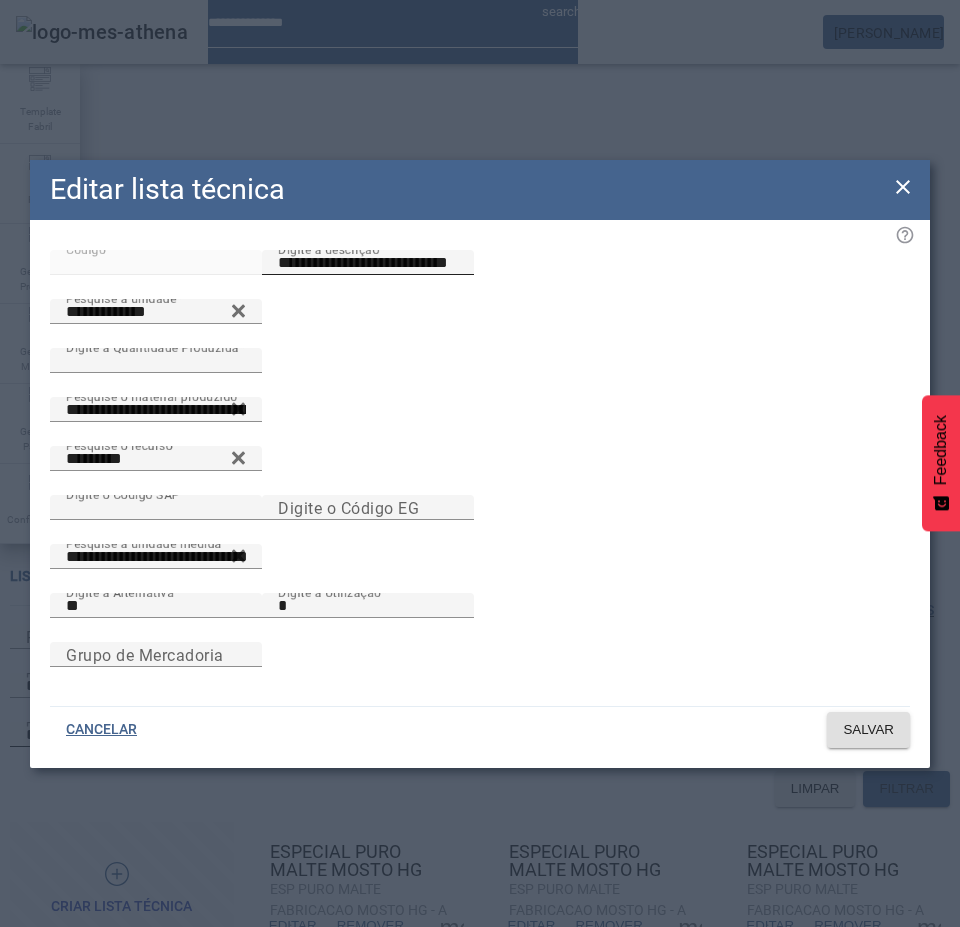 click on "**********" at bounding box center (368, 263) 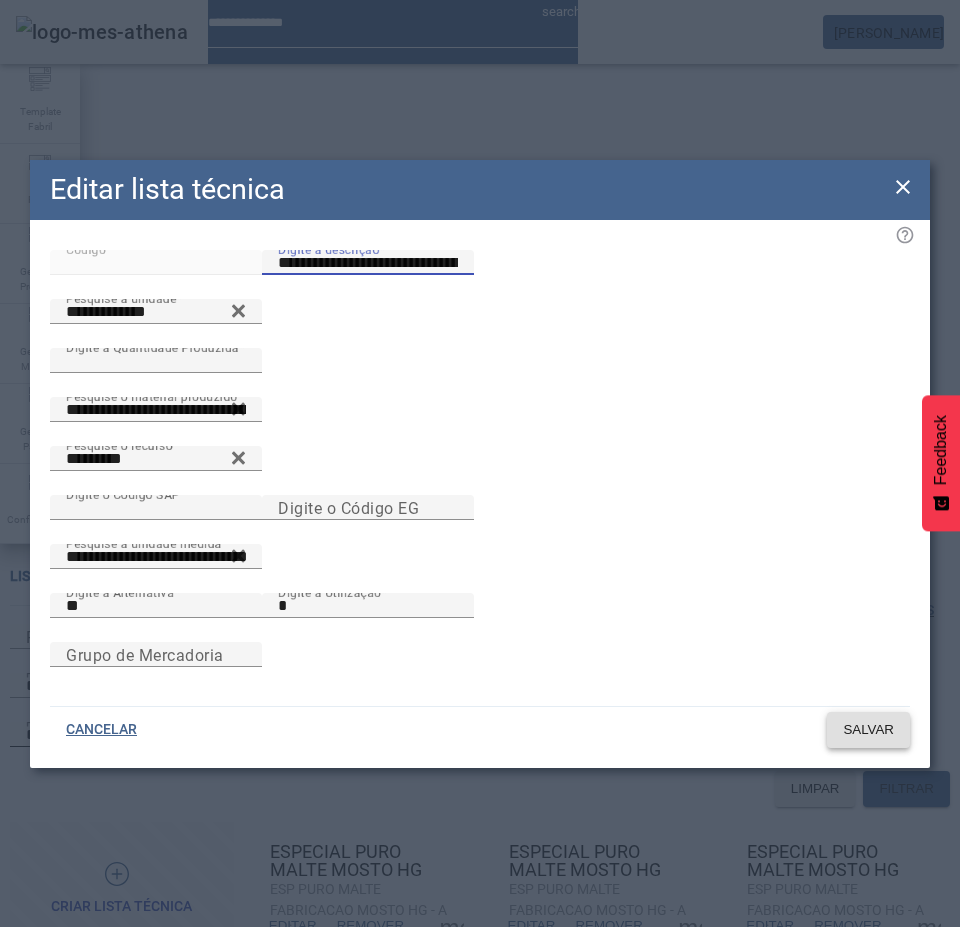 type on "**********" 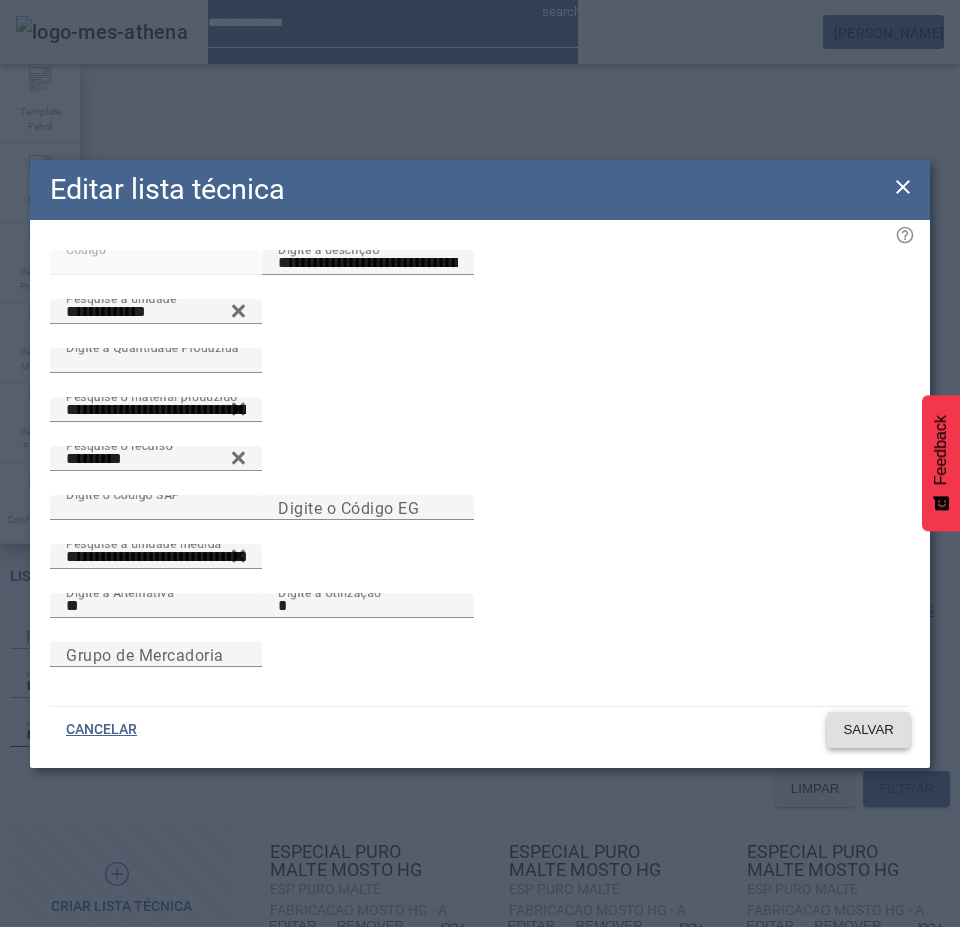 click on "SALVAR" 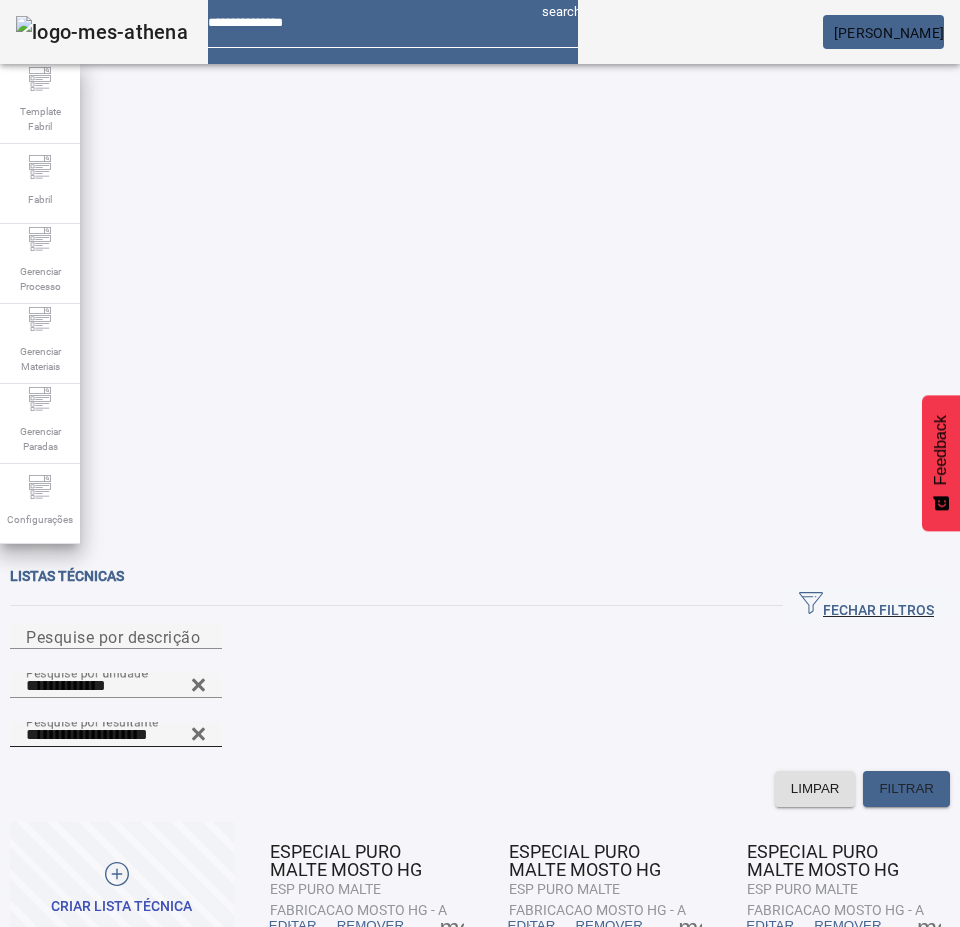 click on "EDITAR" at bounding box center (293, 926) 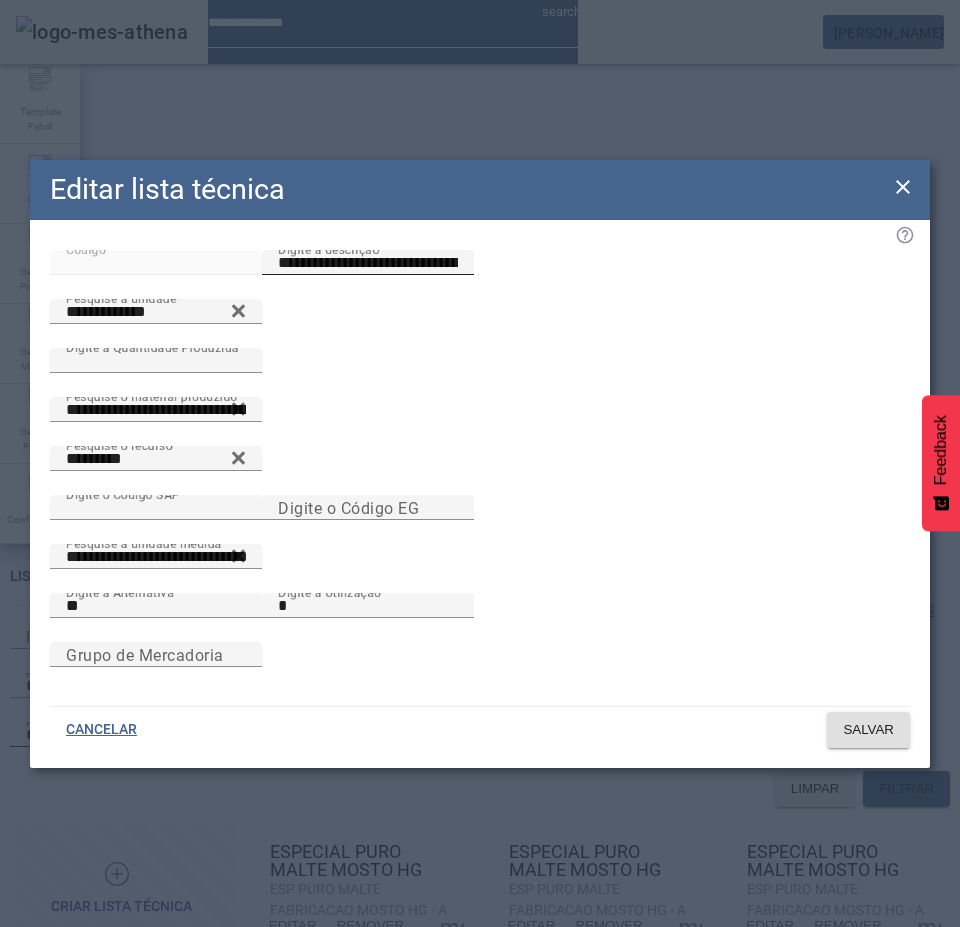click on "**********" at bounding box center (368, 263) 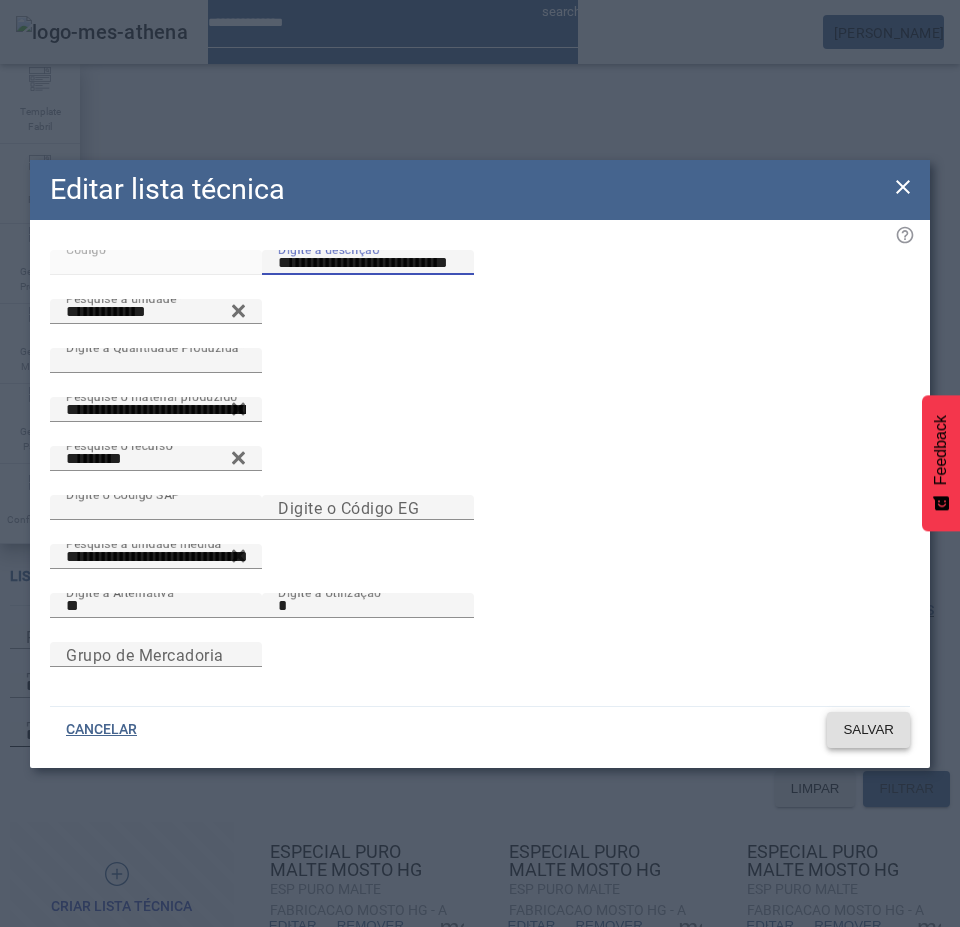 type on "**********" 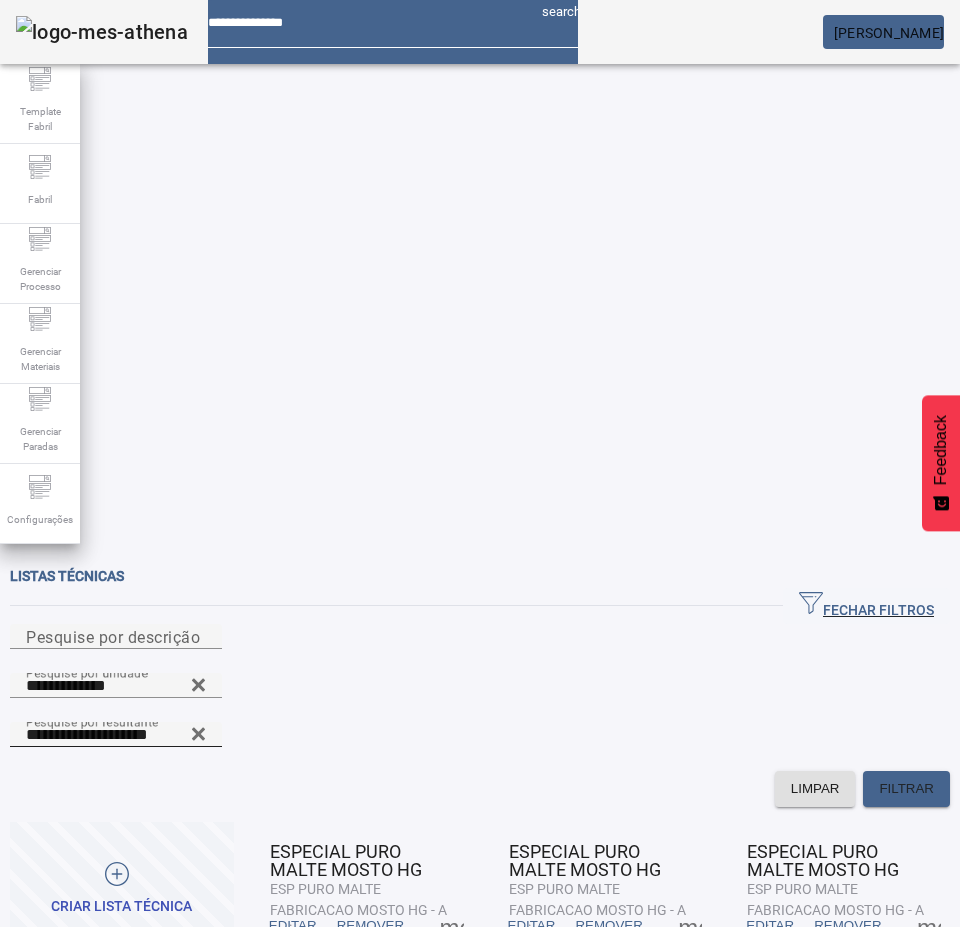 click on "EDITAR" at bounding box center [293, 926] 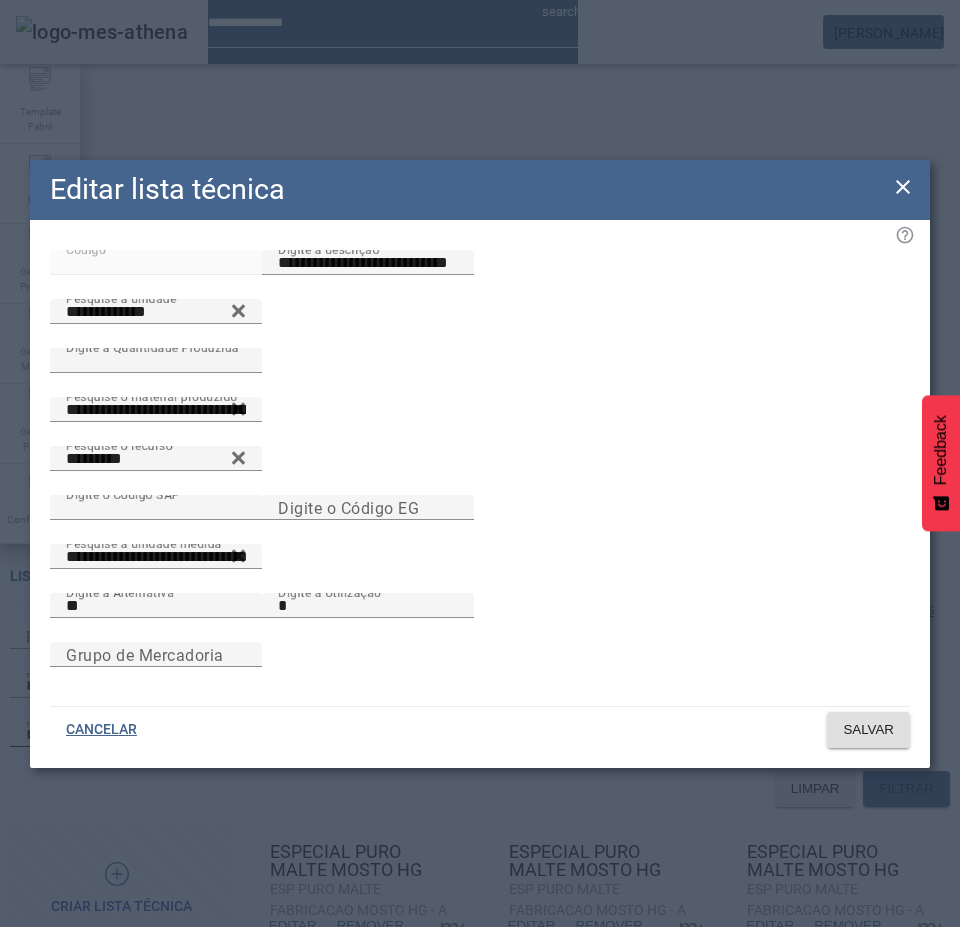 click on "Editar lista técnica" 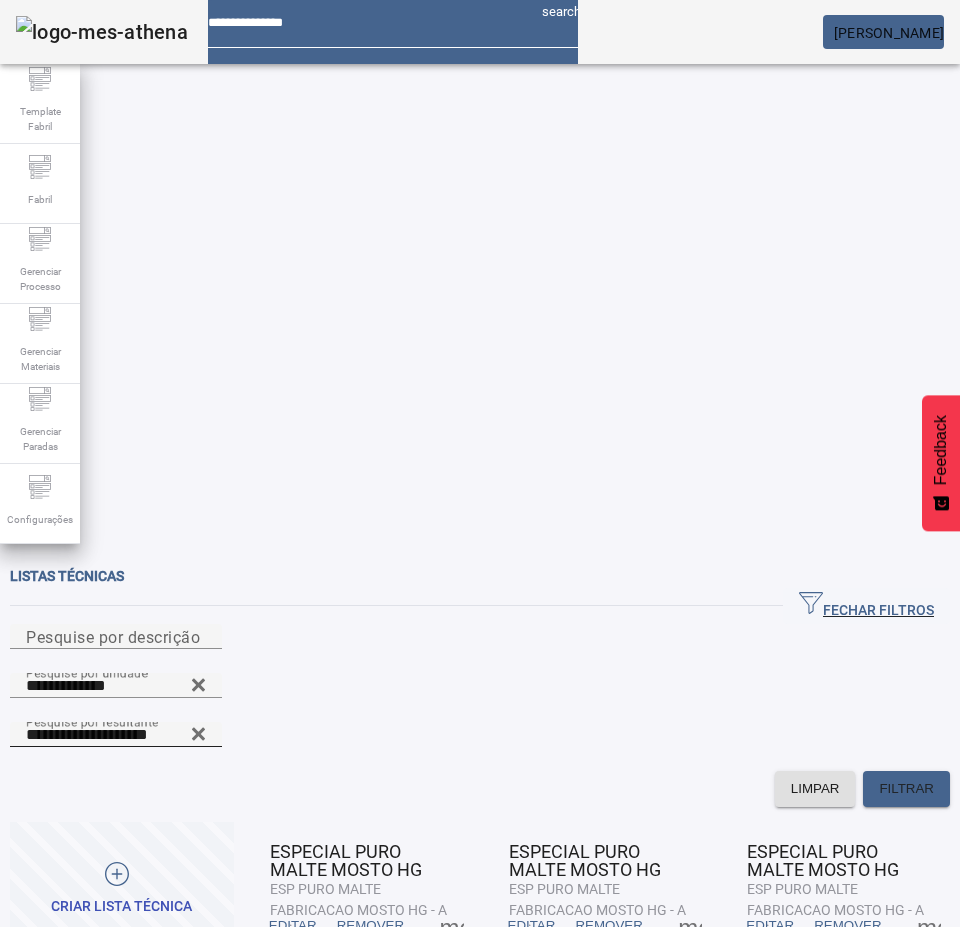 click on "EDITAR" at bounding box center (532, 926) 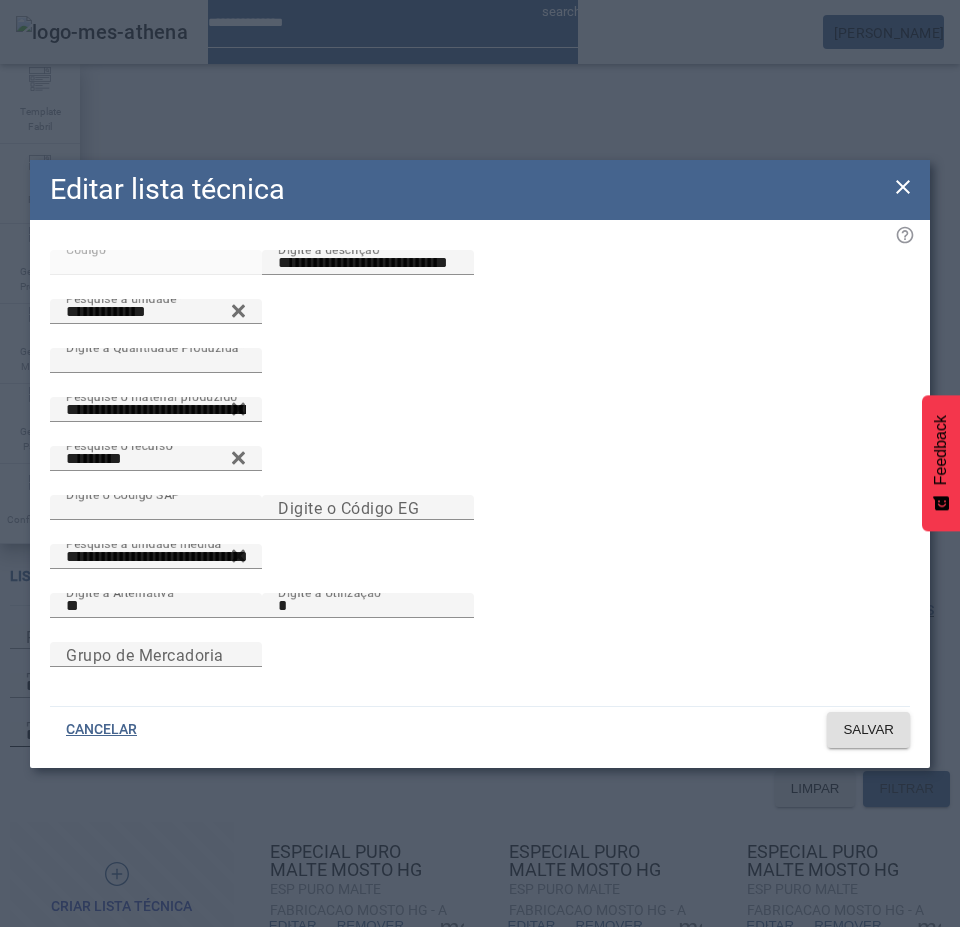 click 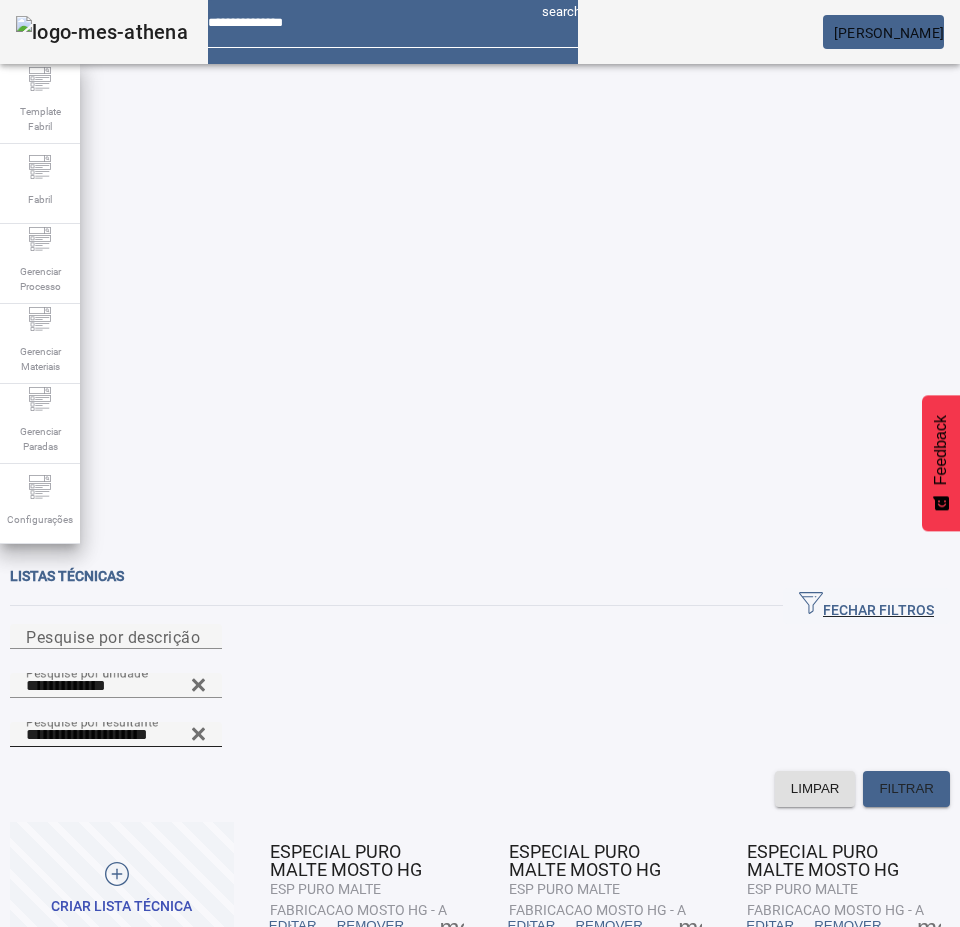 click on "EDITAR" at bounding box center [293, 926] 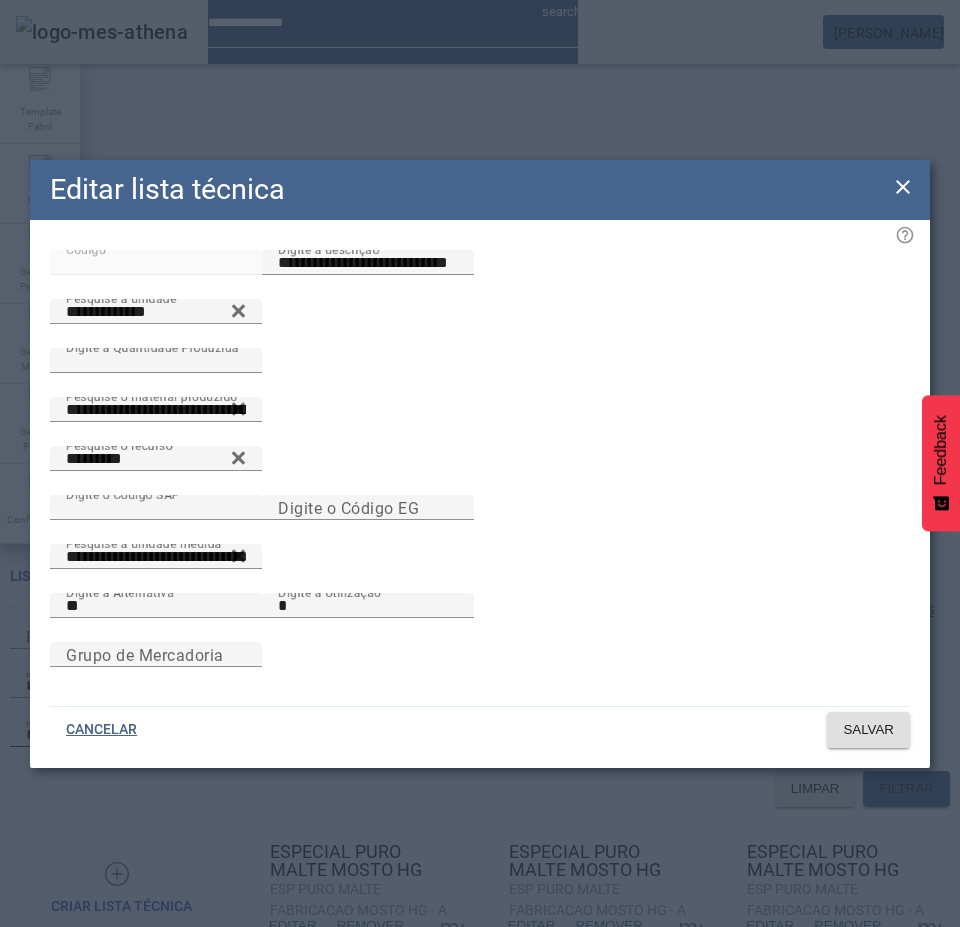 click 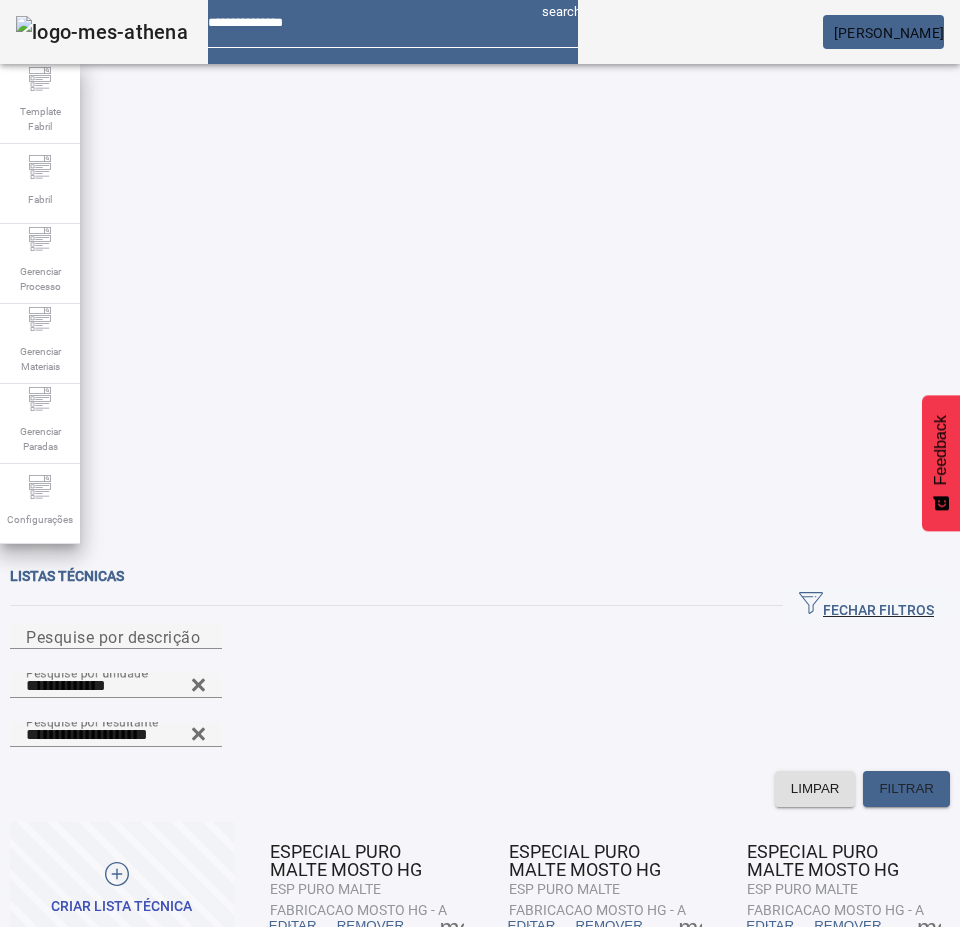 click on "EDITAR" at bounding box center [54, 1076] 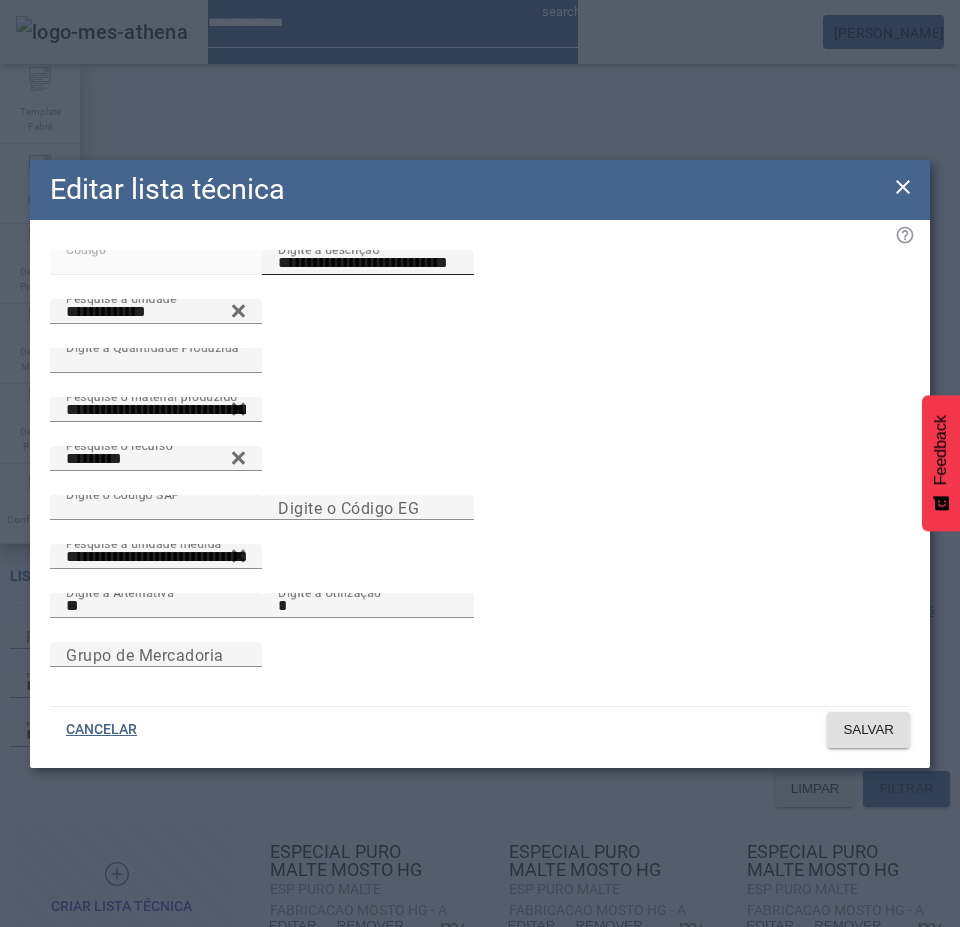 click on "**********" at bounding box center (368, 263) 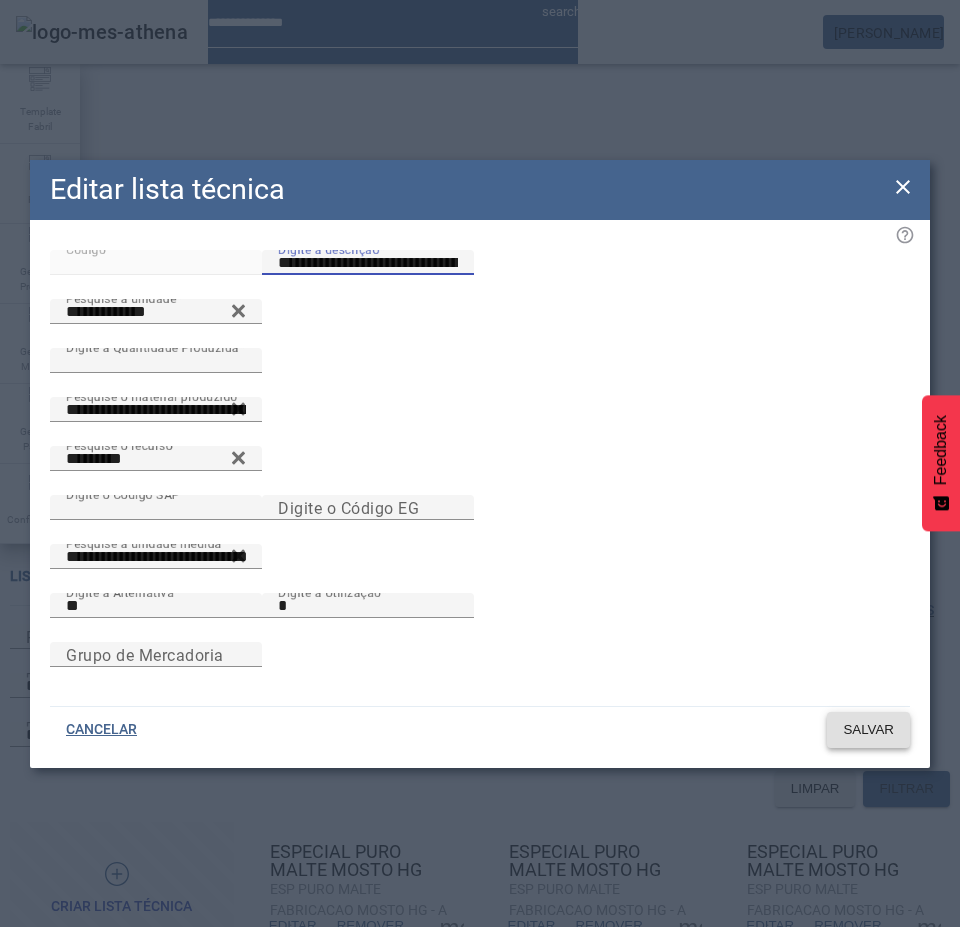 type on "**********" 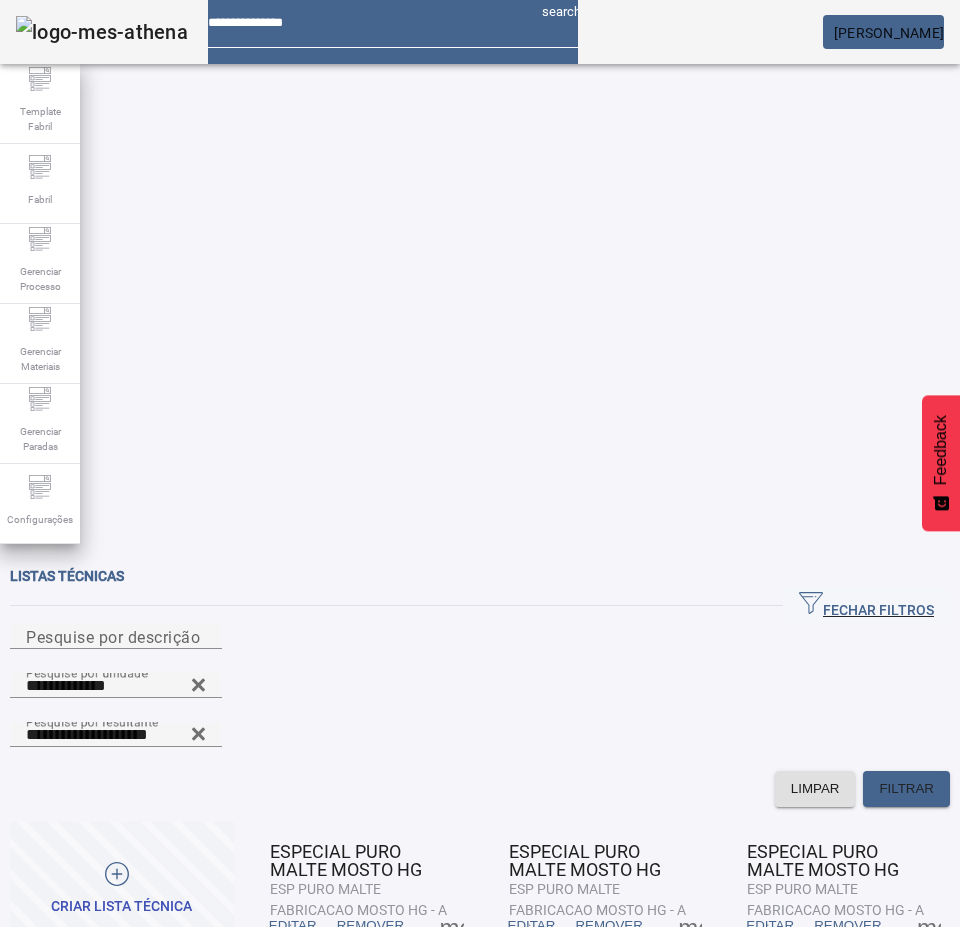 click on "EDITAR" at bounding box center [54, 1076] 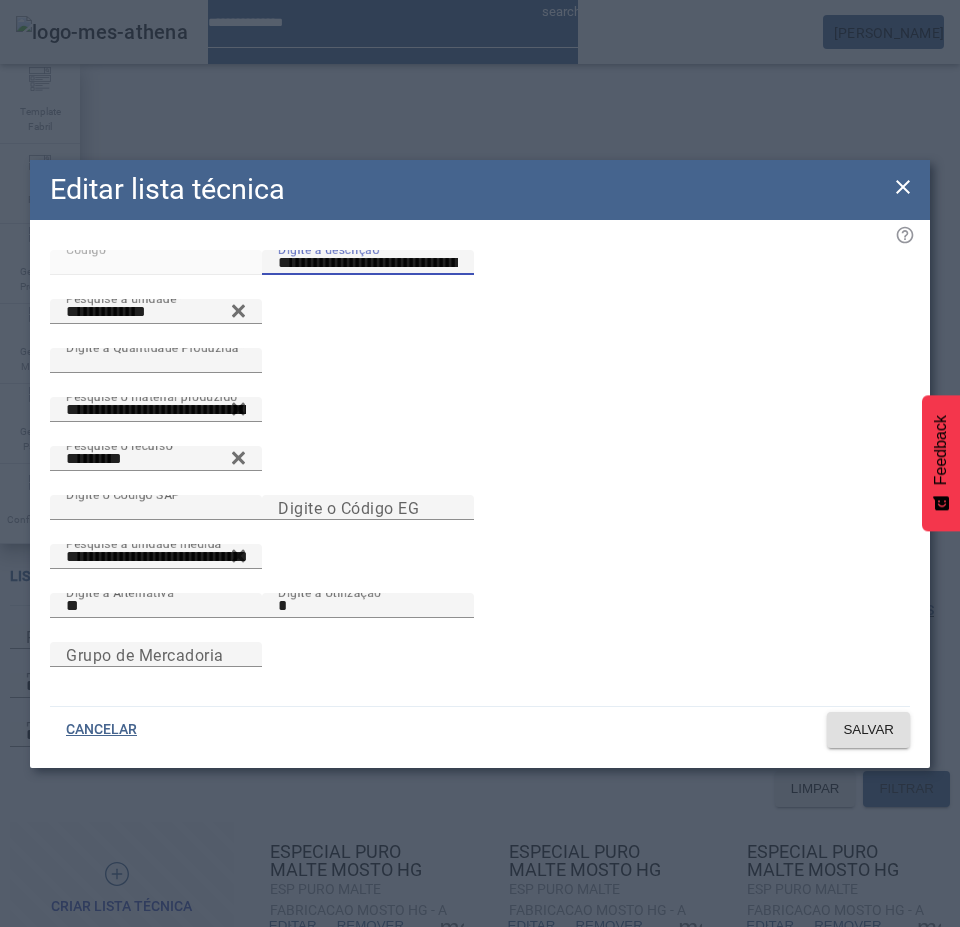 drag, startPoint x: 535, startPoint y: 276, endPoint x: 613, endPoint y: 266, distance: 78.63841 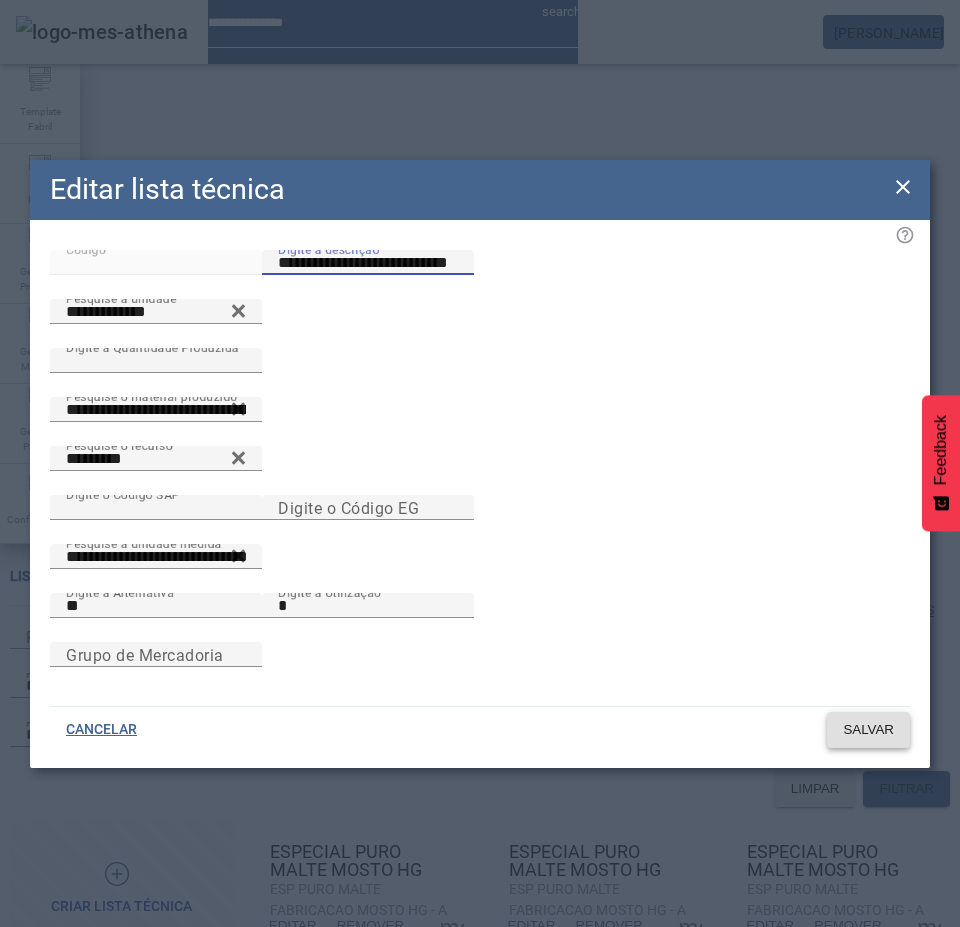 type on "**********" 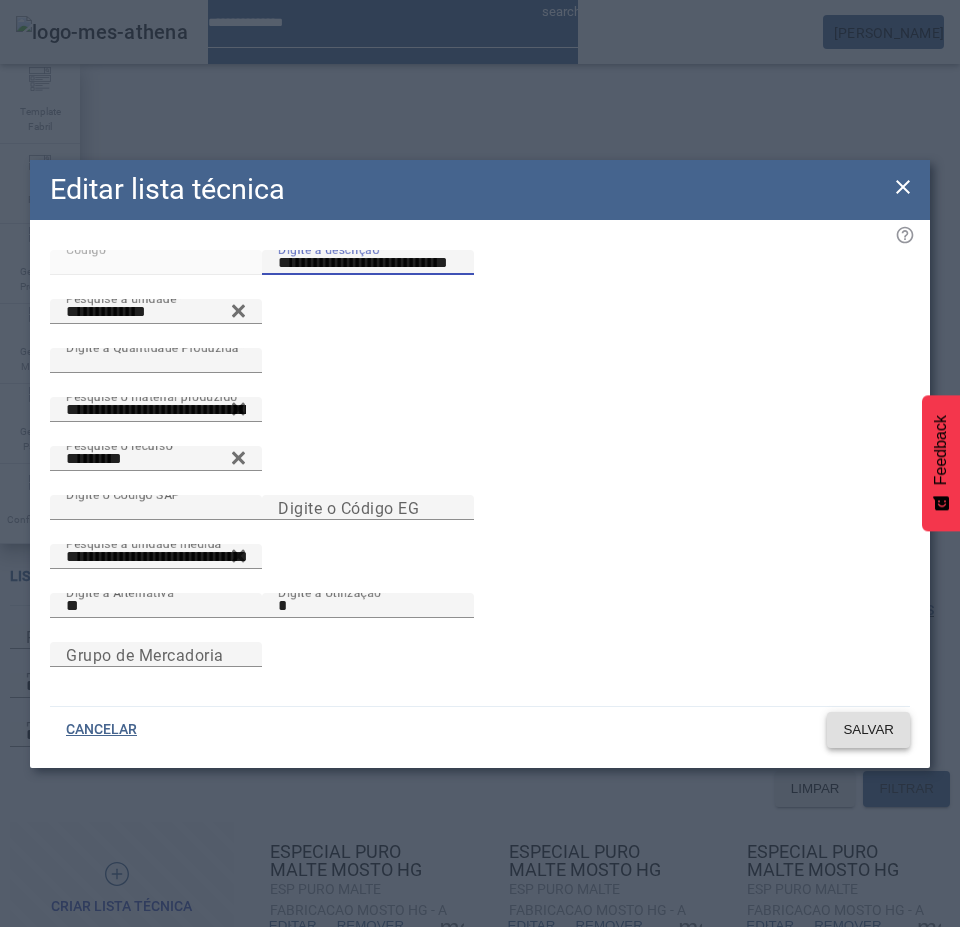 click on "SALVAR" 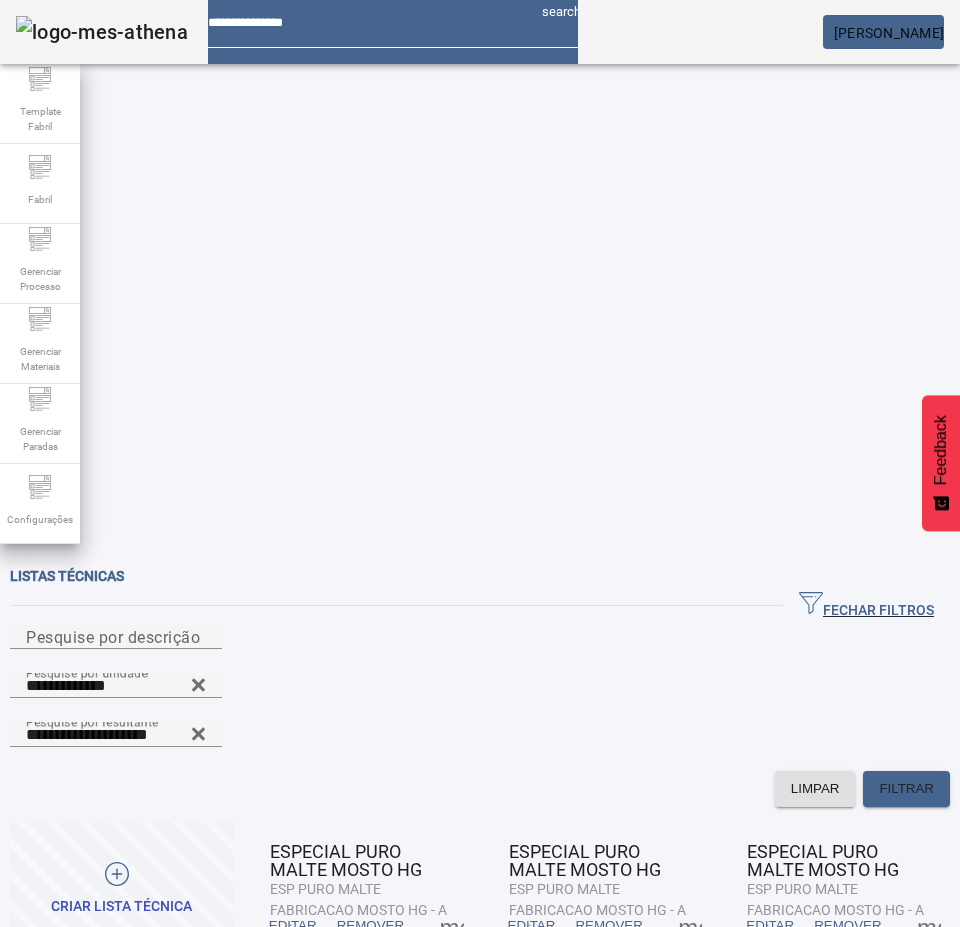 click on "EDITAR" at bounding box center [293, 926] 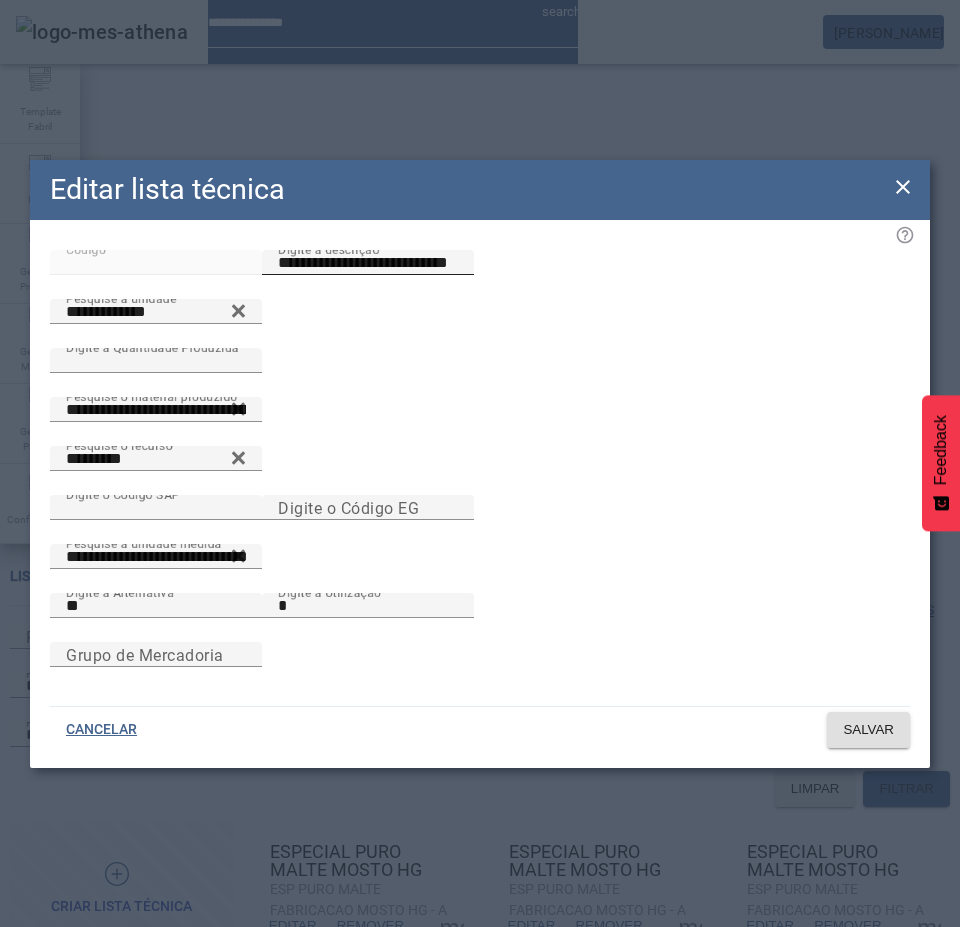 click on "**********" at bounding box center [368, 263] 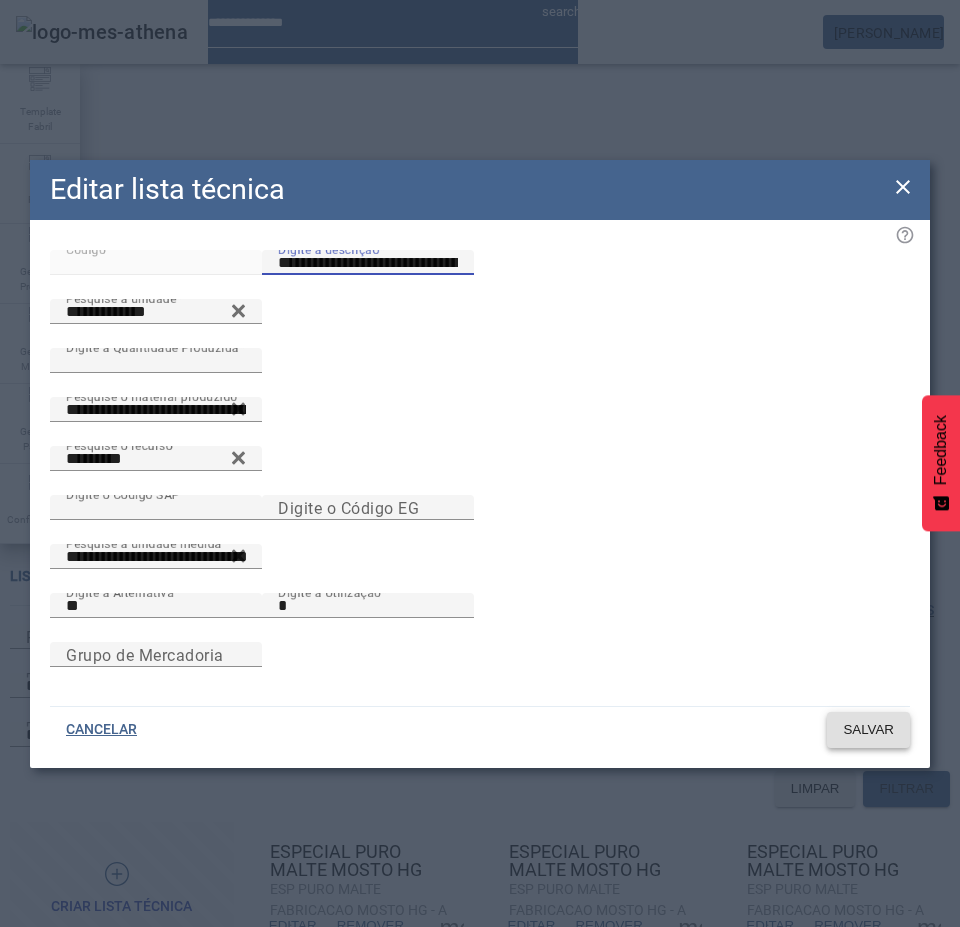 type on "**********" 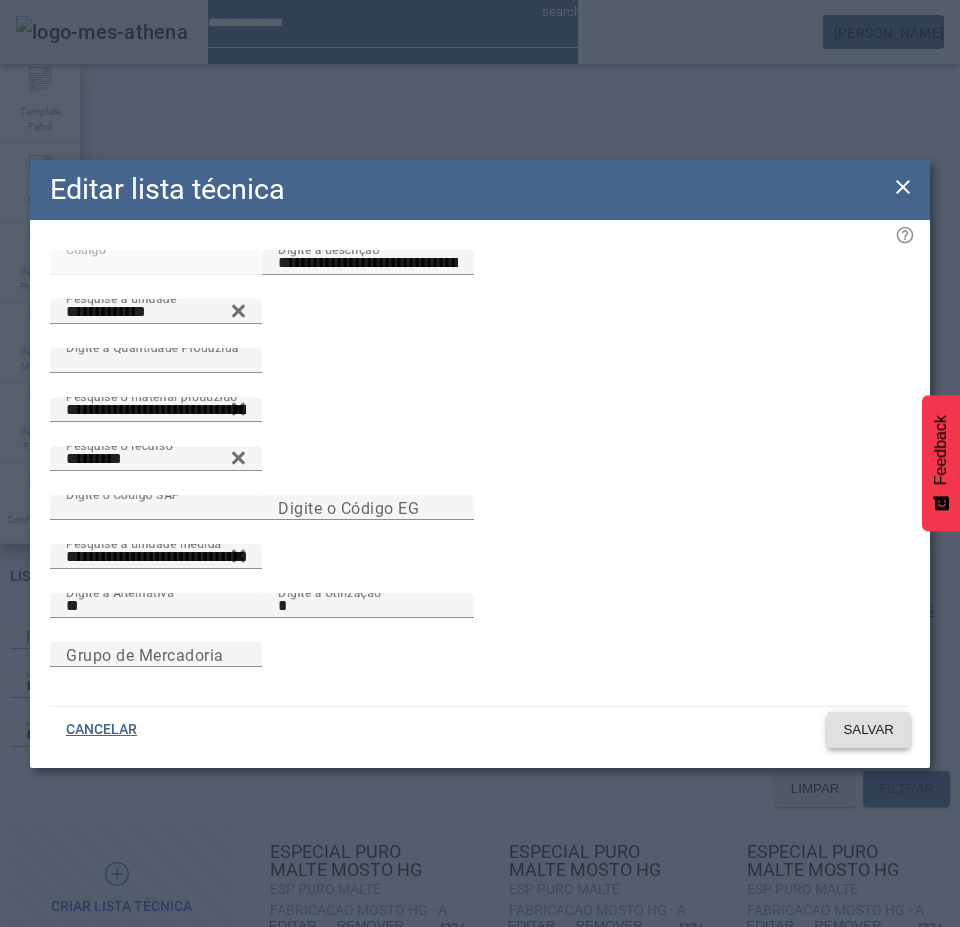 click on "SALVAR" 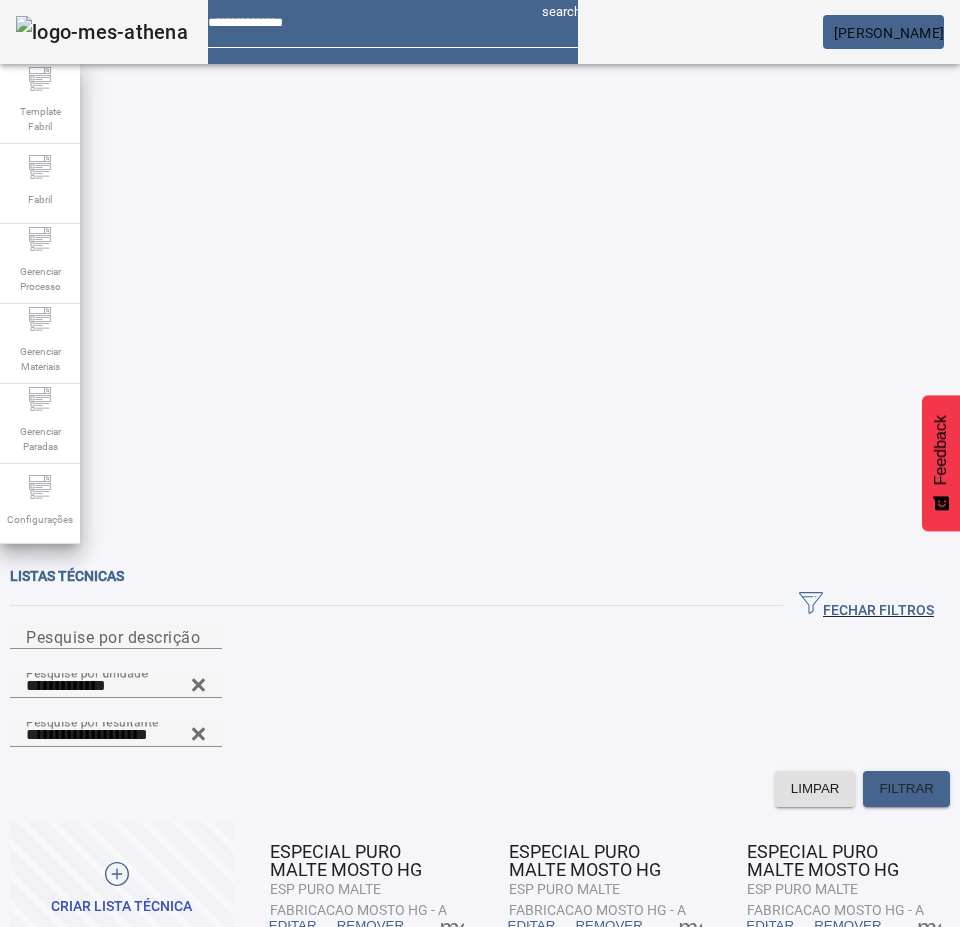click on "EDITAR" at bounding box center [54, 1076] 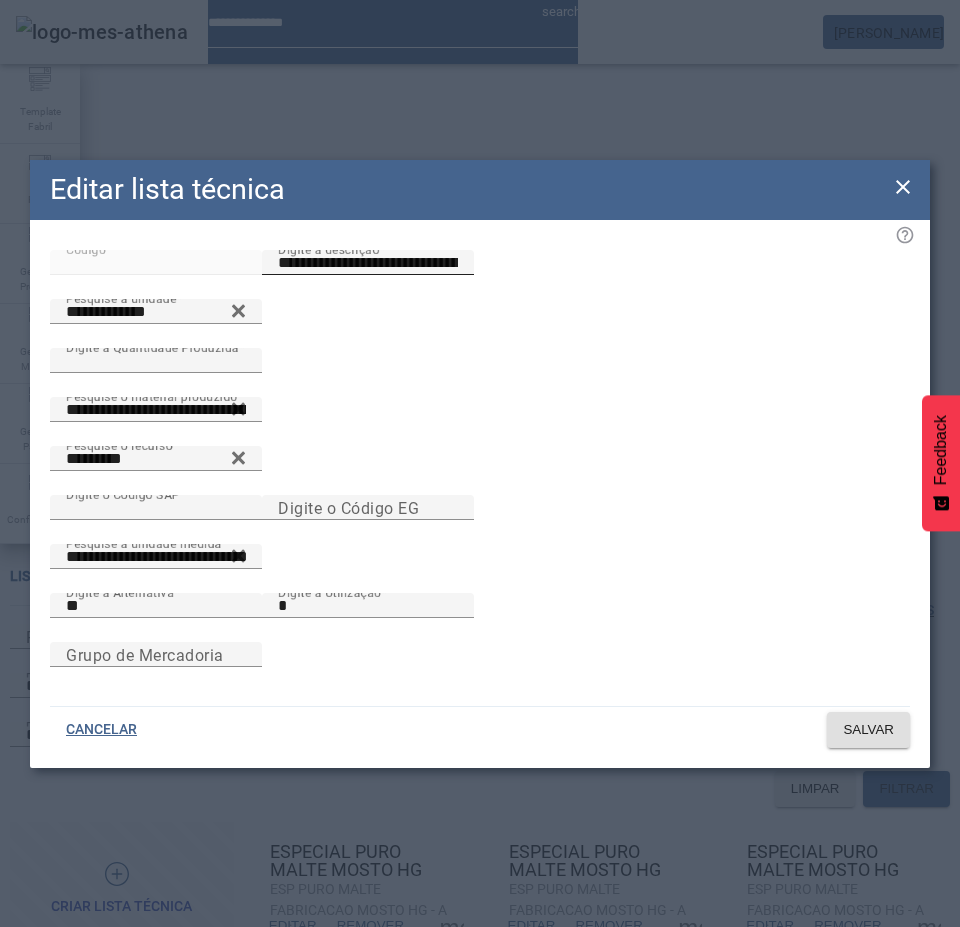 click on "**********" at bounding box center [368, 263] 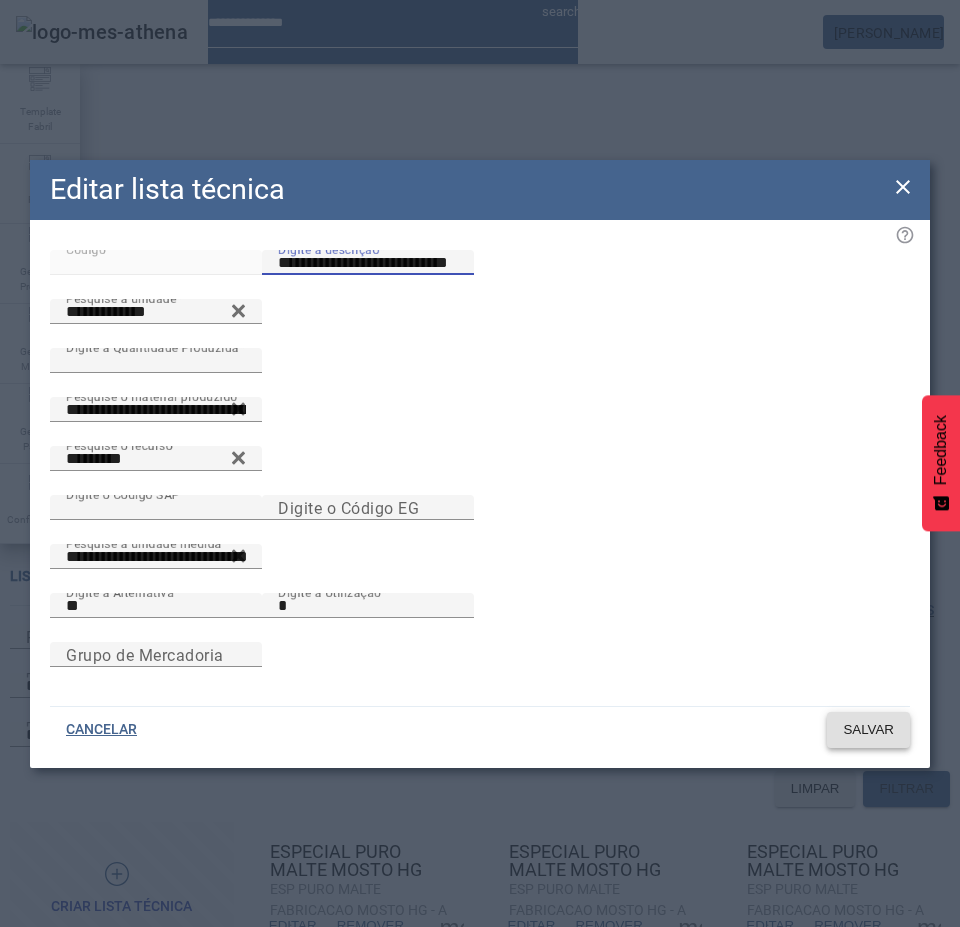 type on "**********" 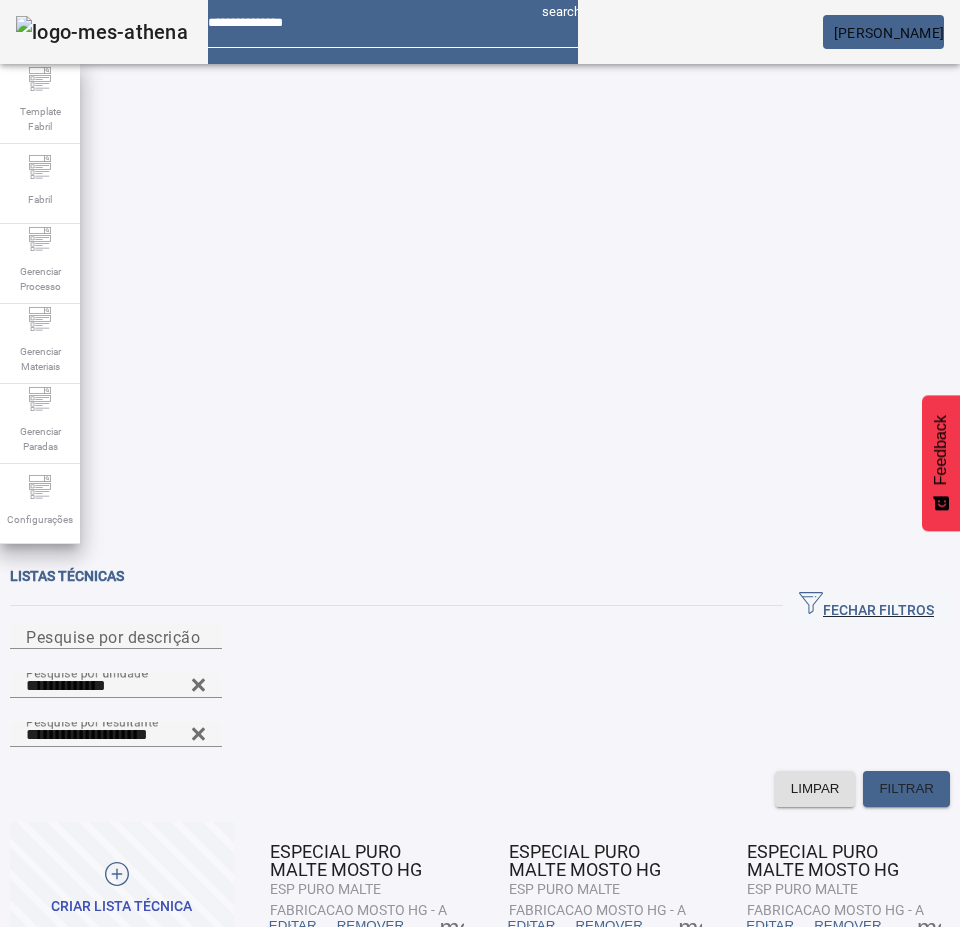 click at bounding box center [452, 926] 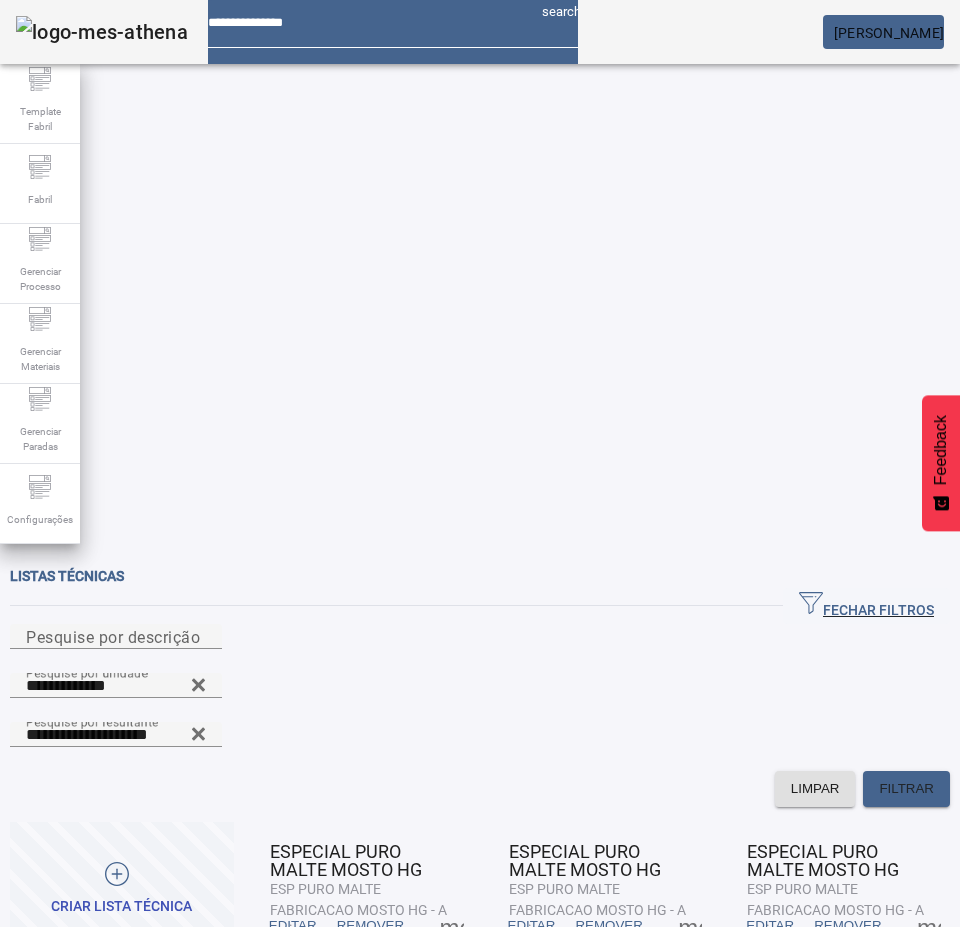 click on "VISUALIZAR" at bounding box center (62, 1007) 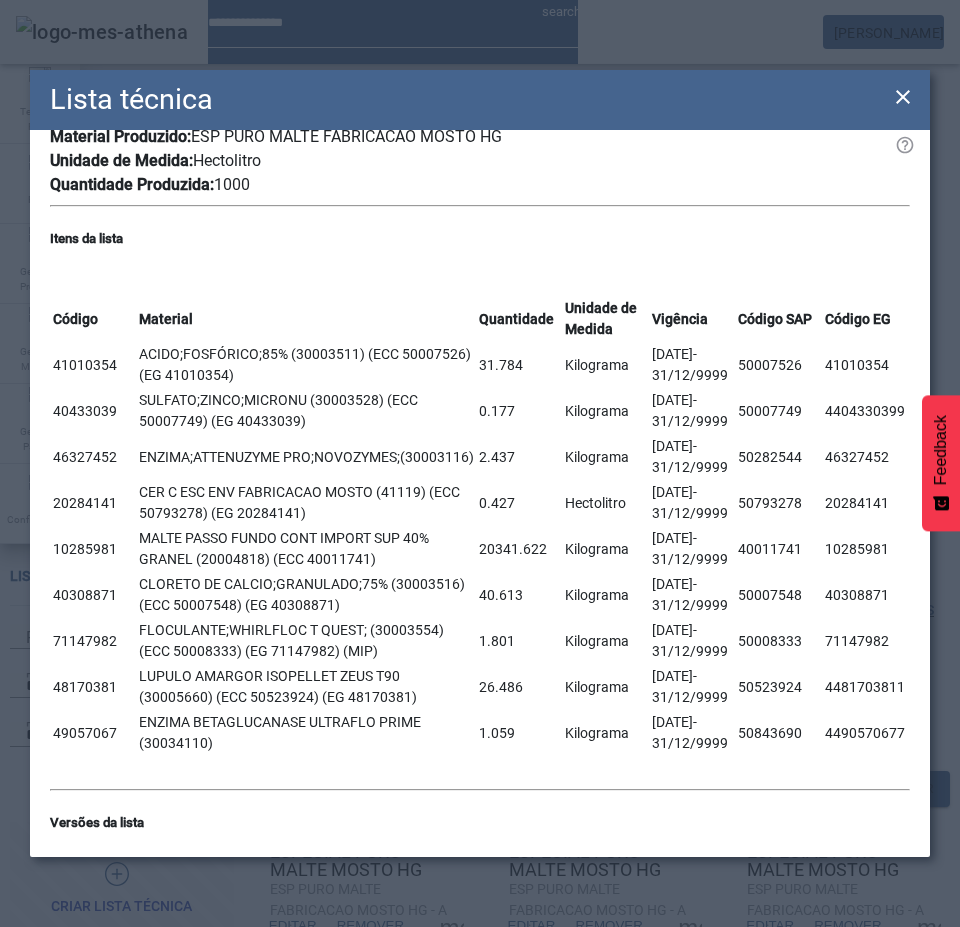 scroll, scrollTop: 0, scrollLeft: 0, axis: both 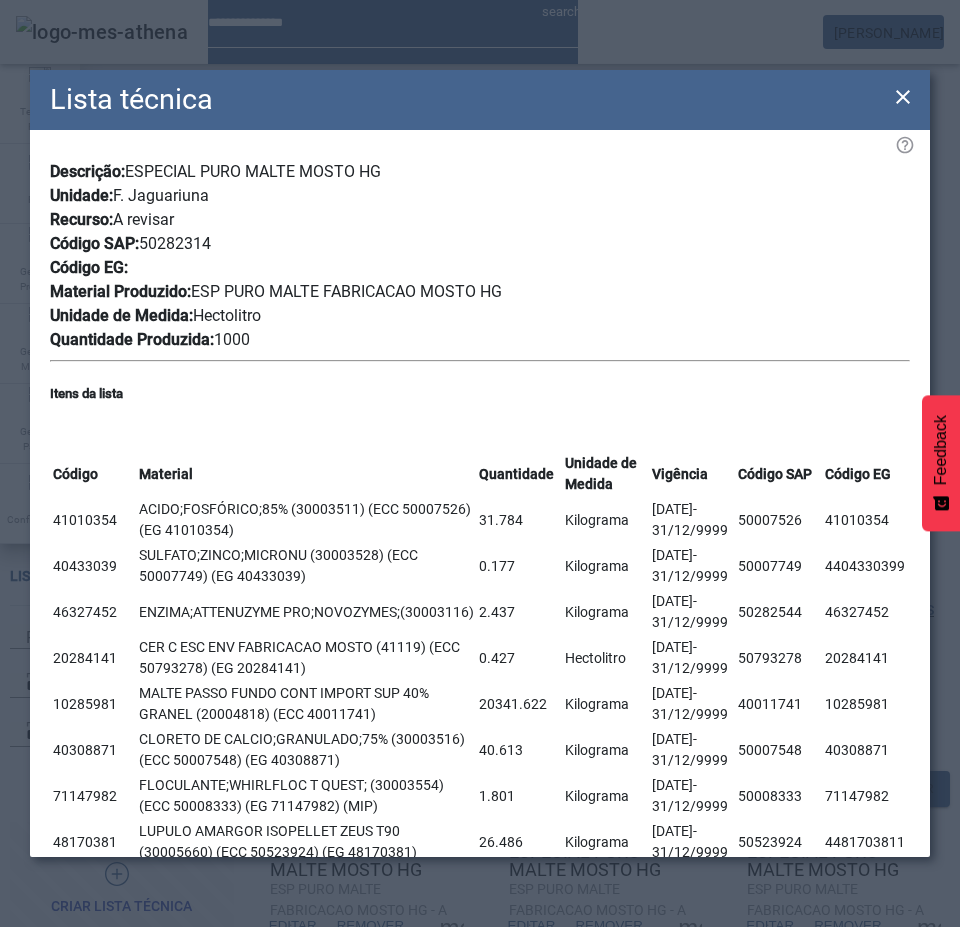 click 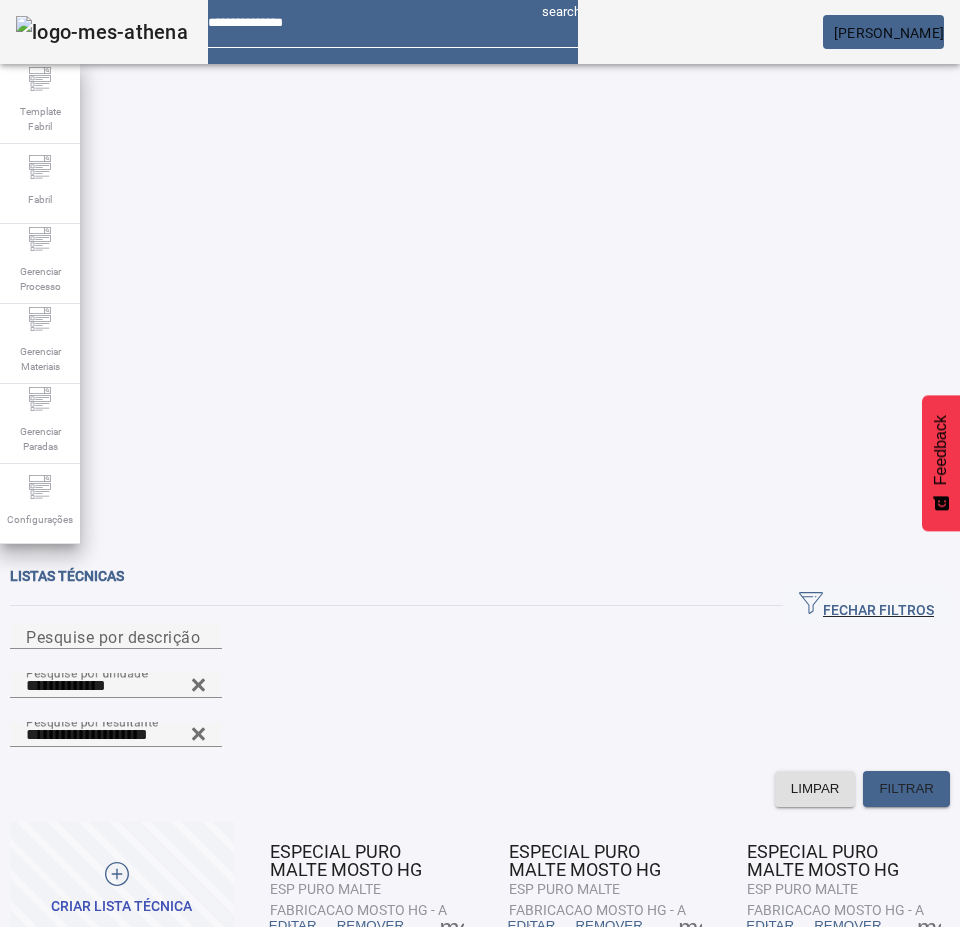 click at bounding box center (452, 926) 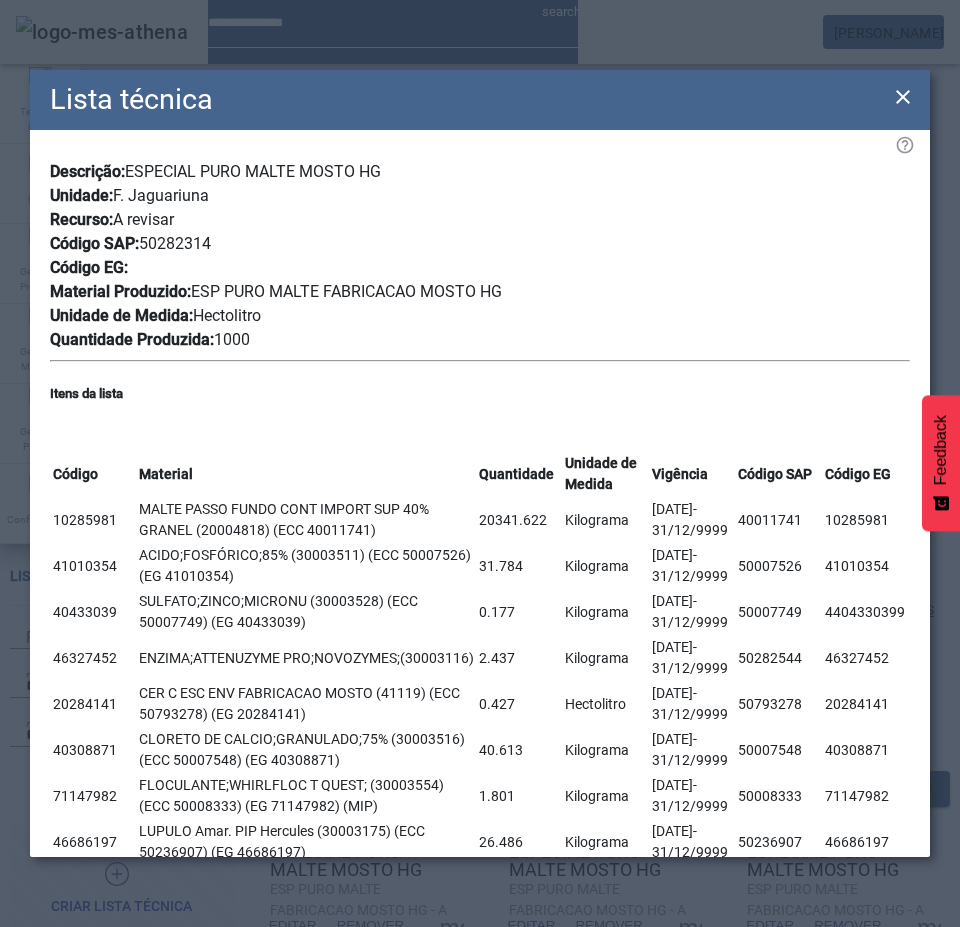 click 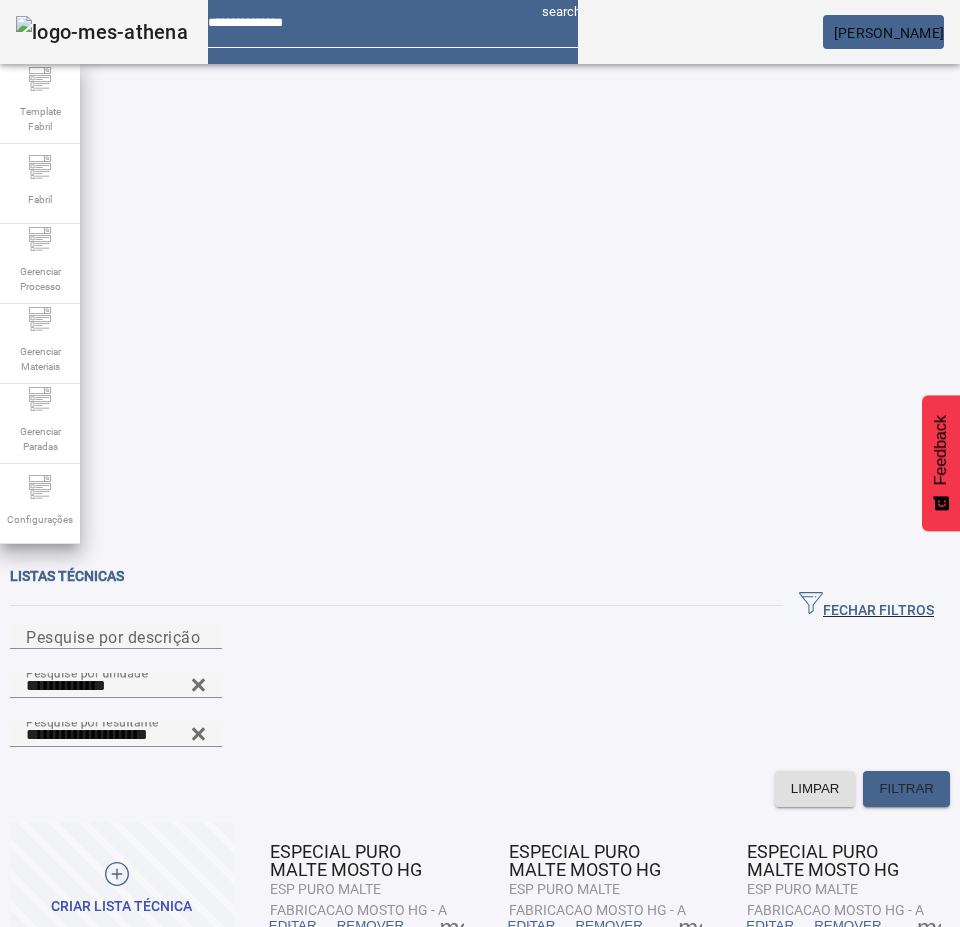 click at bounding box center [452, 926] 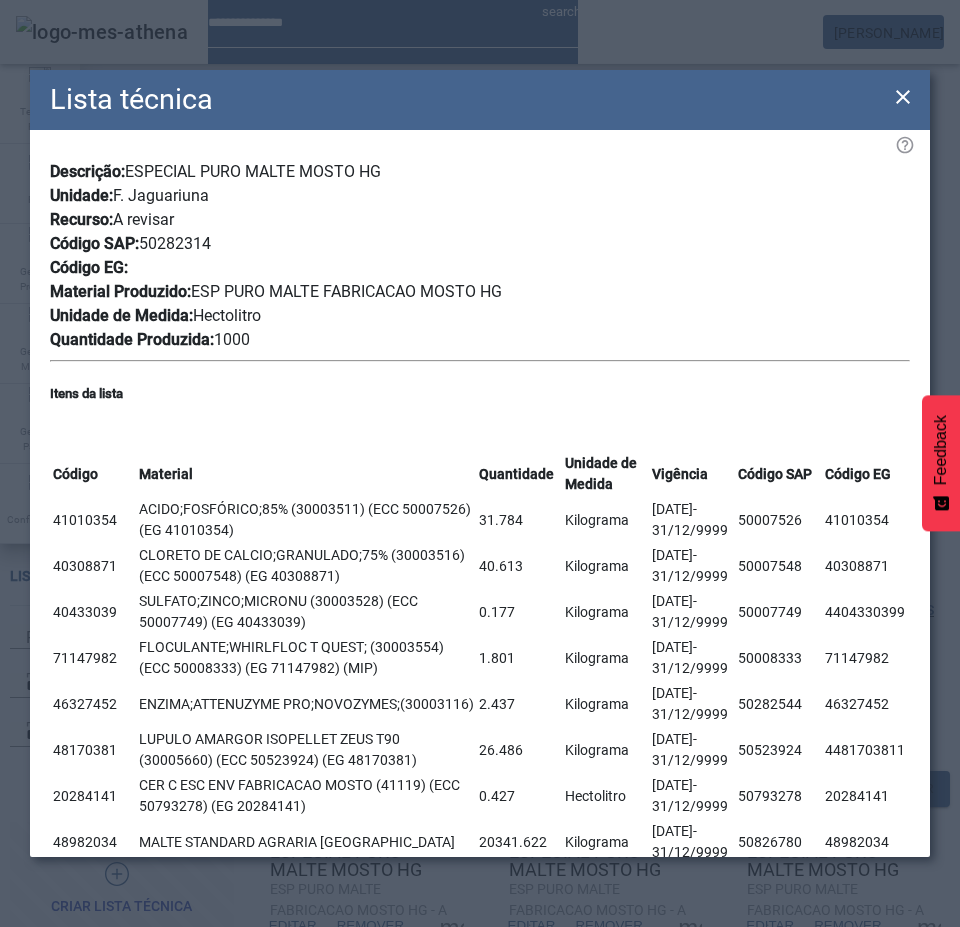 click 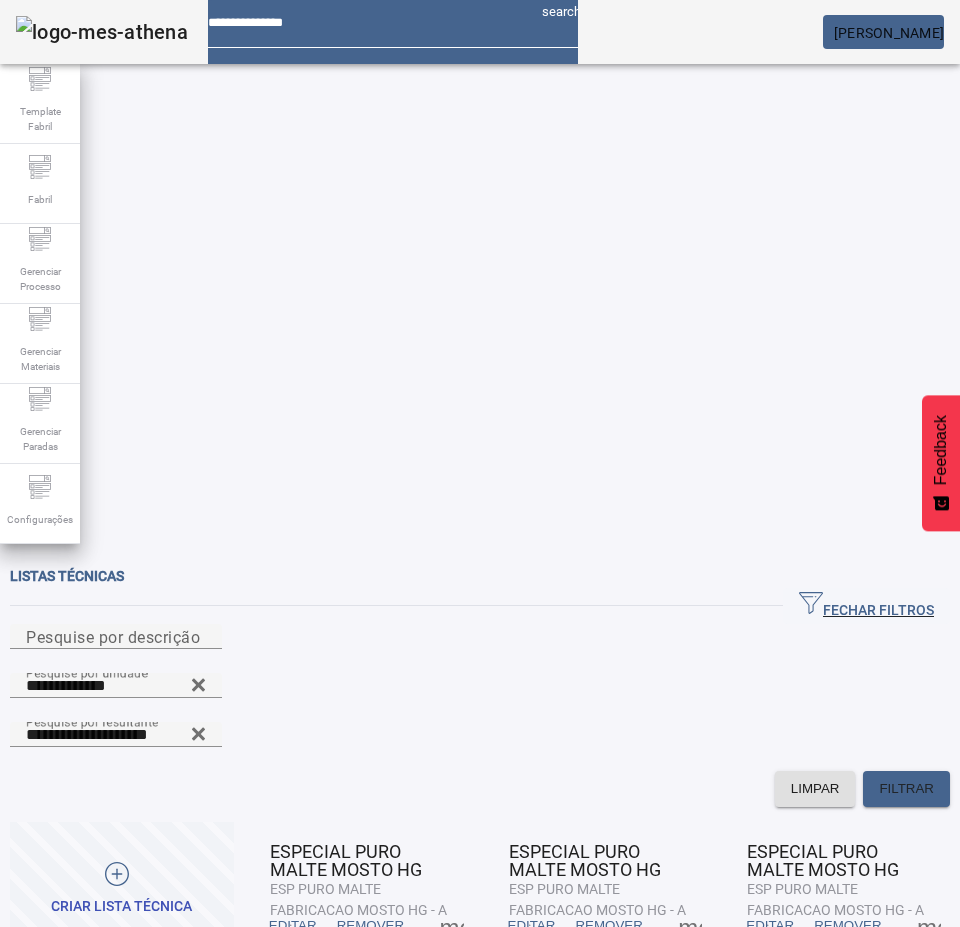 click on "EDITAR" at bounding box center (770, 926) 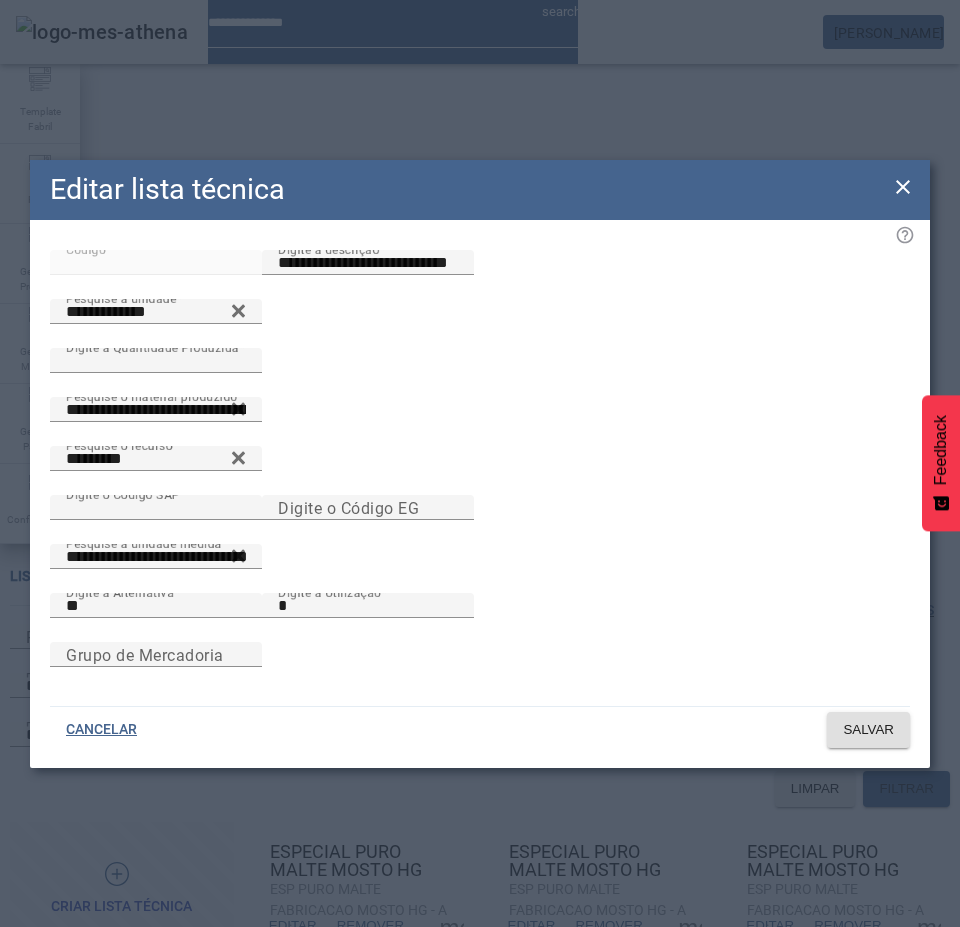 click 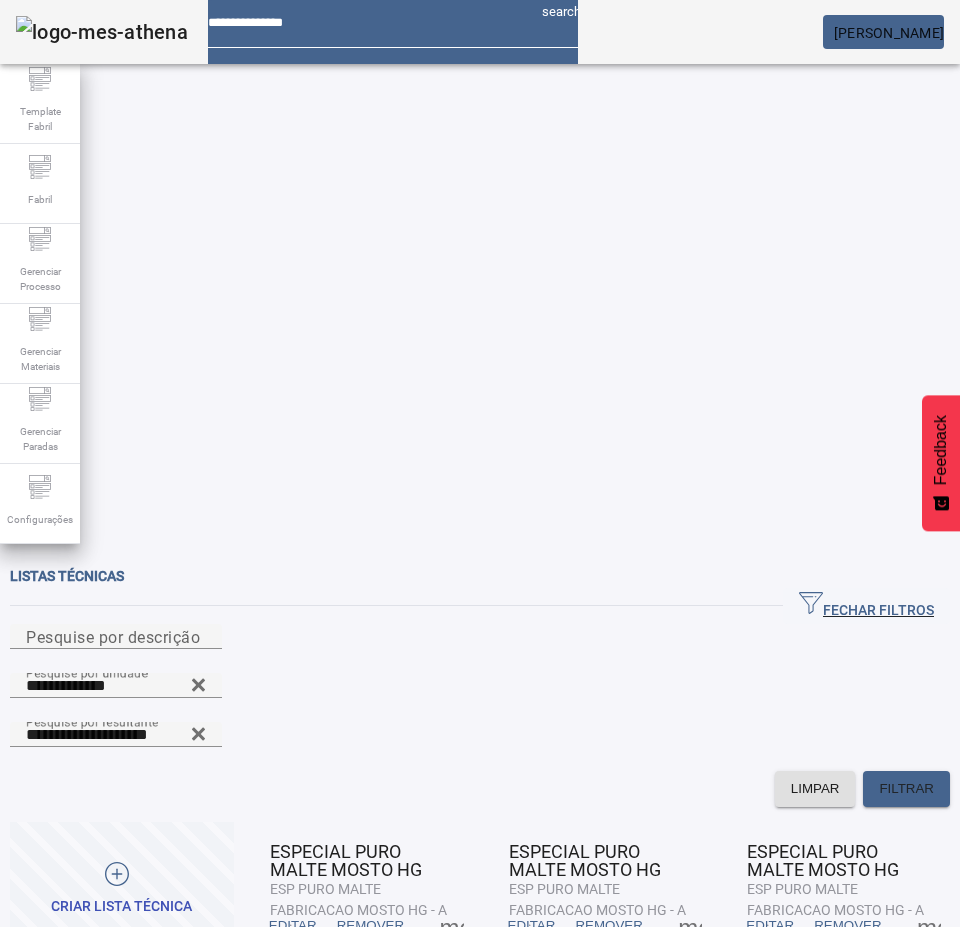 click at bounding box center [929, 926] 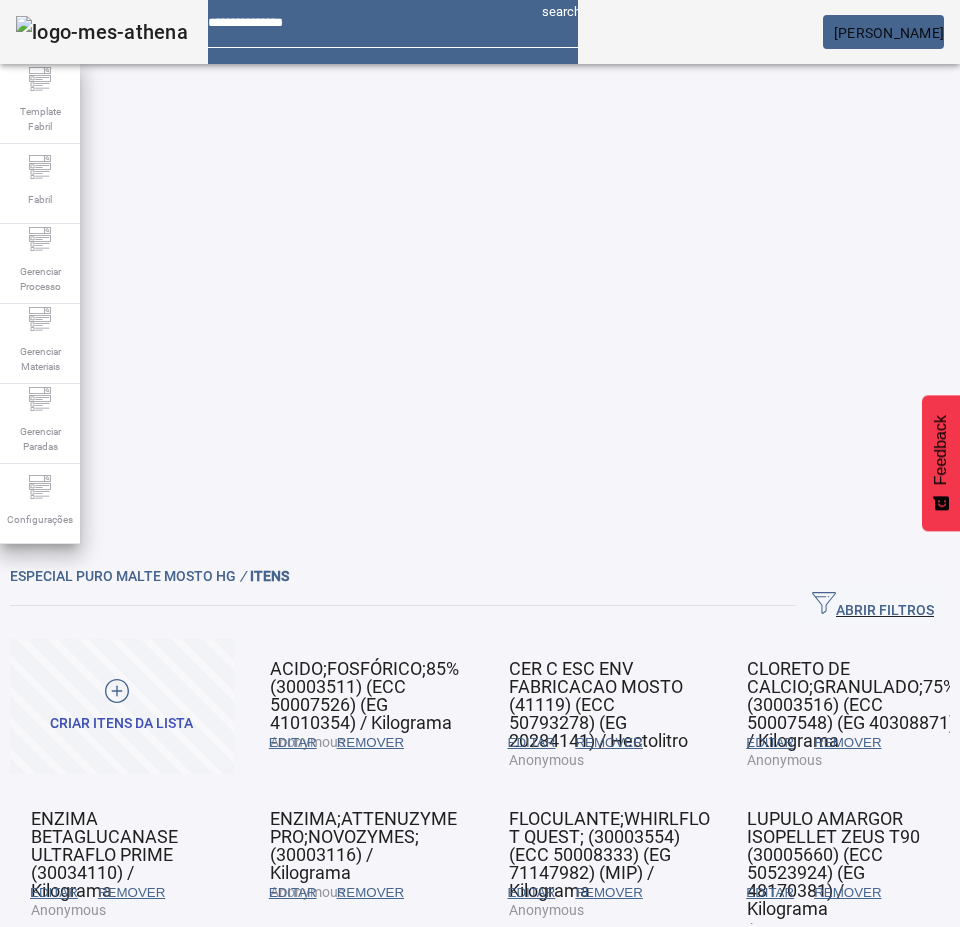 click on "EDITAR" at bounding box center [293, 743] 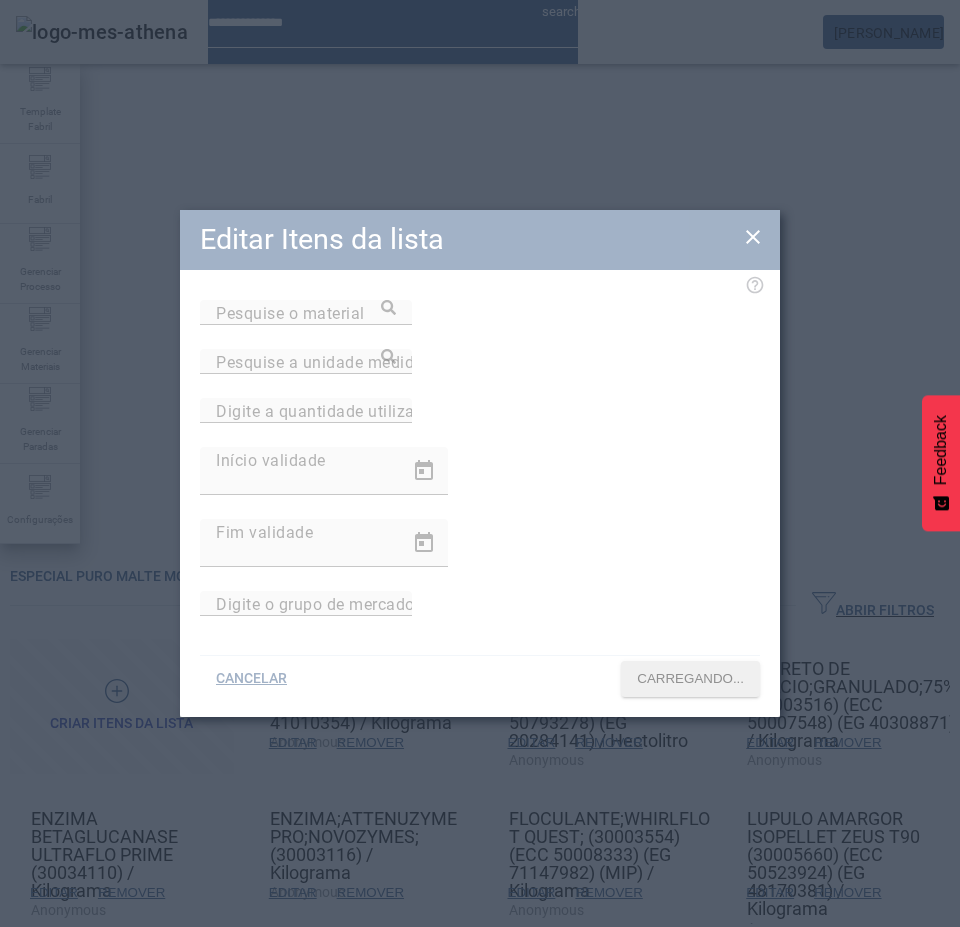 type on "**********" 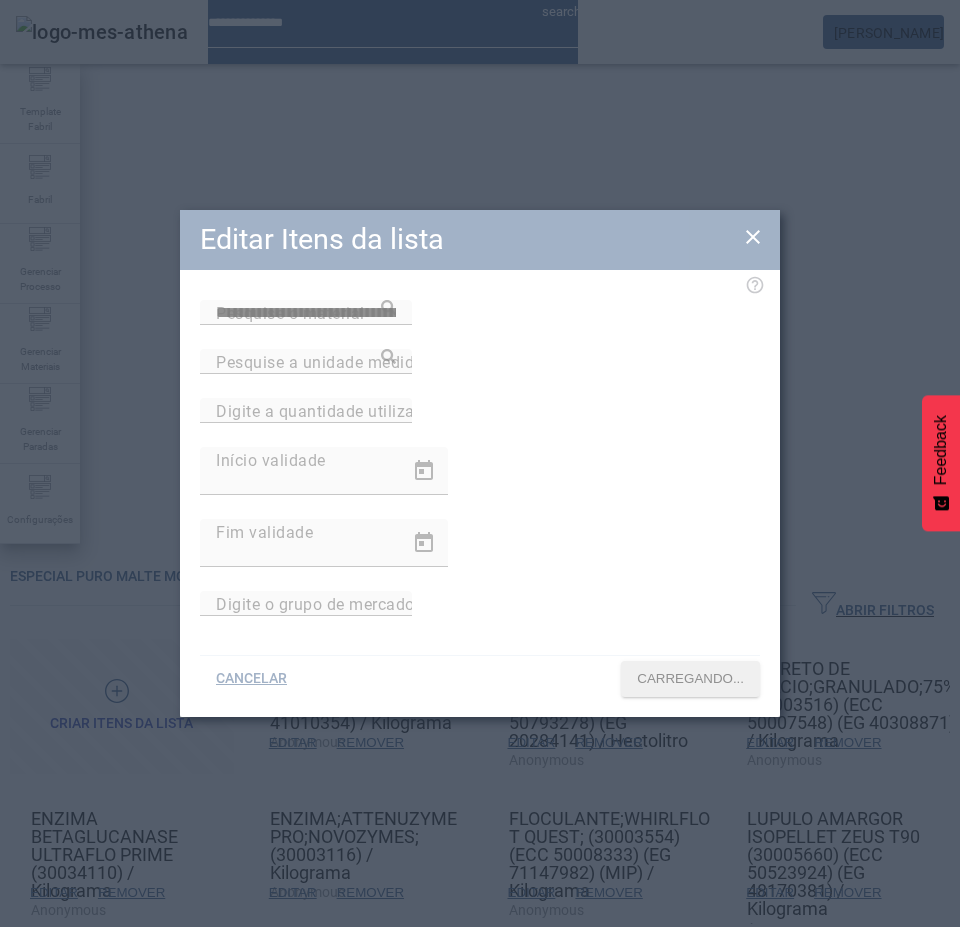 type on "*********" 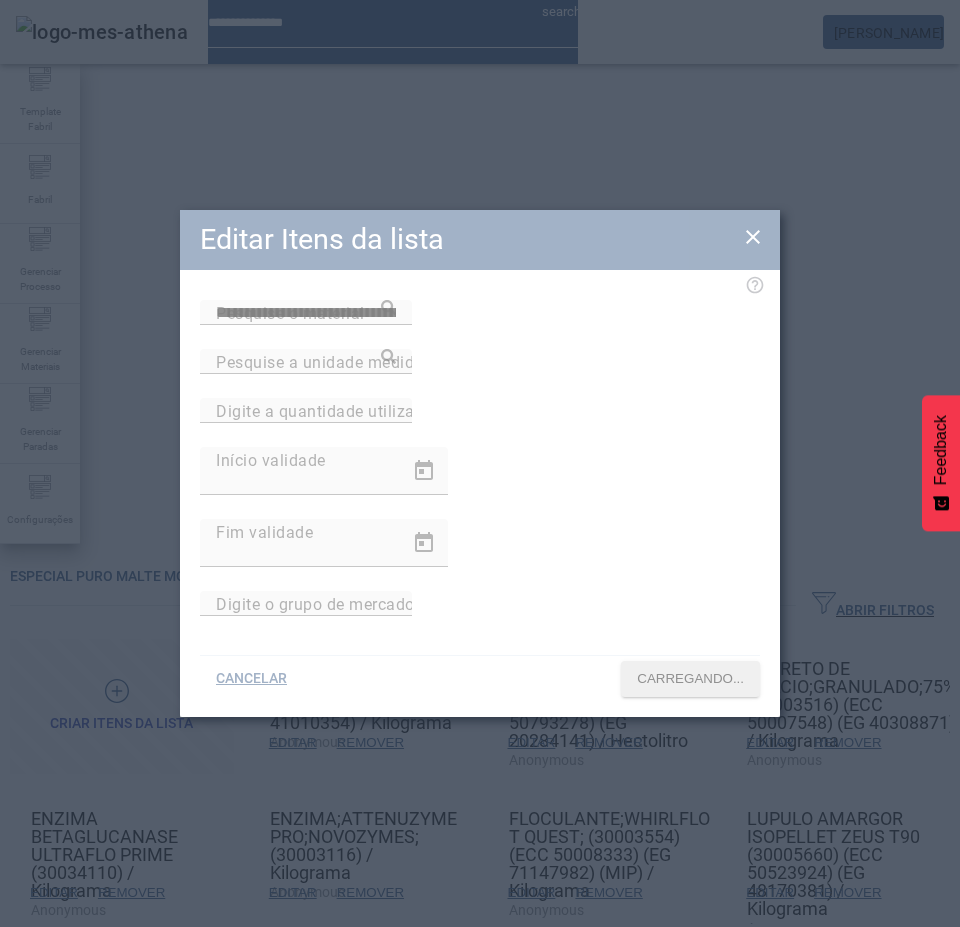 type on "******" 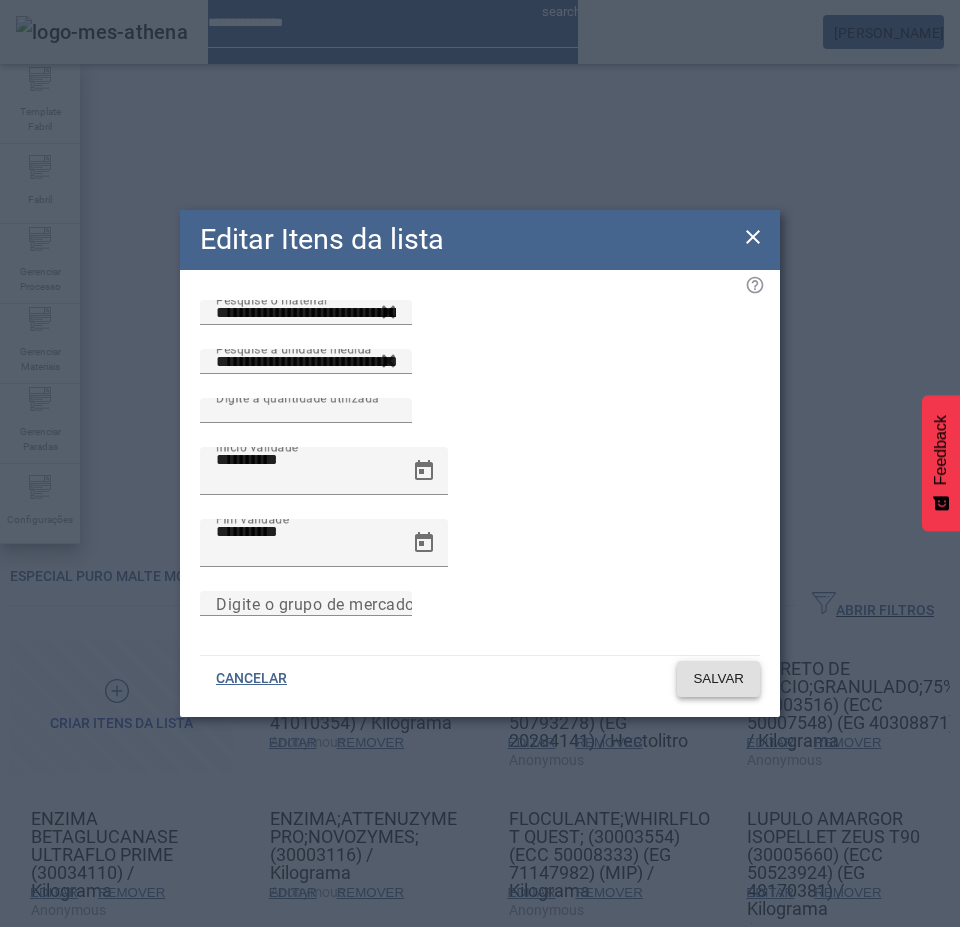 click on "SALVAR" 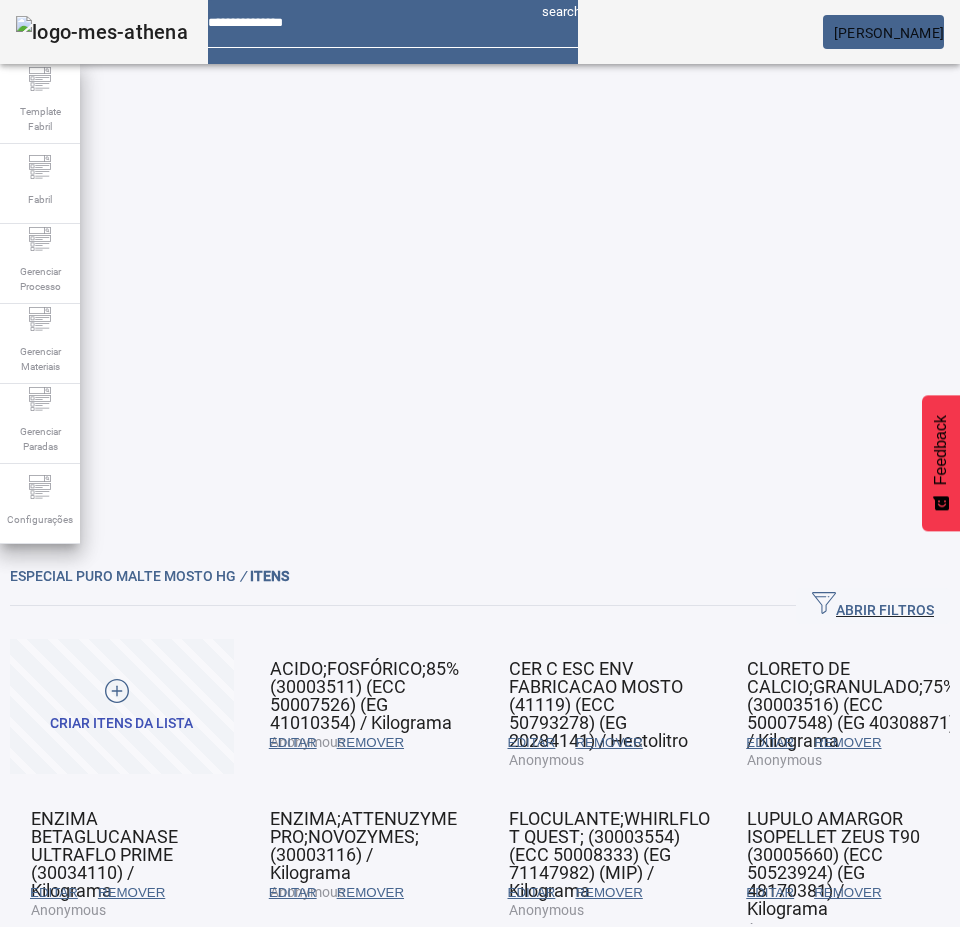 click on "EDITAR" at bounding box center [293, 743] 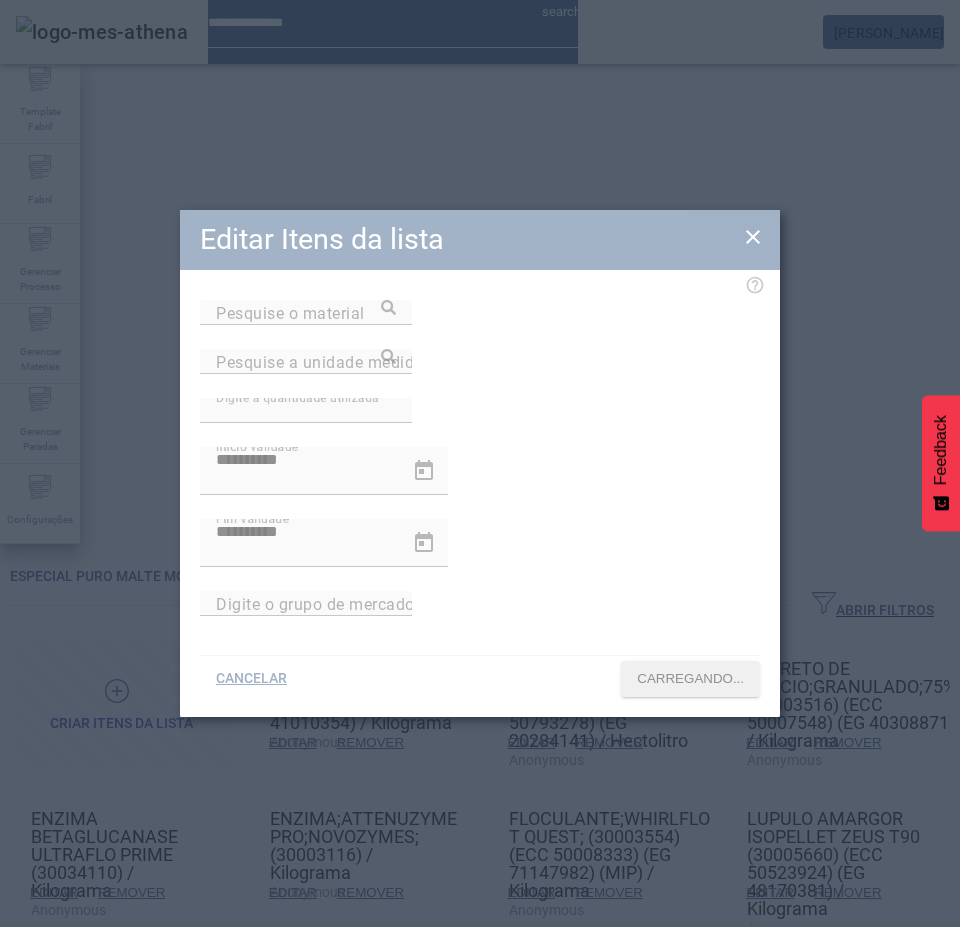 type on "**********" 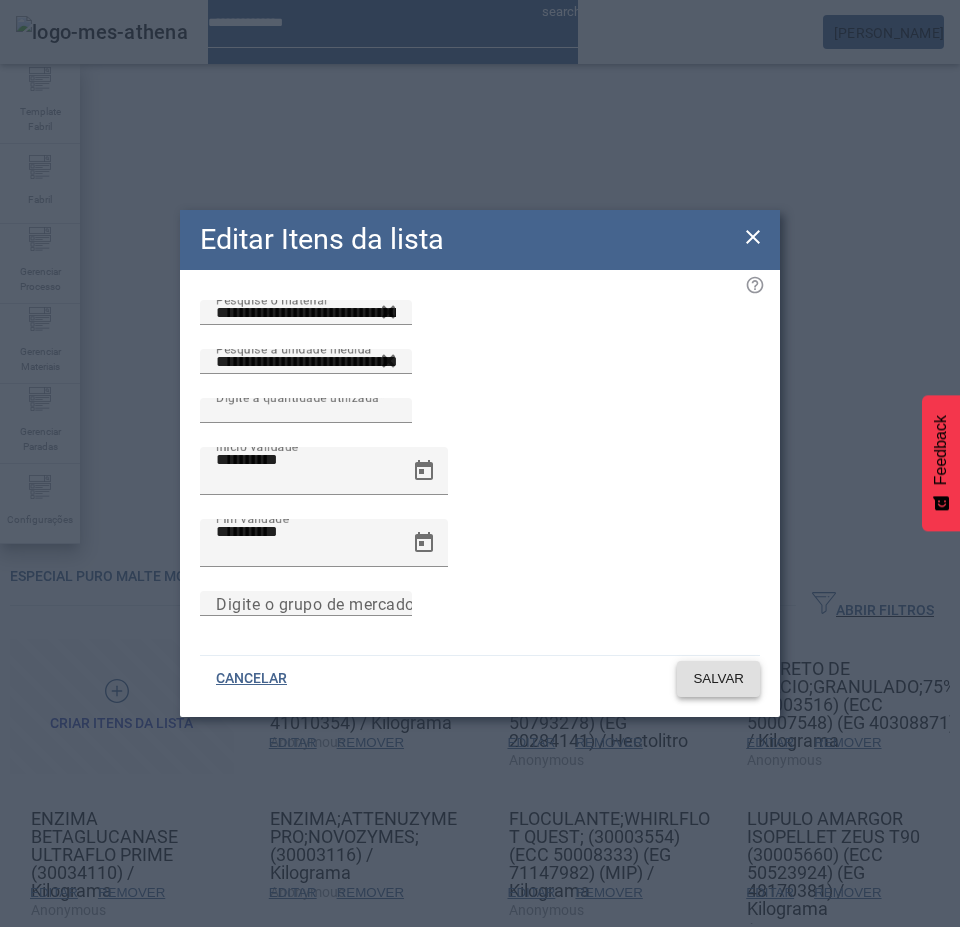 click on "SALVAR" 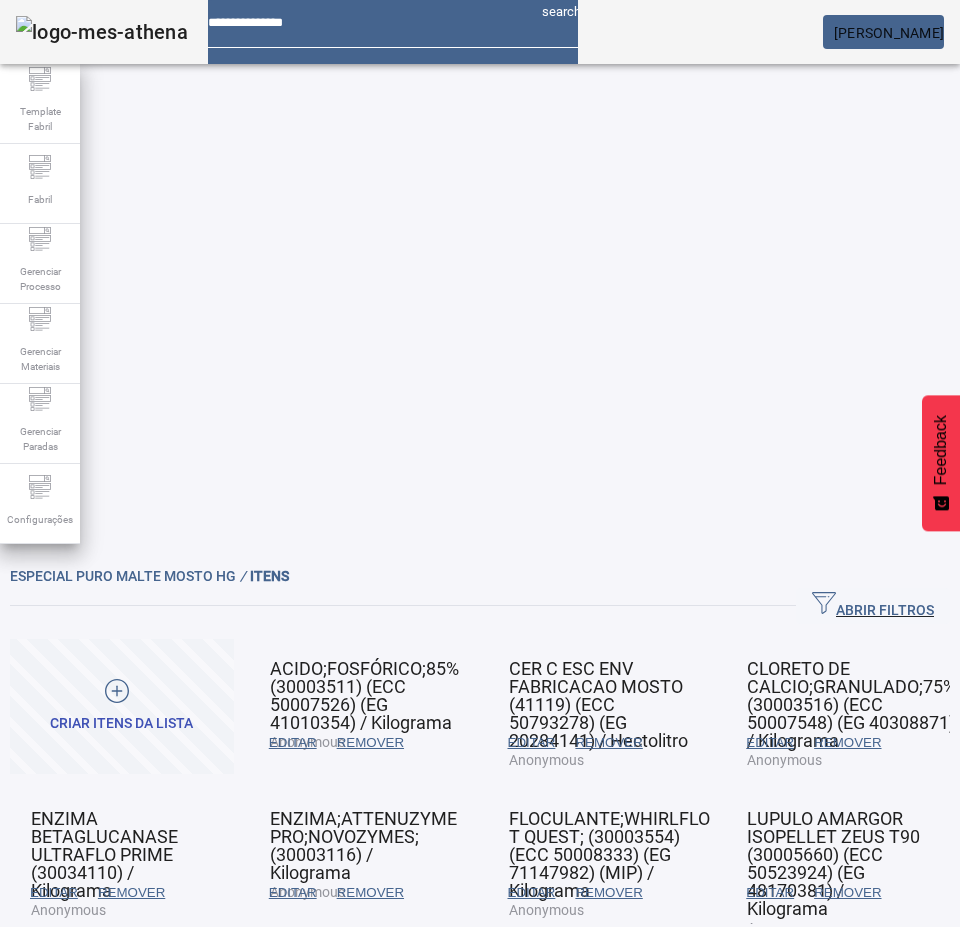 click on "EDITAR" at bounding box center (293, 743) 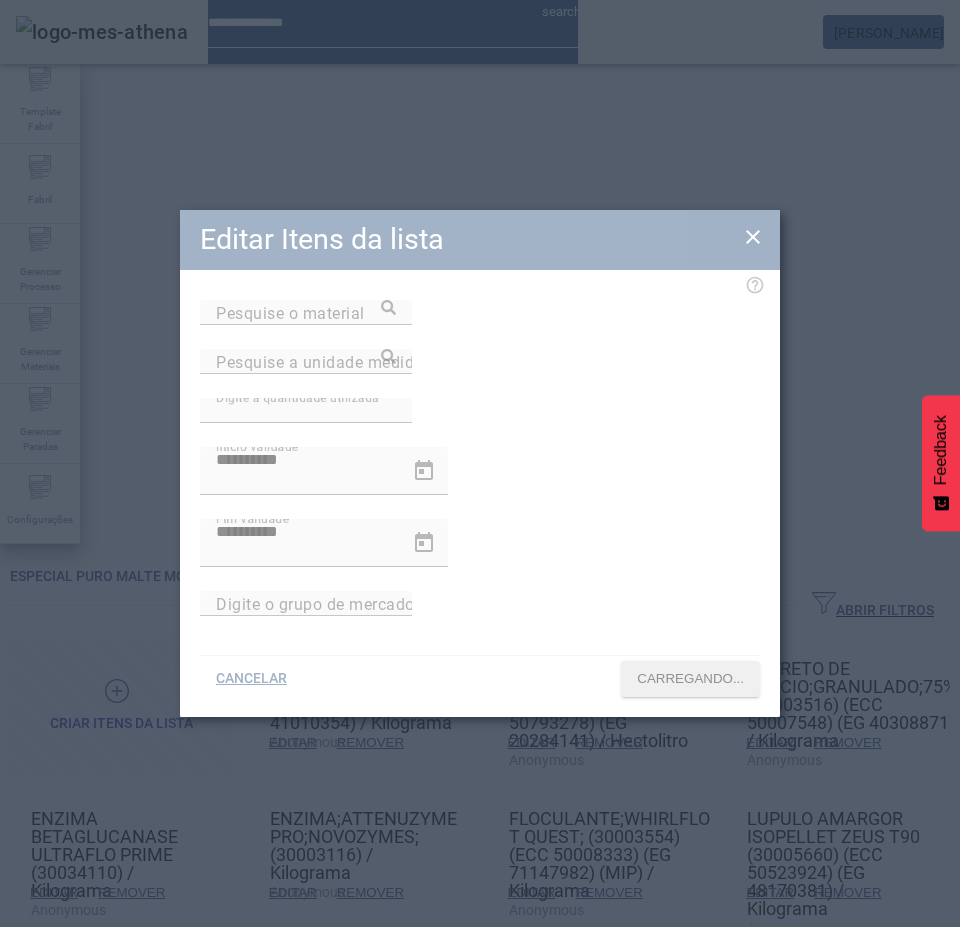 type on "**********" 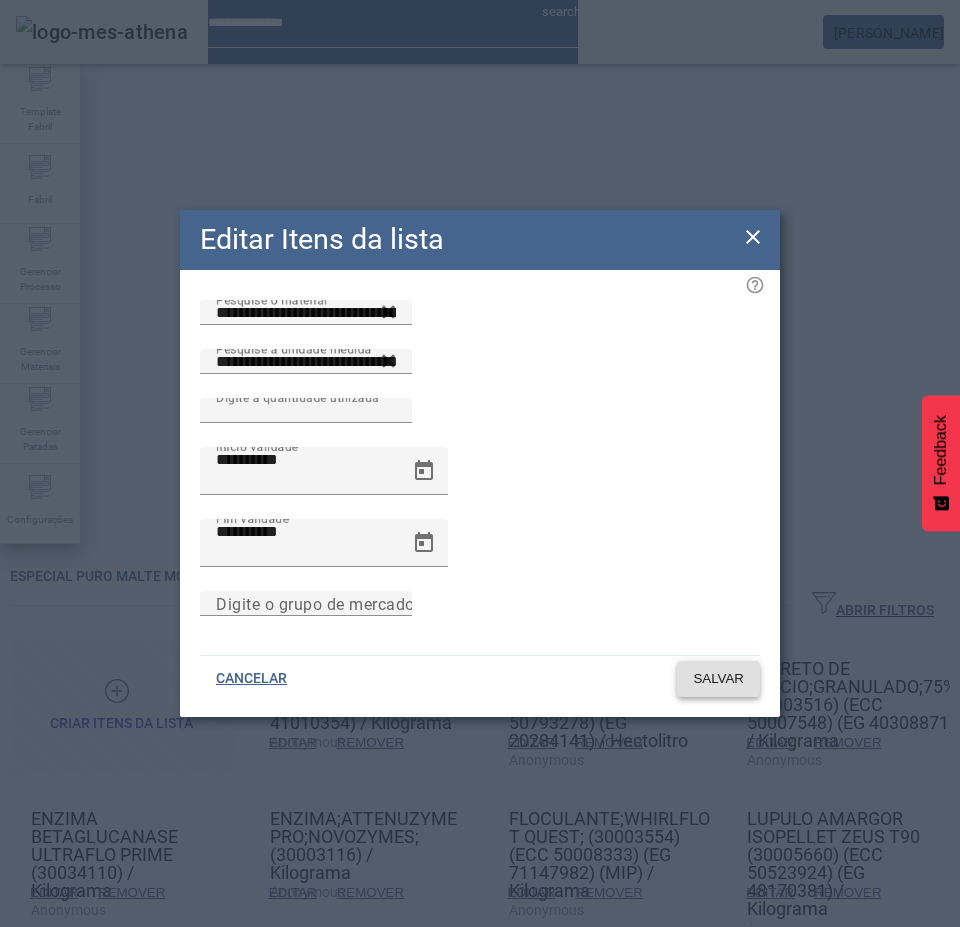 click on "SALVAR" 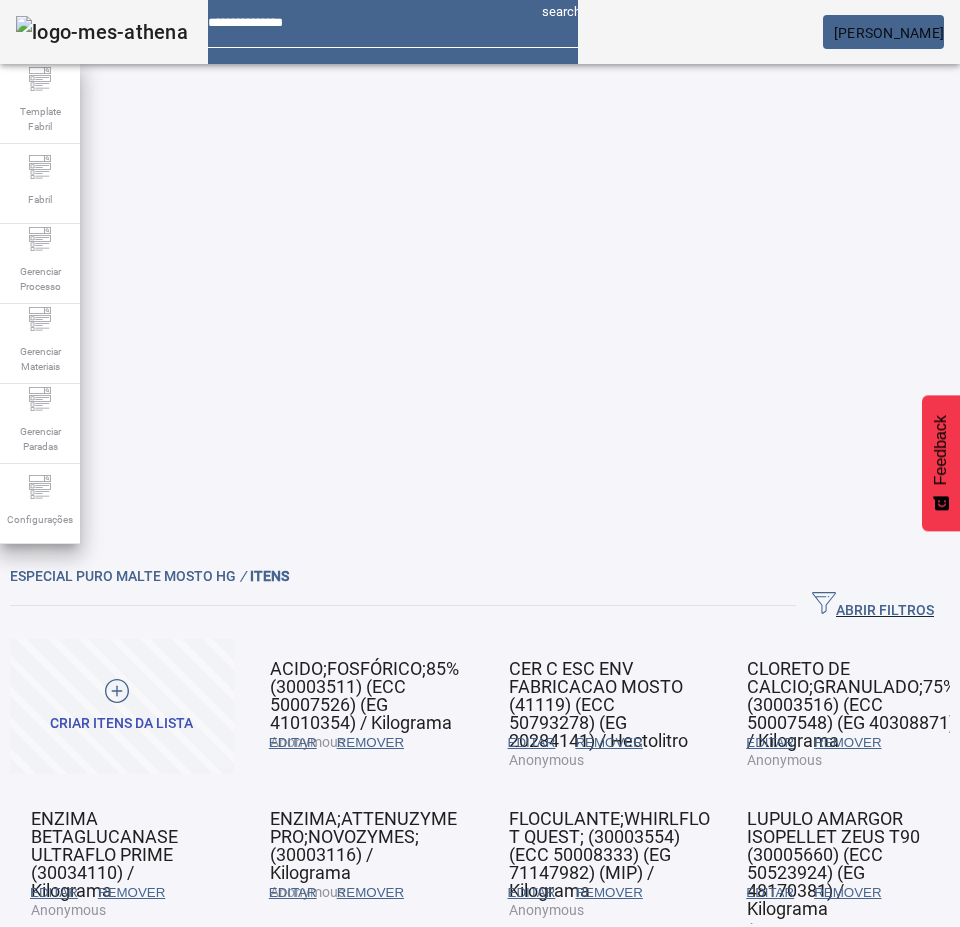 click on "EDITAR" at bounding box center [293, 743] 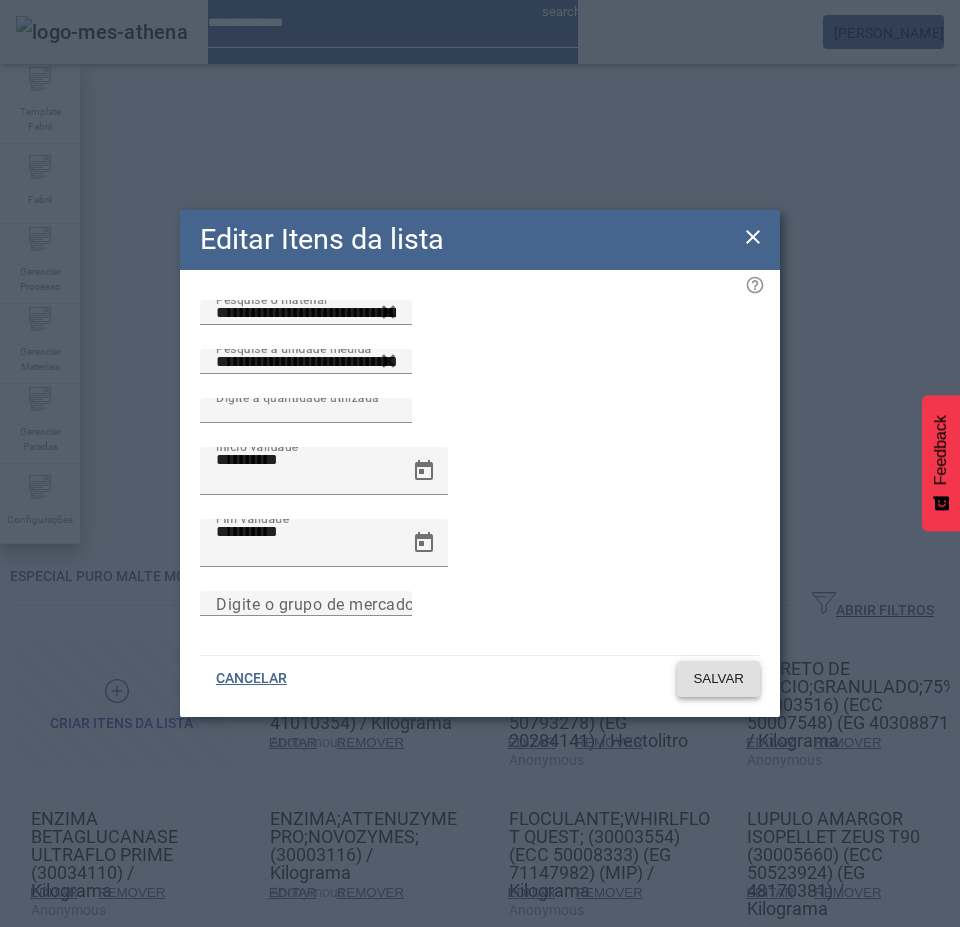 click on "SALVAR" 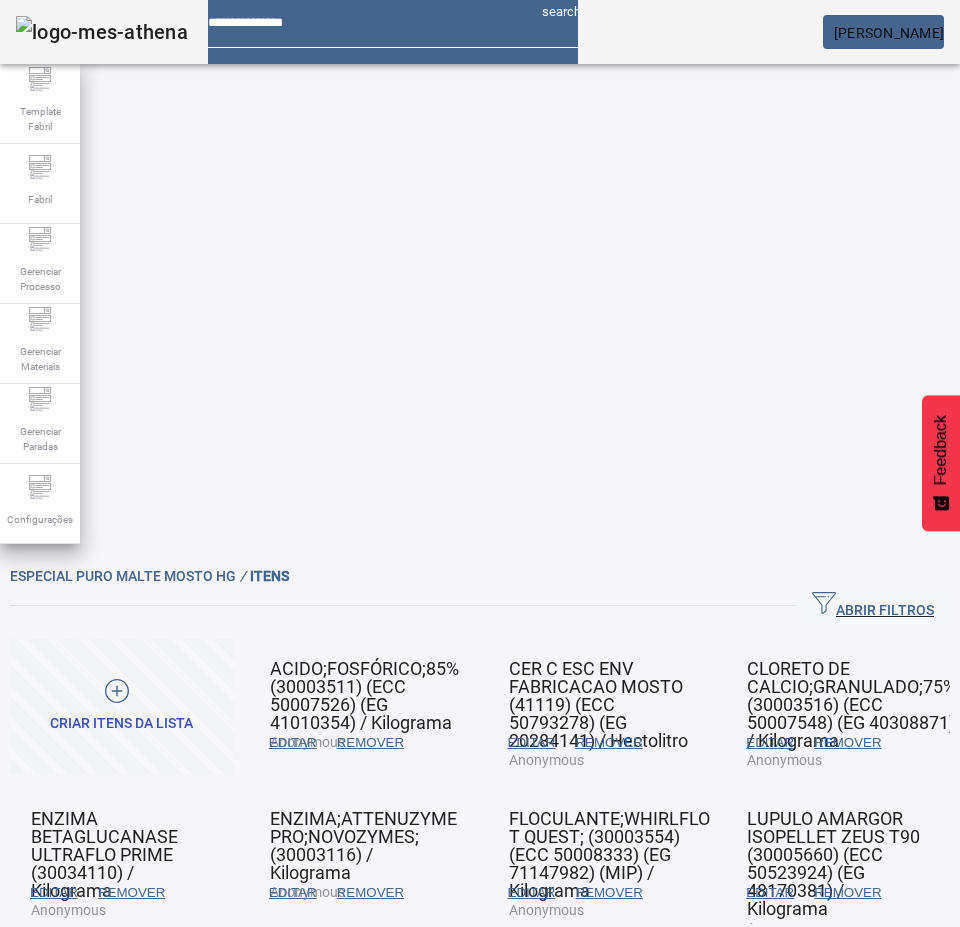 click on "EDITAR" at bounding box center (293, 743) 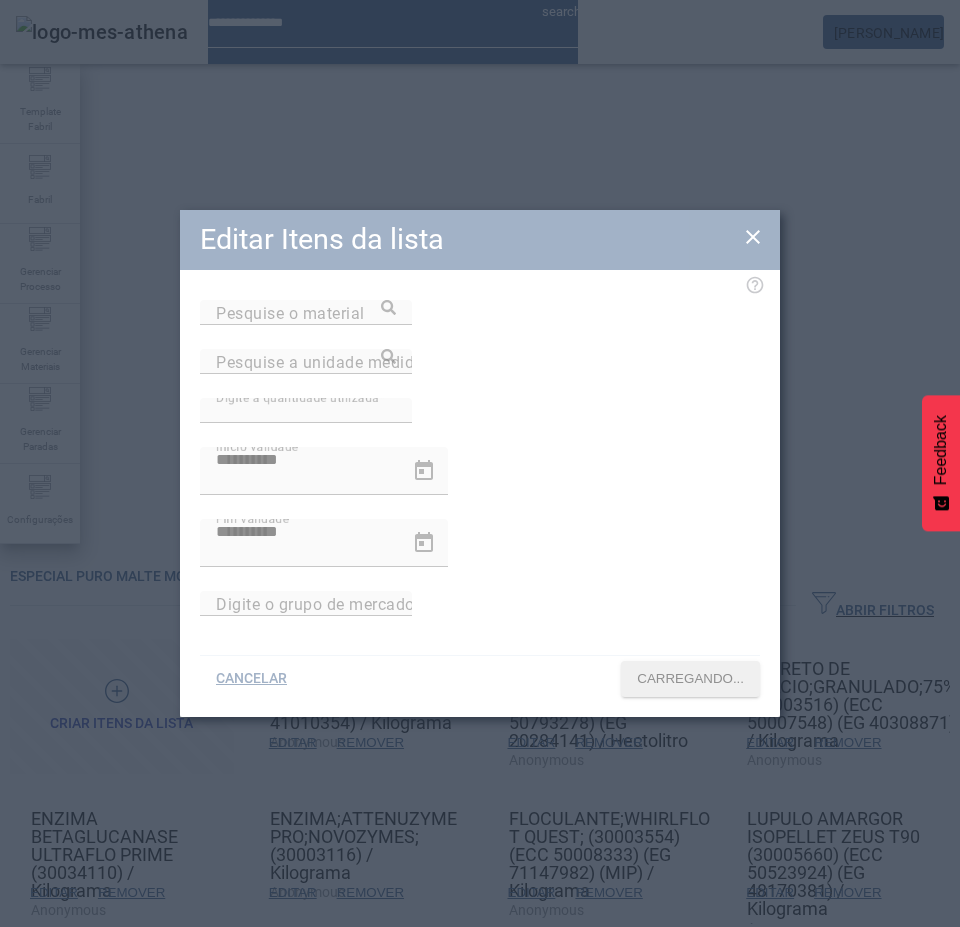type on "**********" 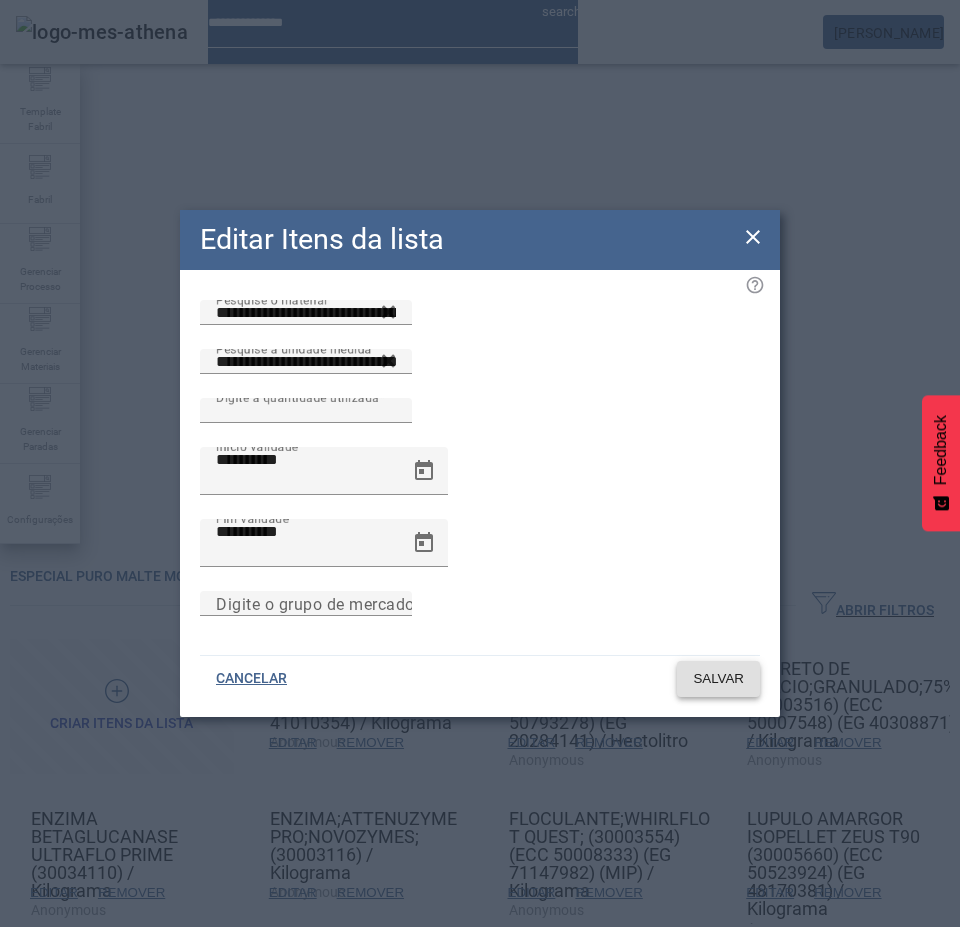 click on "SALVAR" 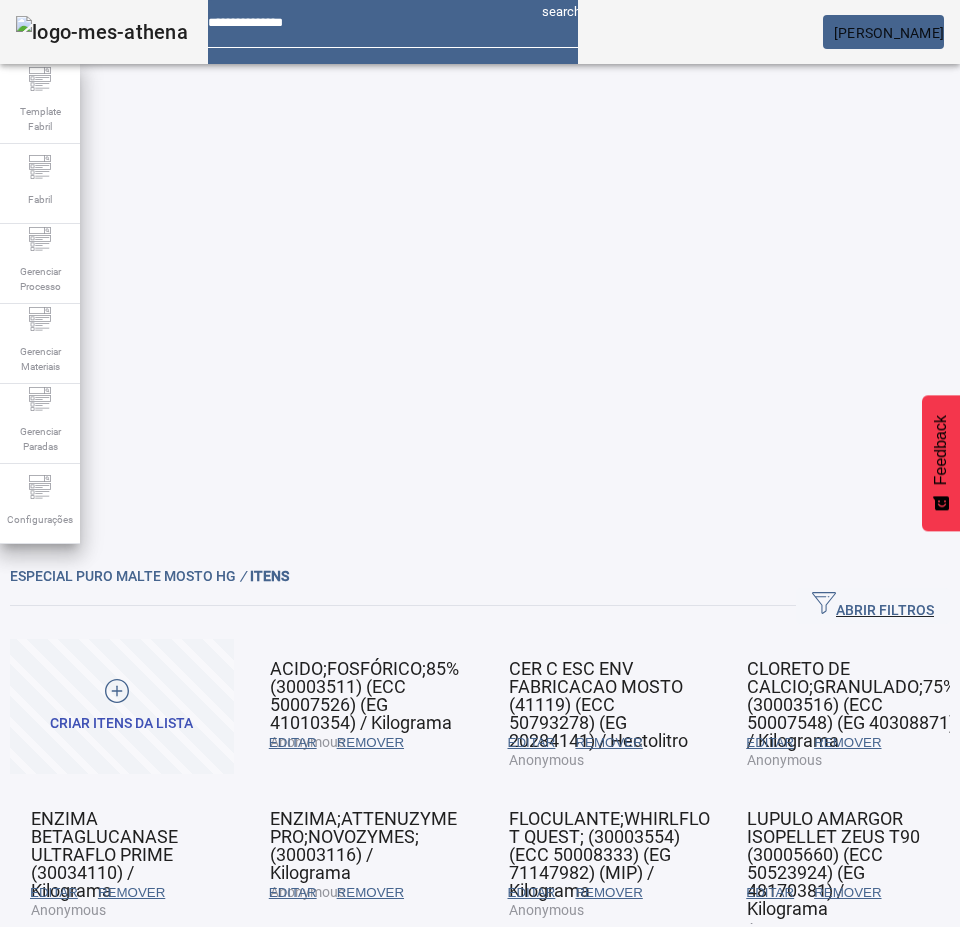 click on "EDITAR" at bounding box center [532, 893] 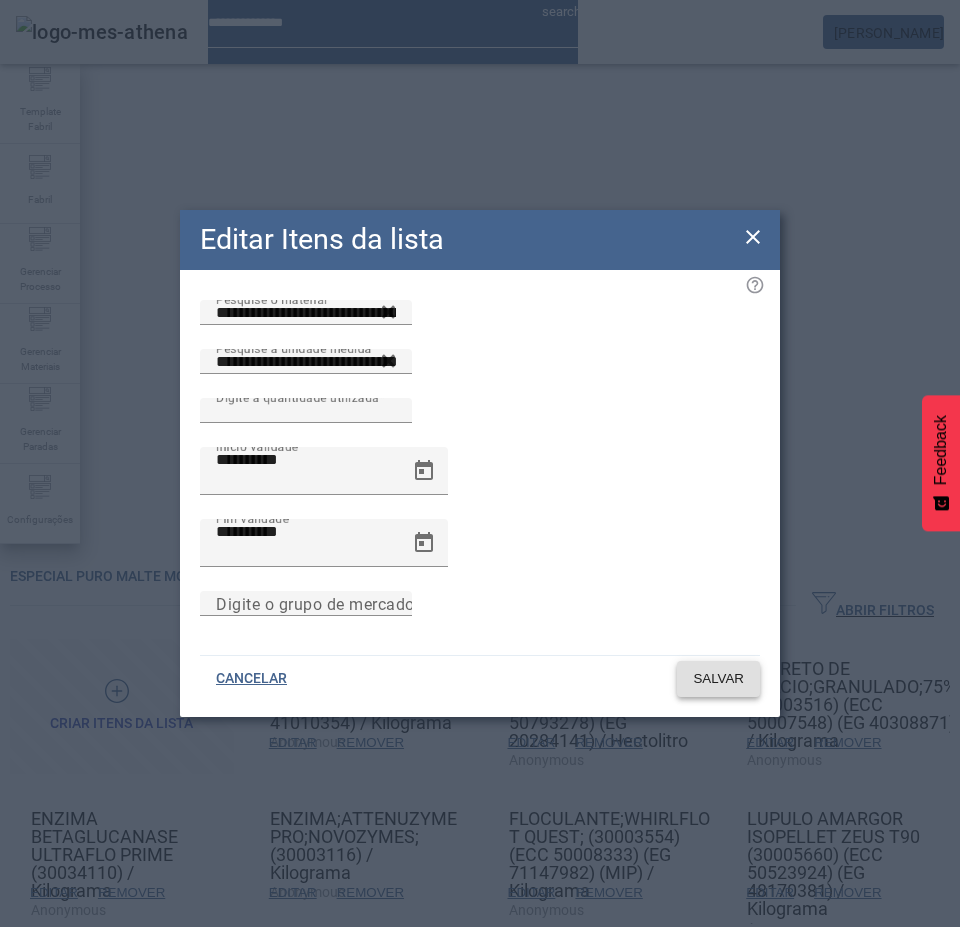 click on "SALVAR" 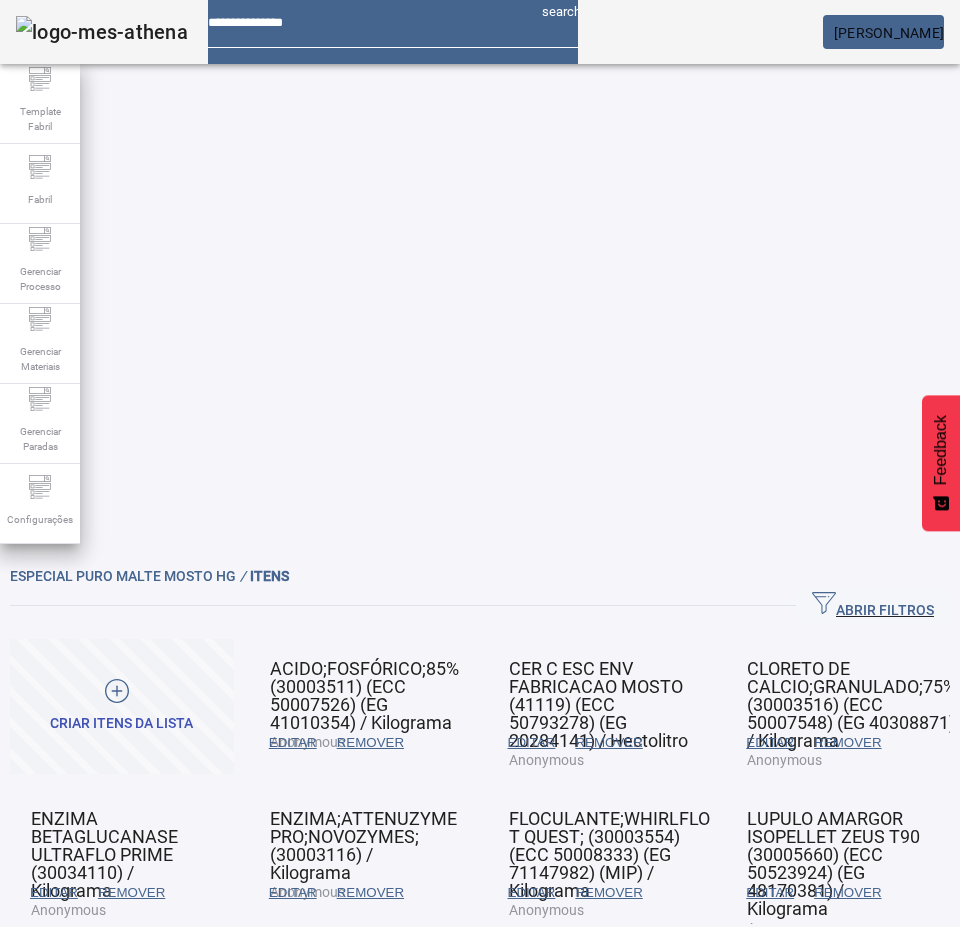 click on "EDITAR" at bounding box center (293, 743) 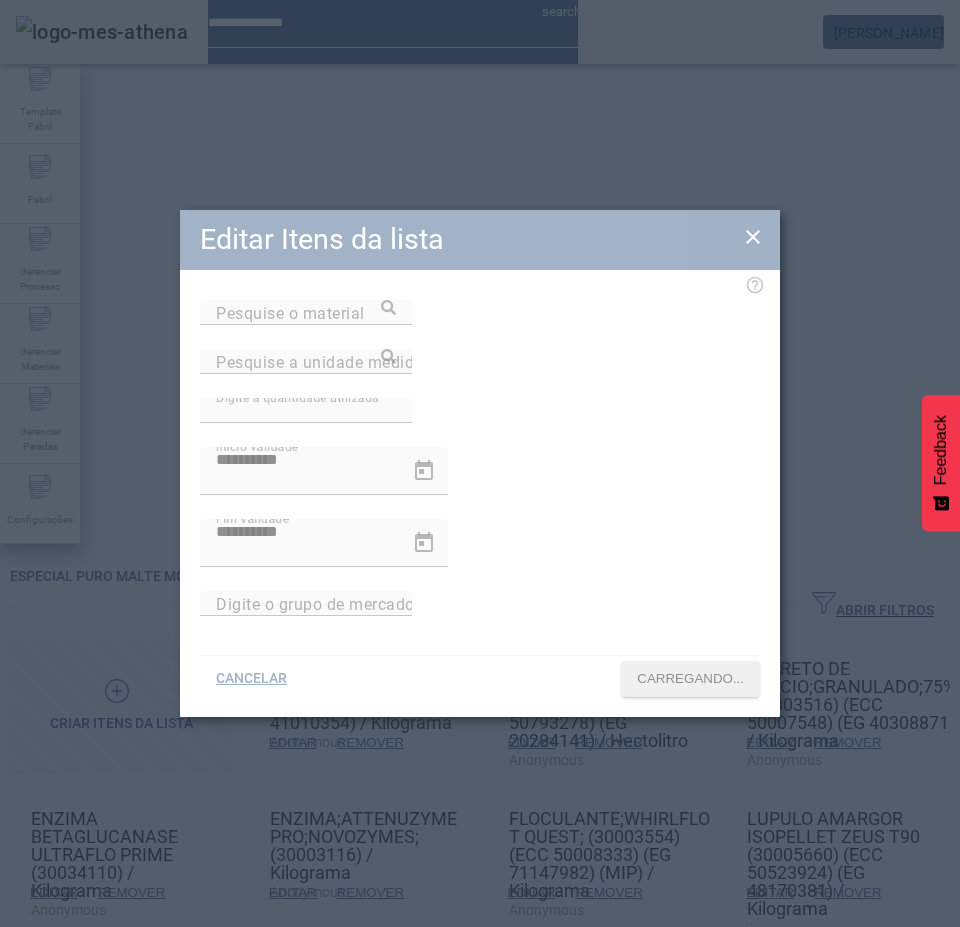 type on "**********" 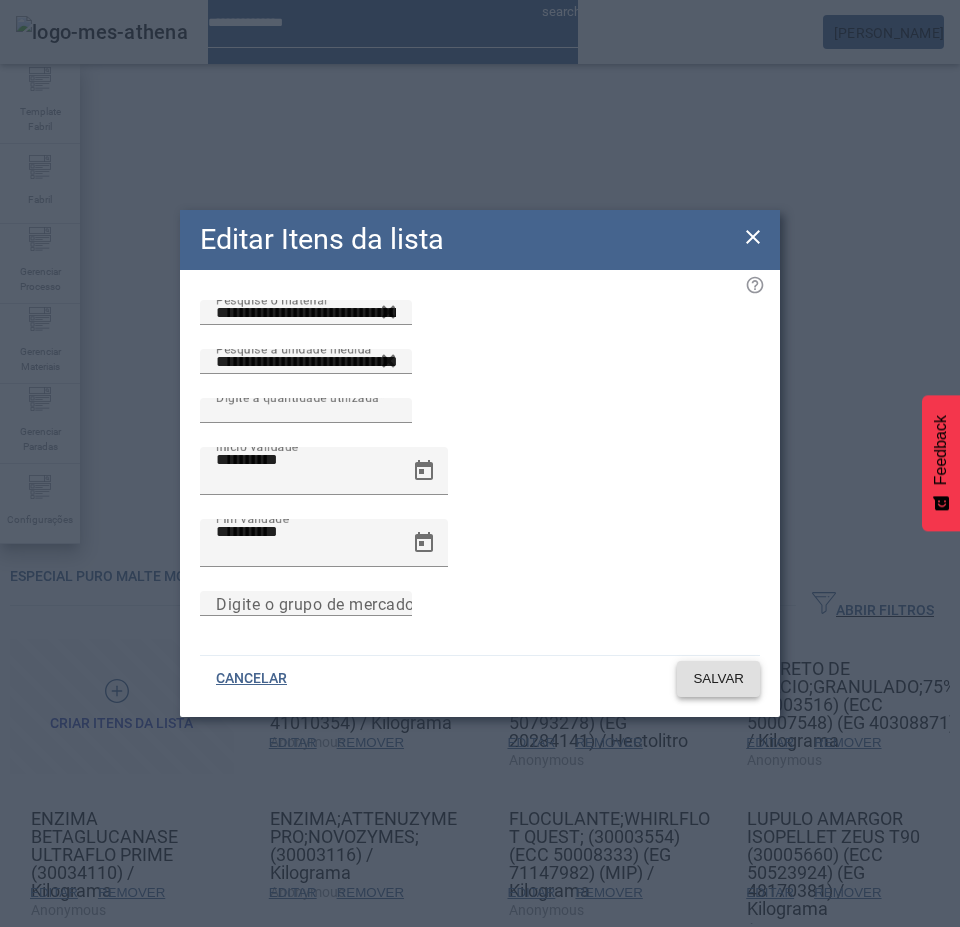 click on "SALVAR" 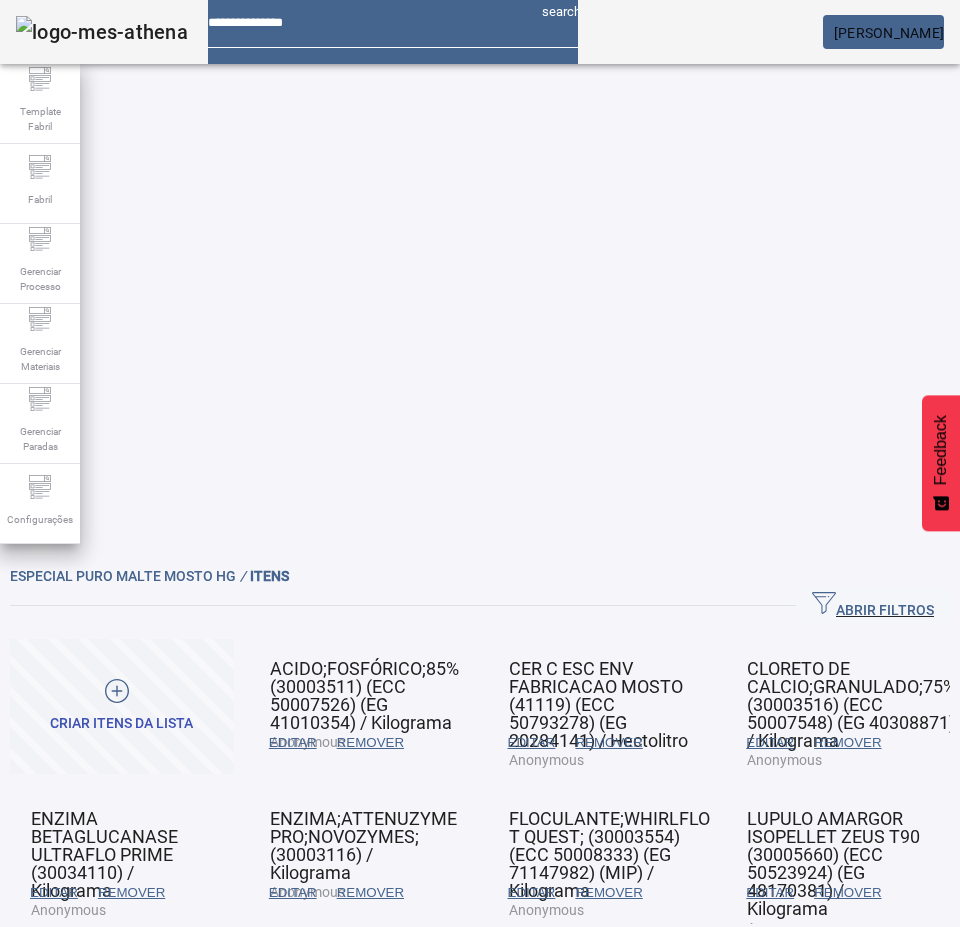 click on "EDITAR" at bounding box center (293, 743) 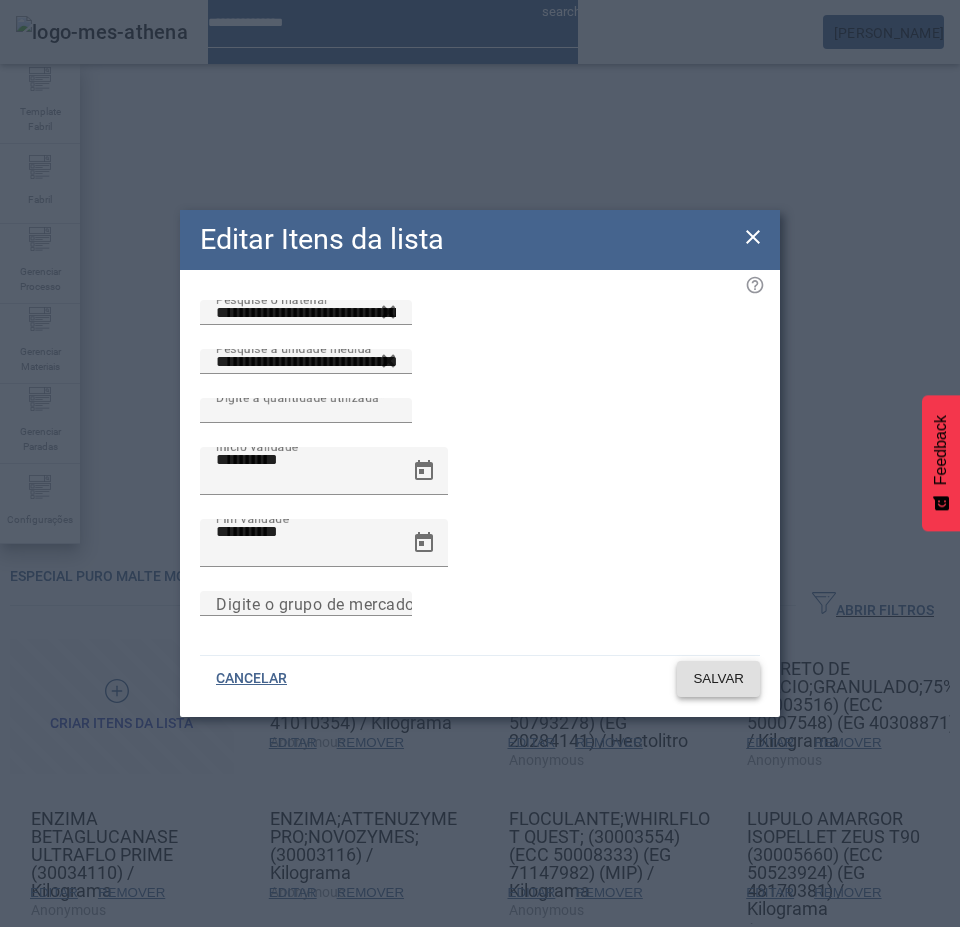 click on "SALVAR" 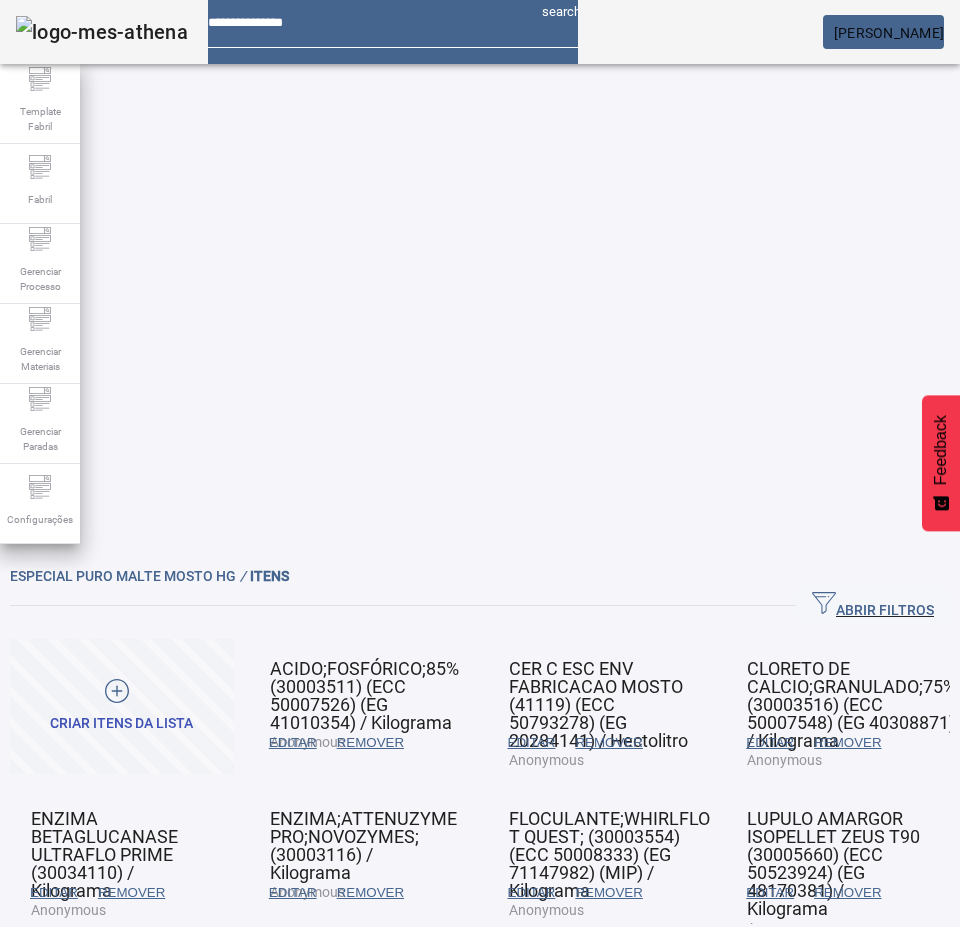 click on "EDITAR" at bounding box center (293, 743) 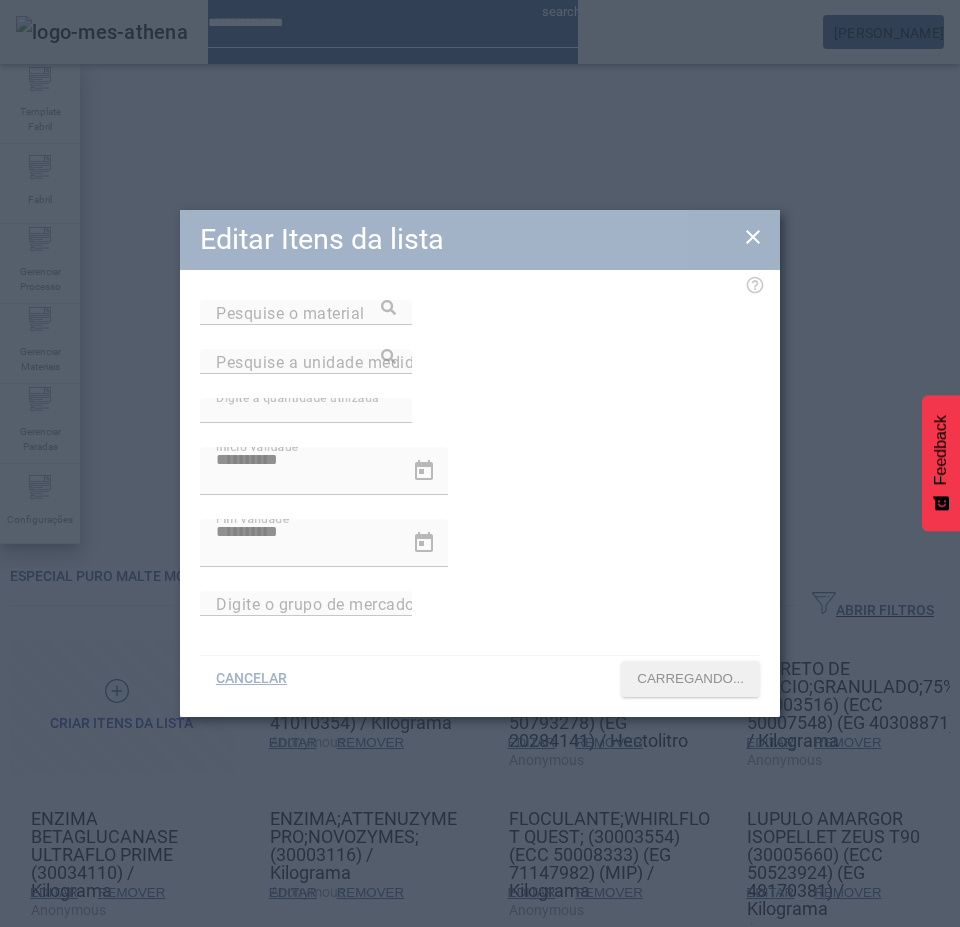 type on "**********" 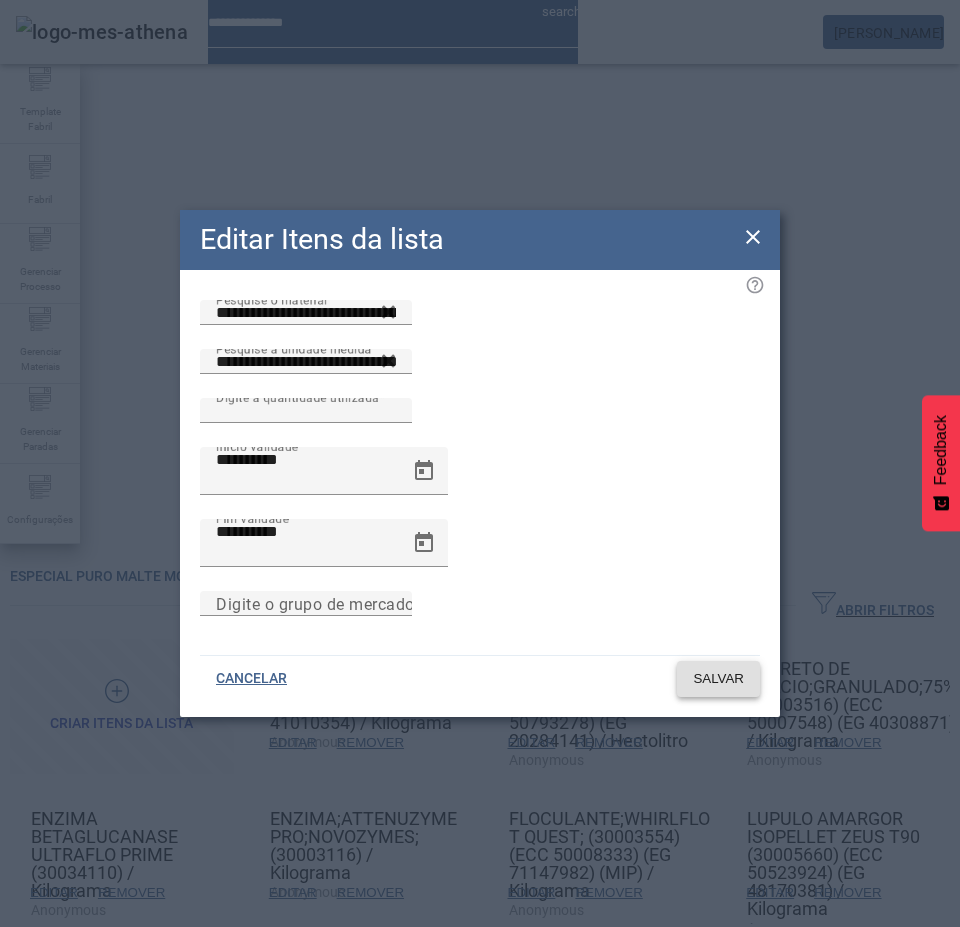click on "SALVAR" 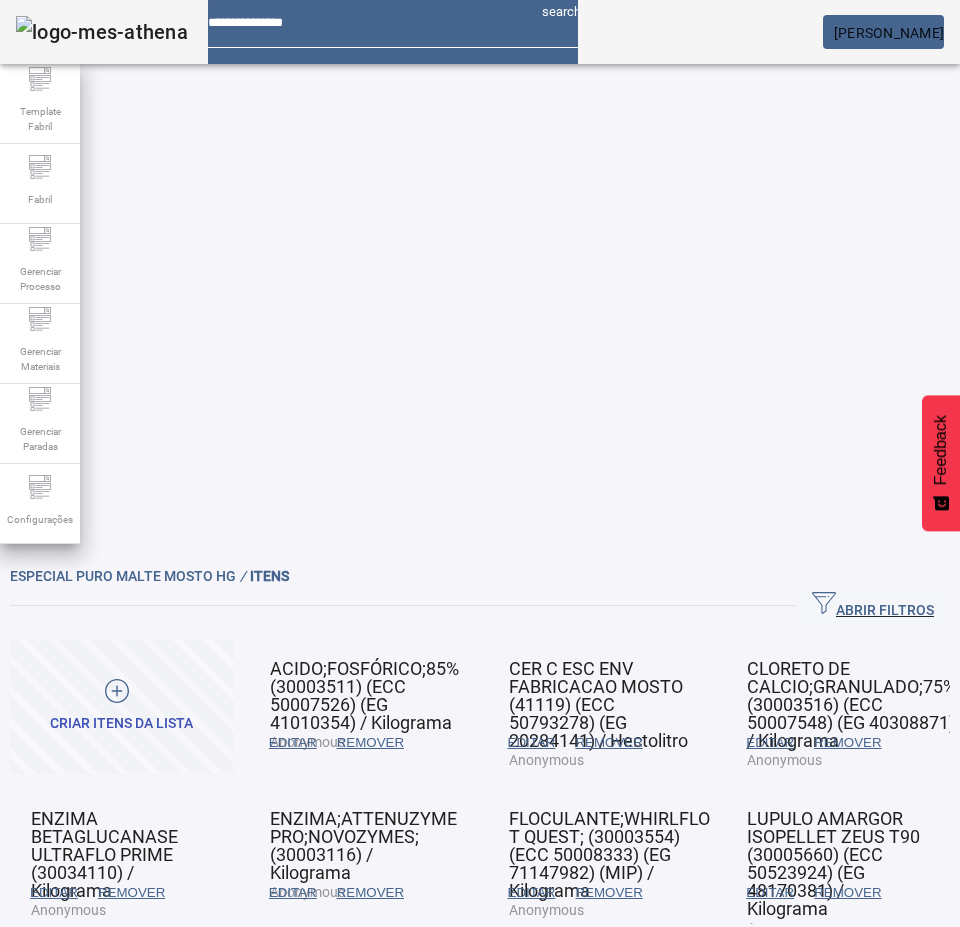 click on "EDITAR" at bounding box center (293, 743) 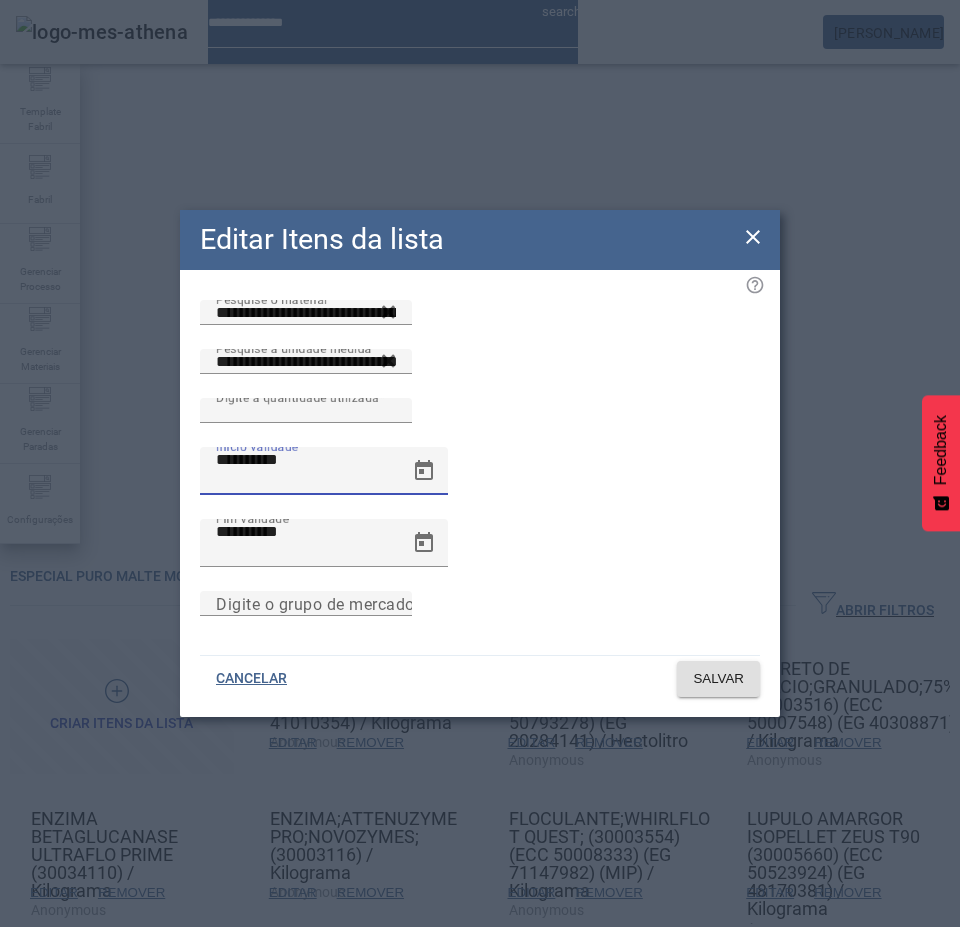 drag, startPoint x: 304, startPoint y: 500, endPoint x: 180, endPoint y: 516, distance: 125.028 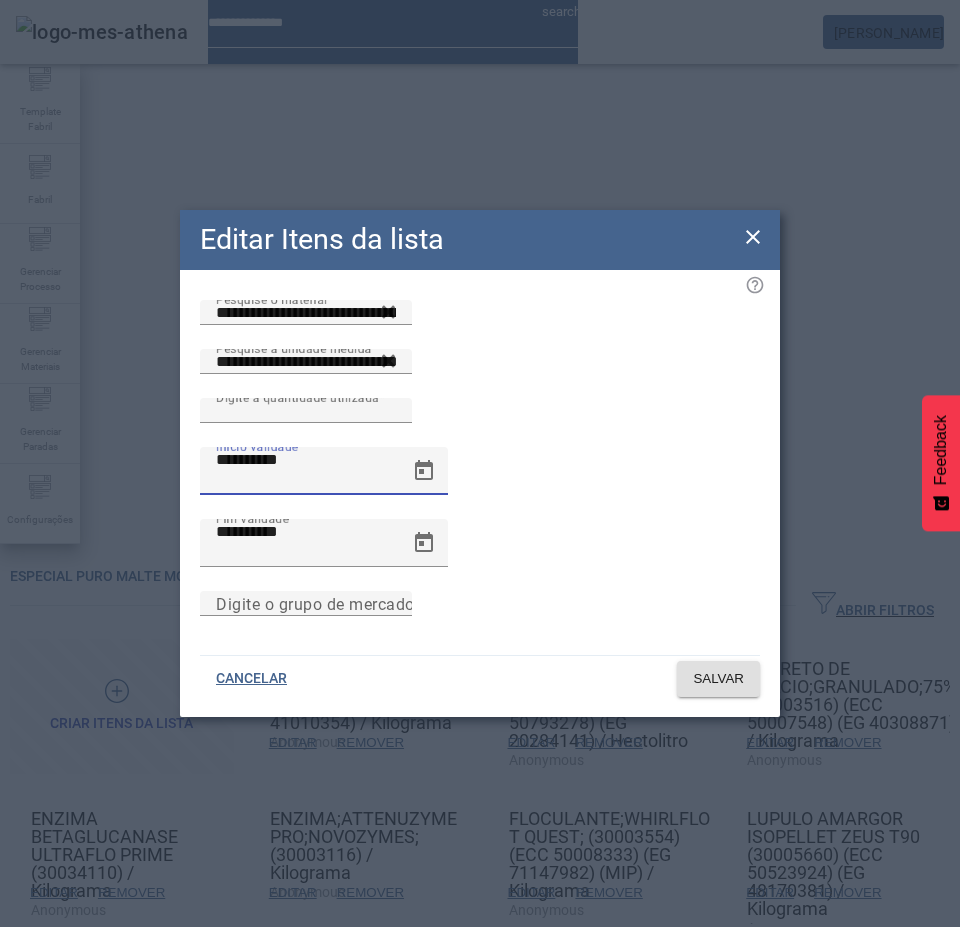 click on "**********" 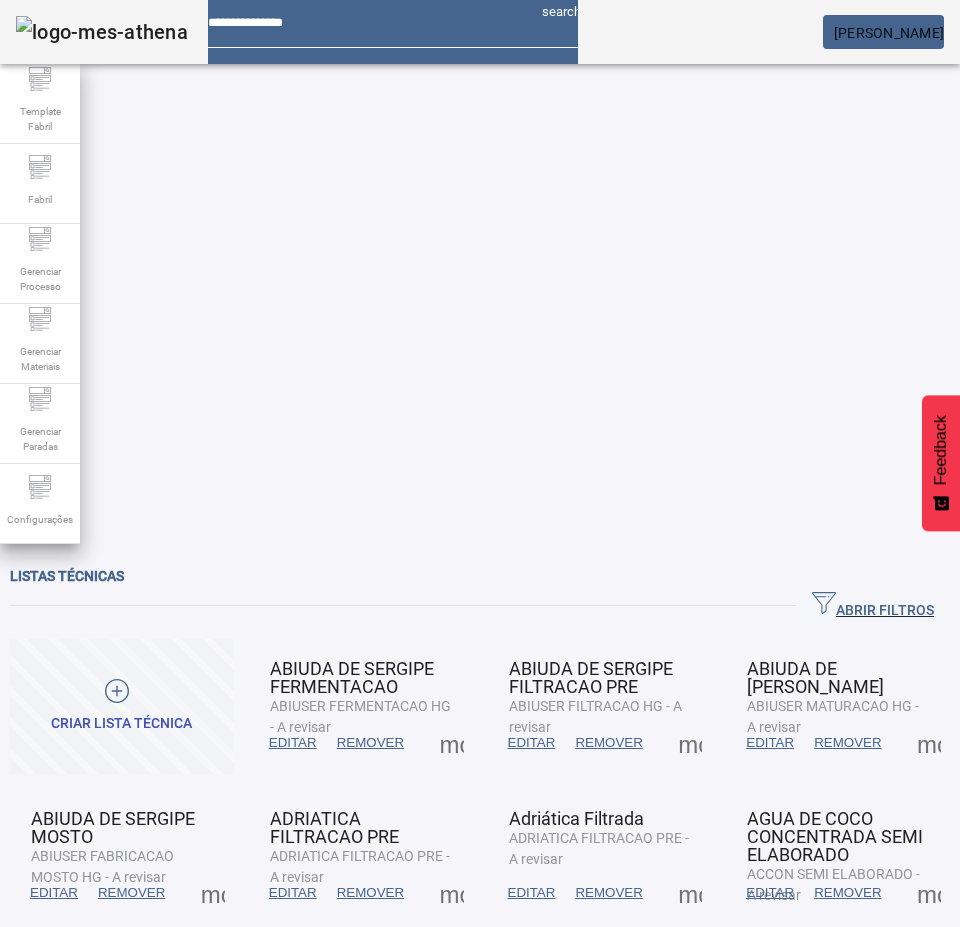 click on "ABRIR FILTROS" 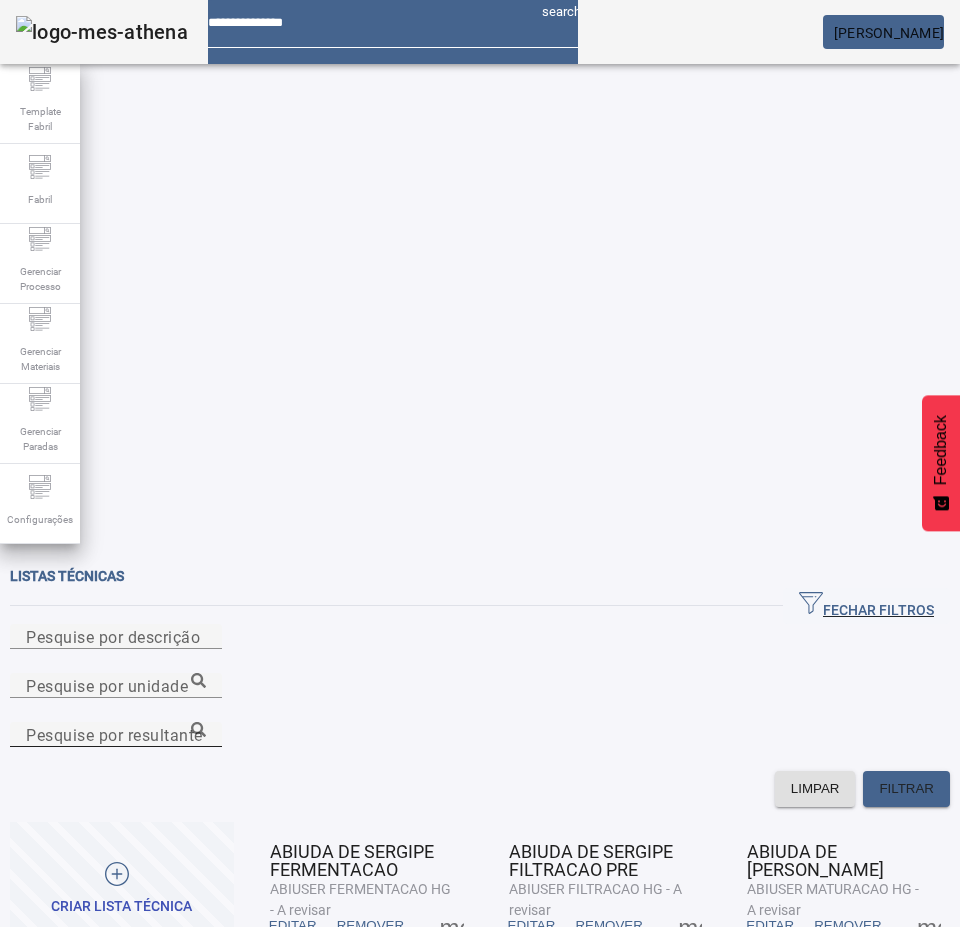 click on "Pesquise por resultante" at bounding box center [114, 734] 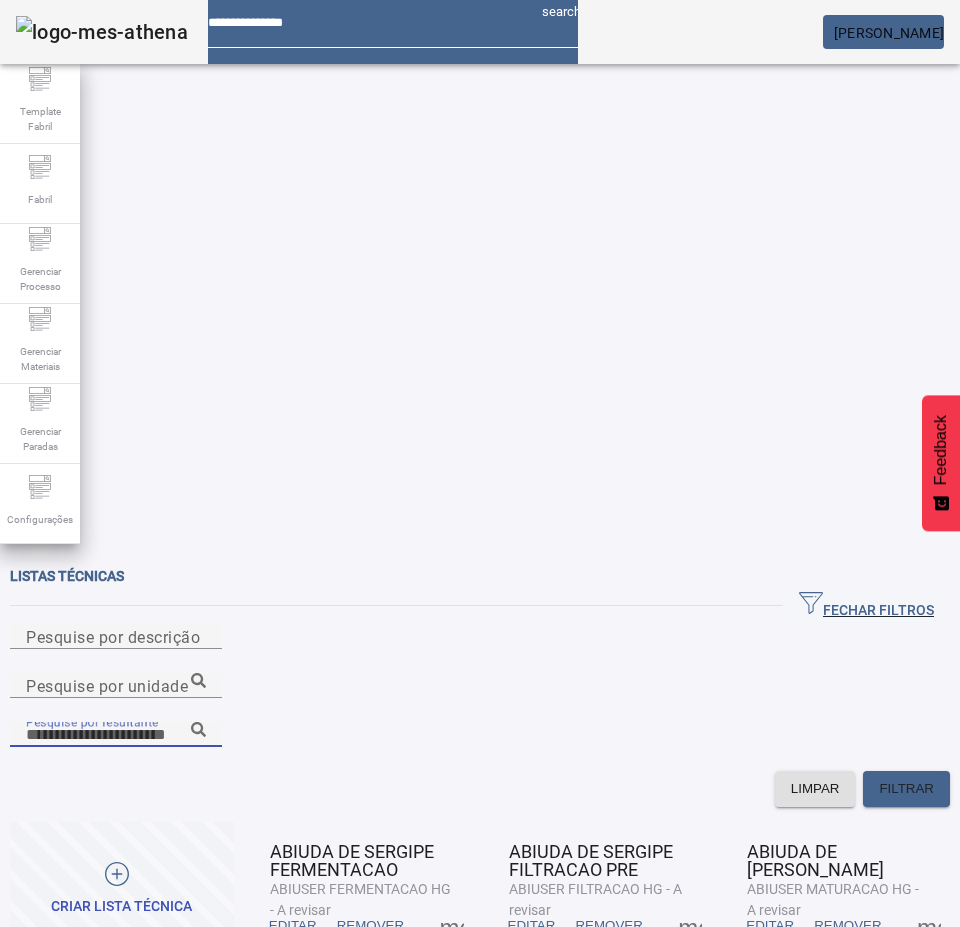 paste on "**********" 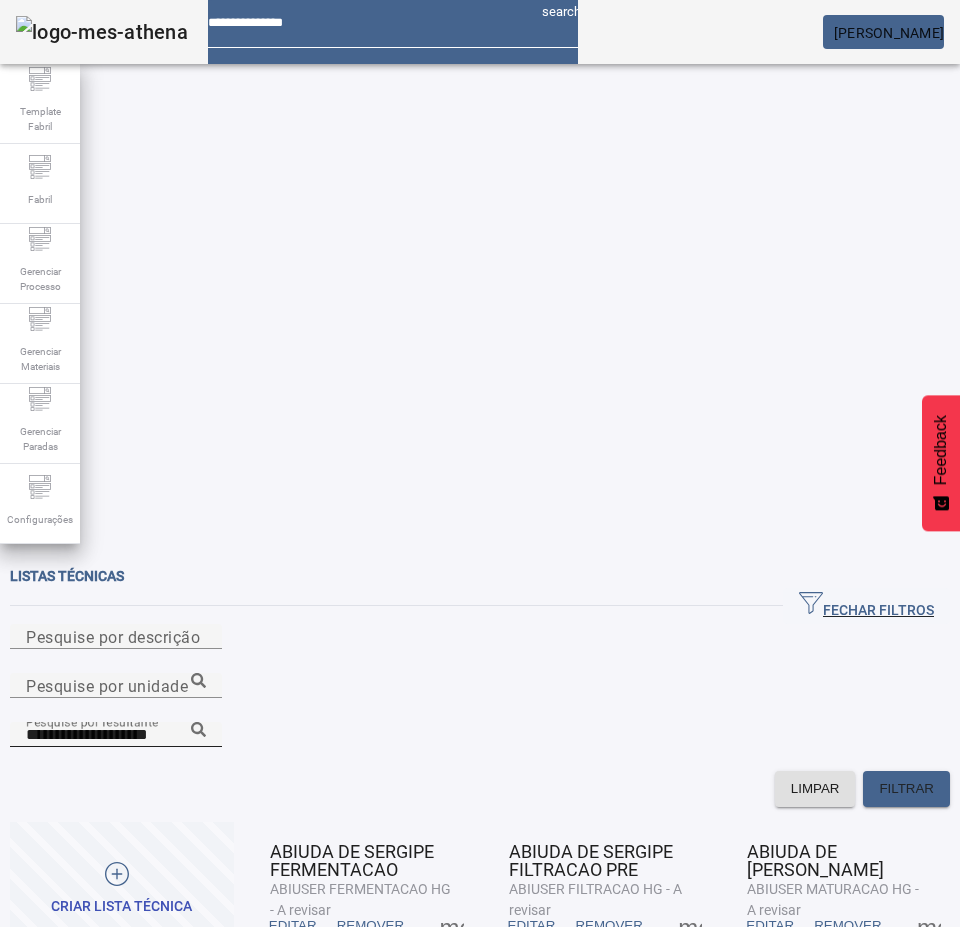 click 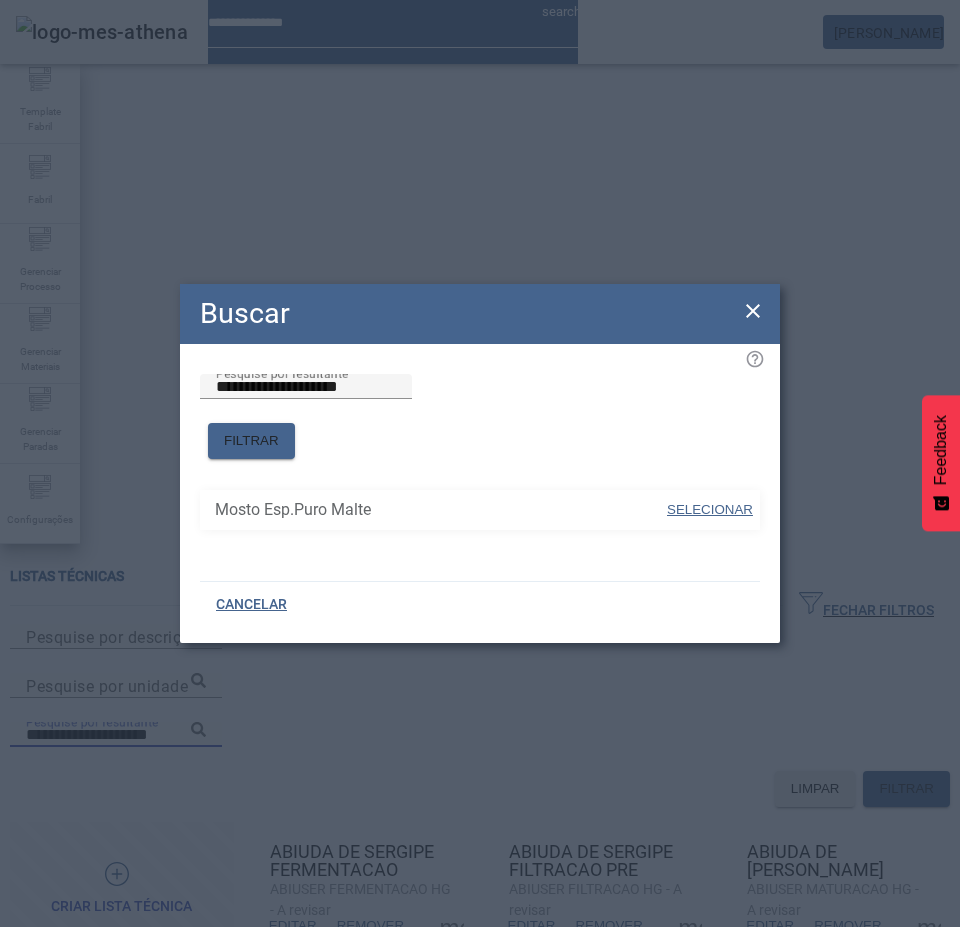 click on "SELECIONAR" at bounding box center [710, 509] 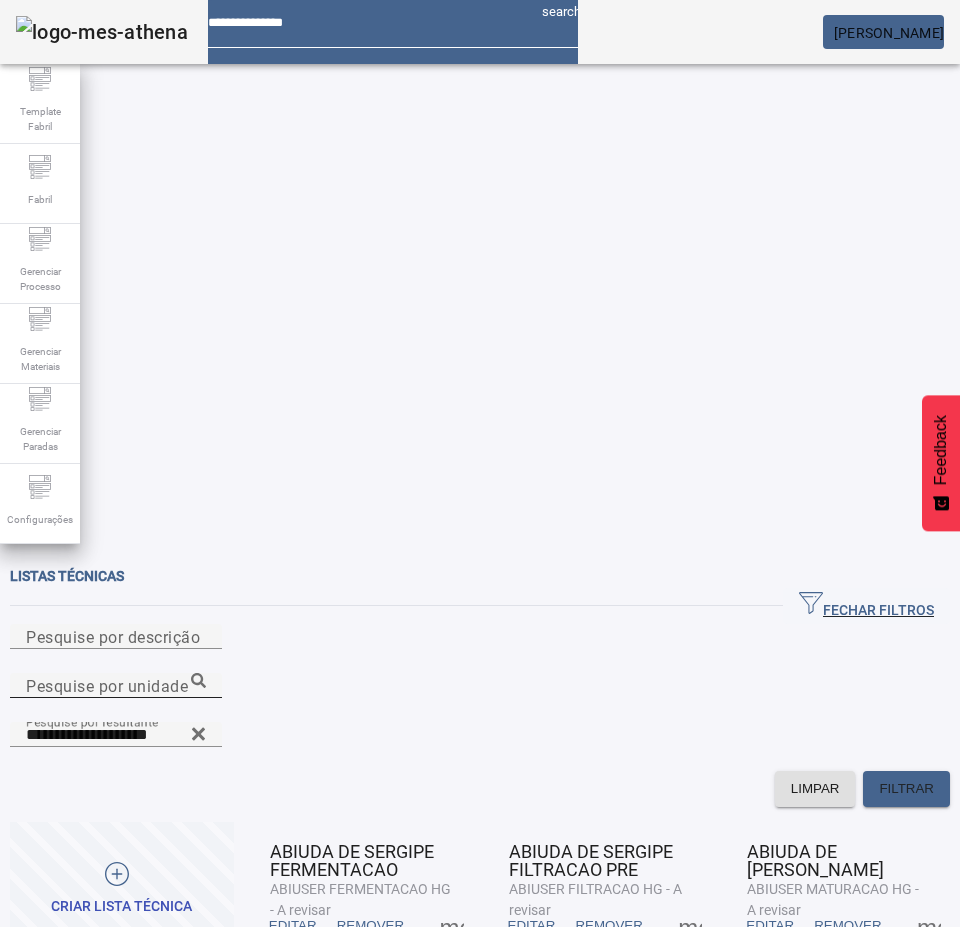 click on "Pesquise por unidade" at bounding box center (116, 686) 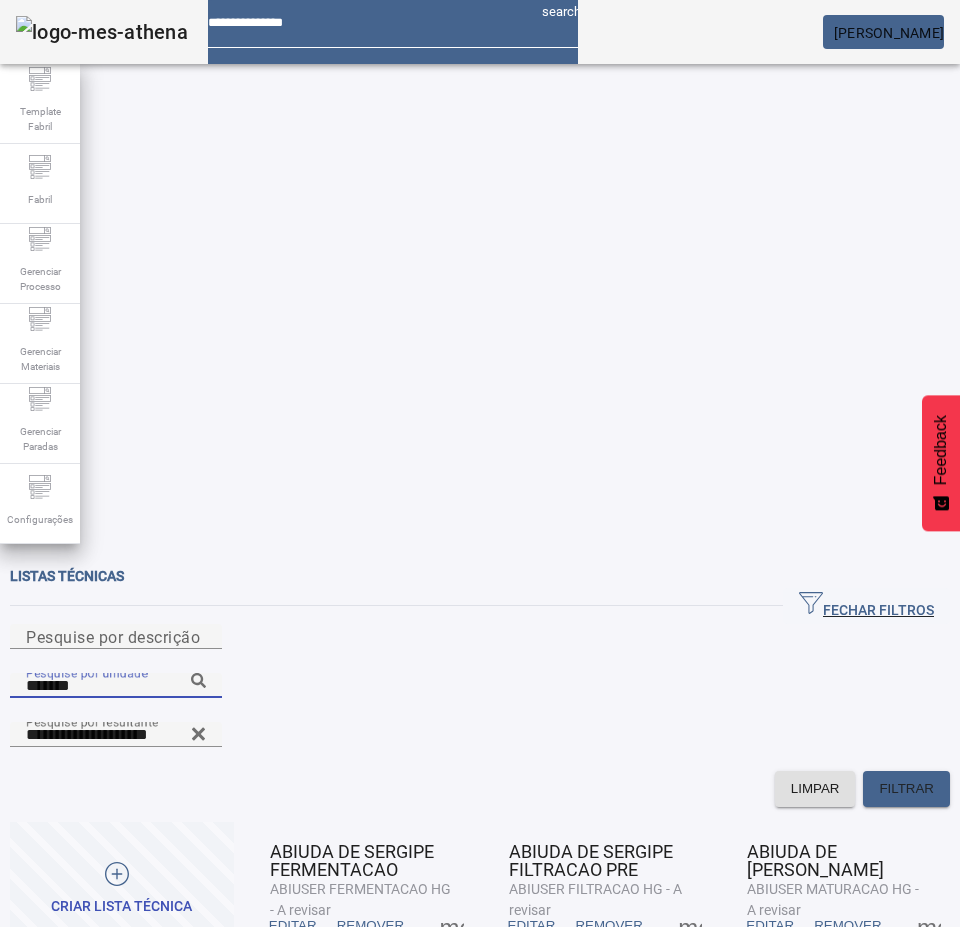 click 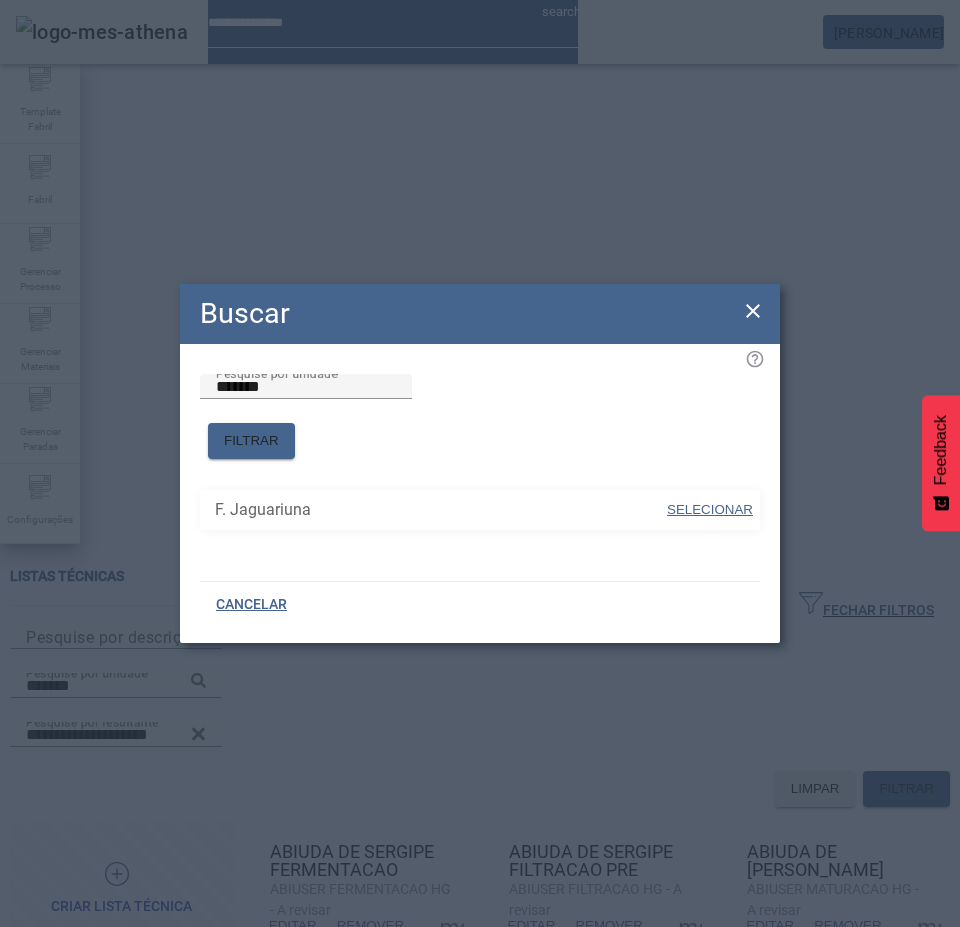 drag, startPoint x: 712, startPoint y: 491, endPoint x: 833, endPoint y: 346, distance: 188.85445 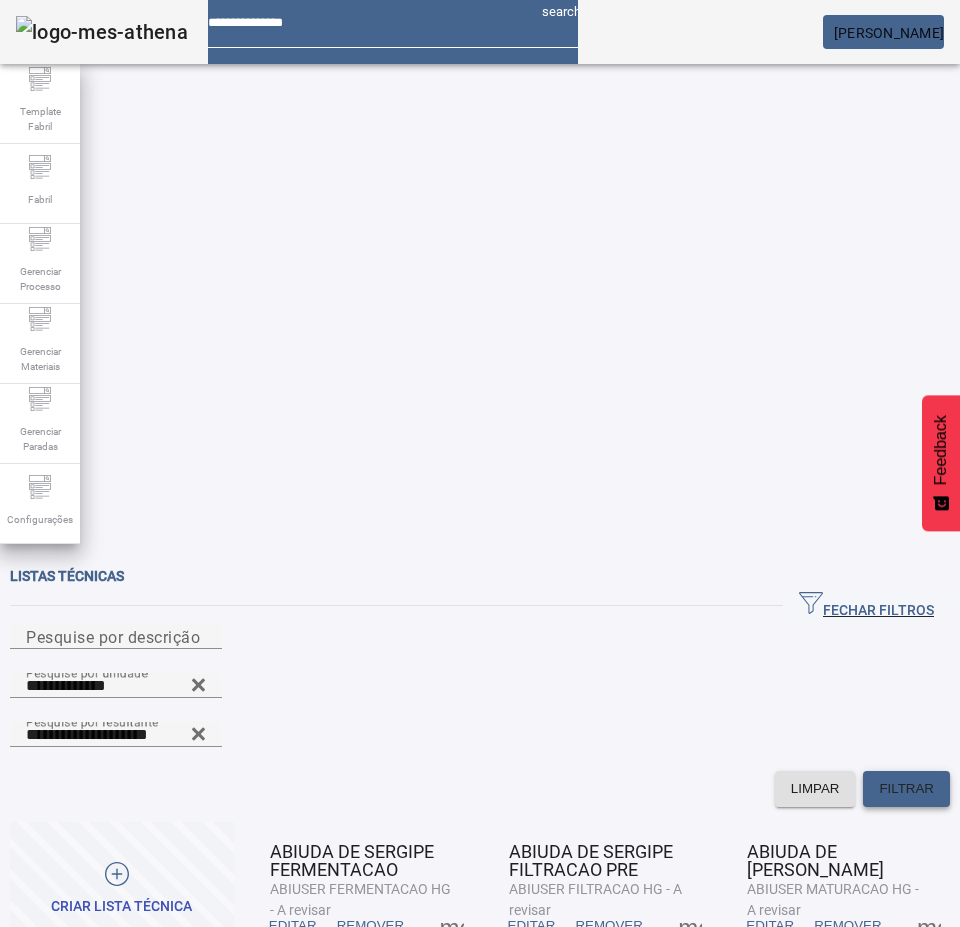 click on "FILTRAR" 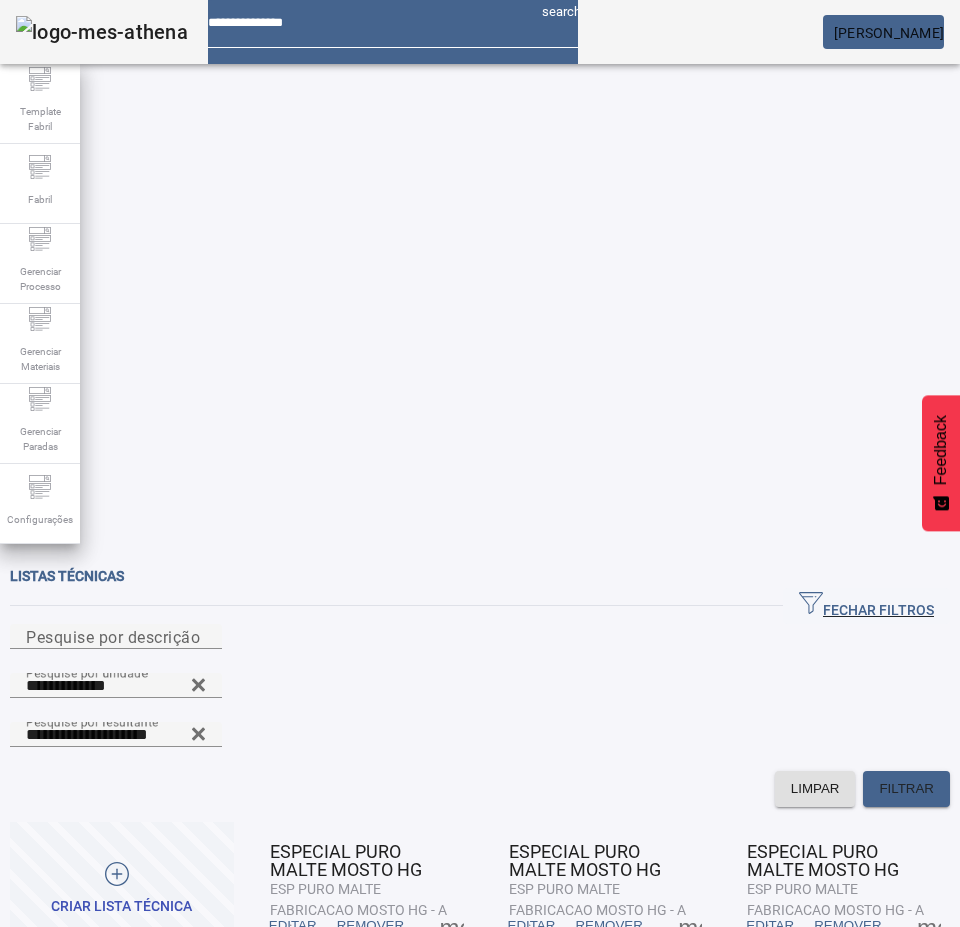 click at bounding box center (116, 877) 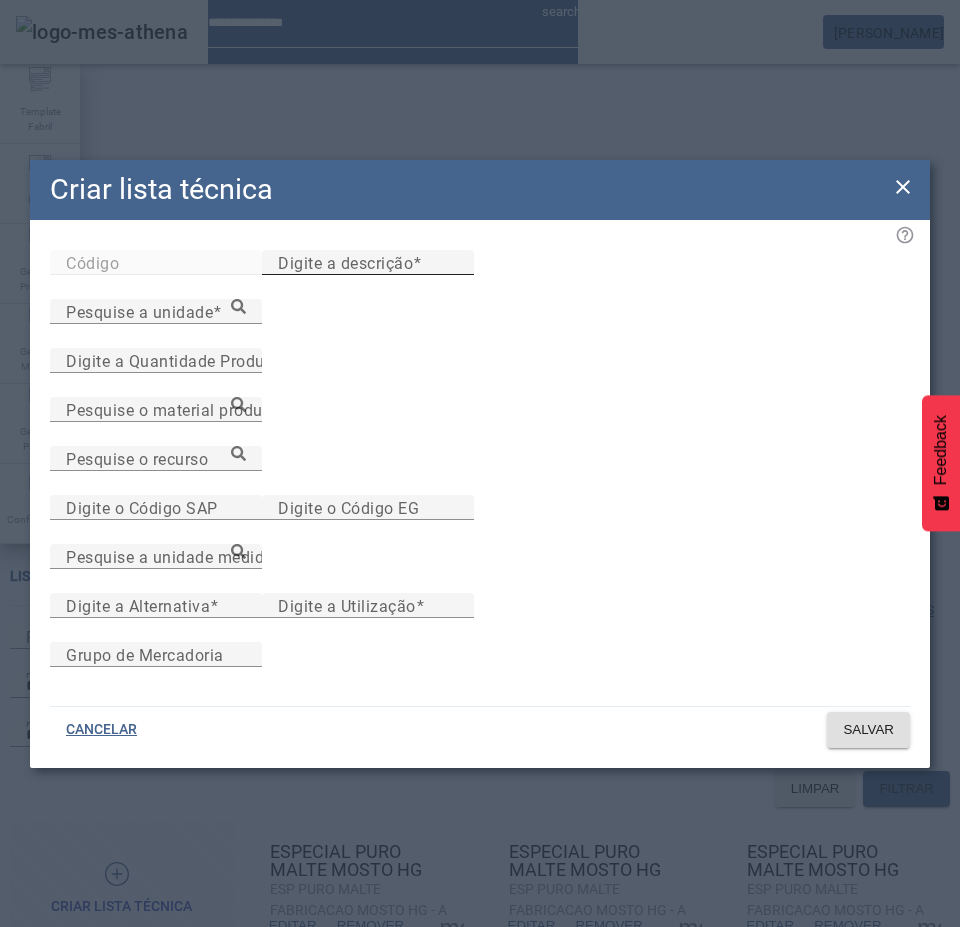 click on "Digite a descrição" at bounding box center [368, 263] 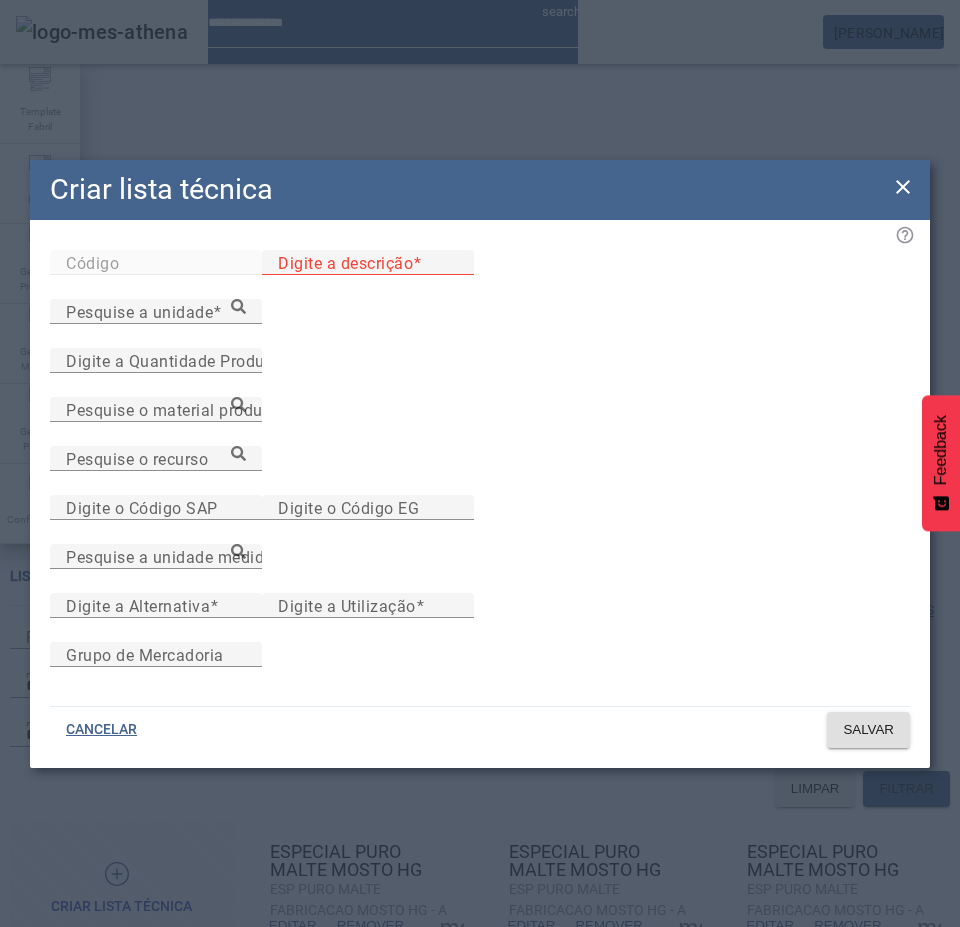 drag, startPoint x: 104, startPoint y: 752, endPoint x: 127, endPoint y: 744, distance: 24.351591 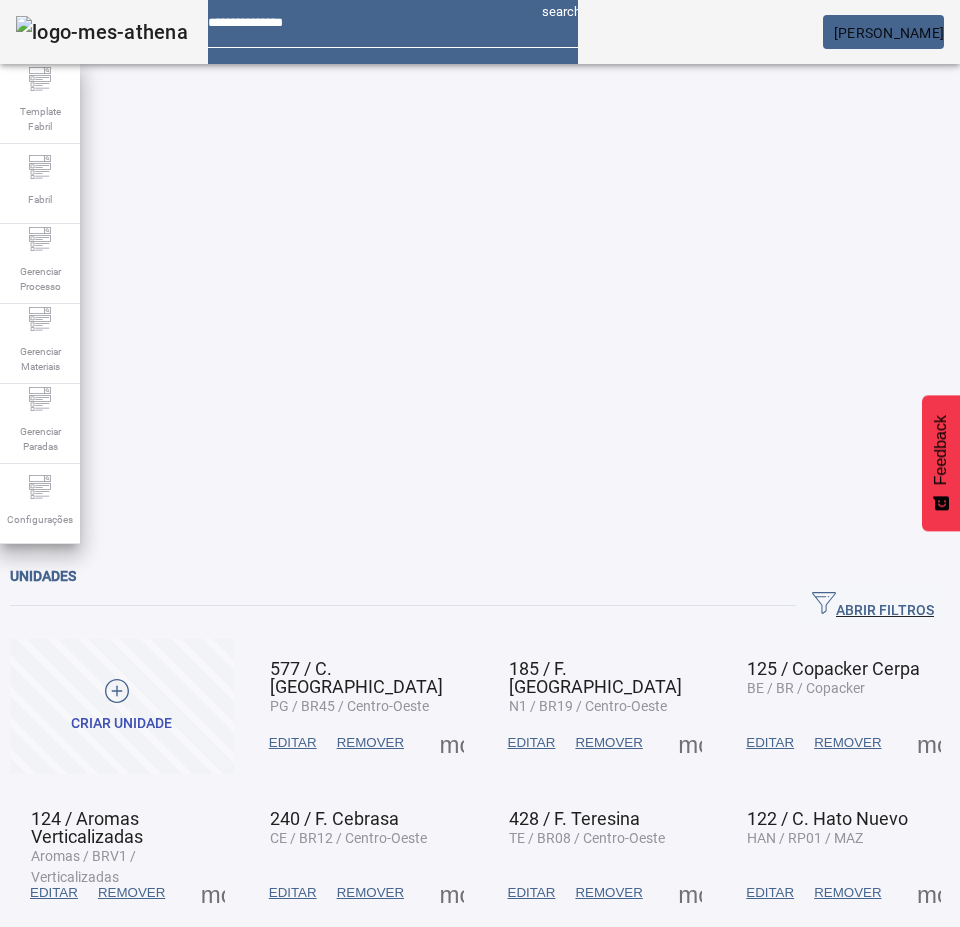 scroll, scrollTop: 0, scrollLeft: 0, axis: both 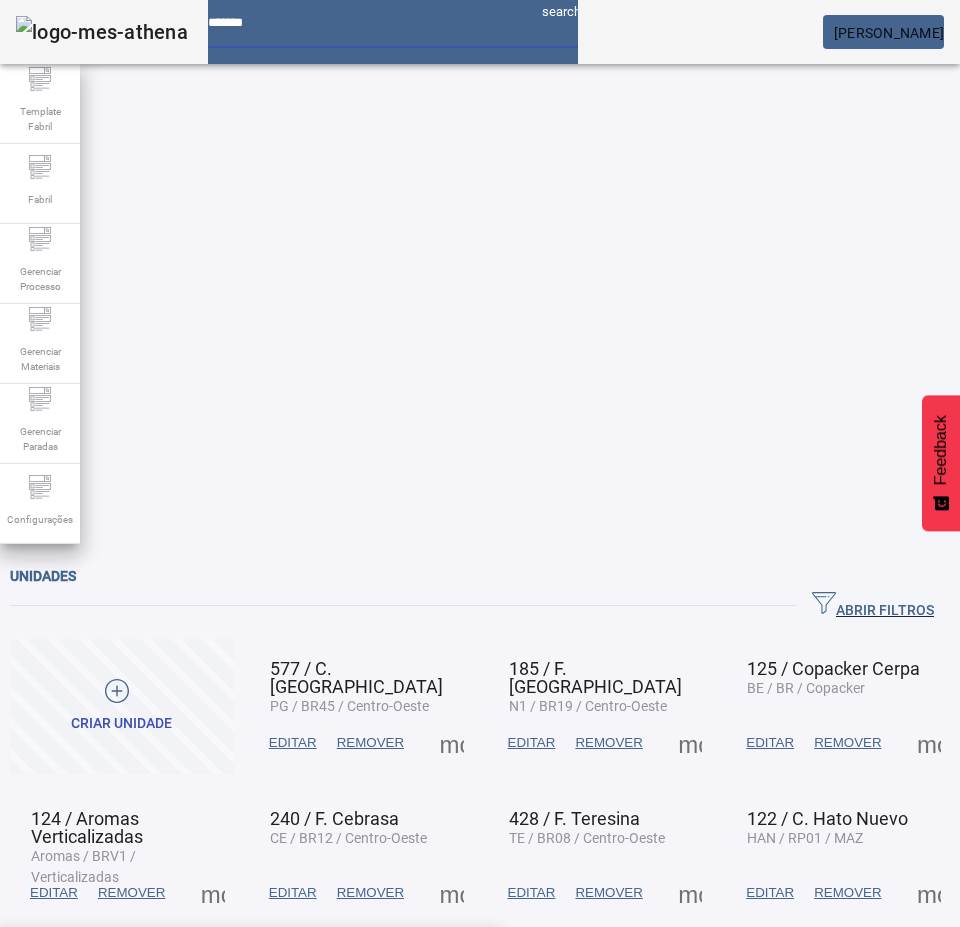 type on "********" 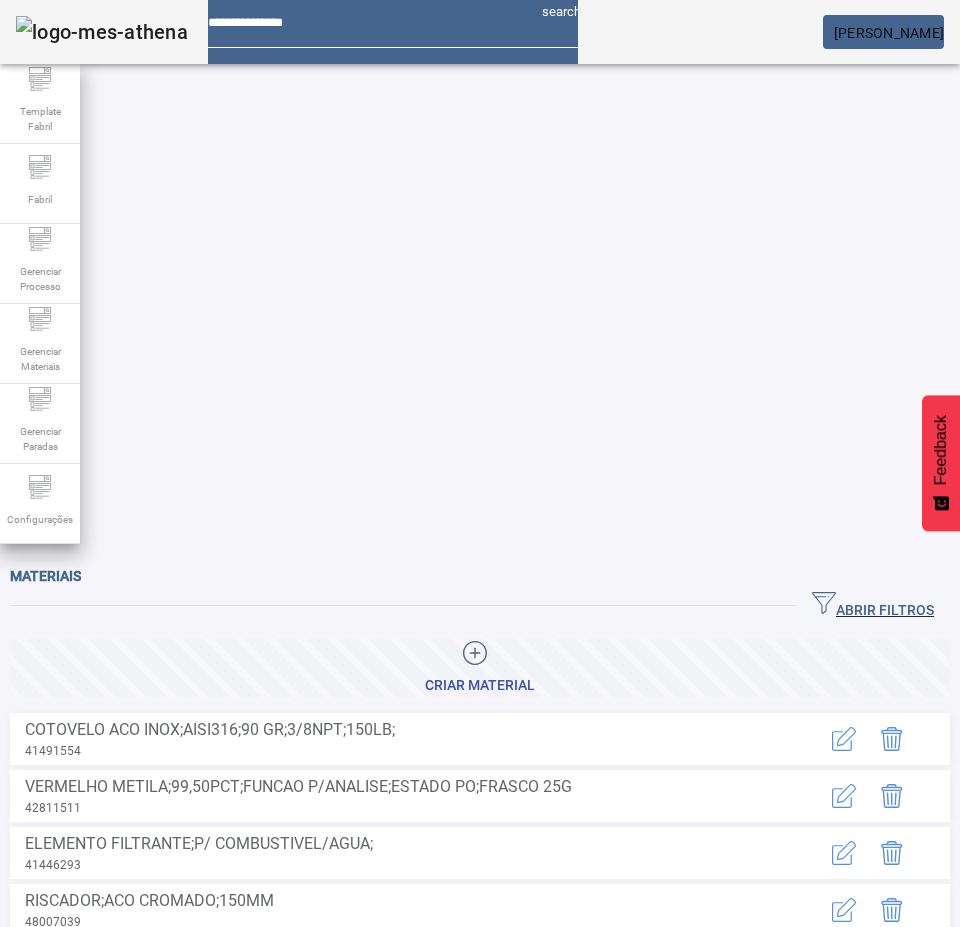 click on "ABRIR FILTROS" 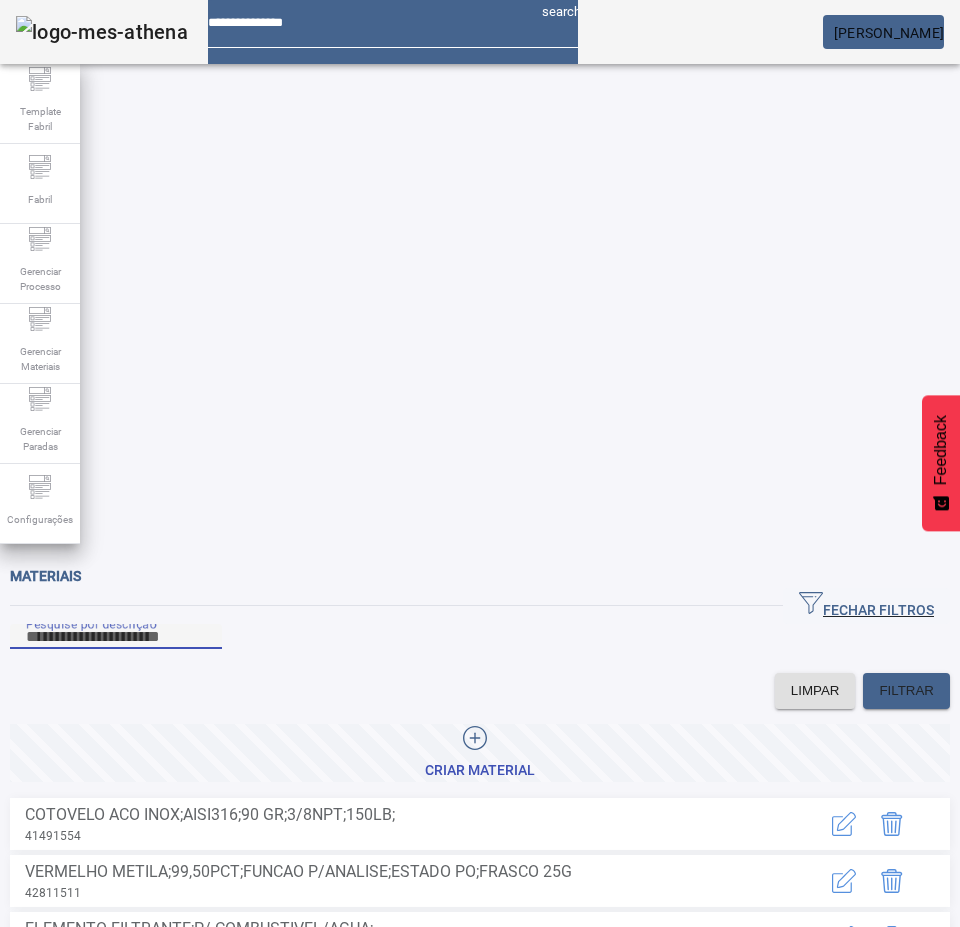 click on "Pesquise por descrição" at bounding box center (116, 637) 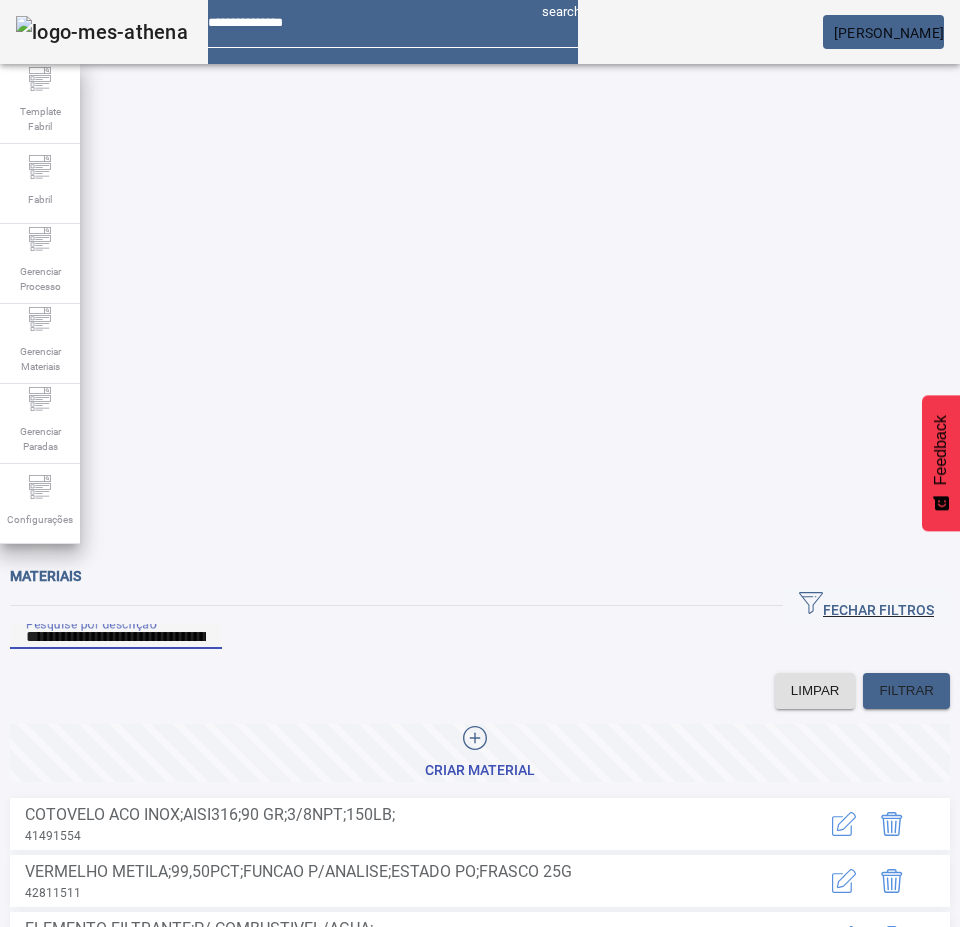 type on "**********" 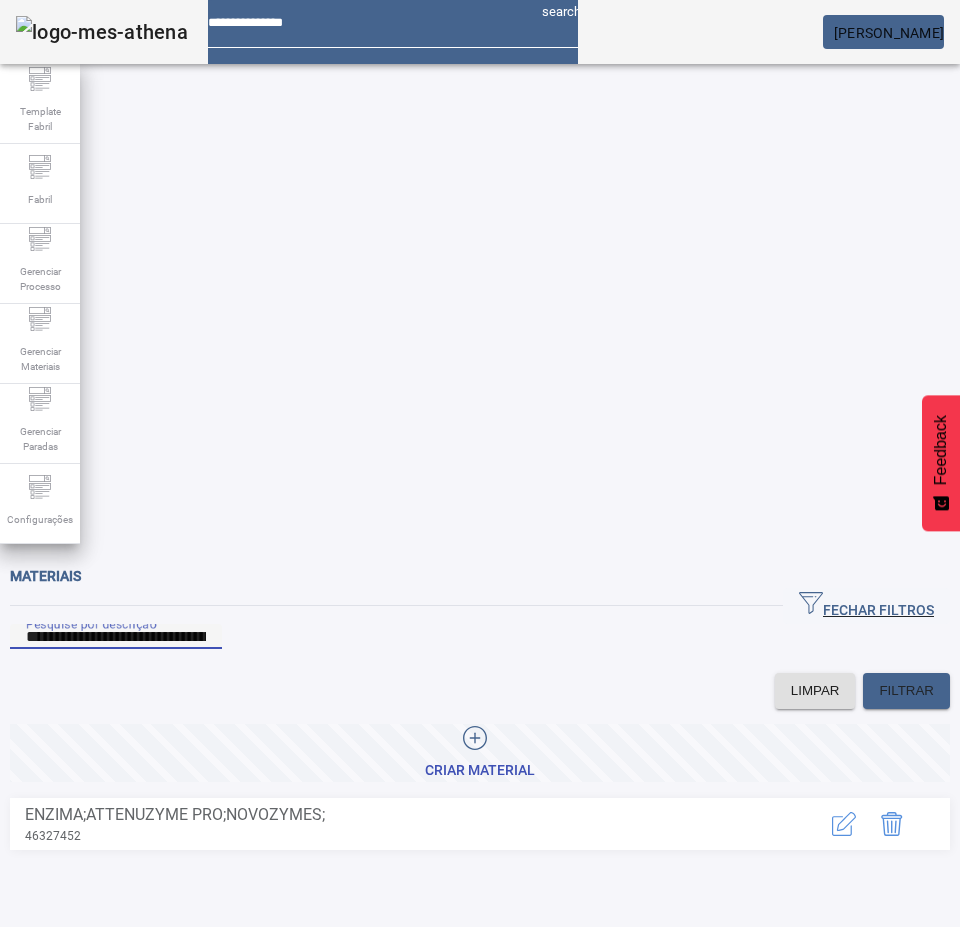 click 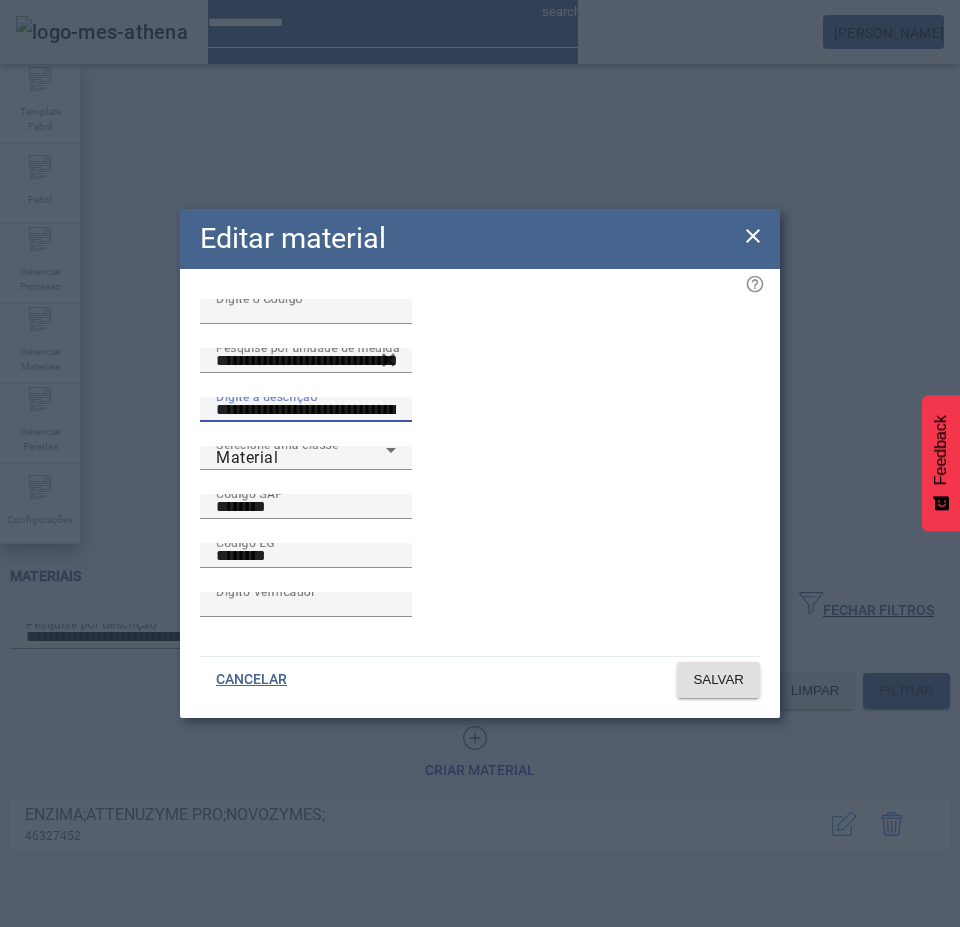 click on "**********" at bounding box center (306, 410) 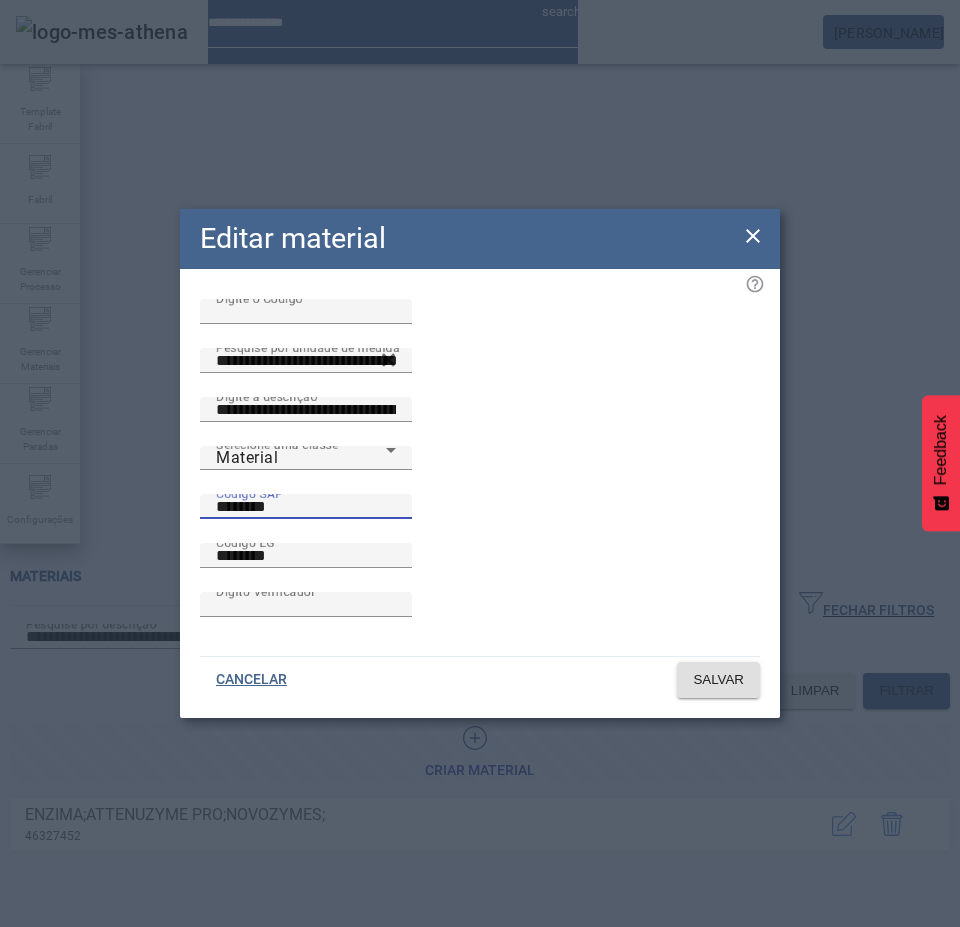 drag, startPoint x: 273, startPoint y: 543, endPoint x: 181, endPoint y: 539, distance: 92.086914 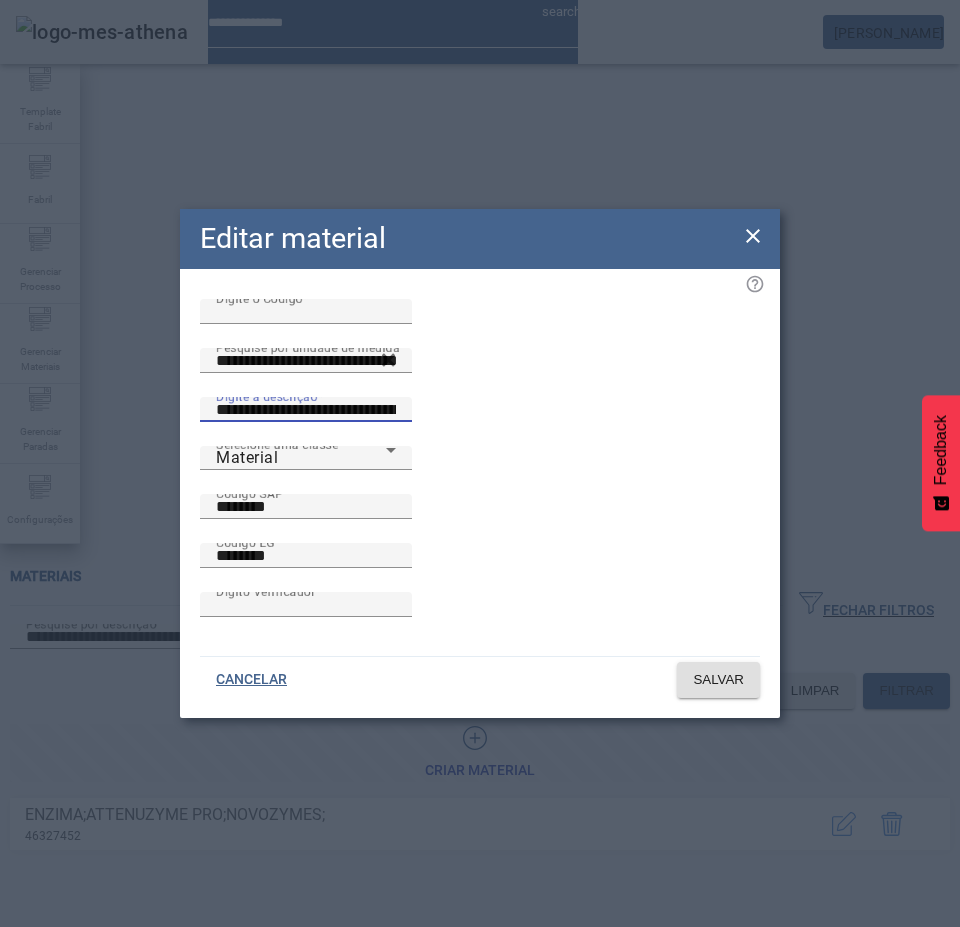 click on "**********" at bounding box center (306, 410) 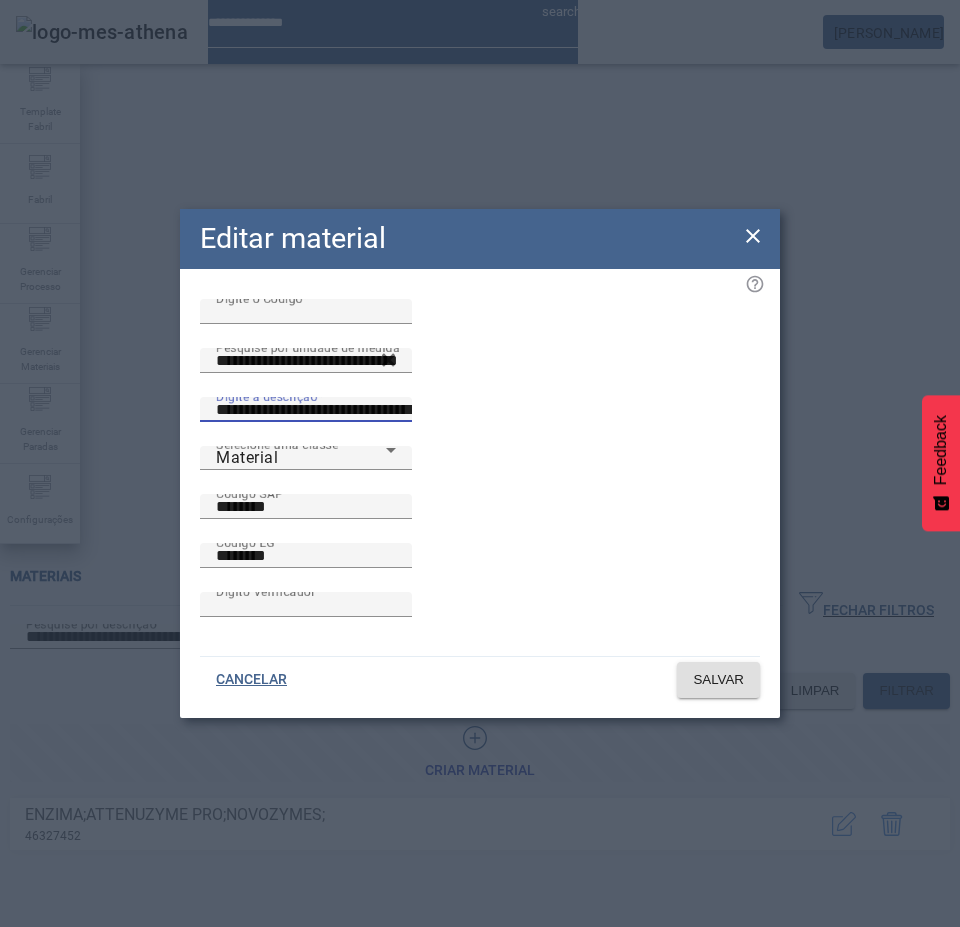 scroll, scrollTop: 0, scrollLeft: 0, axis: both 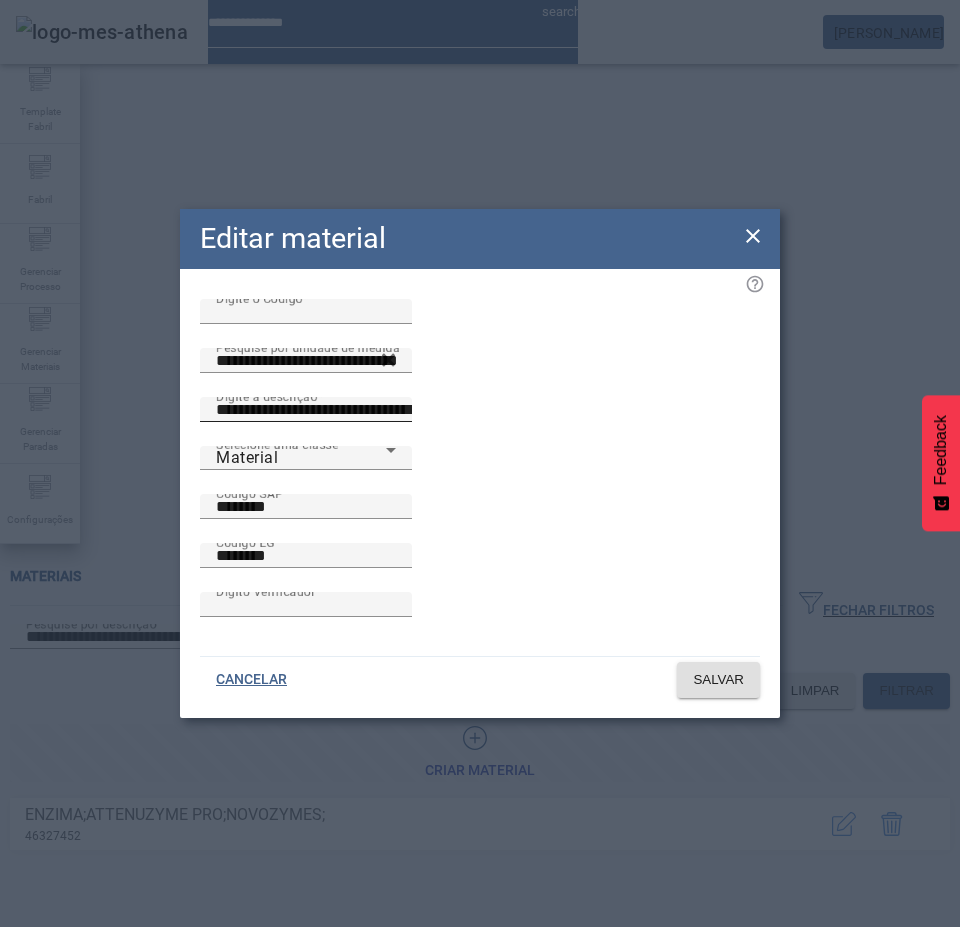 paste on "********" 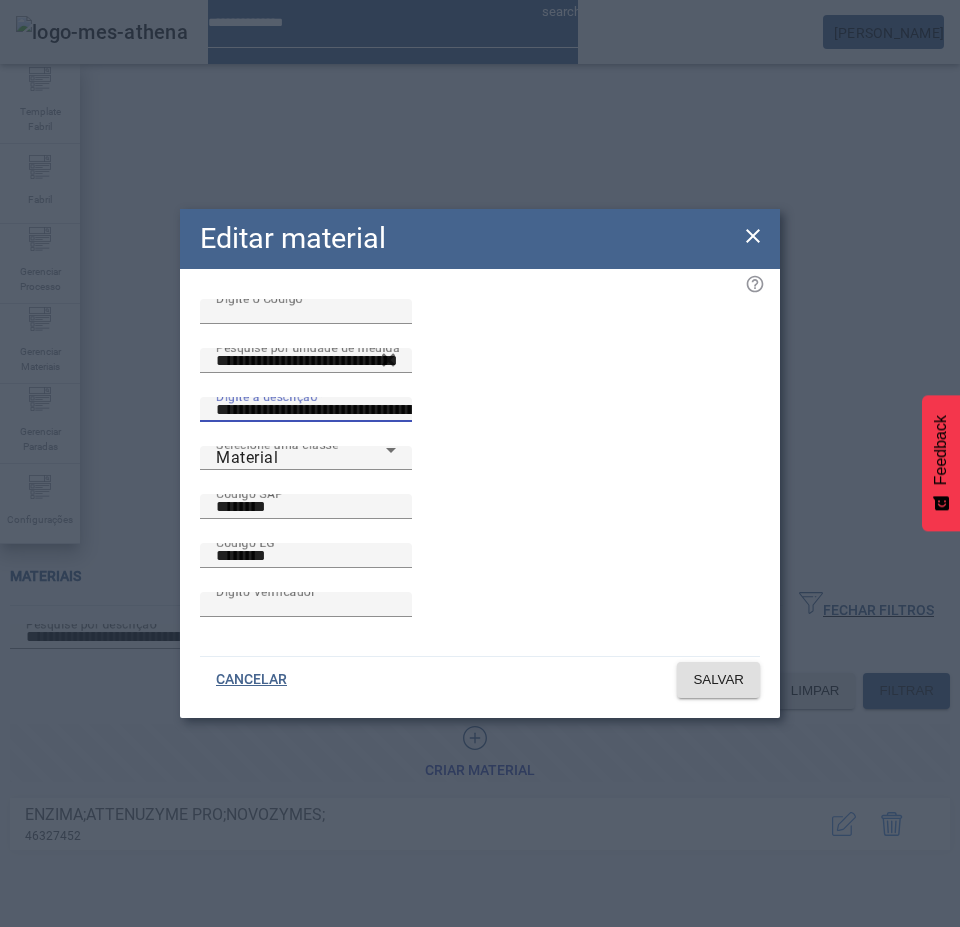 scroll, scrollTop: 0, scrollLeft: 90, axis: horizontal 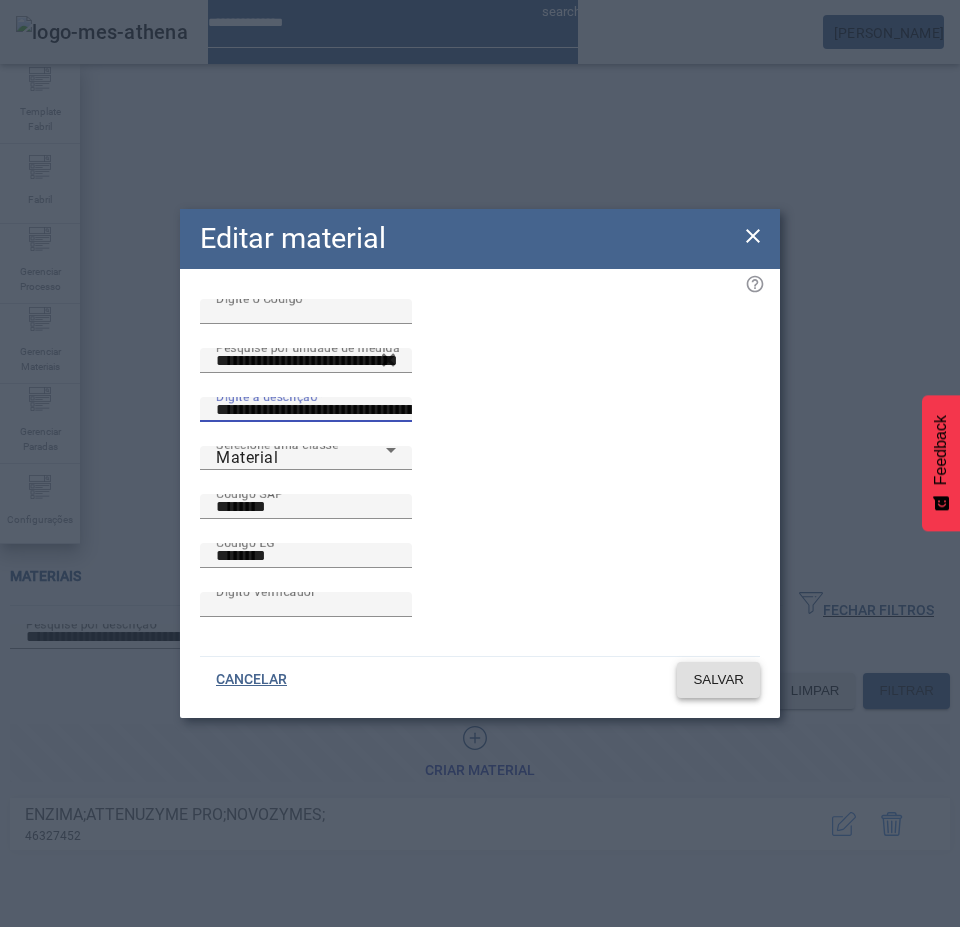 click 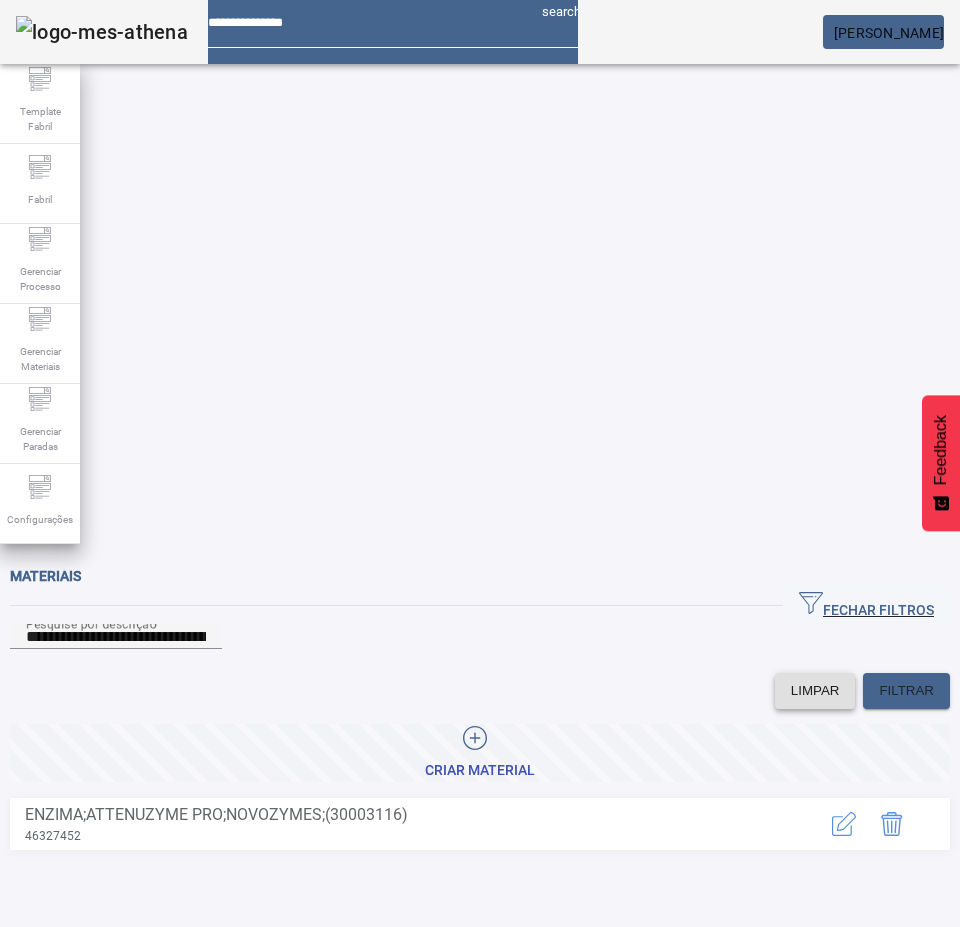 click on "LIMPAR" 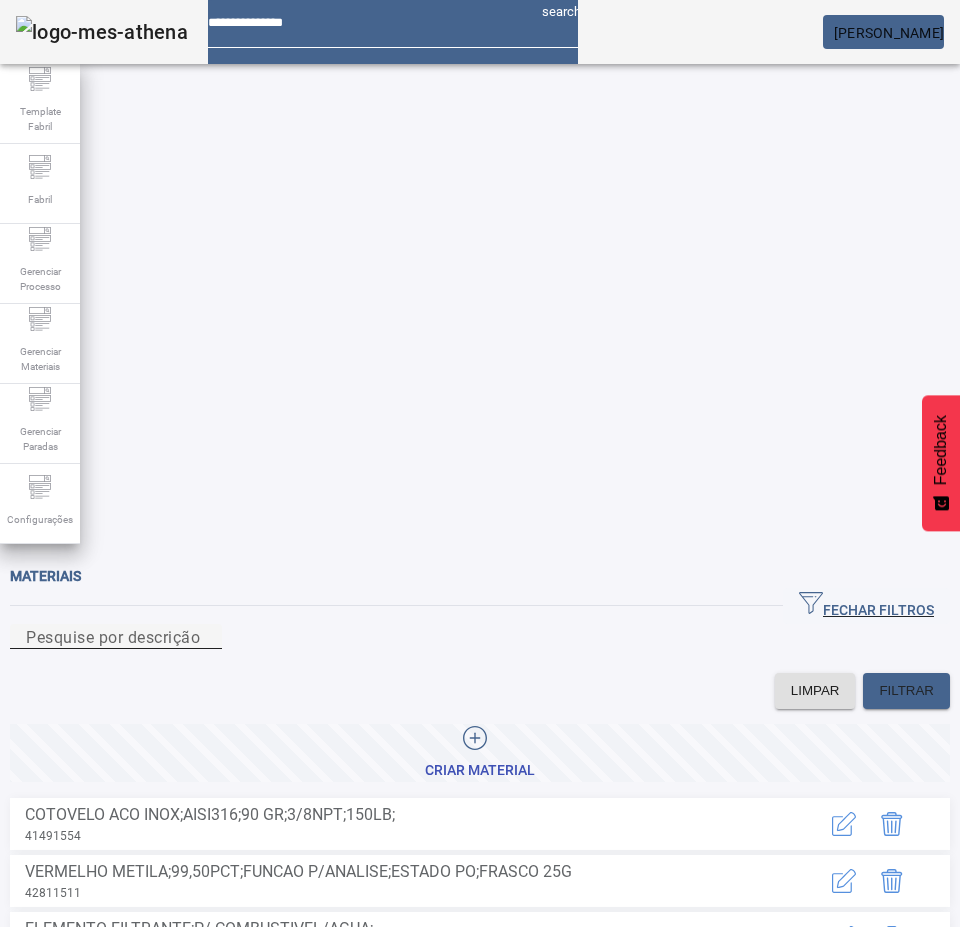 click on "Pesquise por descrição" at bounding box center [116, 637] 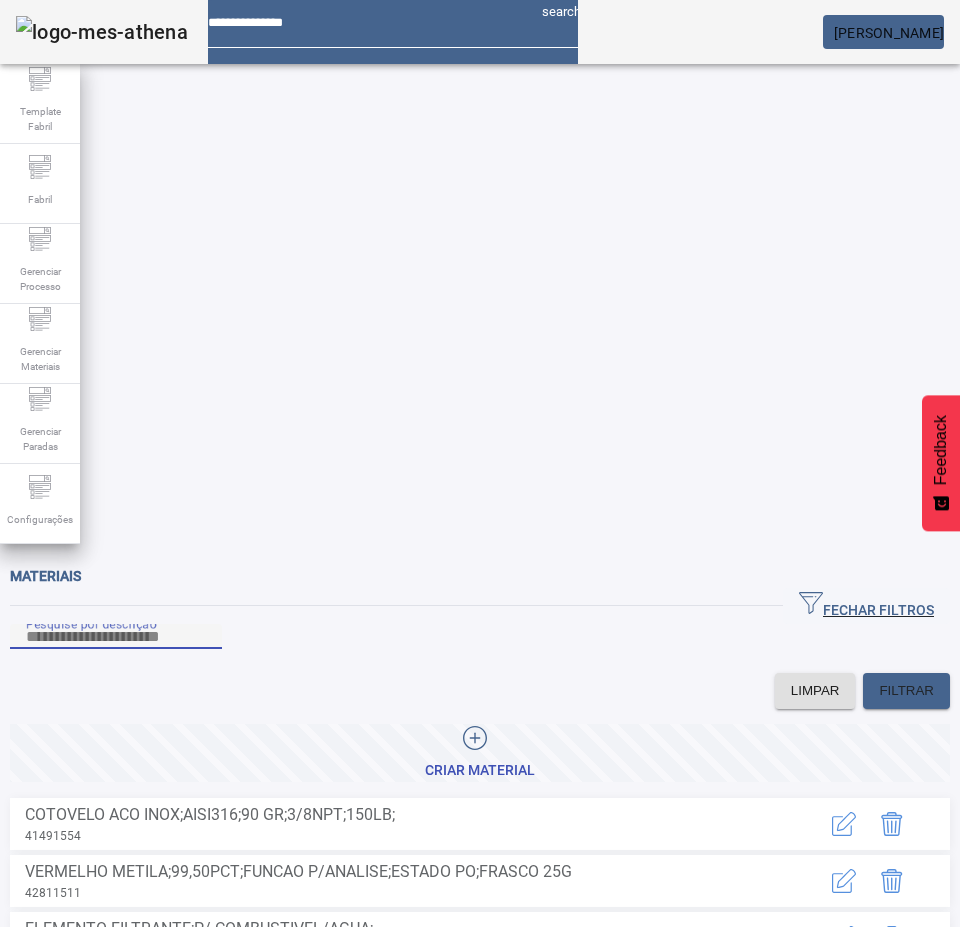 paste on "********" 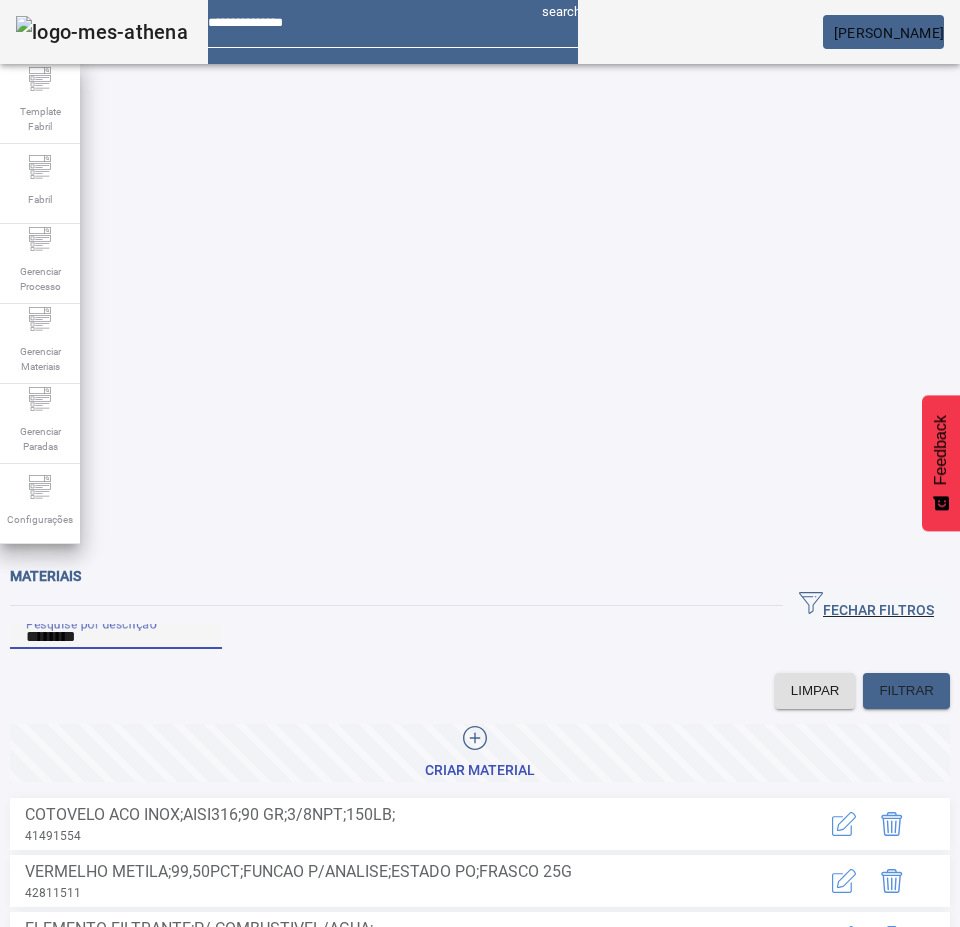 type on "********" 